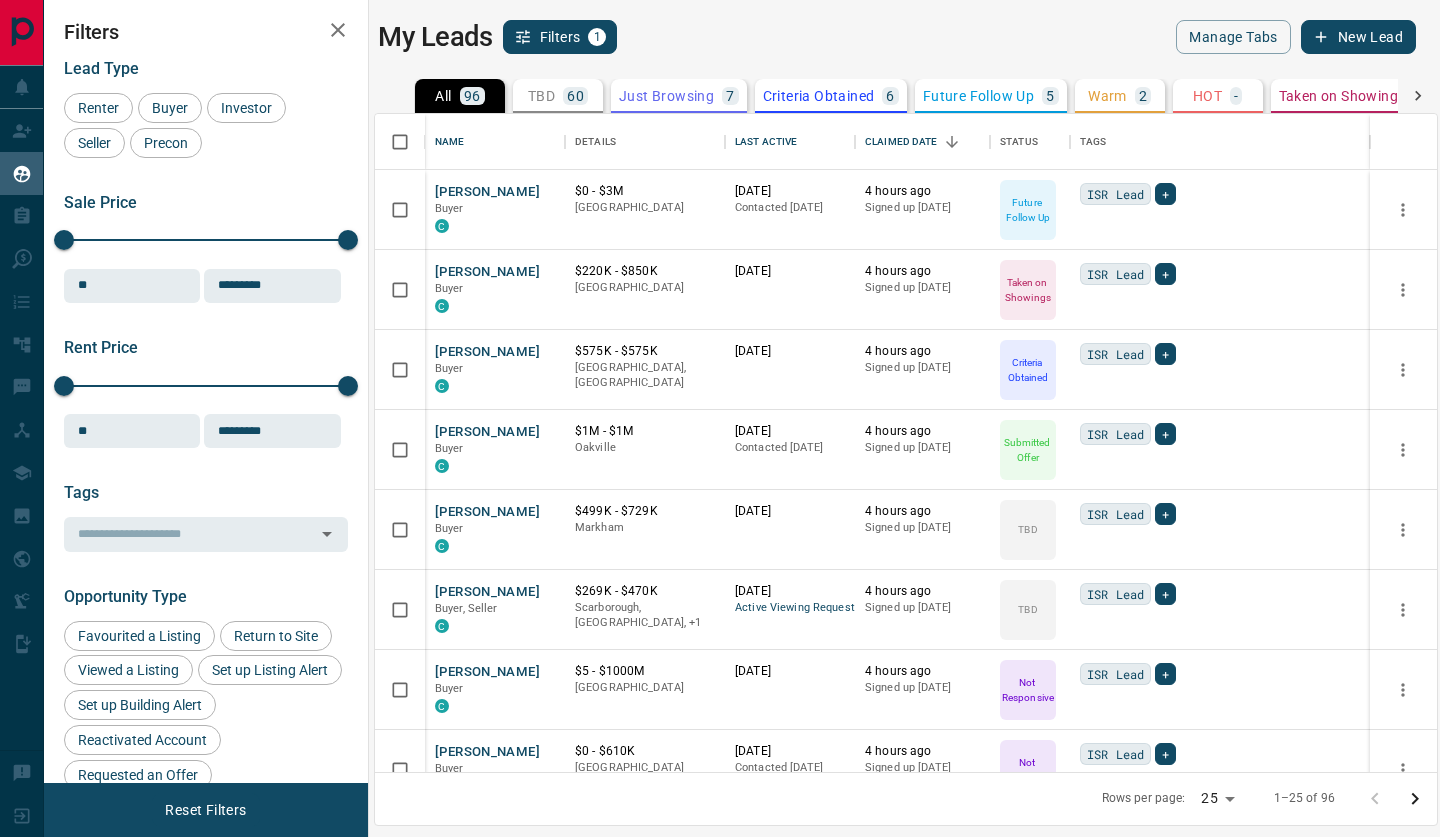 scroll, scrollTop: 0, scrollLeft: 0, axis: both 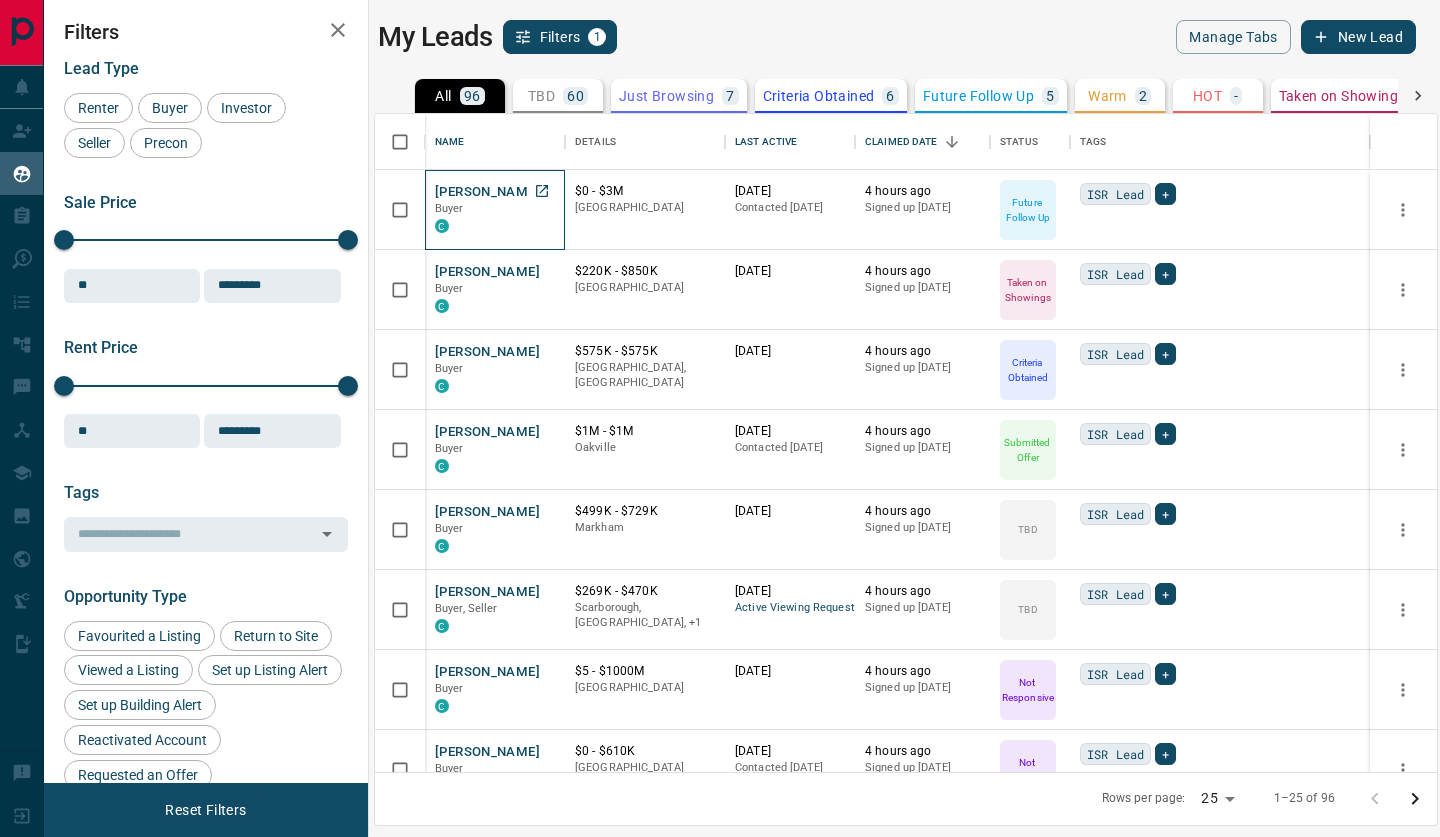 click on "[PERSON_NAME]" at bounding box center (487, 192) 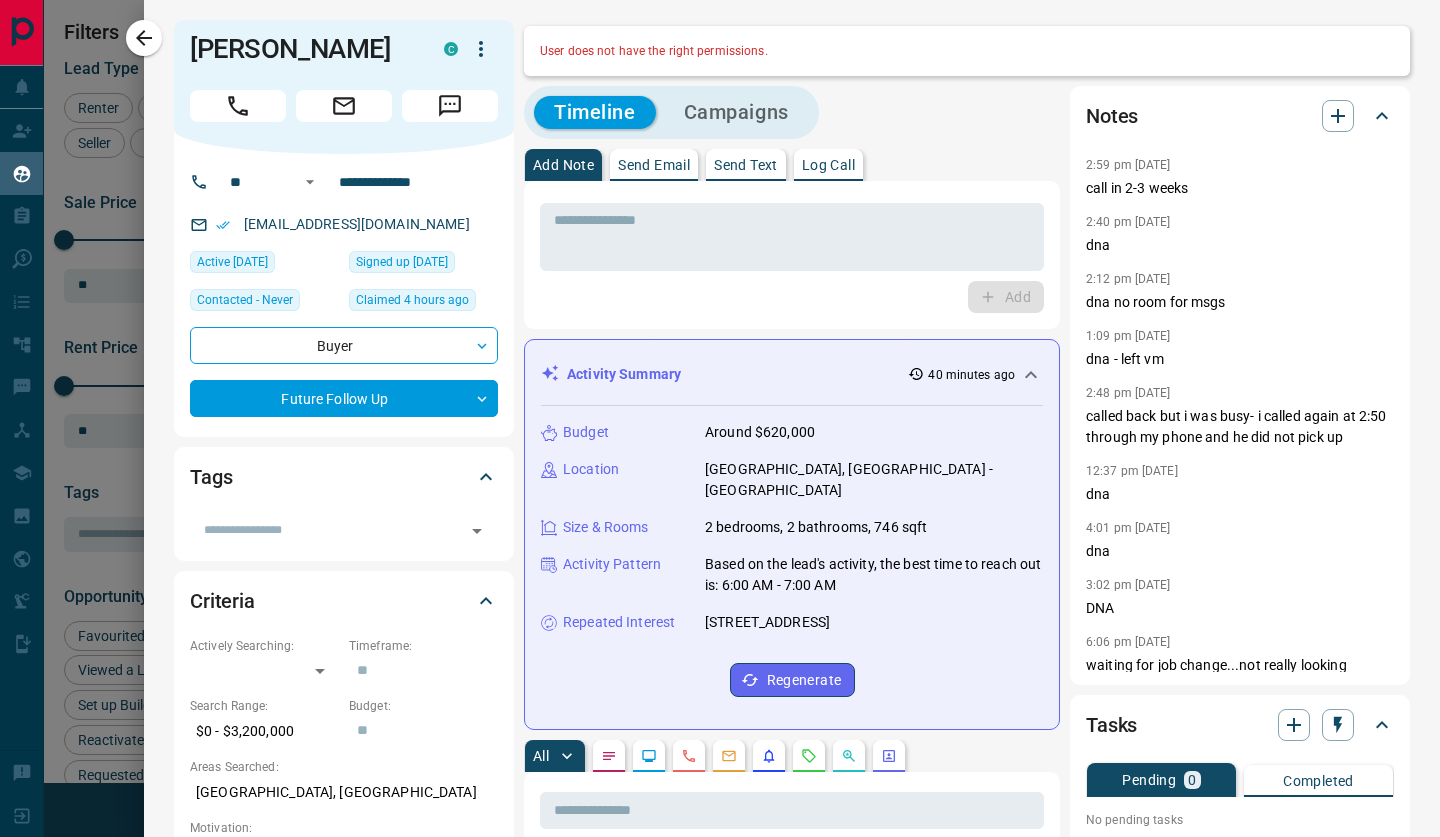 click on "C" at bounding box center (471, 49) 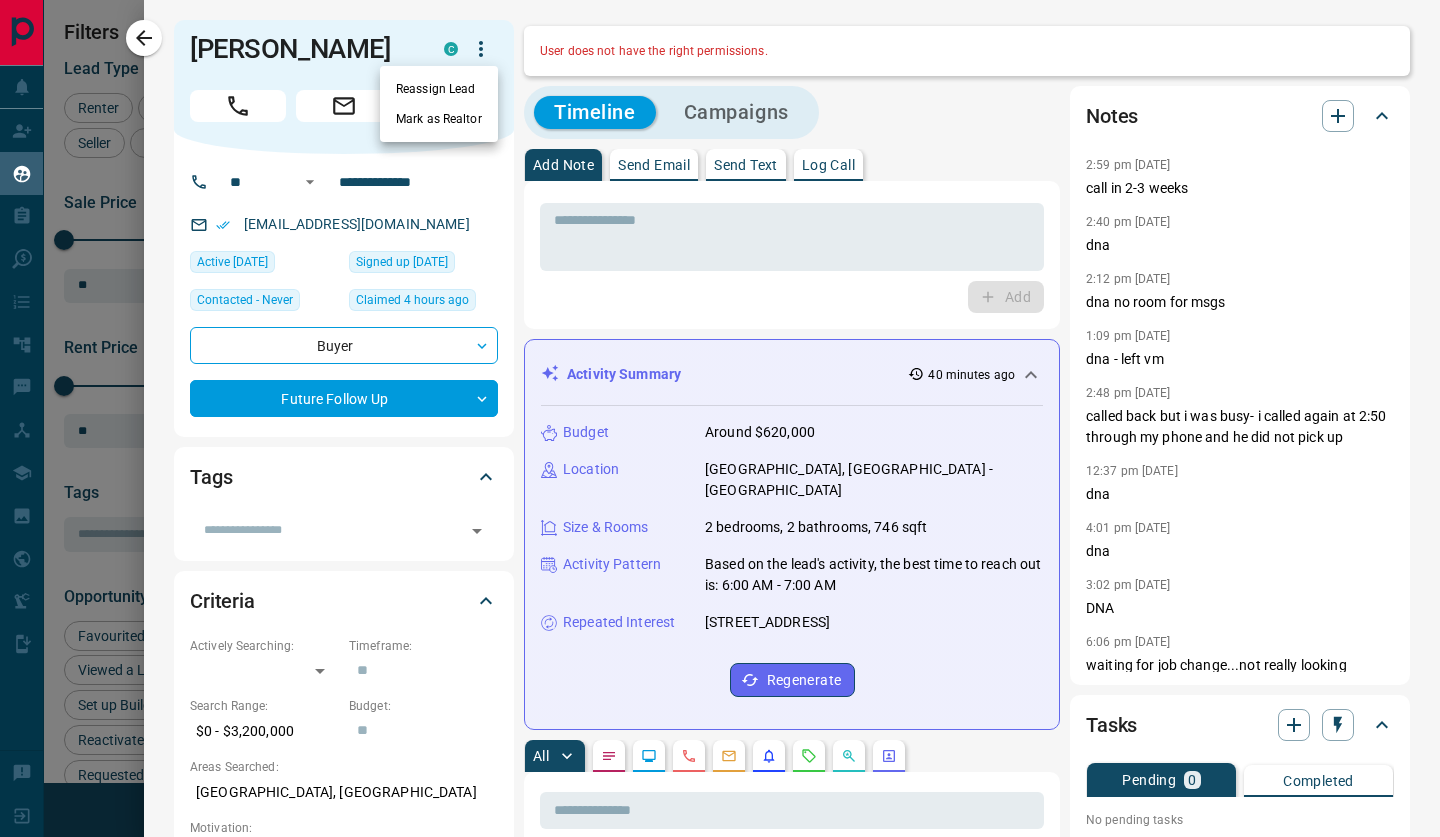 click on "Reassign Lead" at bounding box center (439, 89) 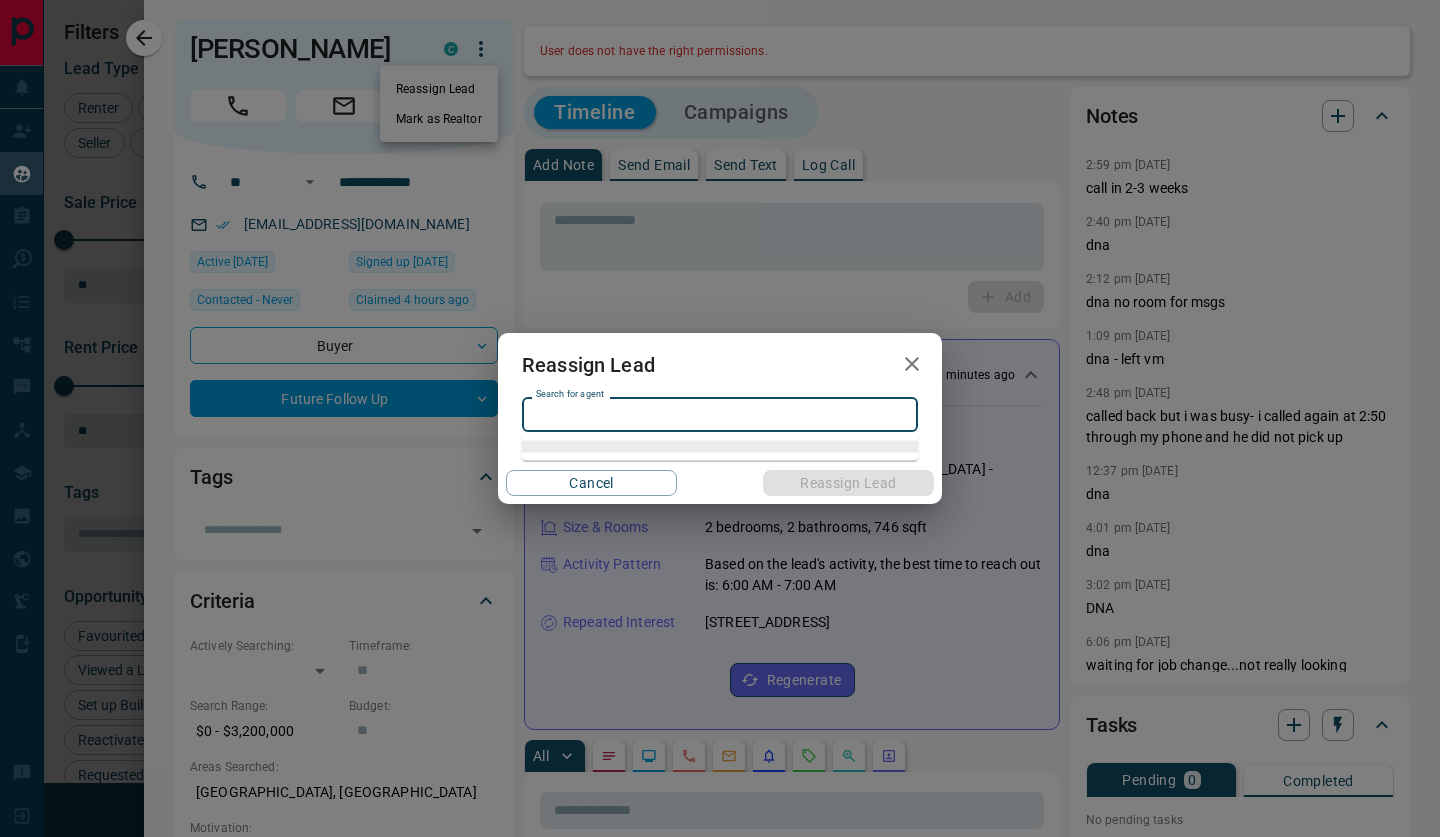 click on "Search for agent" at bounding box center (718, 414) 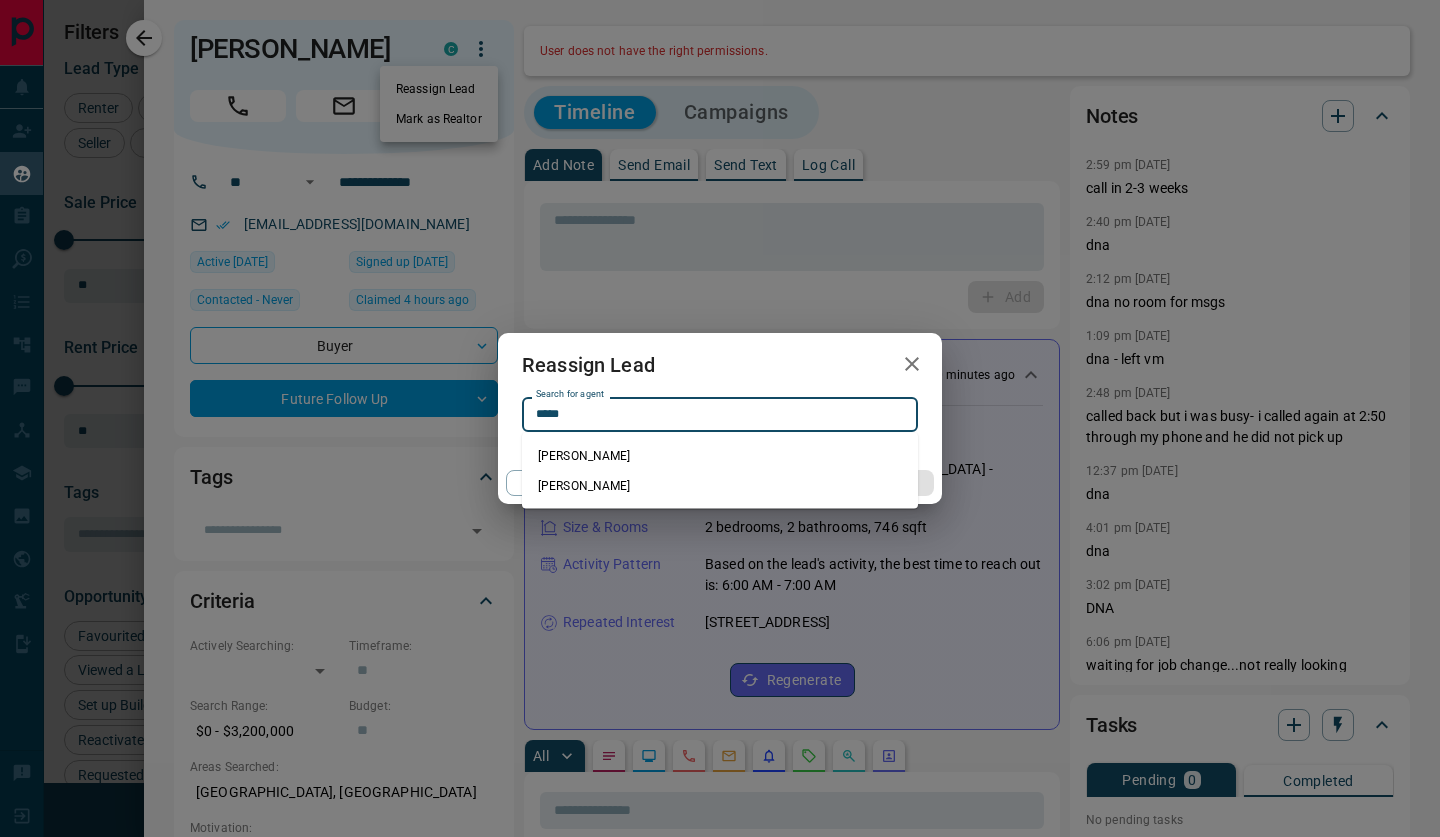 click on "[PERSON_NAME]" at bounding box center (720, 486) 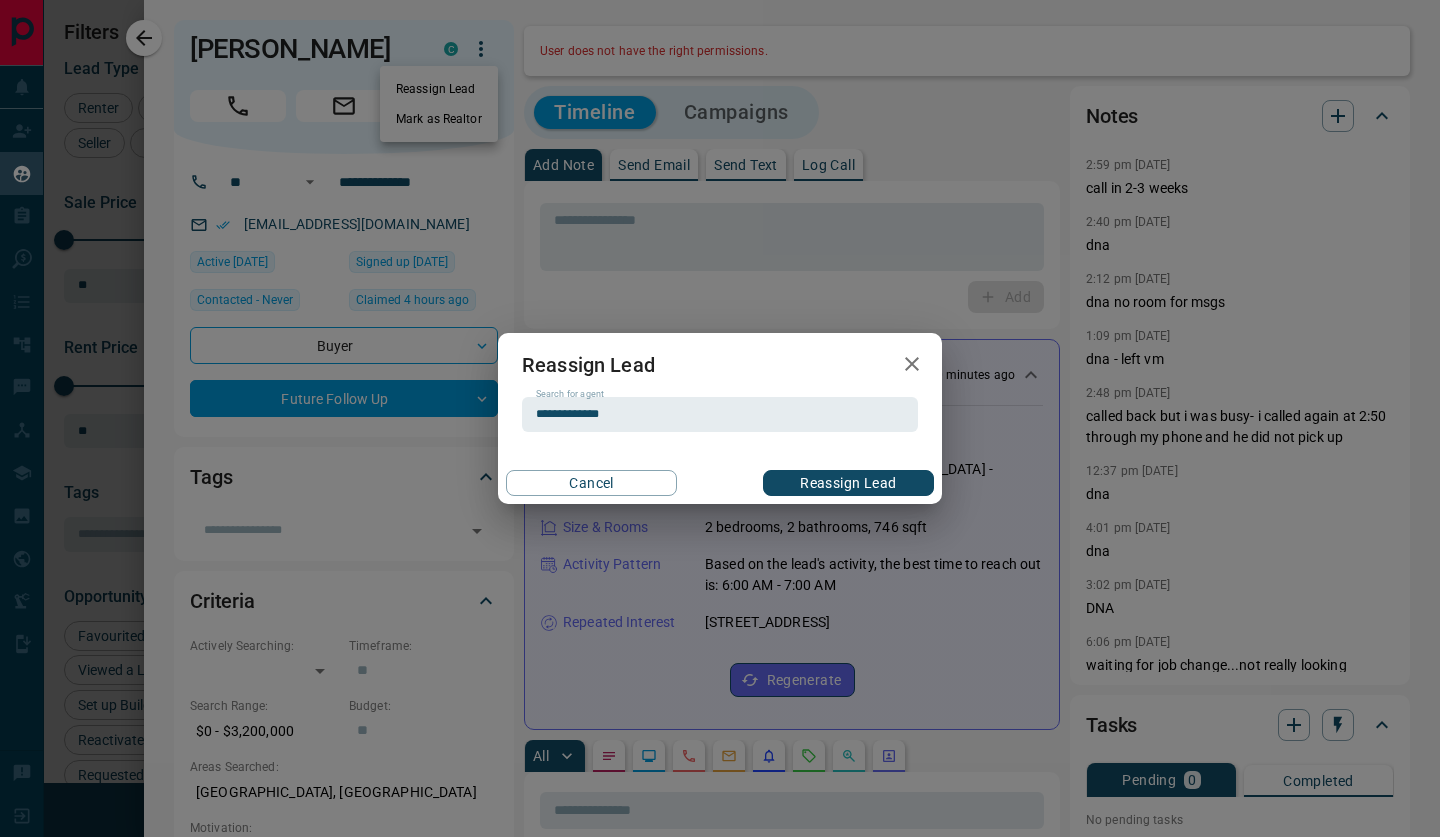 click on "Reassign Lead" at bounding box center [848, 483] 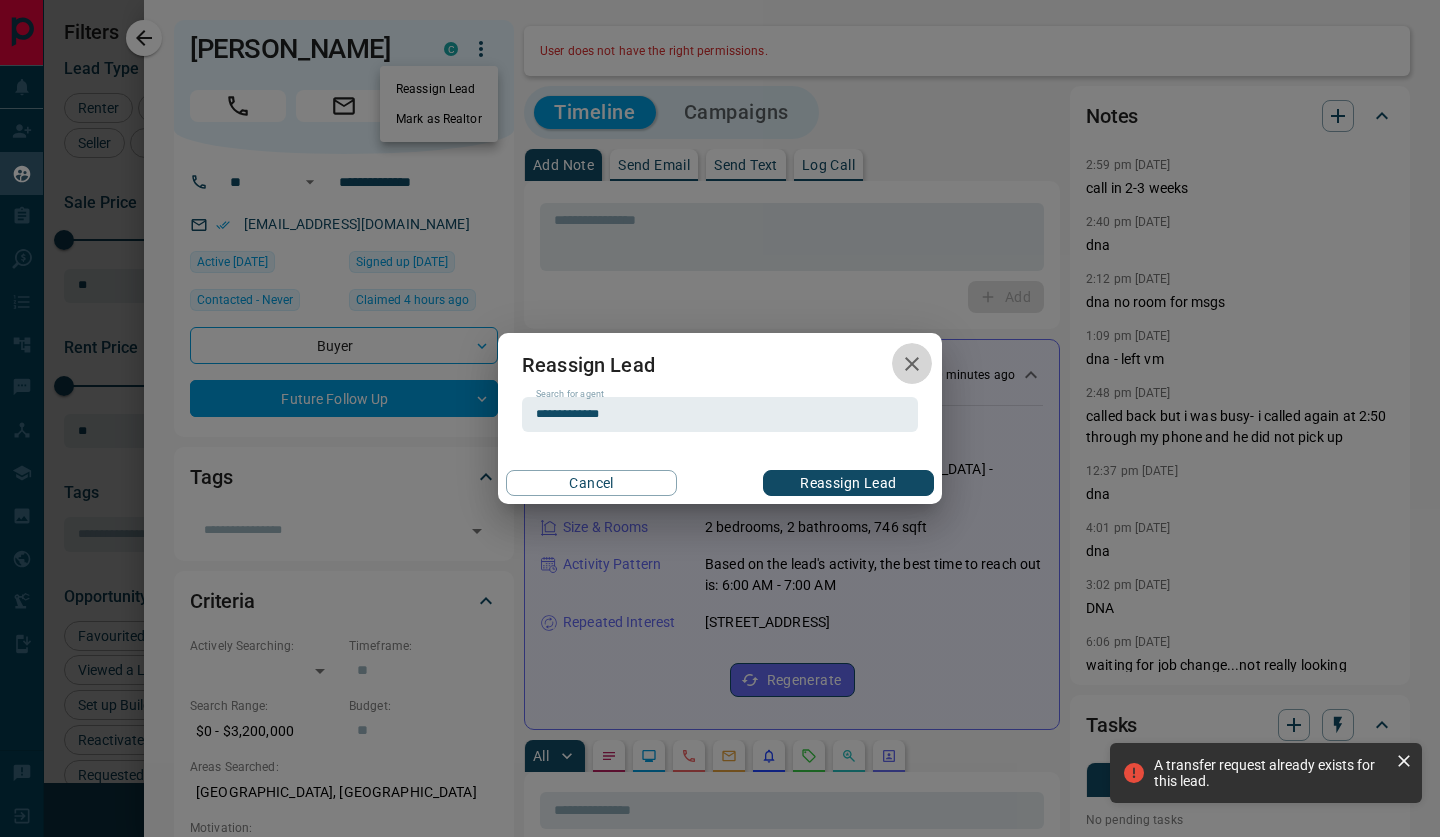 click 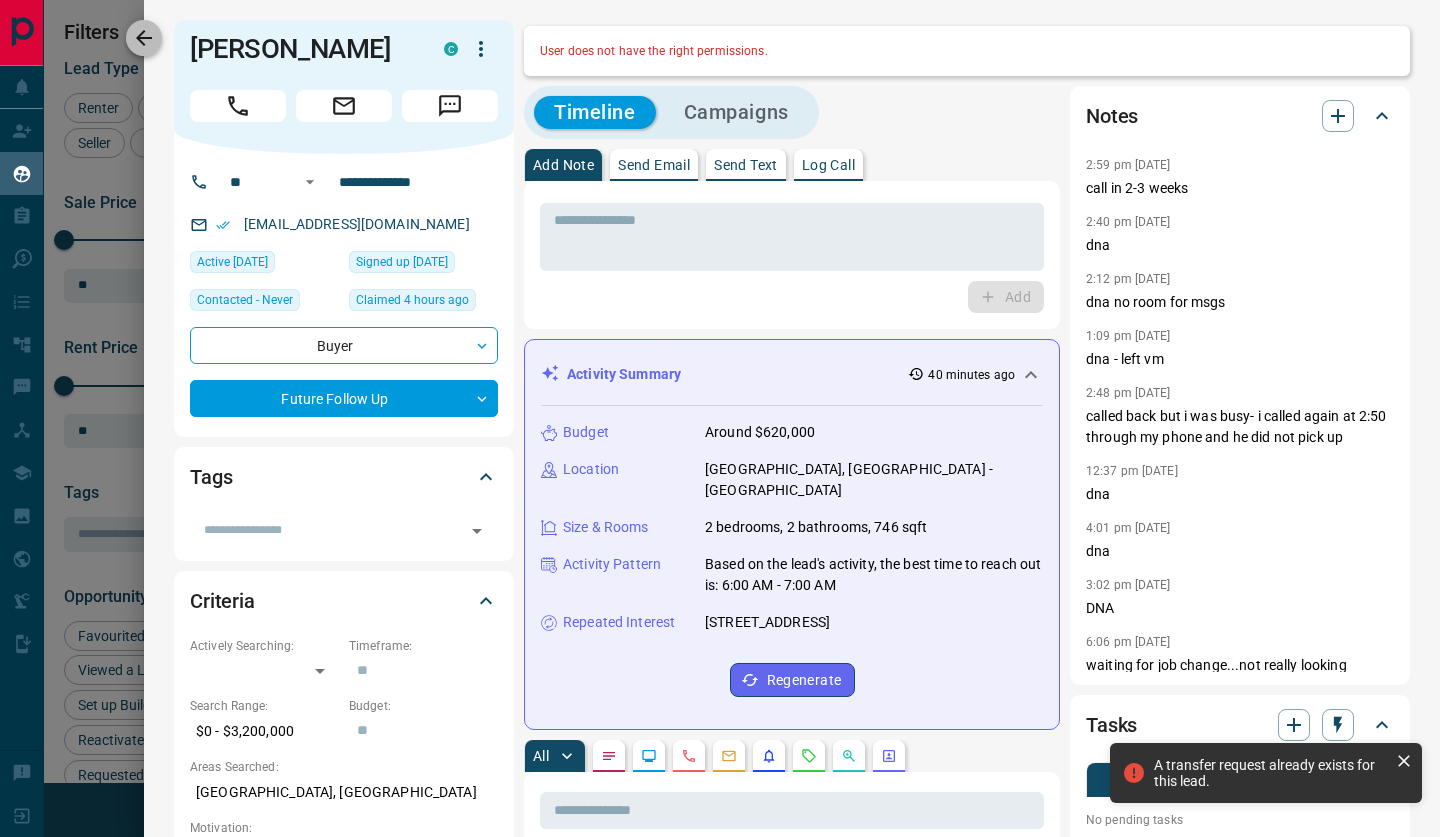 click 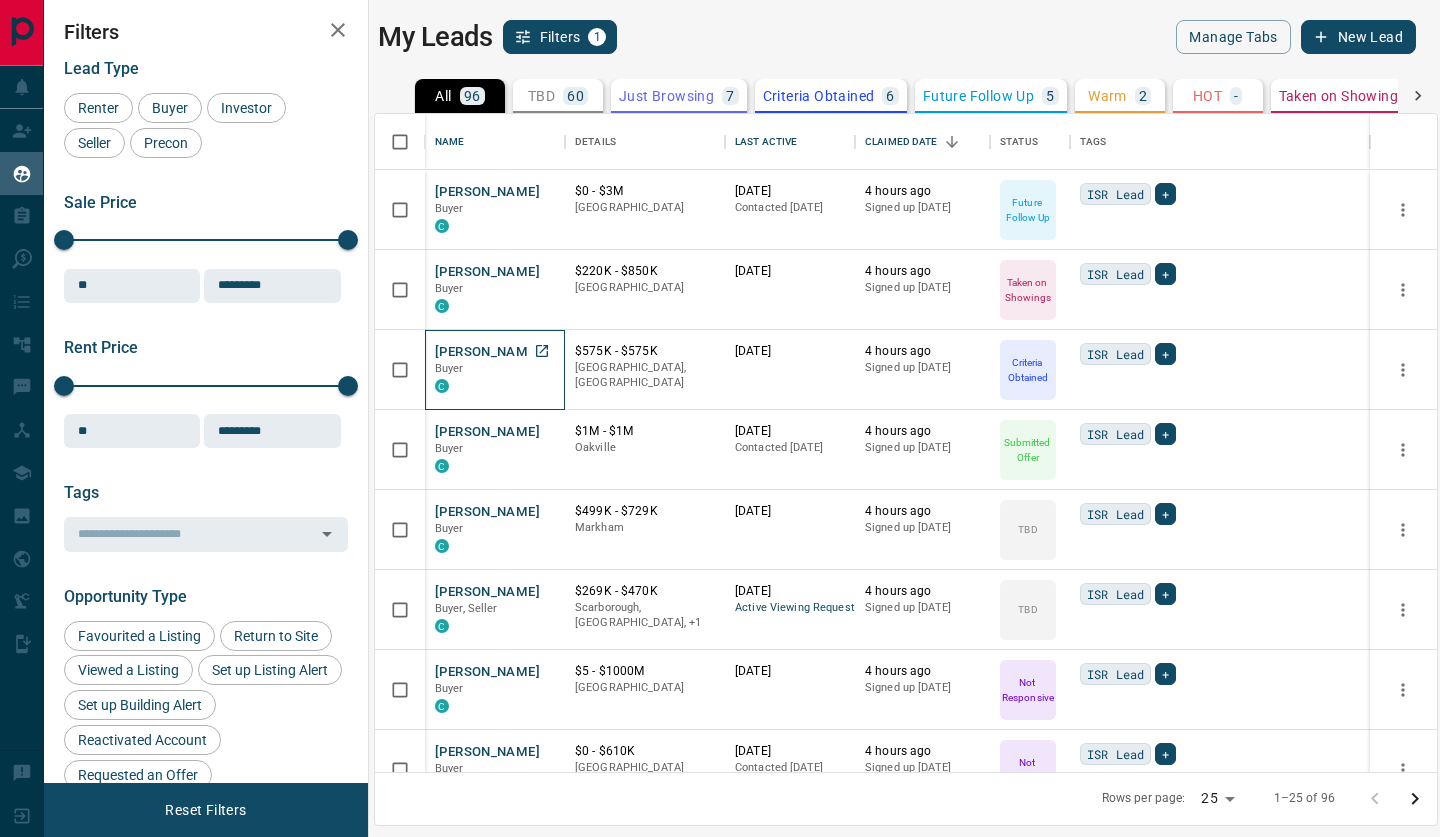 click on "[PERSON_NAME]" at bounding box center (487, 352) 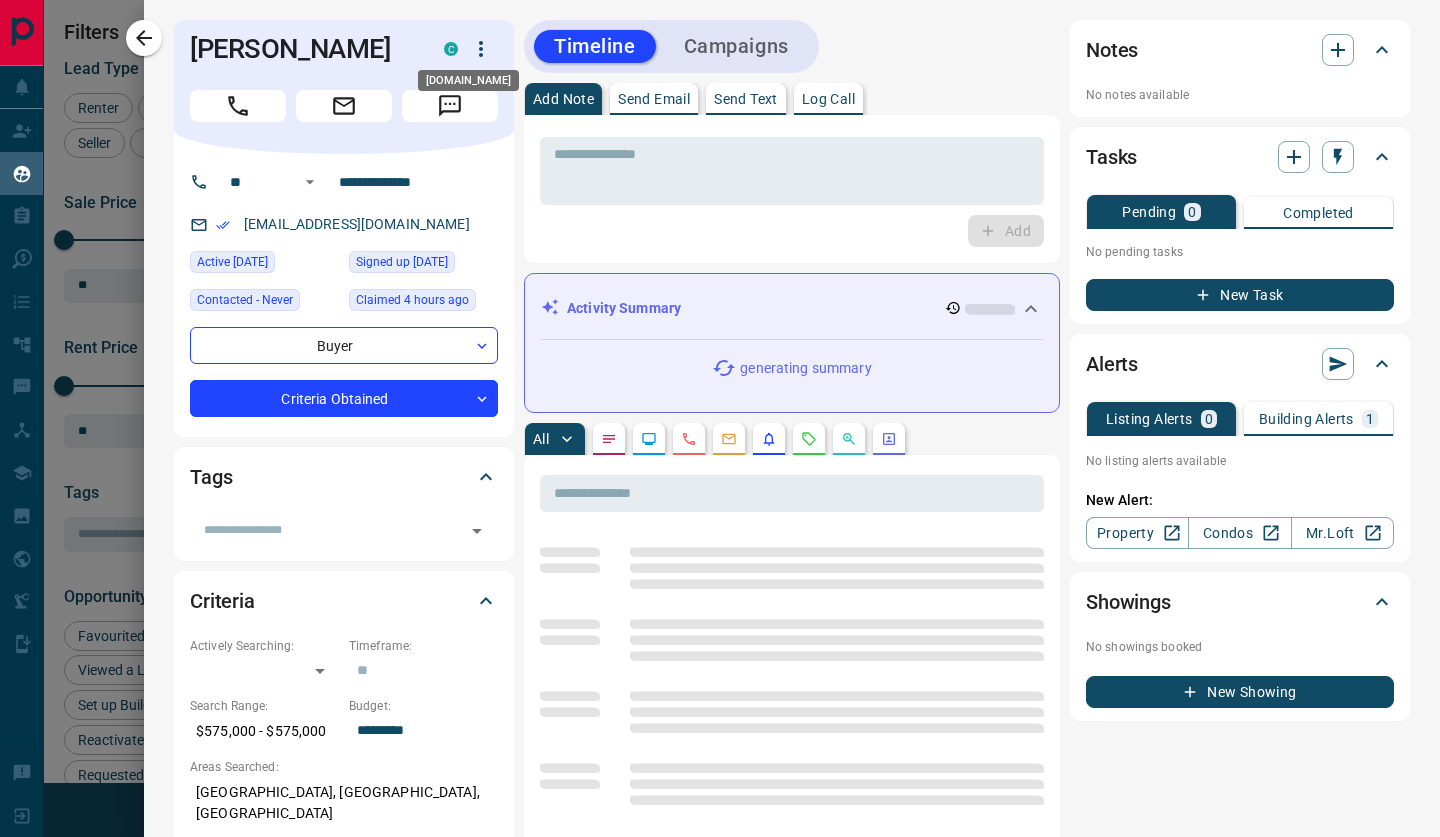 click on "[DOMAIN_NAME]" at bounding box center (468, 74) 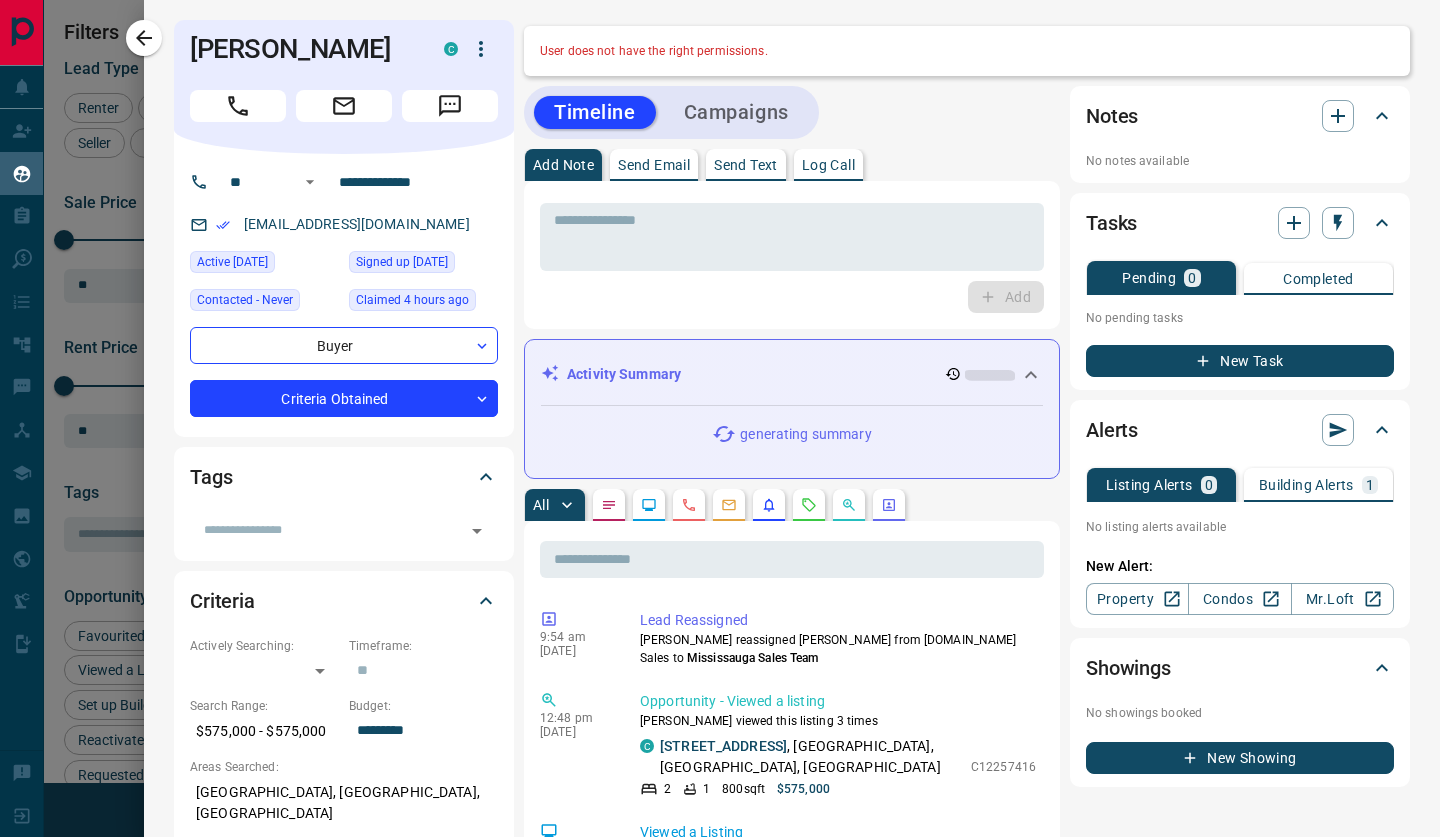 click 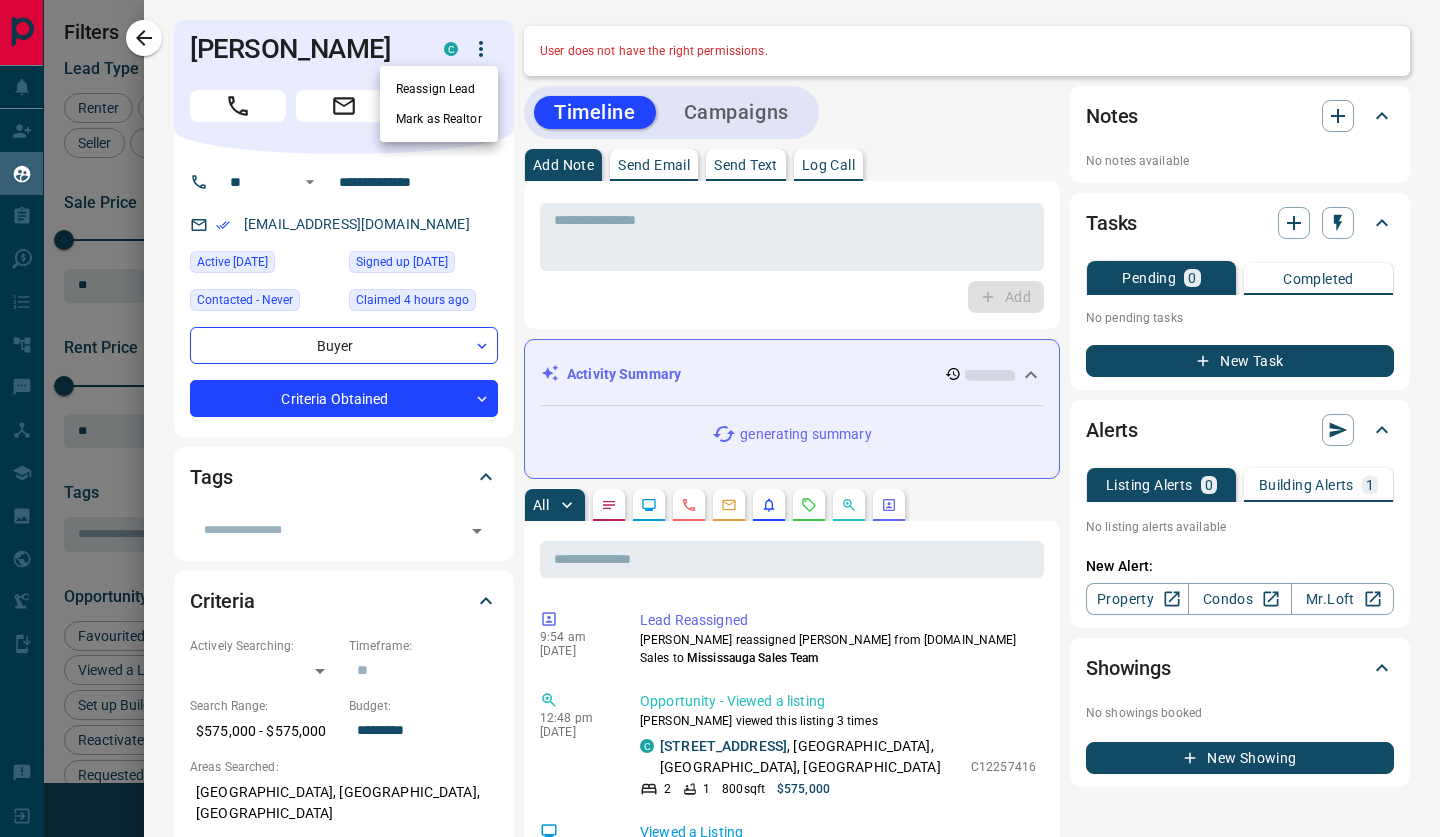 click on "Reassign Lead" at bounding box center (439, 89) 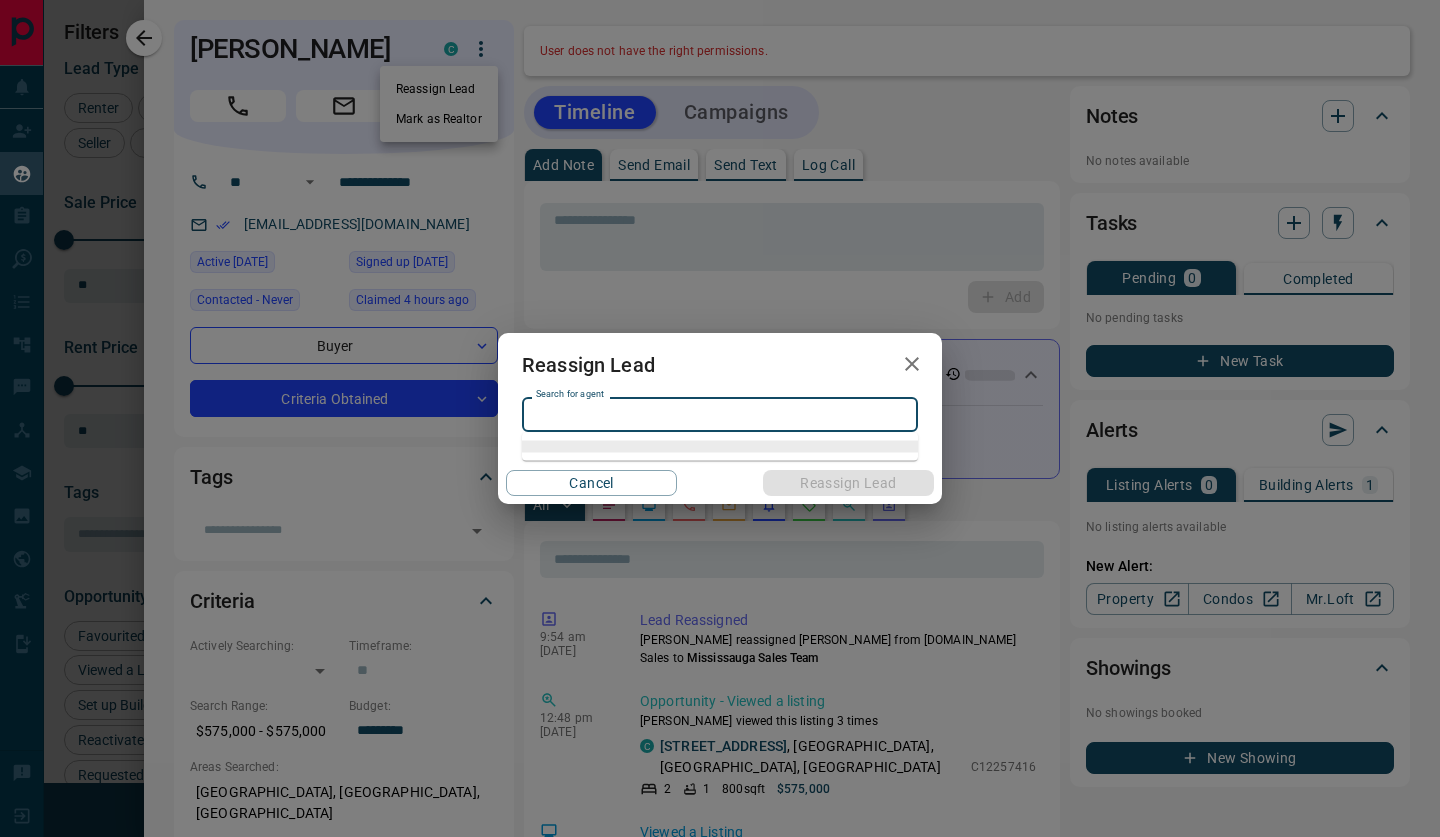 click on "Search for agent" at bounding box center (718, 414) 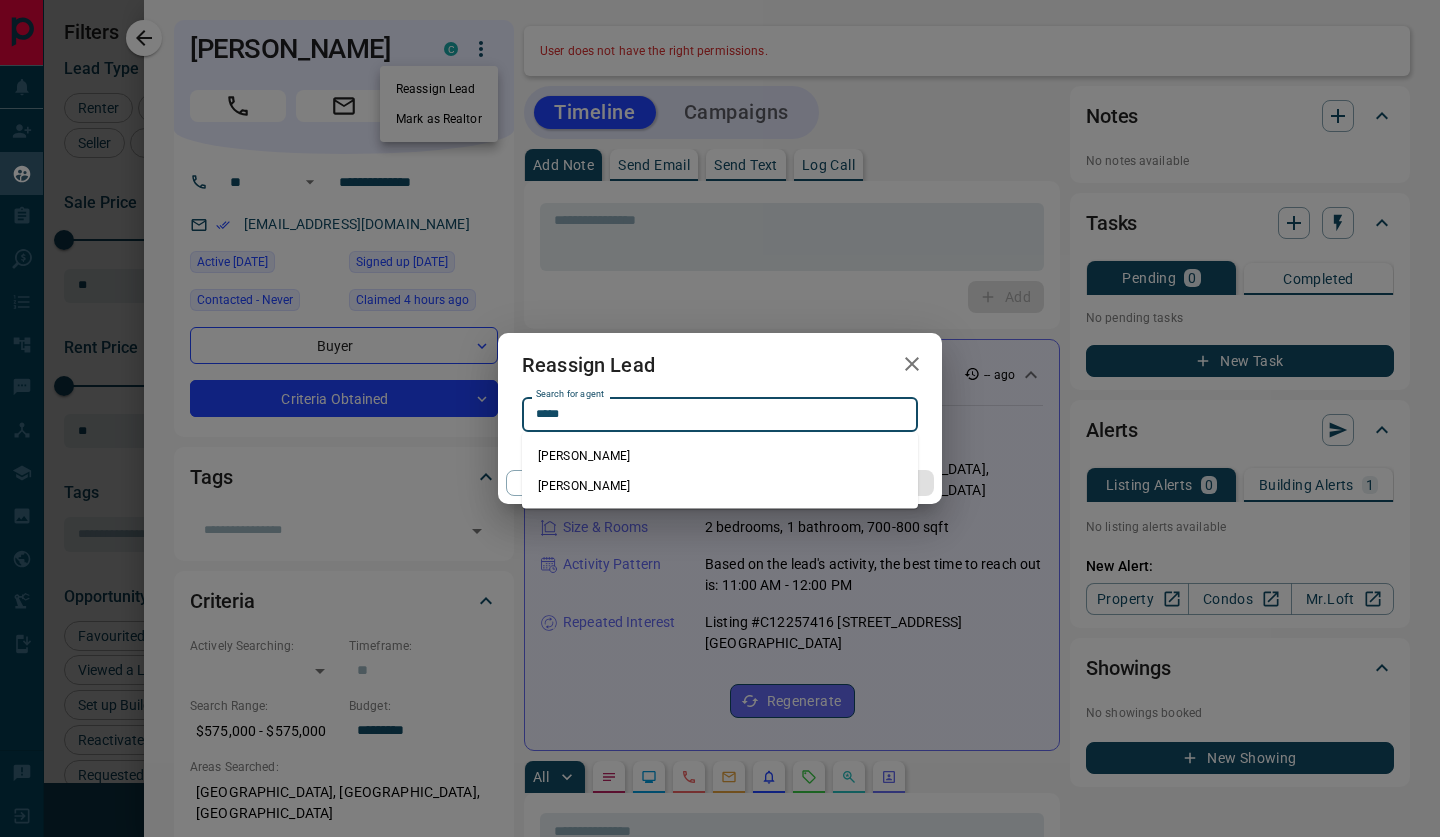 click on "[PERSON_NAME]" at bounding box center [720, 486] 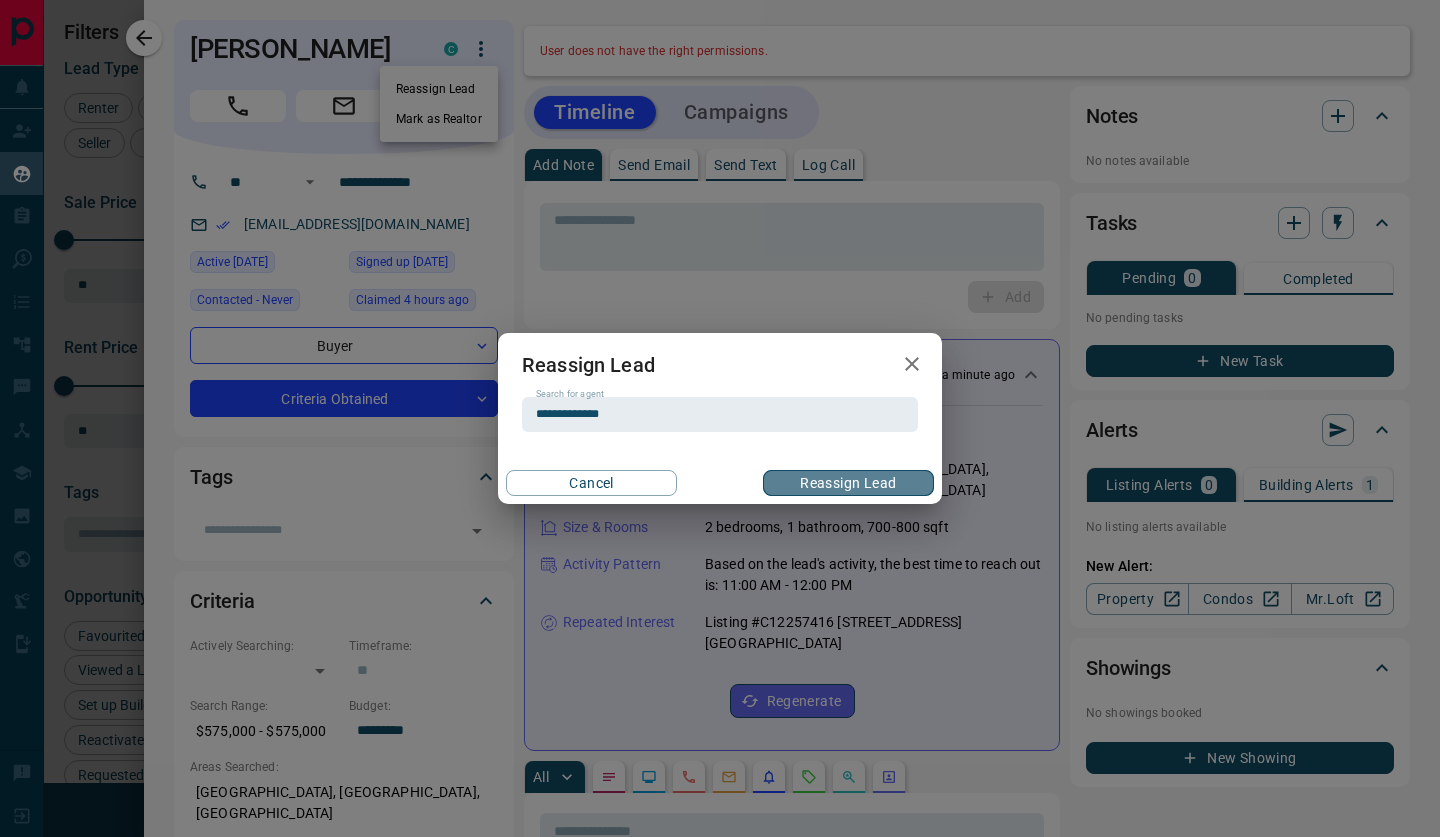 click on "Reassign Lead" at bounding box center (848, 483) 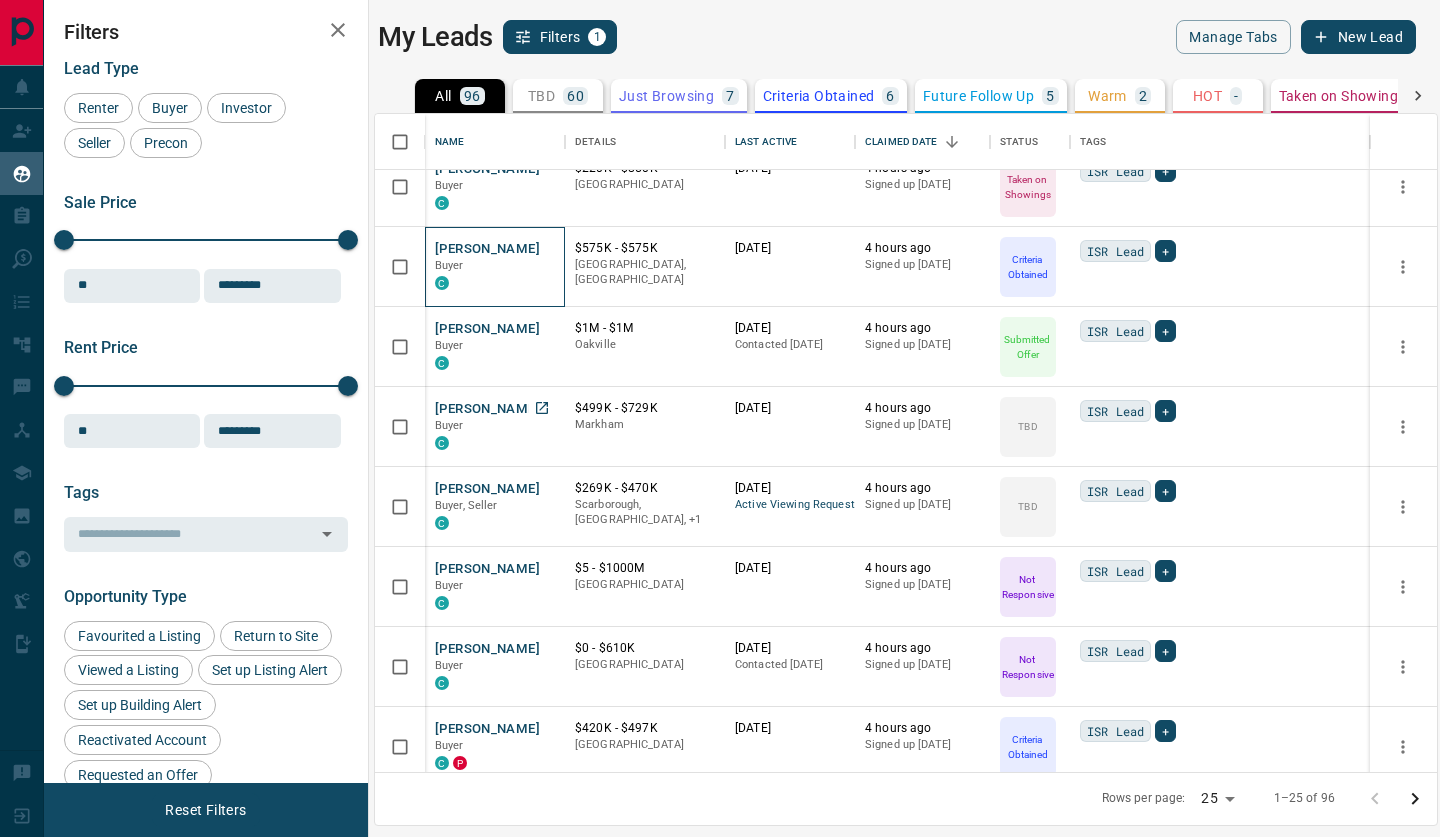 scroll, scrollTop: 87, scrollLeft: 0, axis: vertical 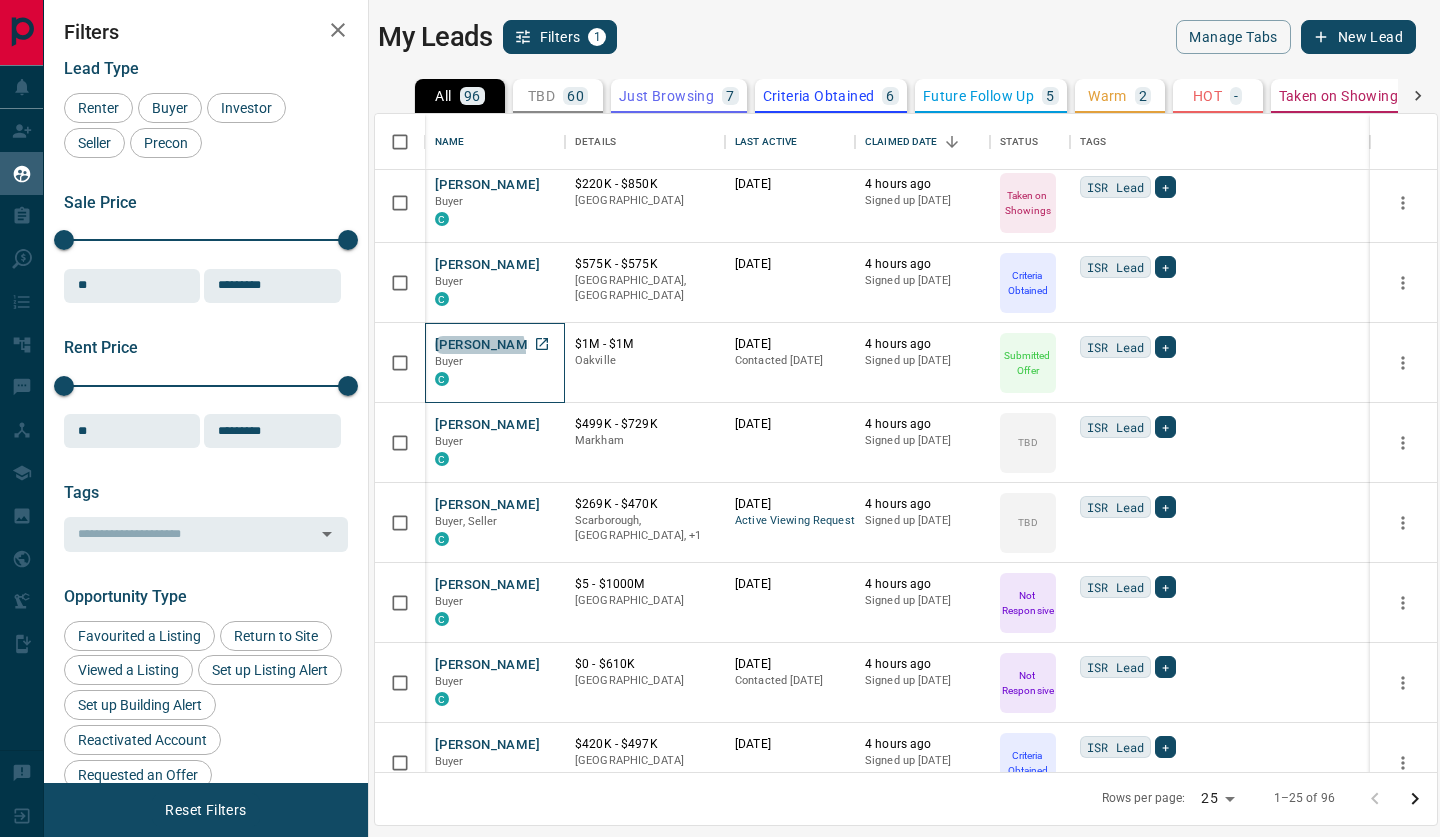 click on "[PERSON_NAME]" at bounding box center (487, 345) 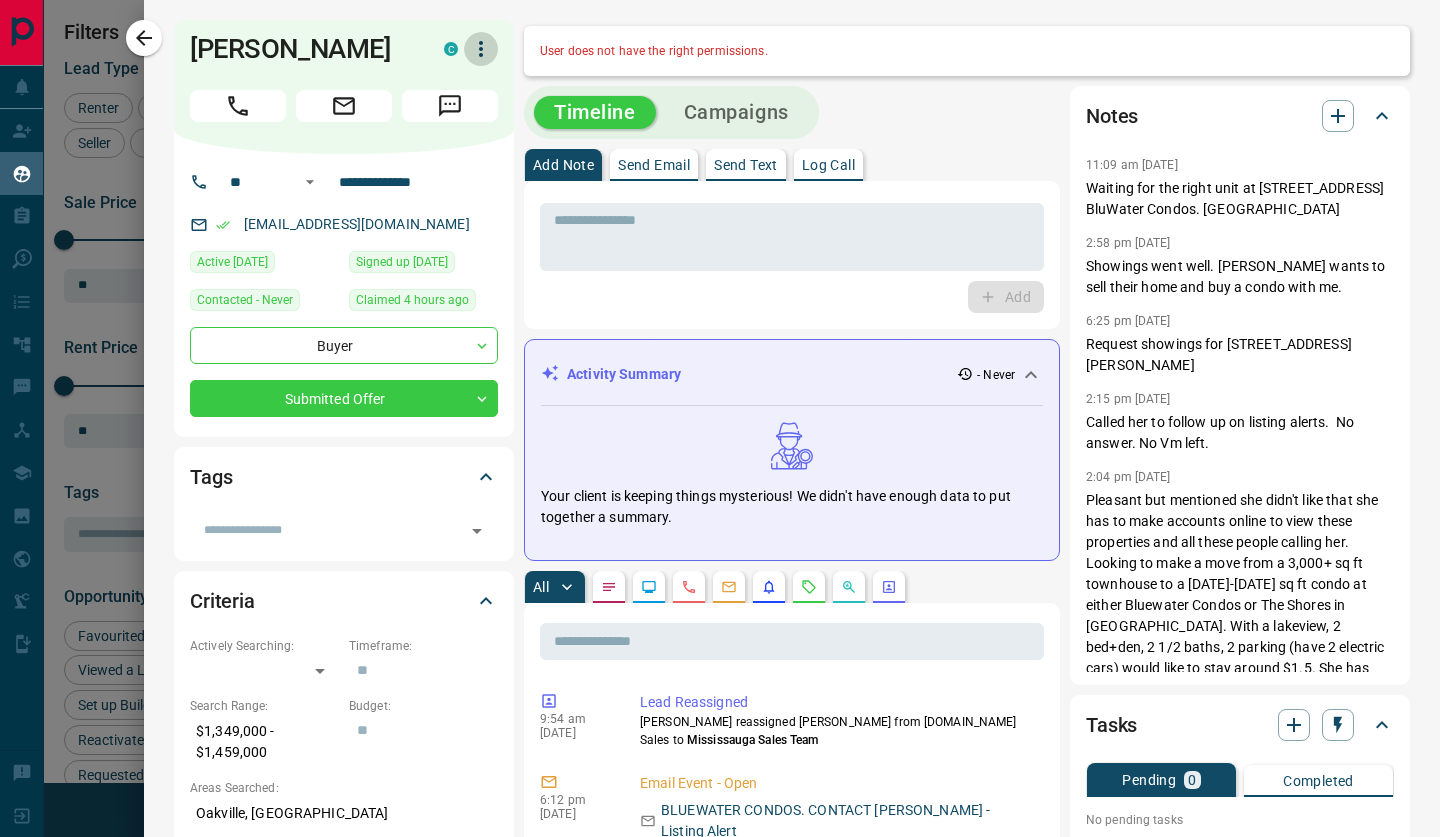 click 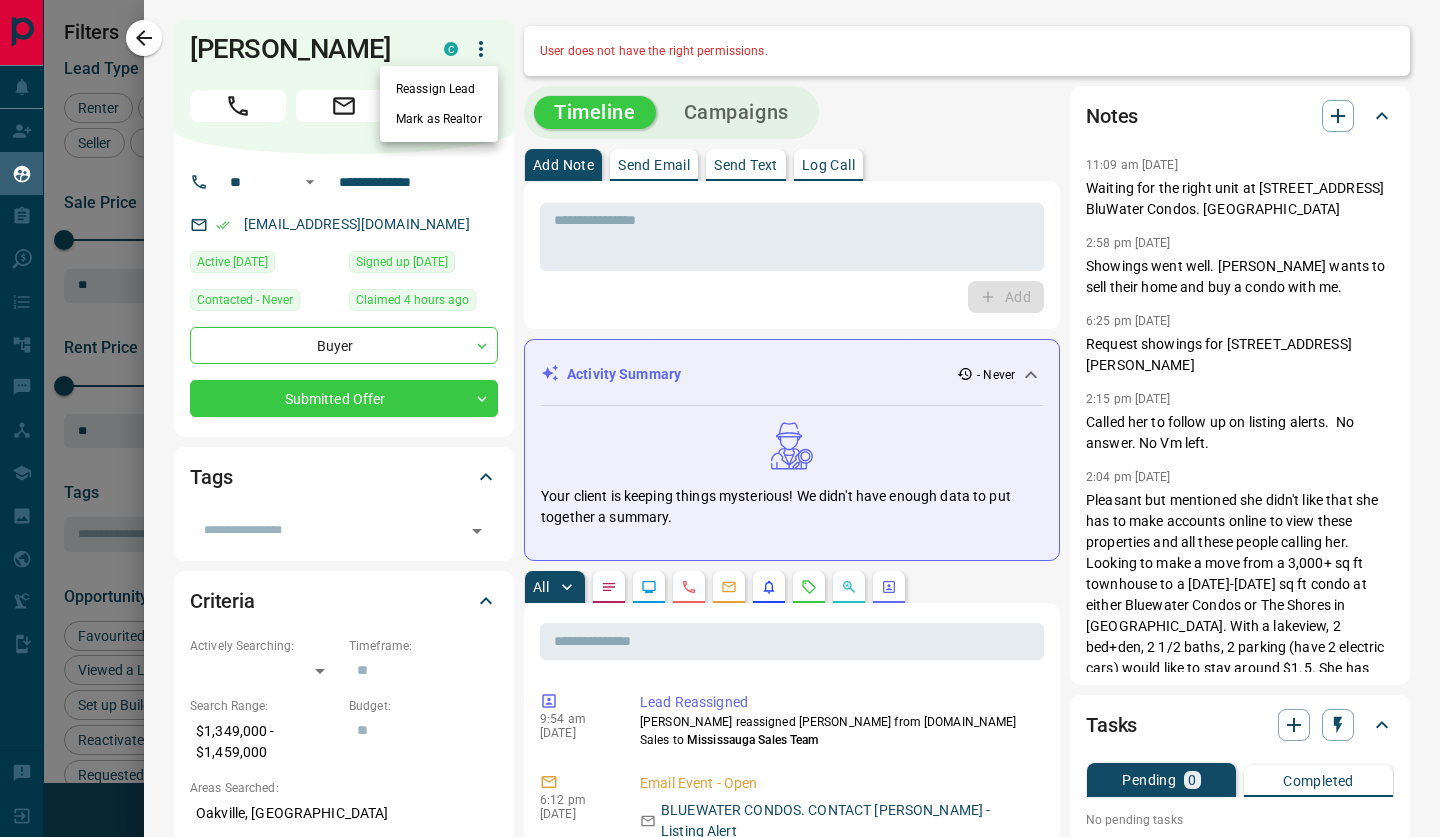 click on "Reassign Lead" at bounding box center (439, 89) 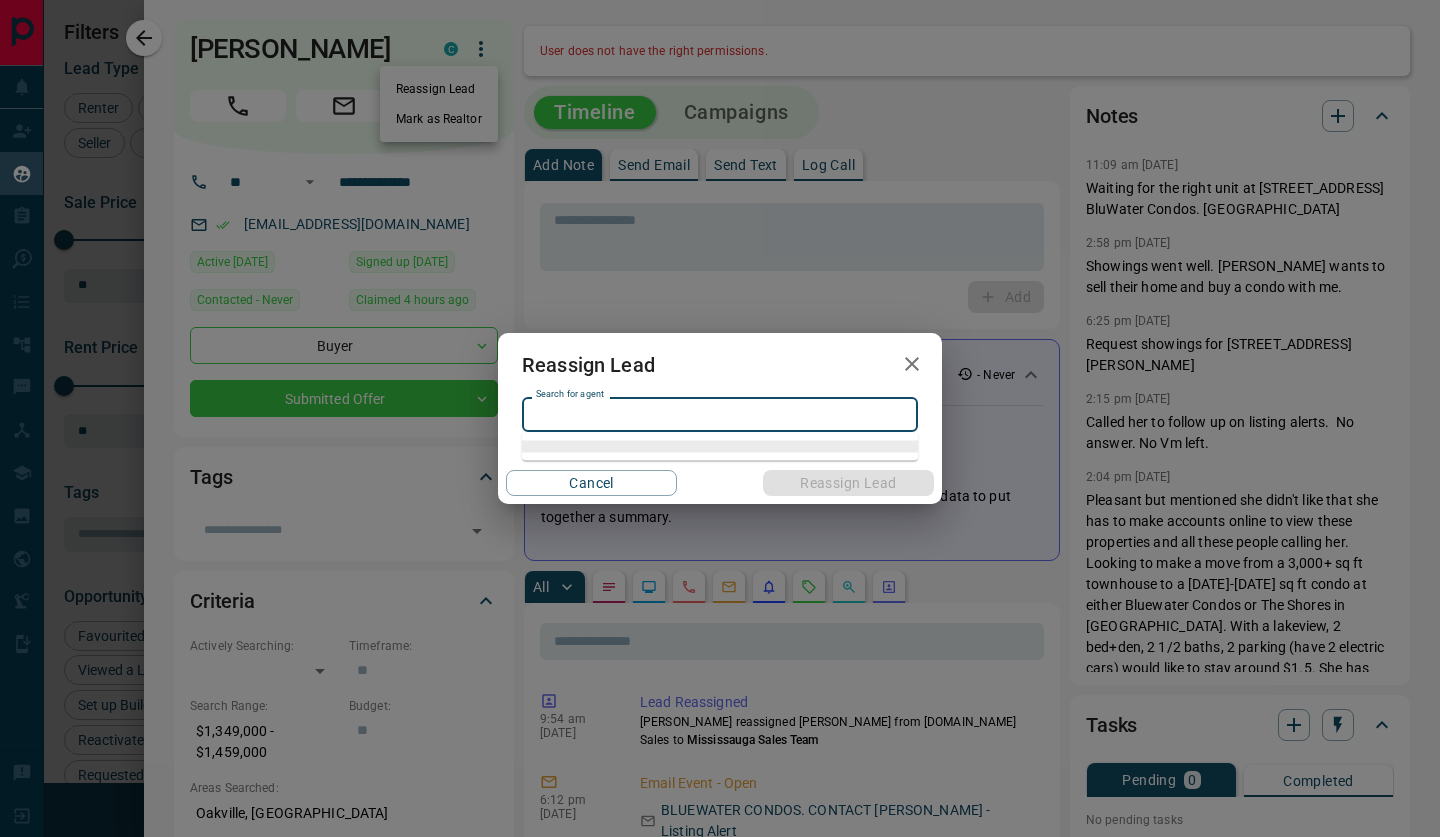 click on "Search for agent Search for agent" at bounding box center (720, 414) 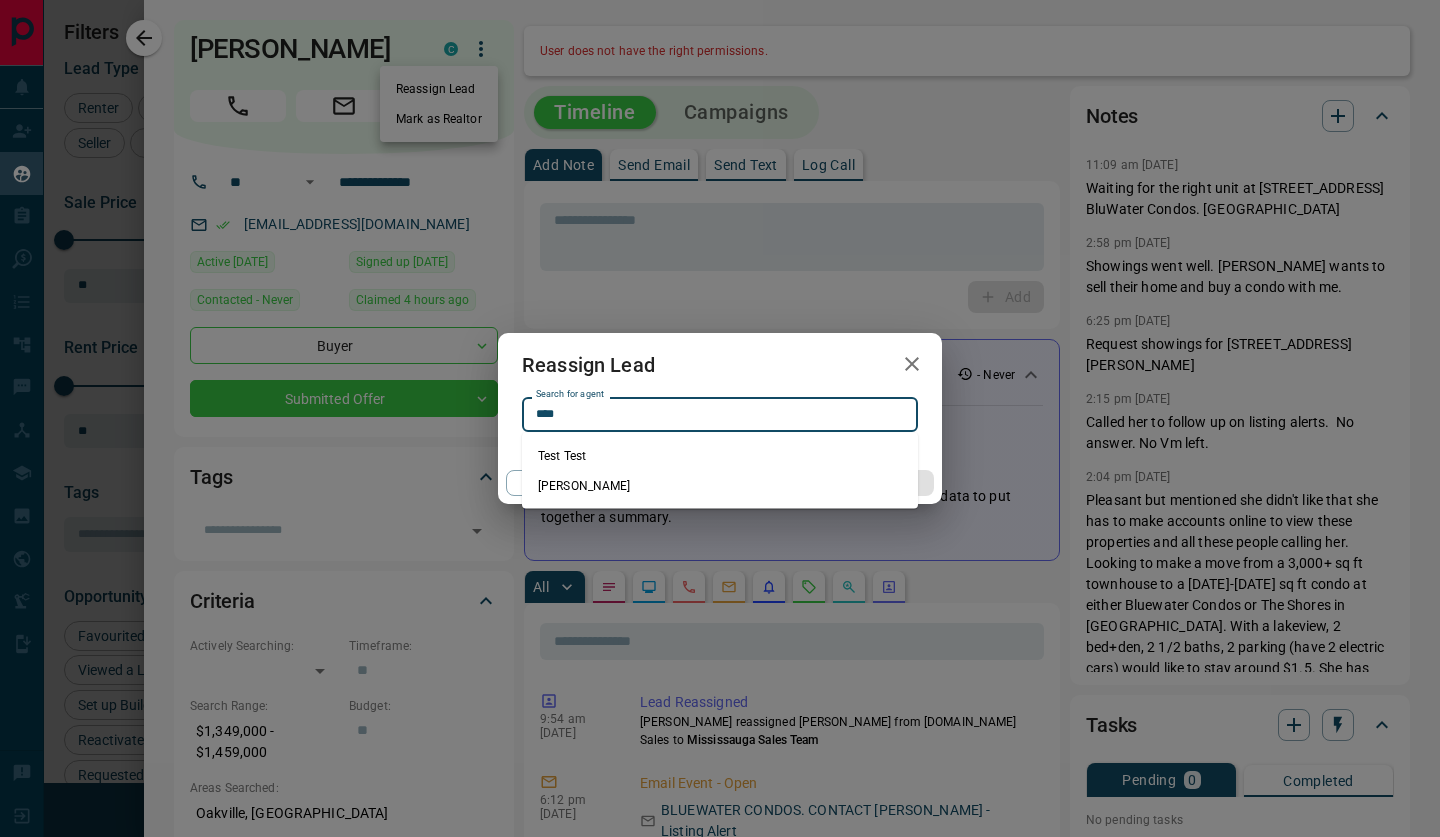 click on "[PERSON_NAME]" at bounding box center (720, 486) 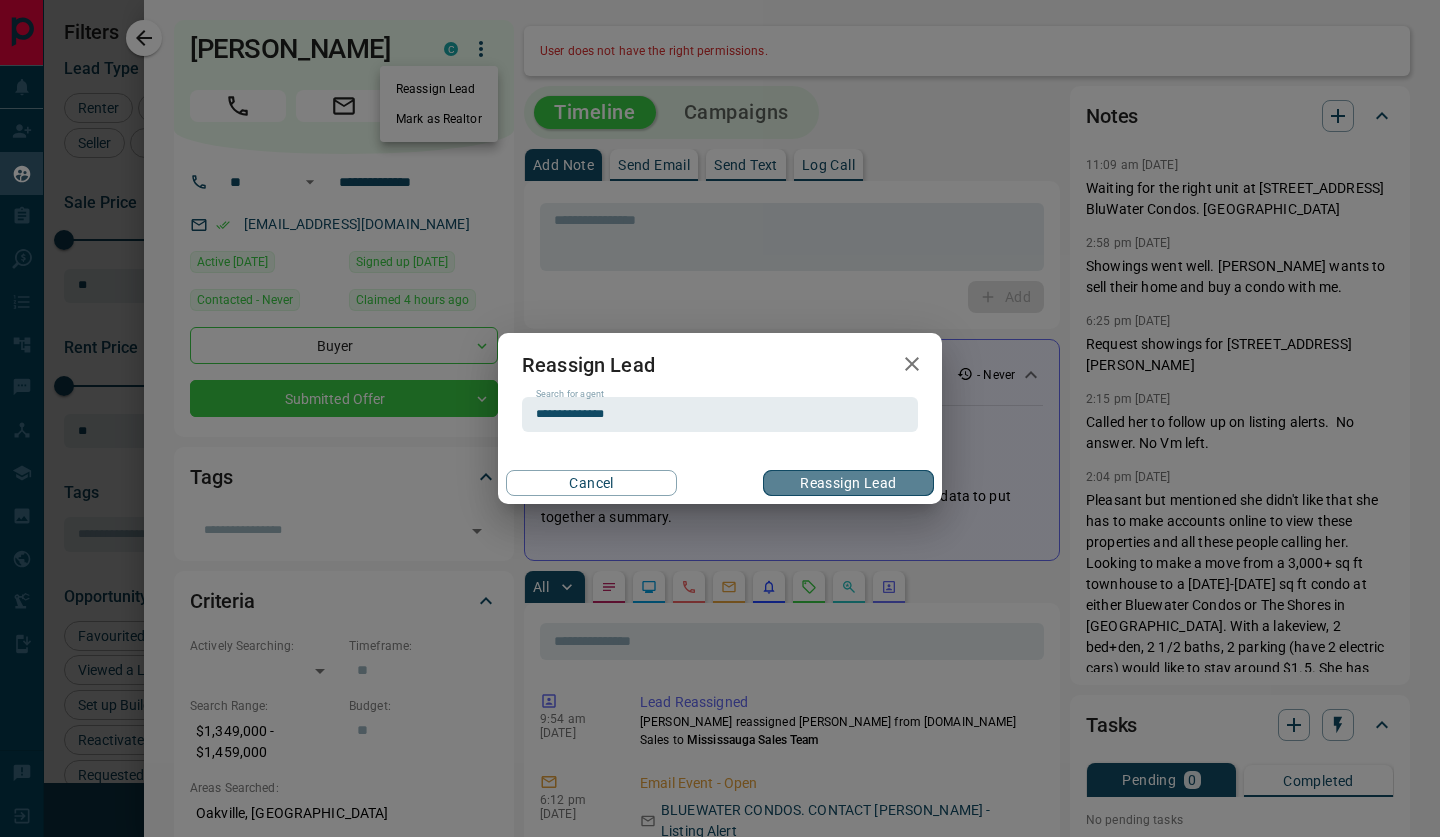click on "Reassign Lead" at bounding box center [848, 483] 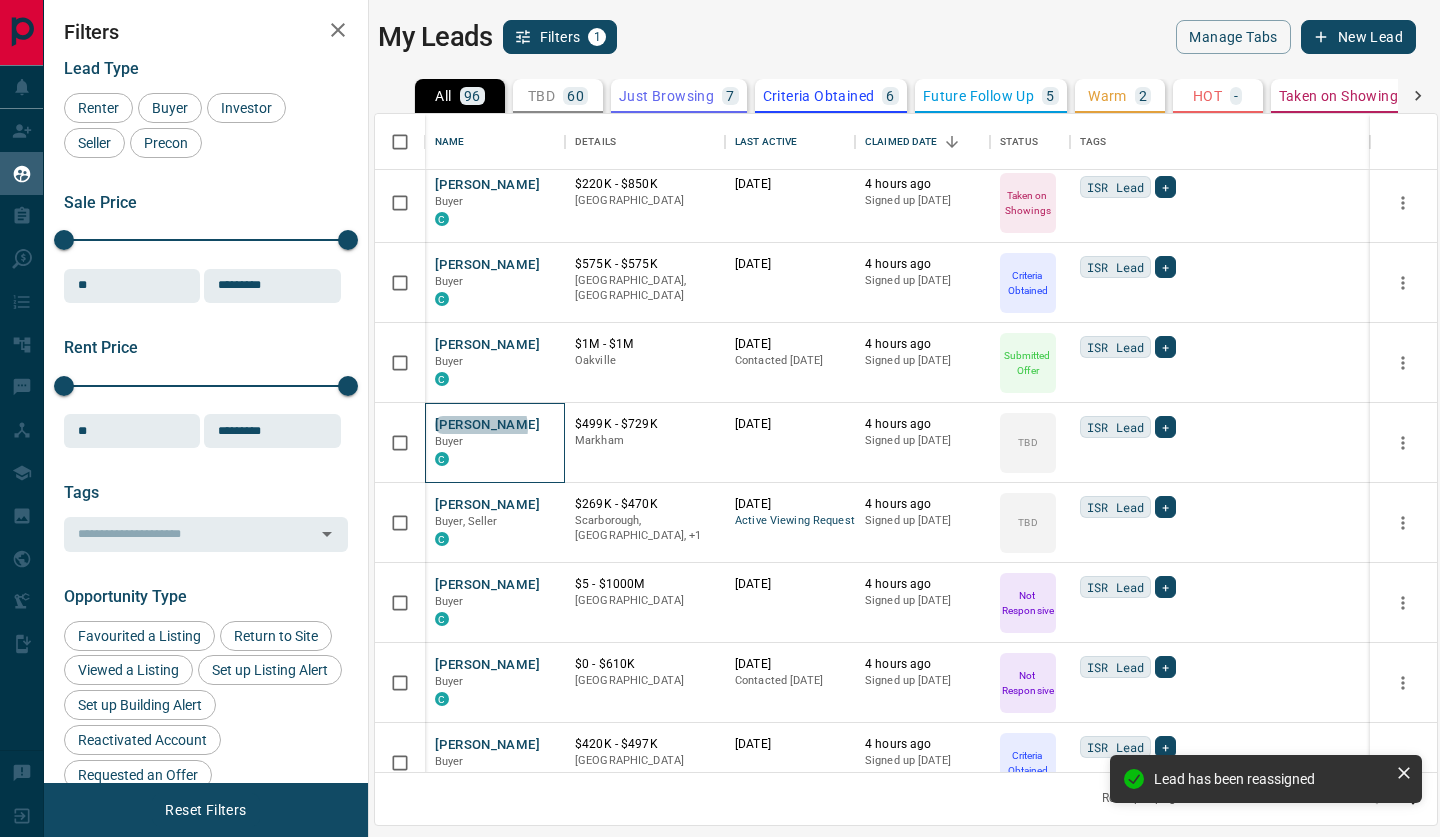 click on "[PERSON_NAME]" at bounding box center [487, 425] 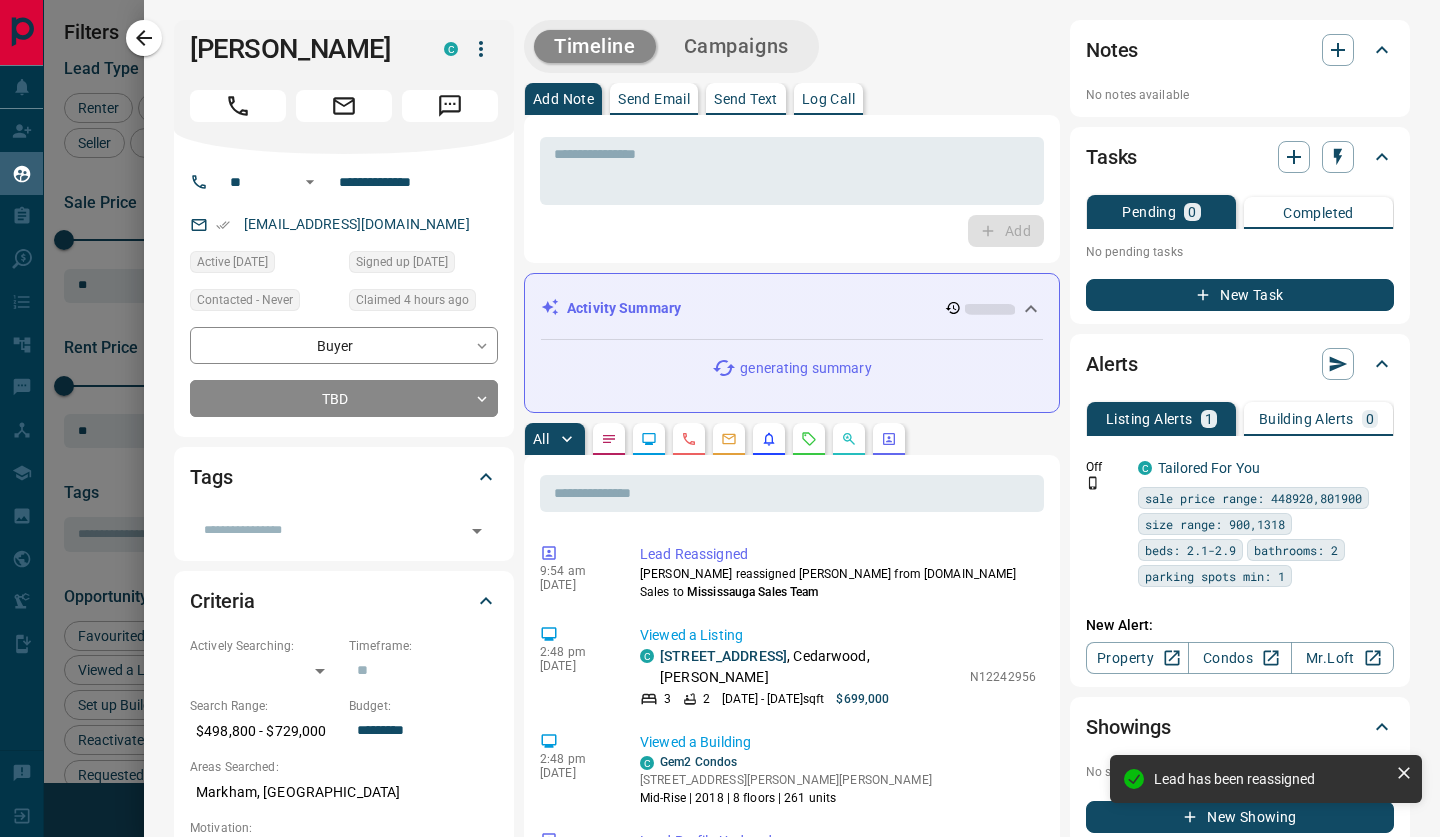 click 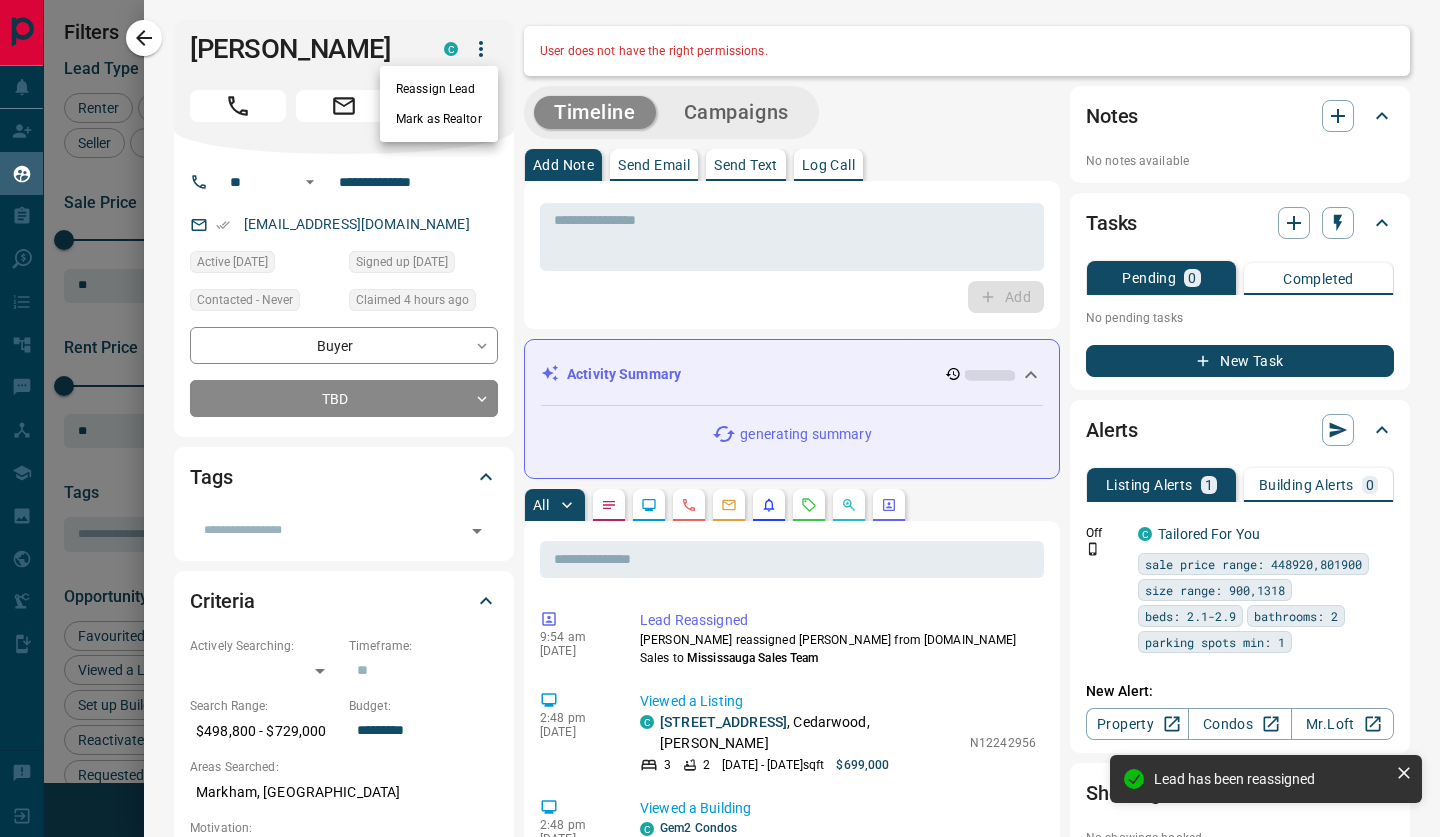 click on "Reassign Lead" at bounding box center (439, 89) 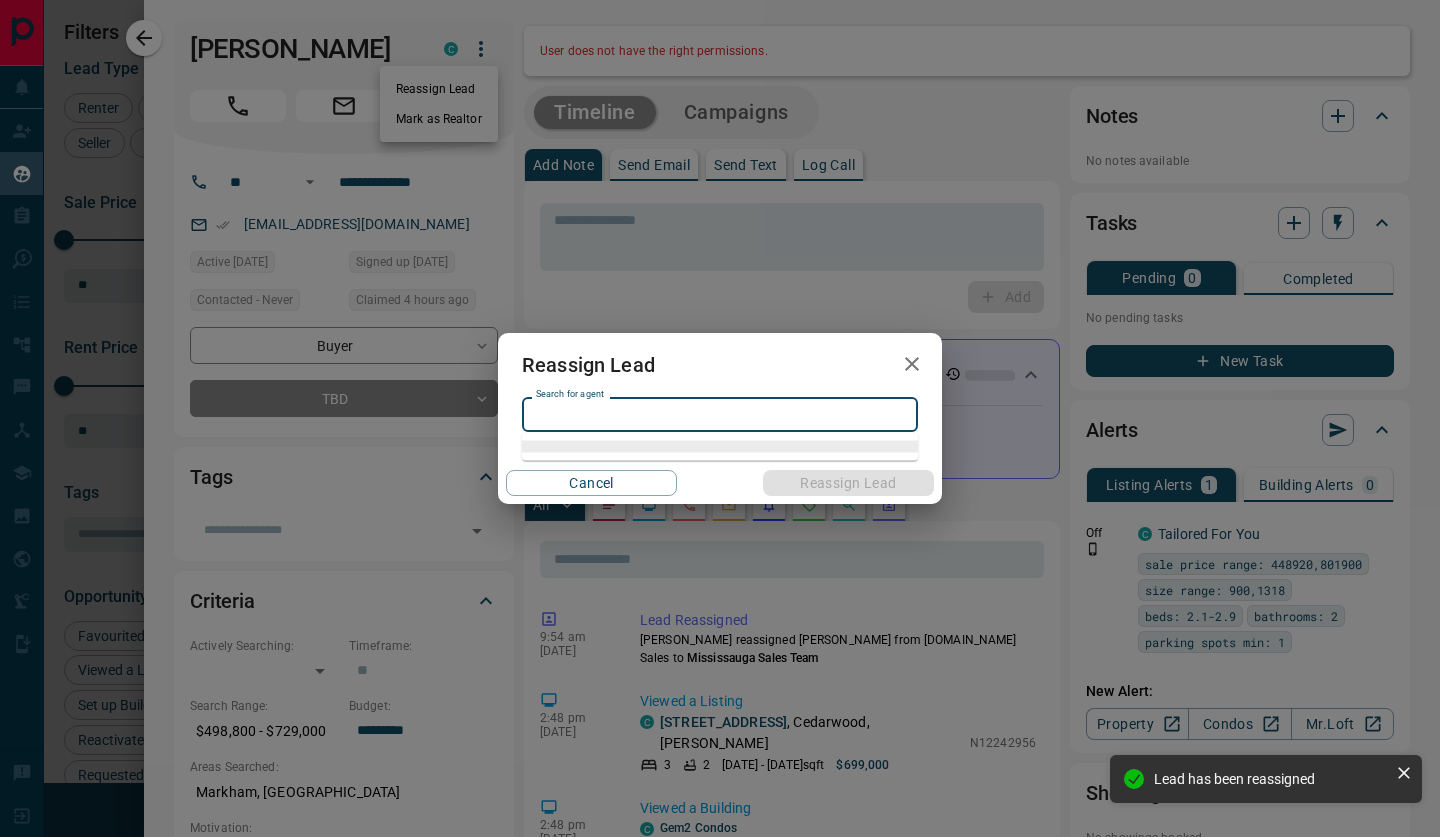 click on "Search for agent Search for agent" at bounding box center [720, 414] 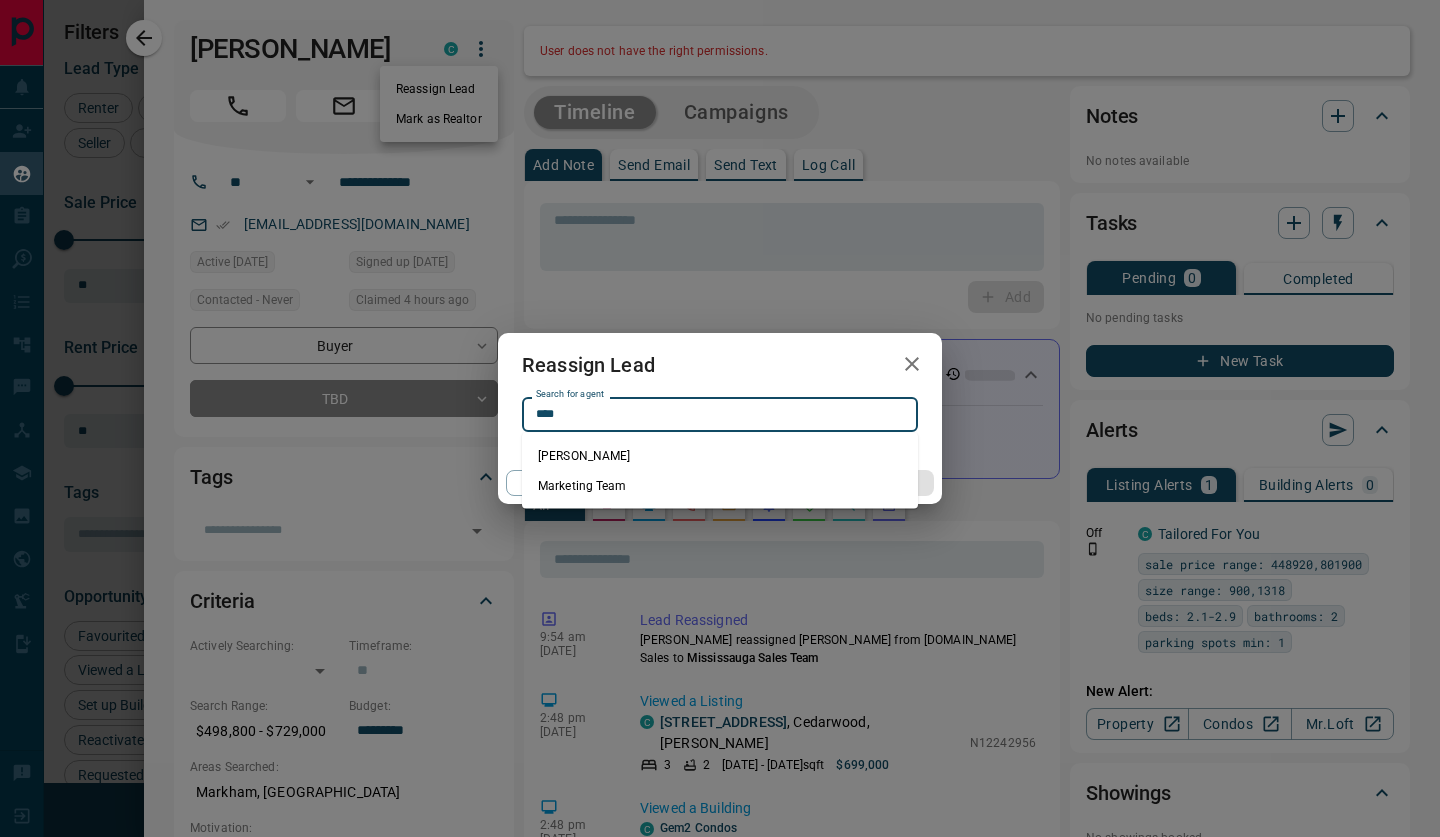click on "[PERSON_NAME]" at bounding box center (720, 456) 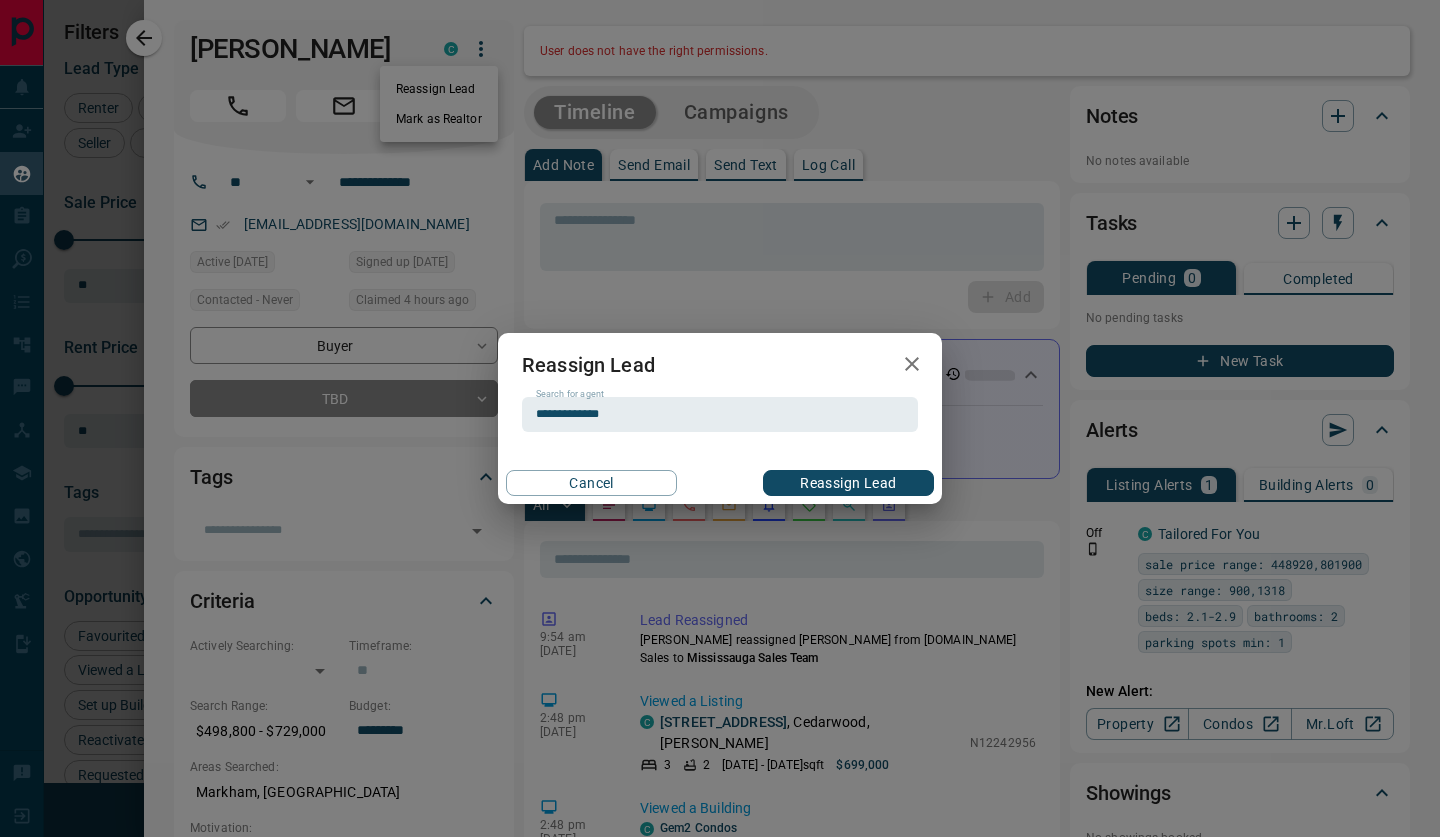 click on "Reassign Lead" at bounding box center (848, 483) 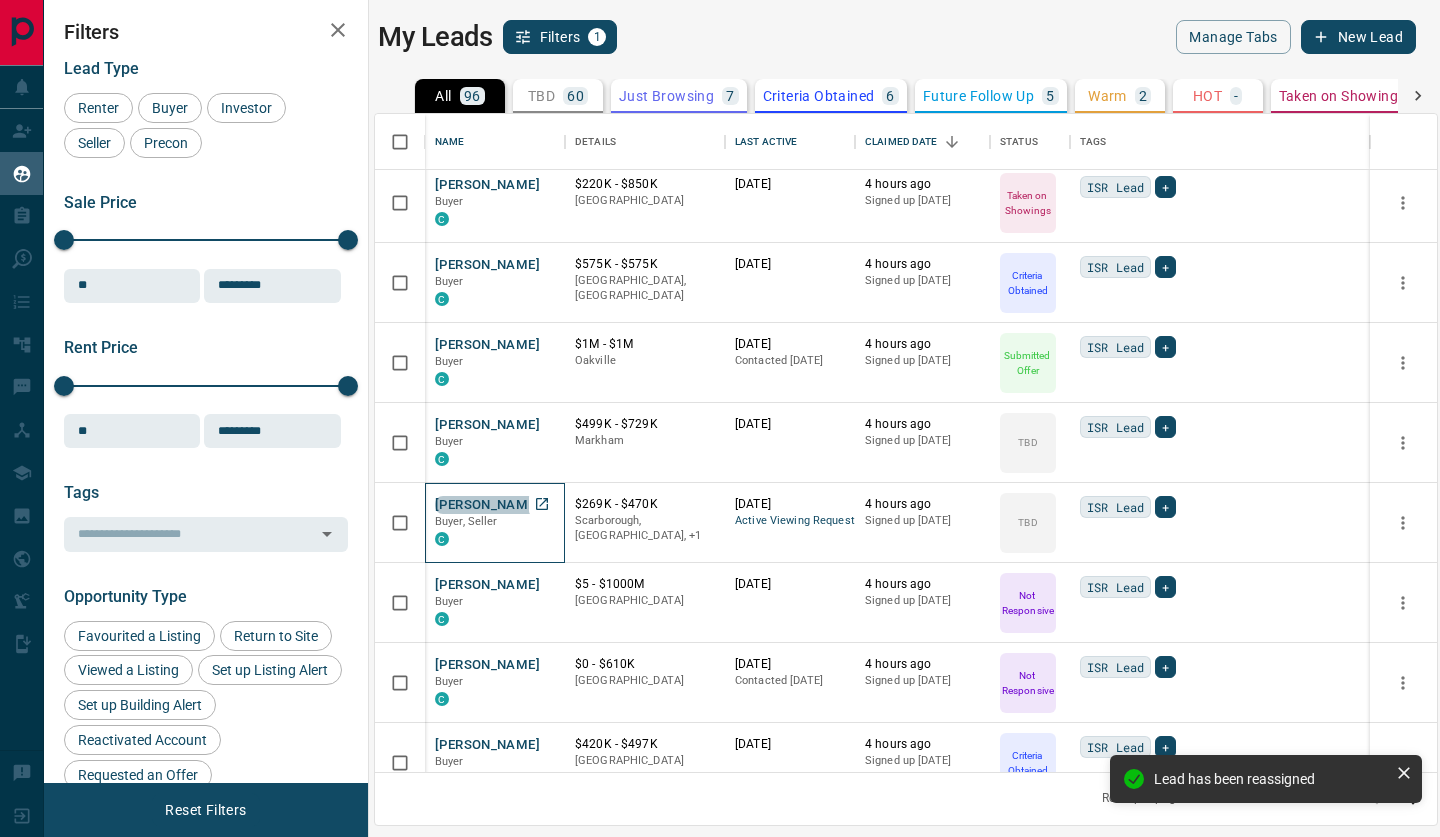 click on "[PERSON_NAME]" at bounding box center [487, 505] 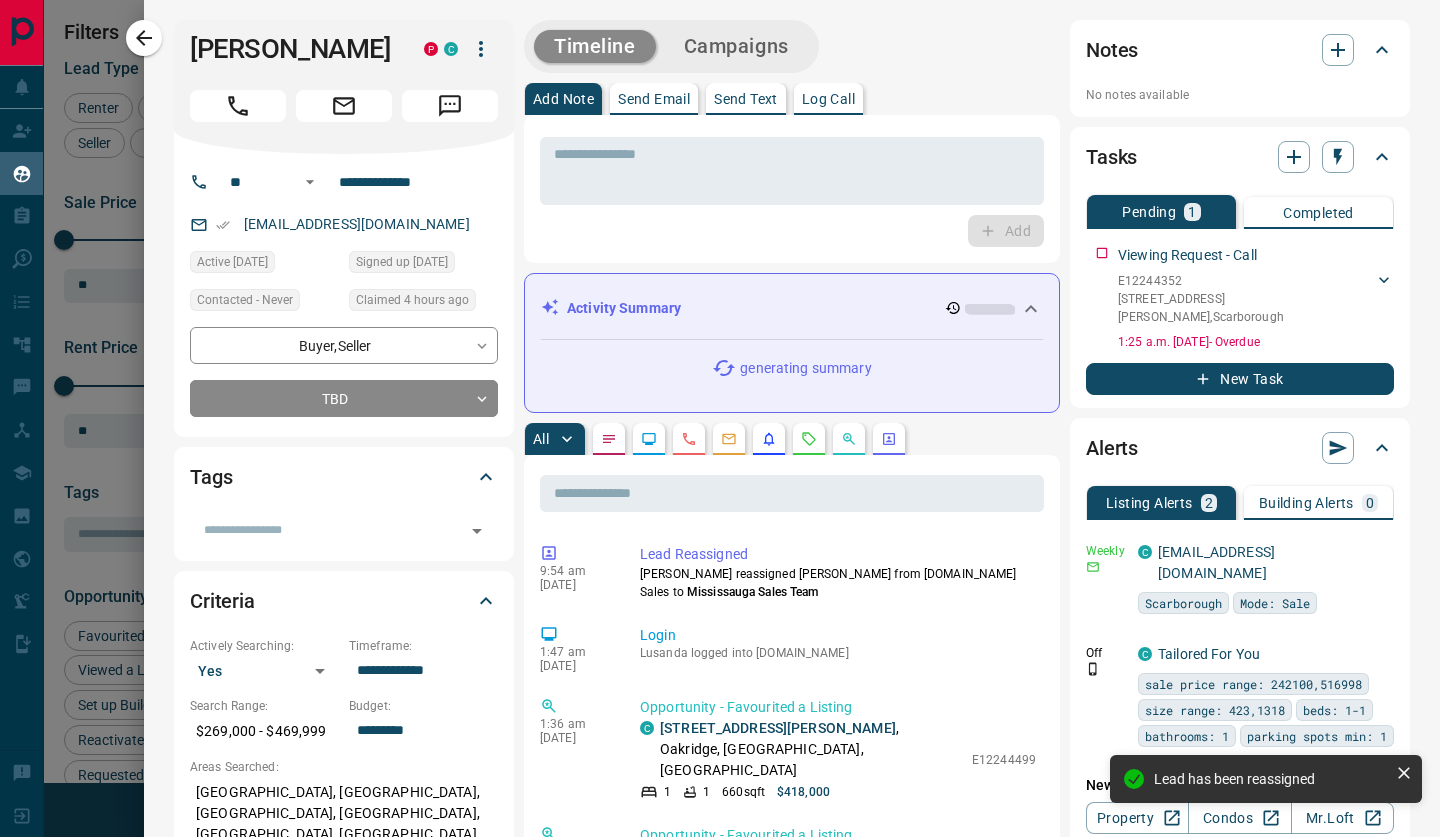 click at bounding box center [481, 49] 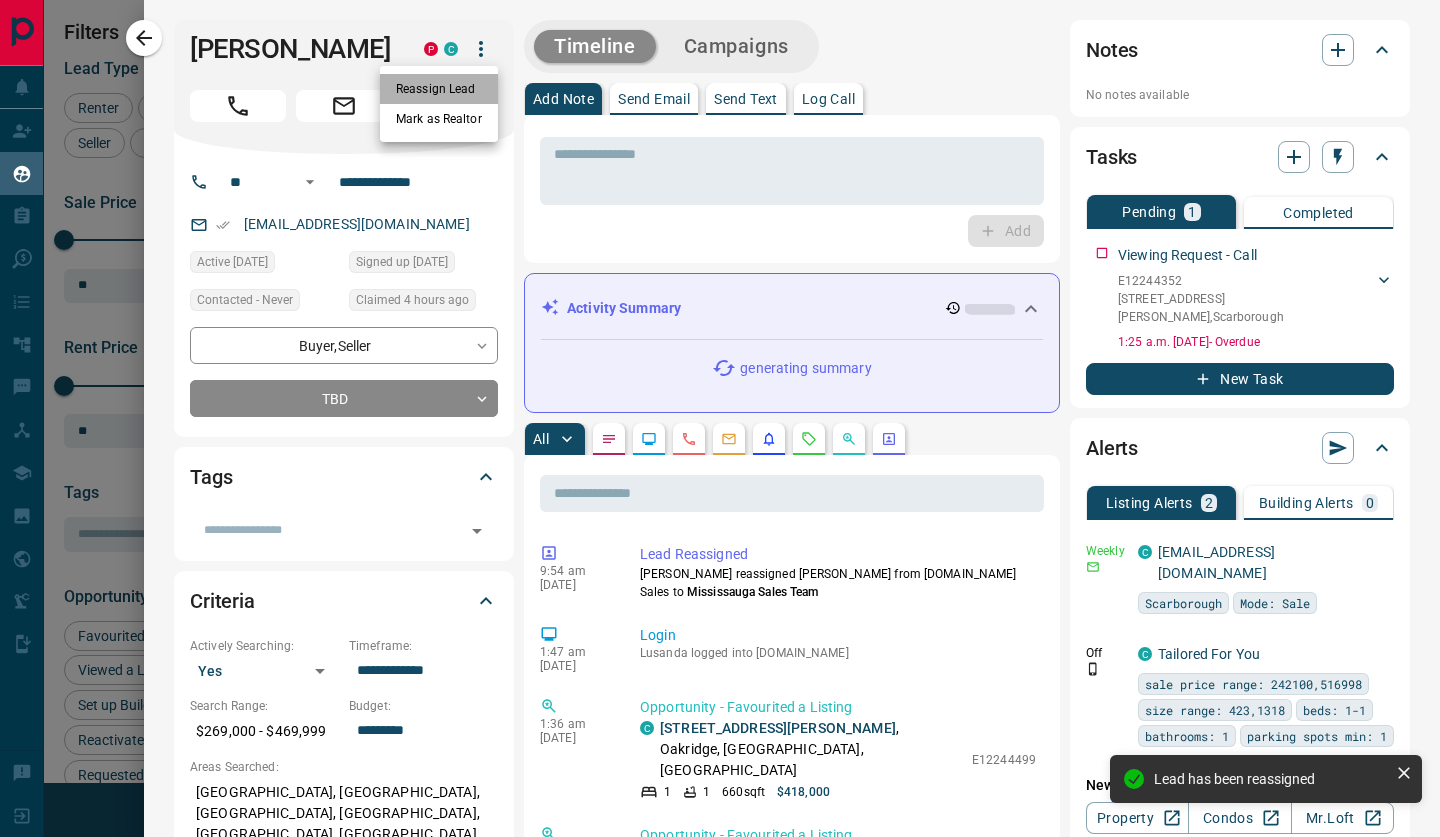 click on "Reassign Lead" at bounding box center (439, 89) 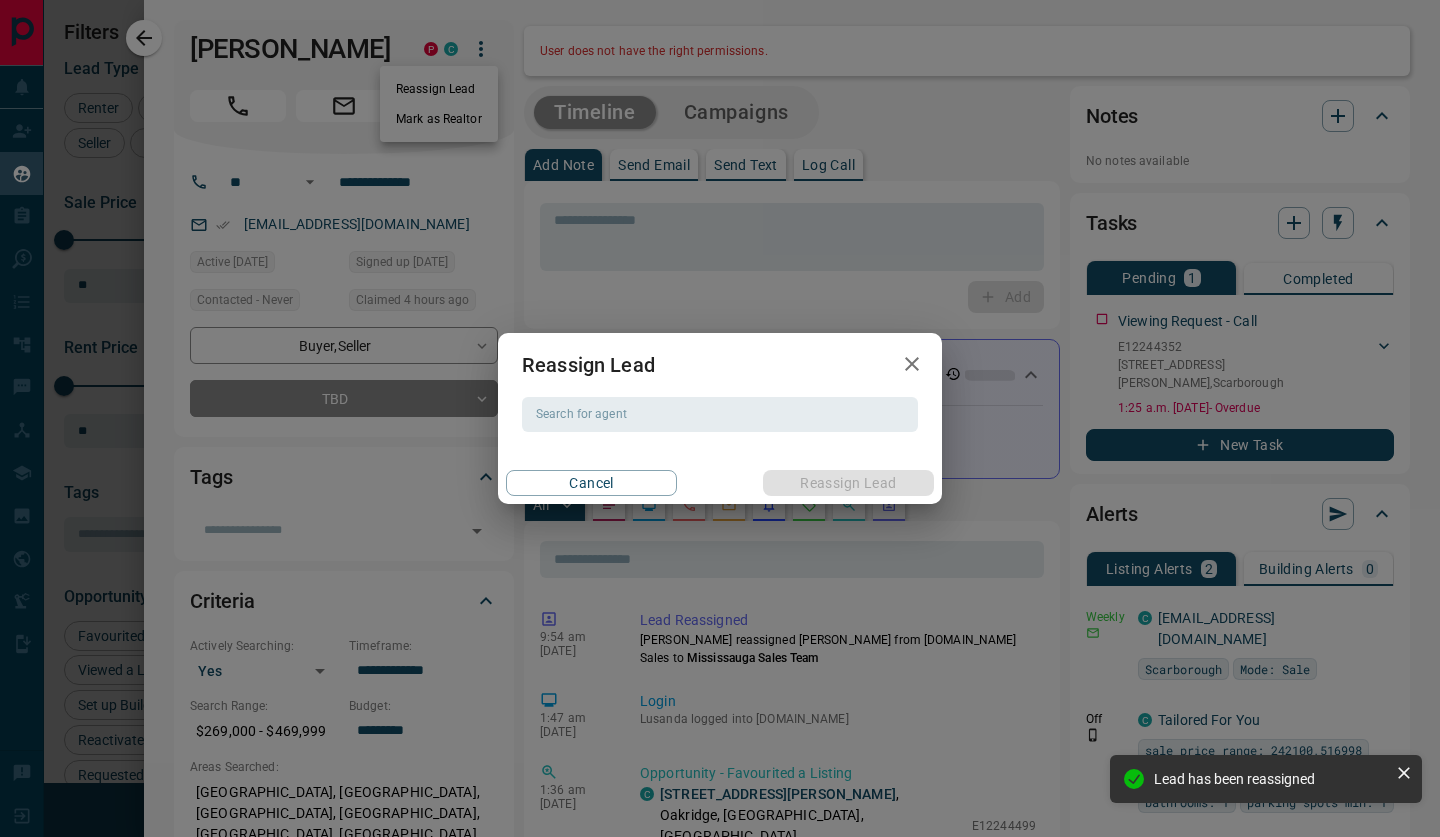 click on "Reassign Lead Search for agent Search for agent Cancel Reassign Lead" at bounding box center [720, 418] 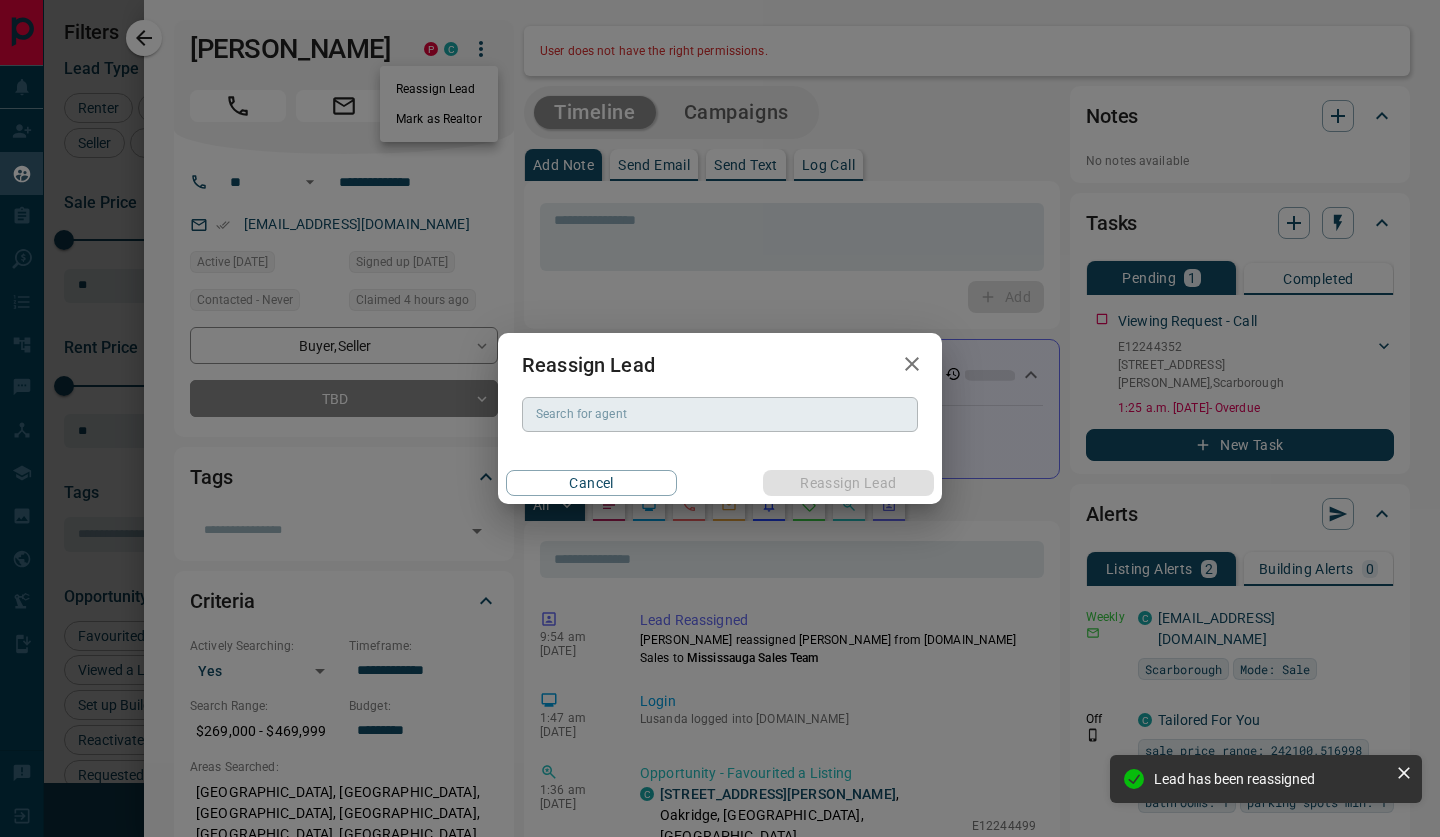 click on "Search for agent" at bounding box center (718, 414) 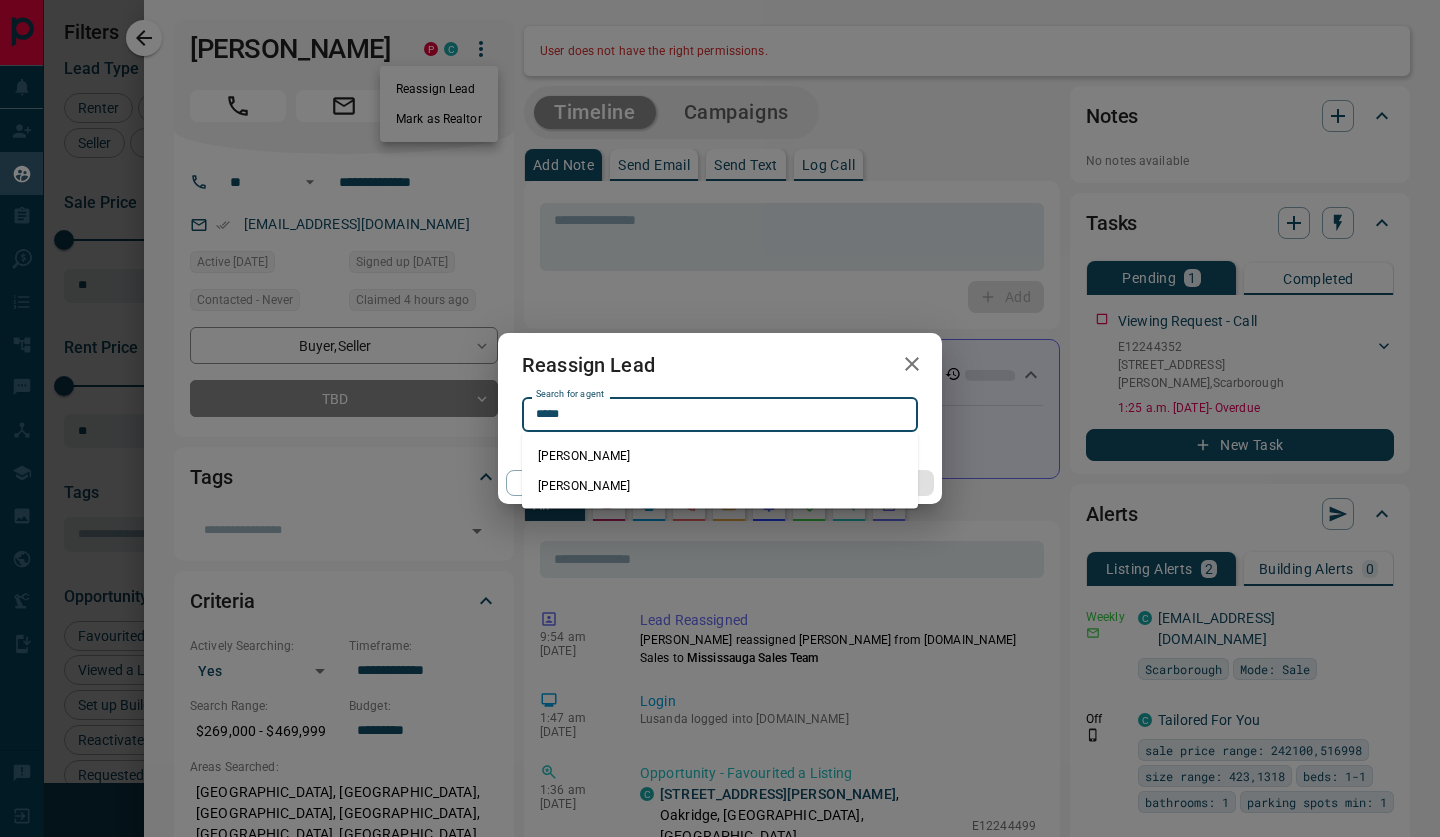 click on "[PERSON_NAME]" at bounding box center (720, 486) 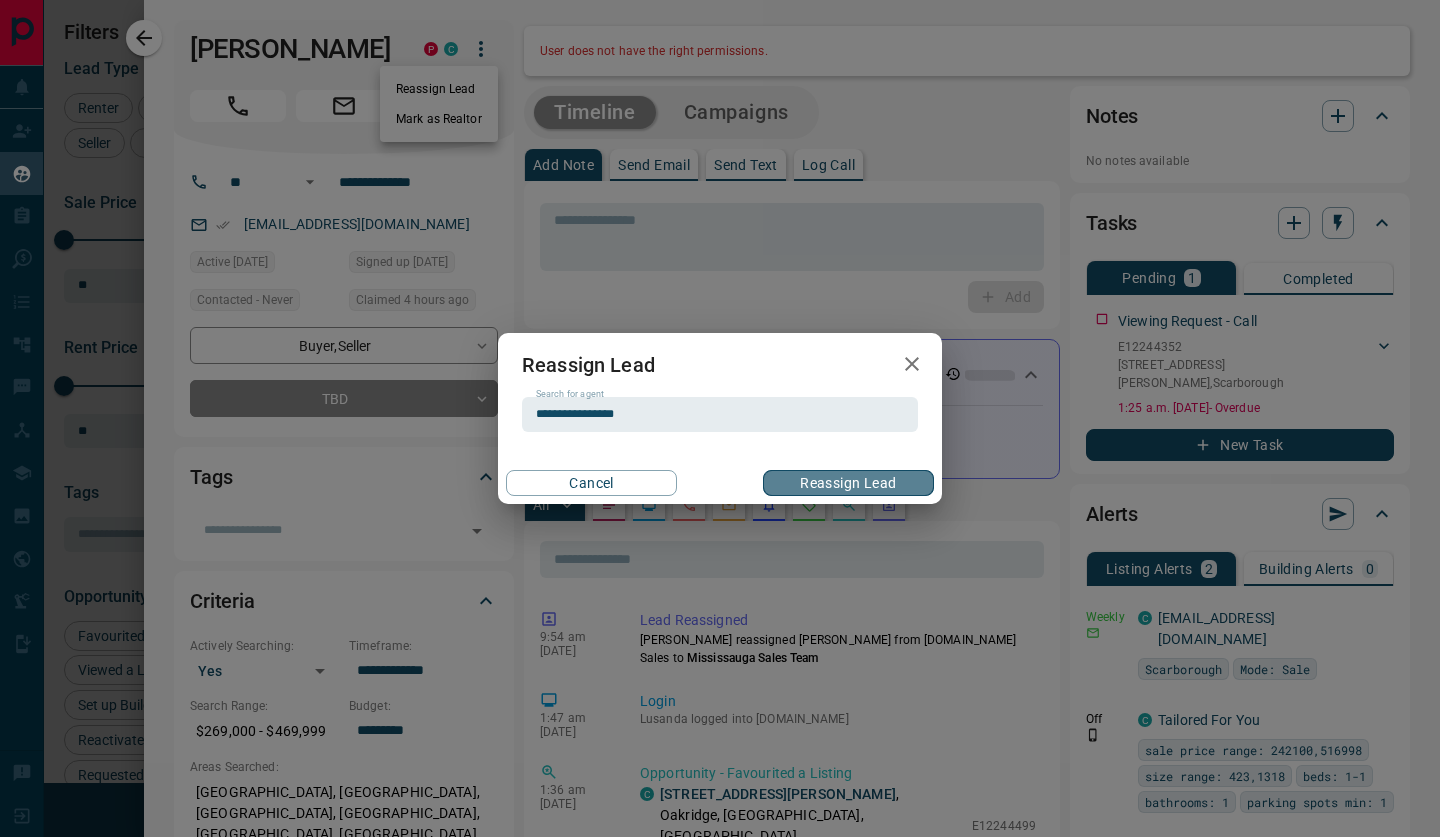 click on "Reassign Lead" at bounding box center (848, 483) 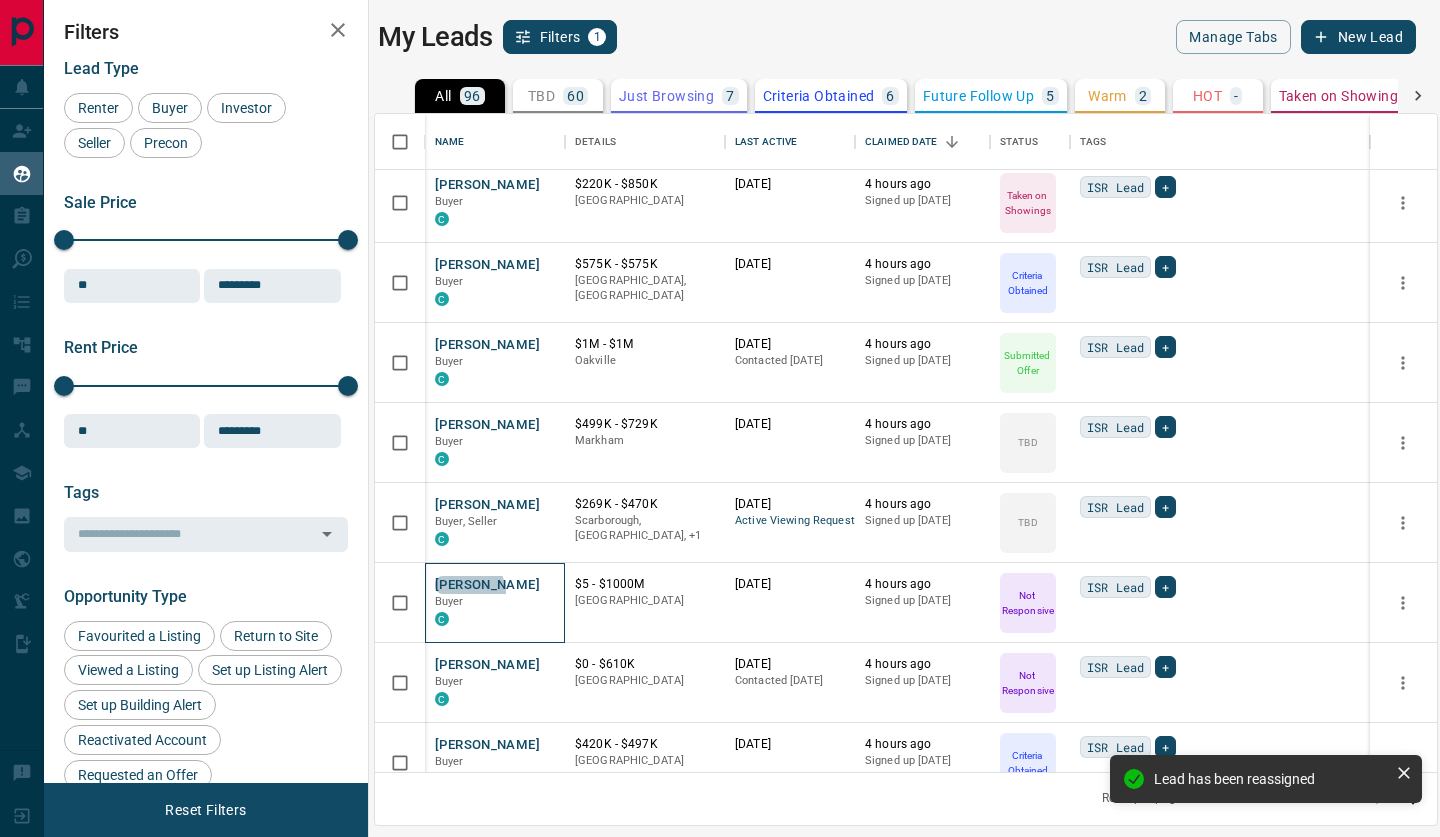 click on "[PERSON_NAME]" at bounding box center [487, 585] 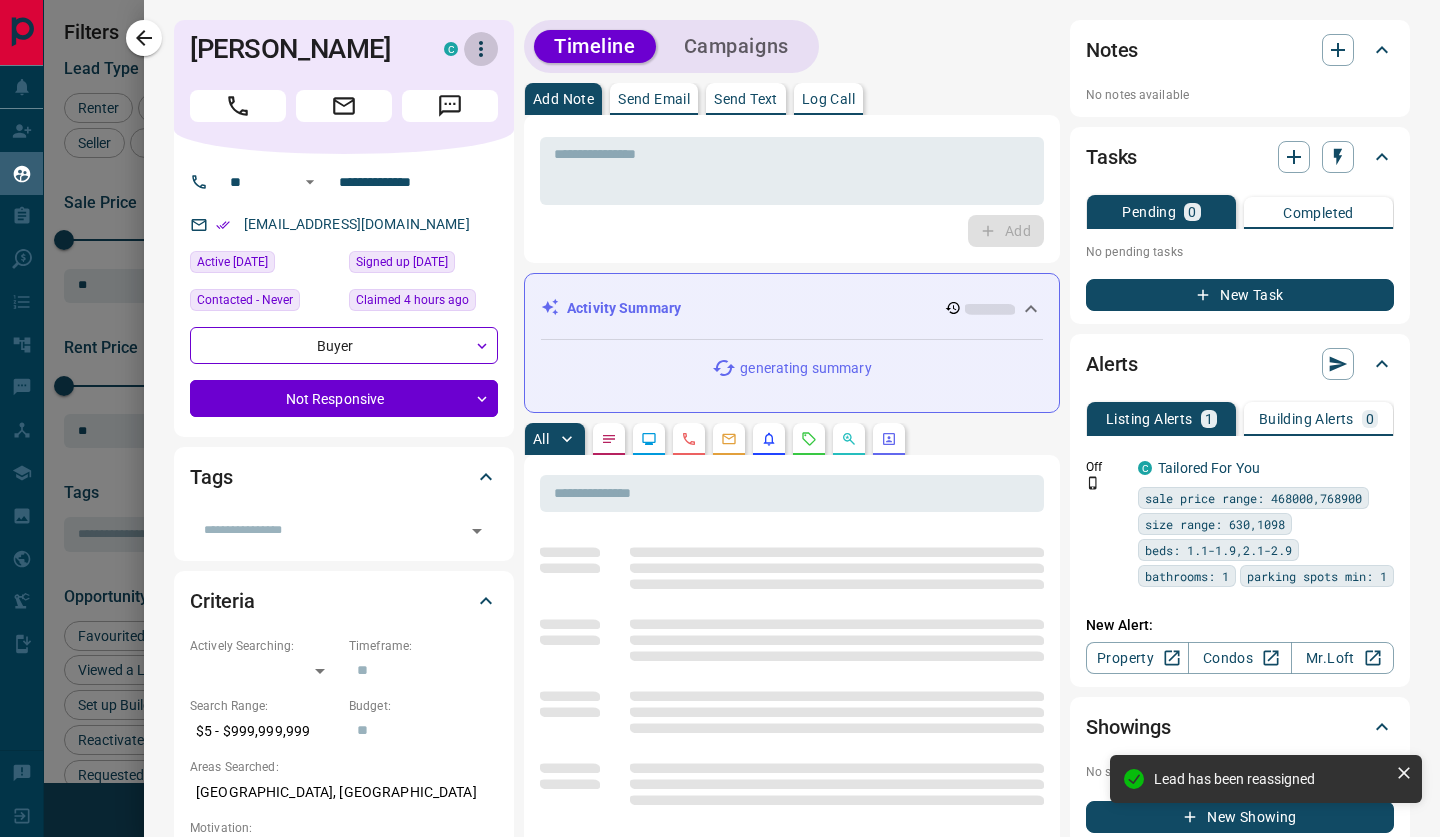 click 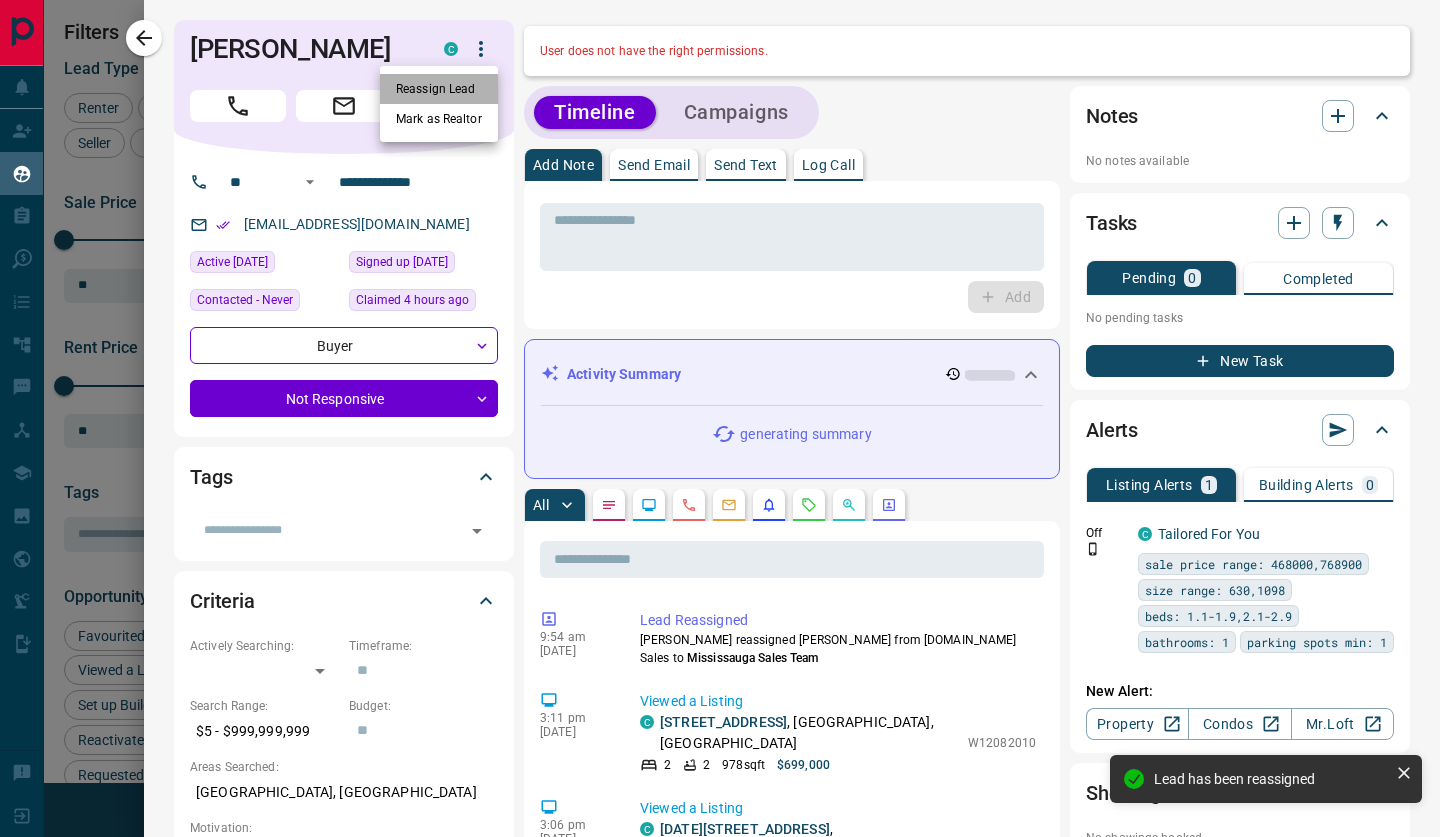 click on "Reassign Lead" at bounding box center [439, 89] 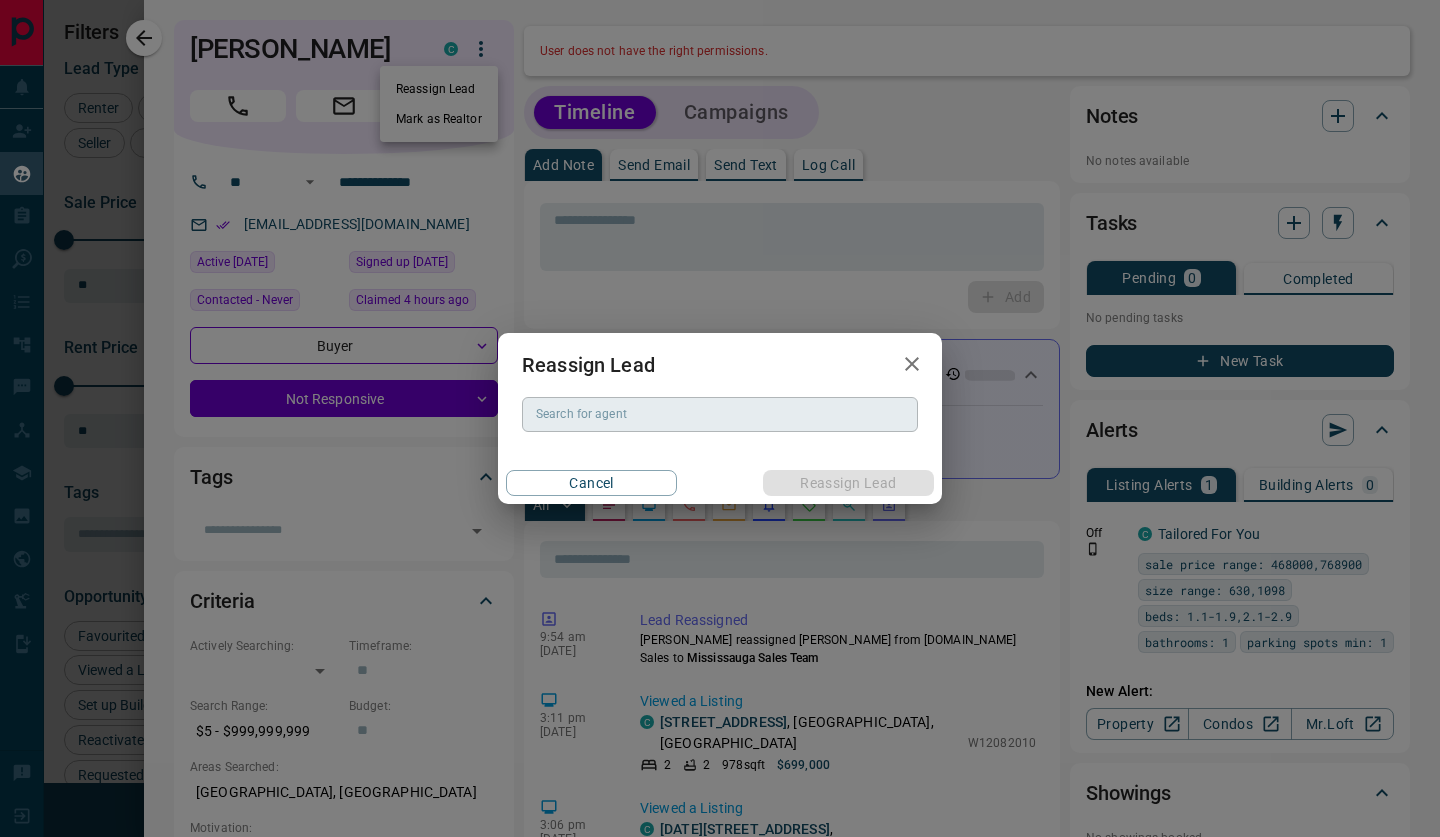 click on "Search for agent" at bounding box center (720, 414) 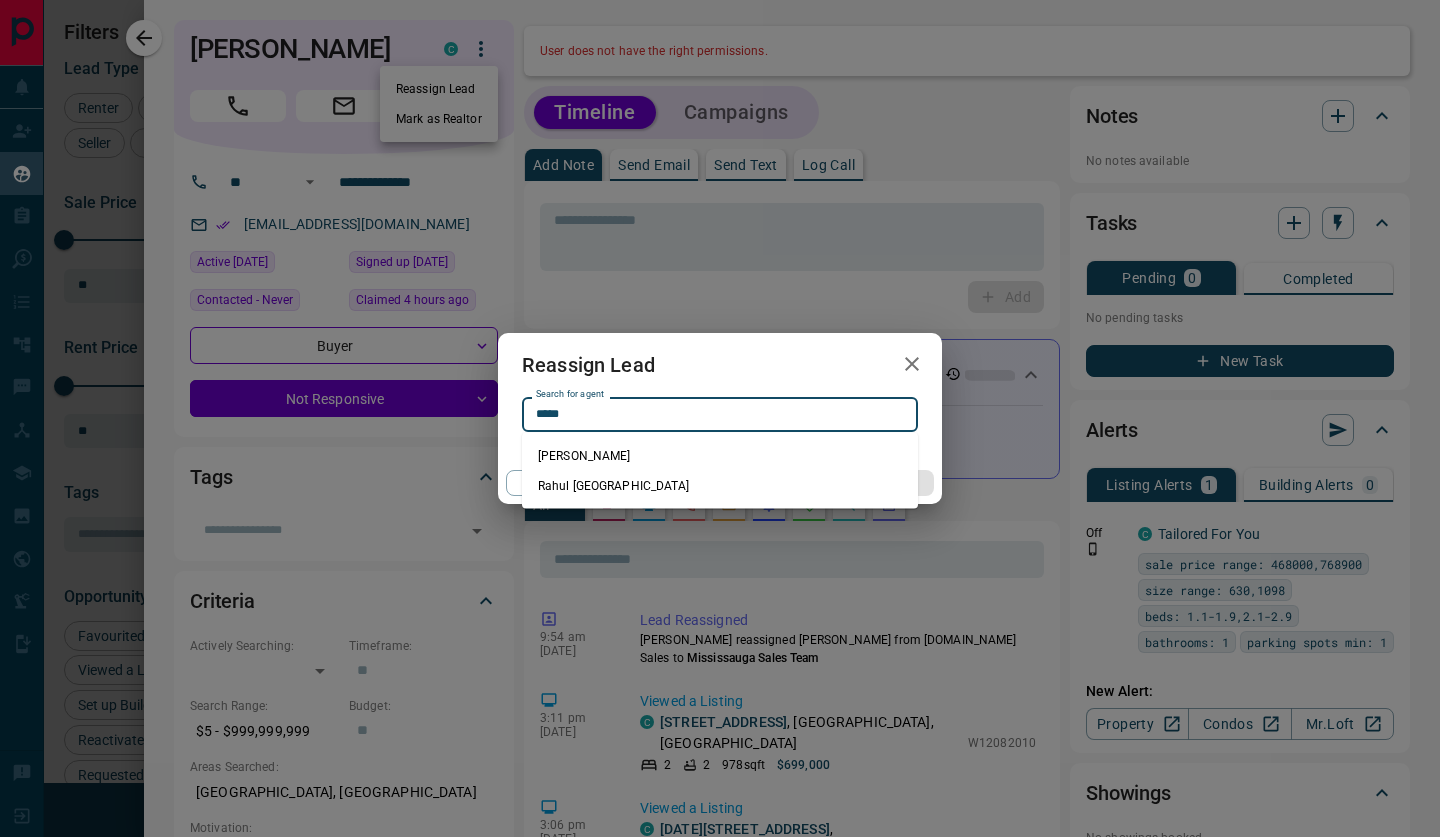 click on "Rahul [GEOGRAPHIC_DATA]" at bounding box center [720, 486] 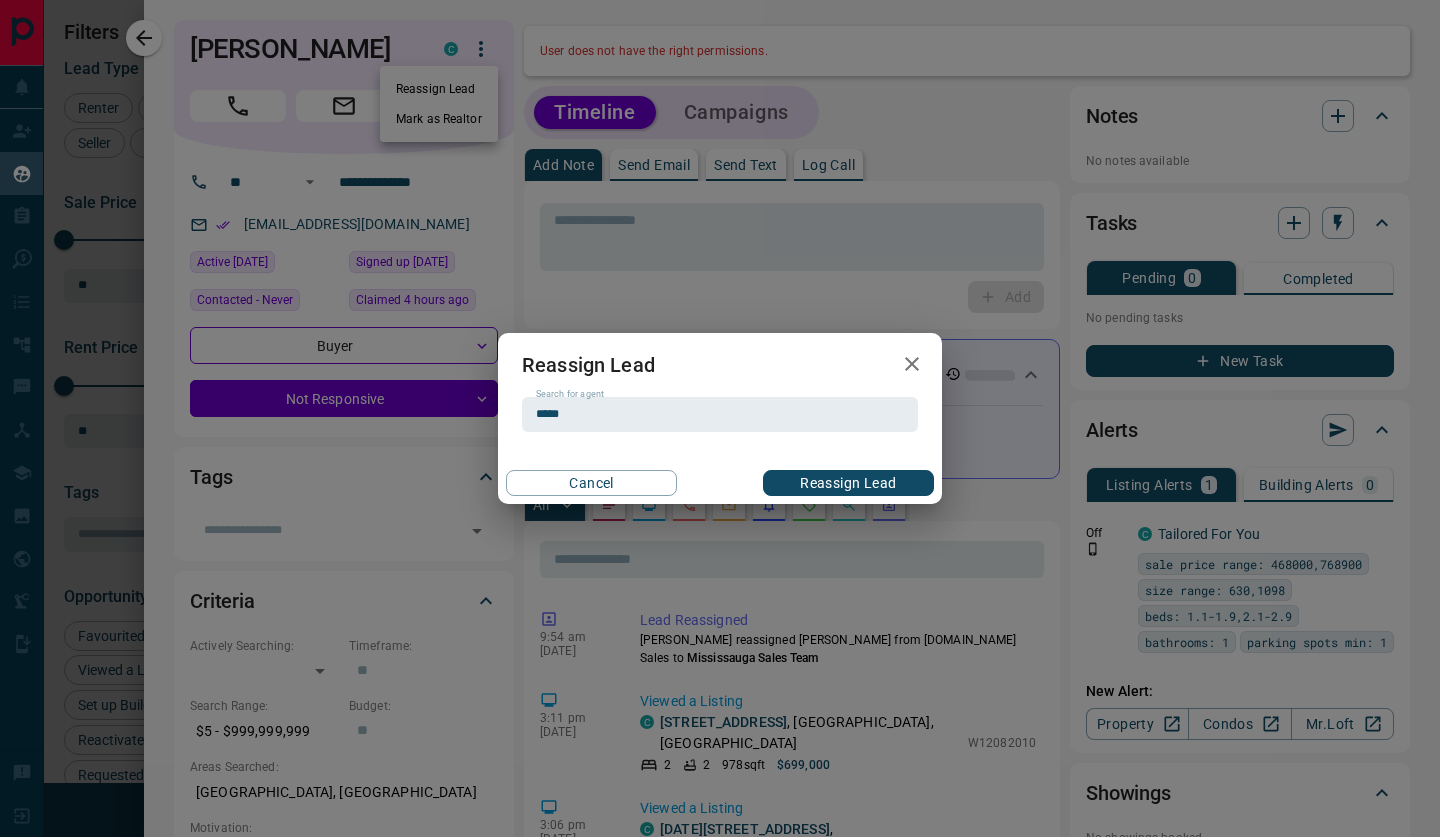 type on "**********" 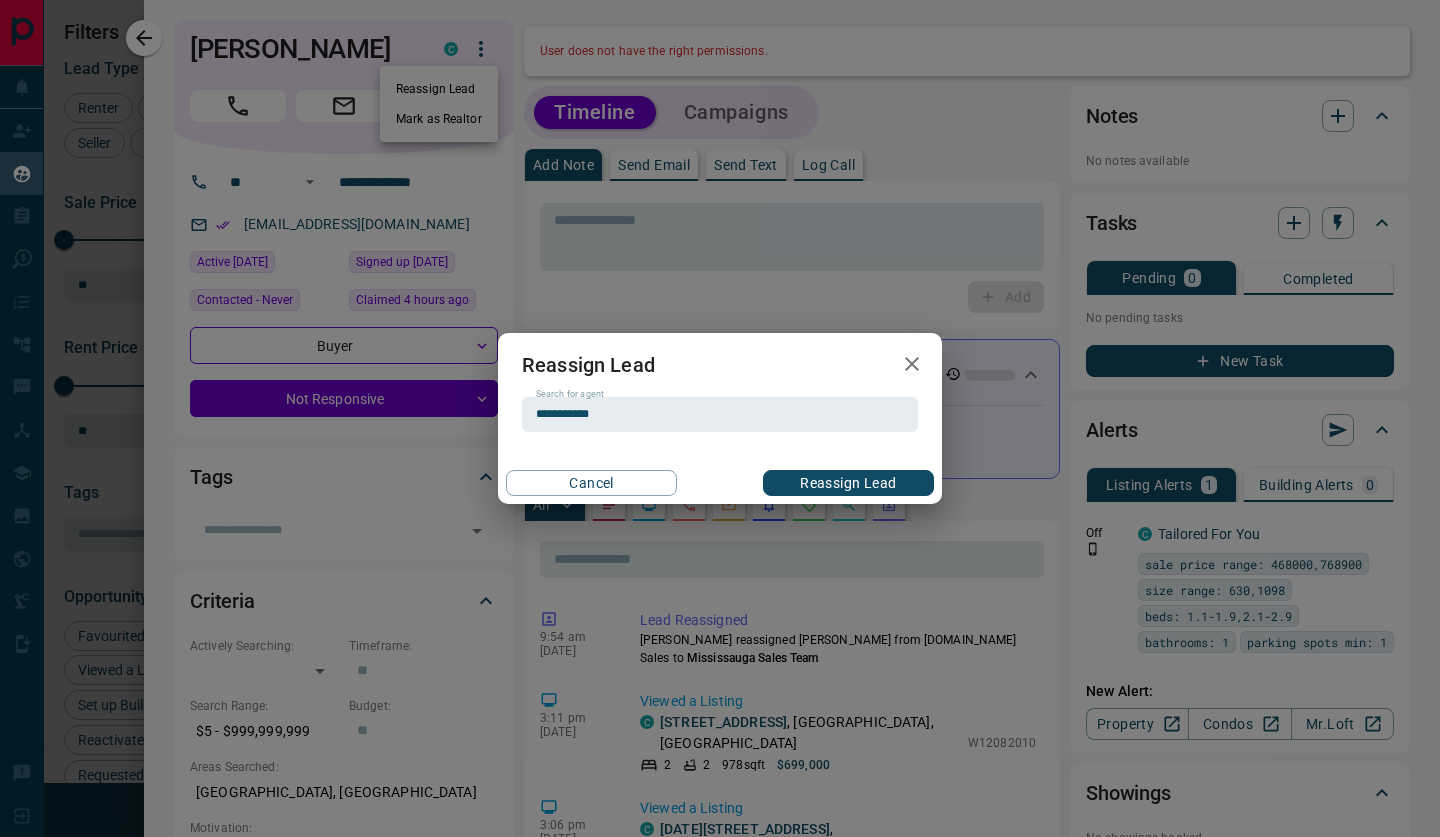 click on "Reassign Lead" at bounding box center (848, 483) 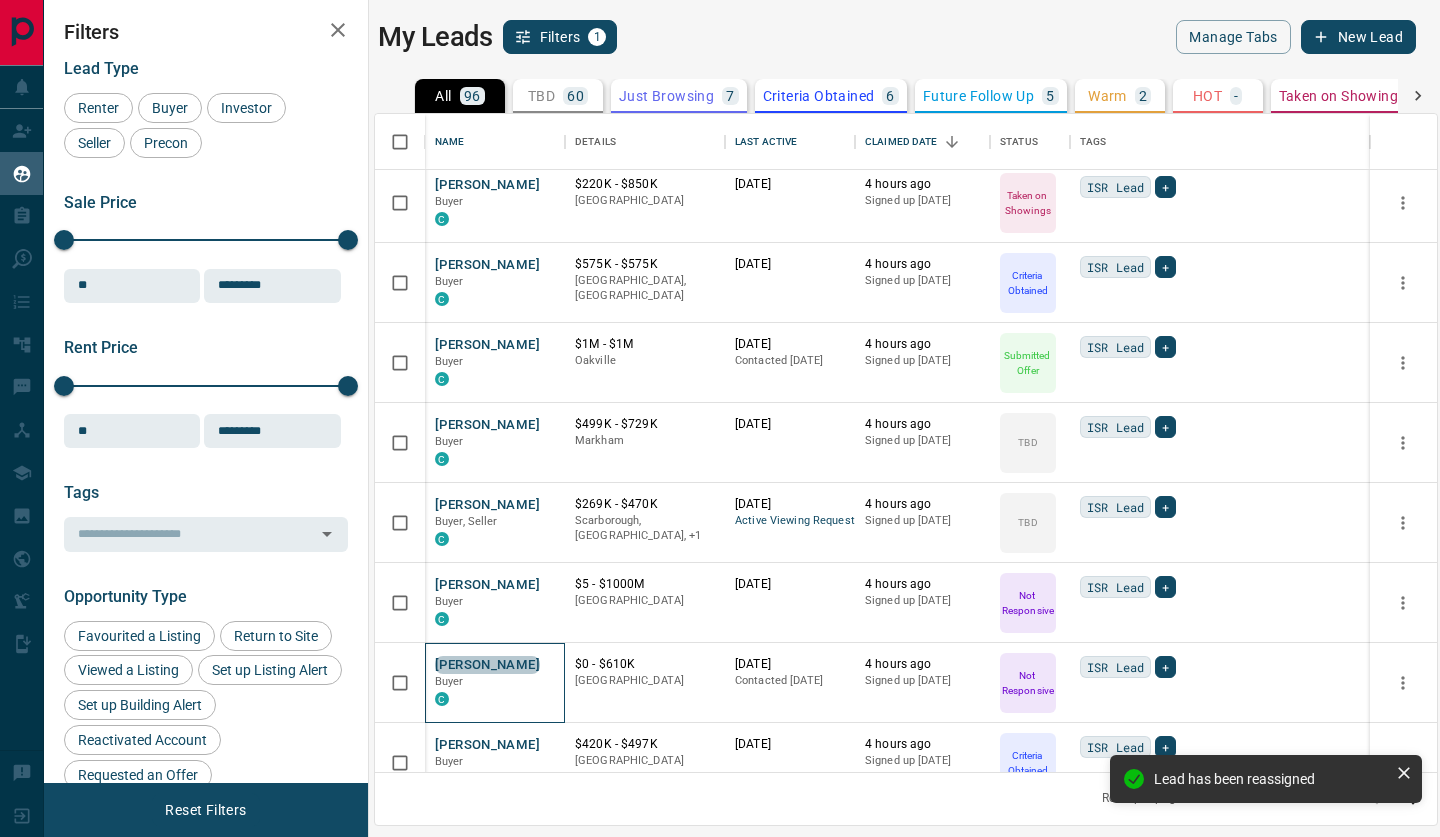 click on "[PERSON_NAME]" at bounding box center (487, 665) 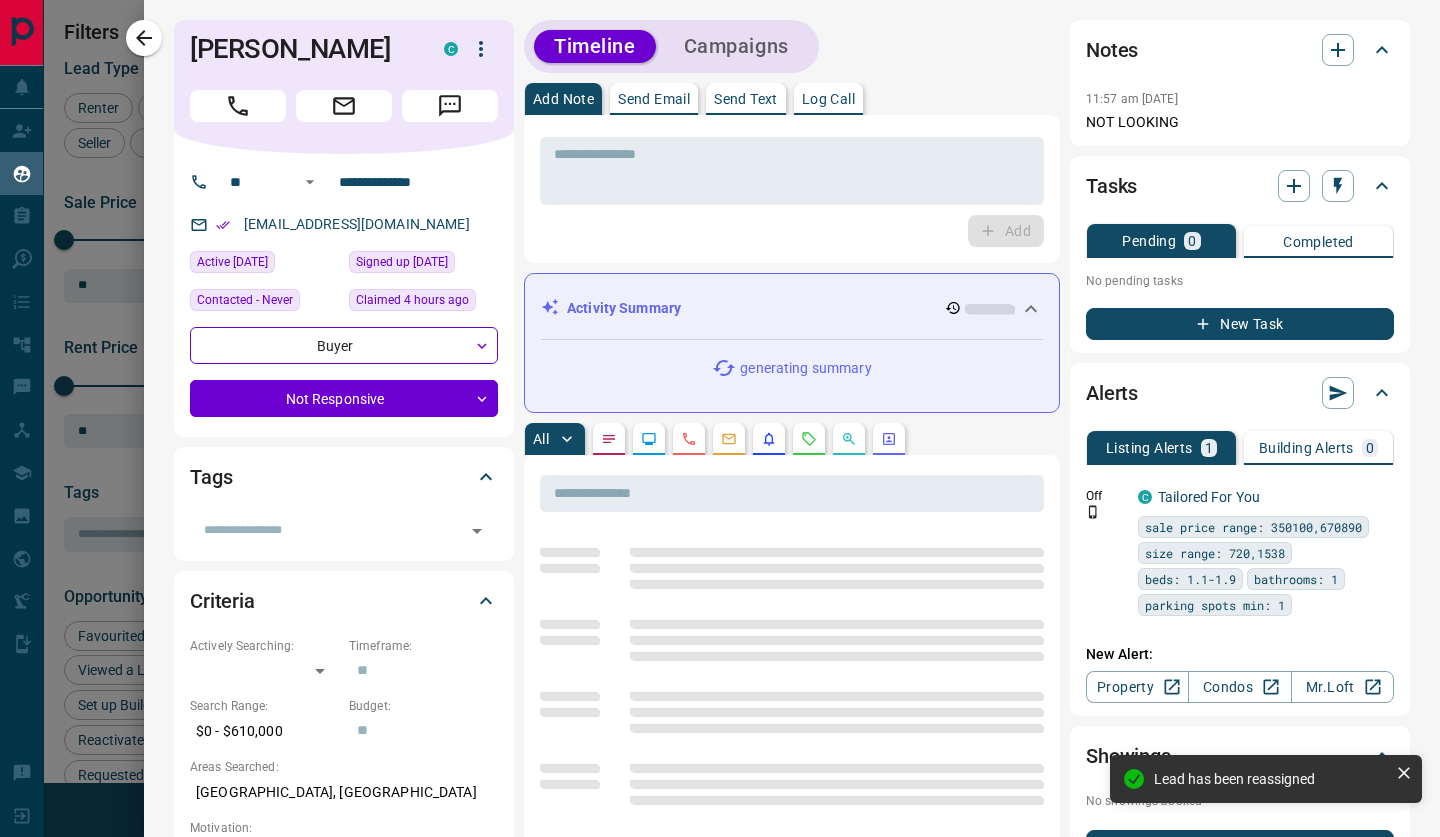 click 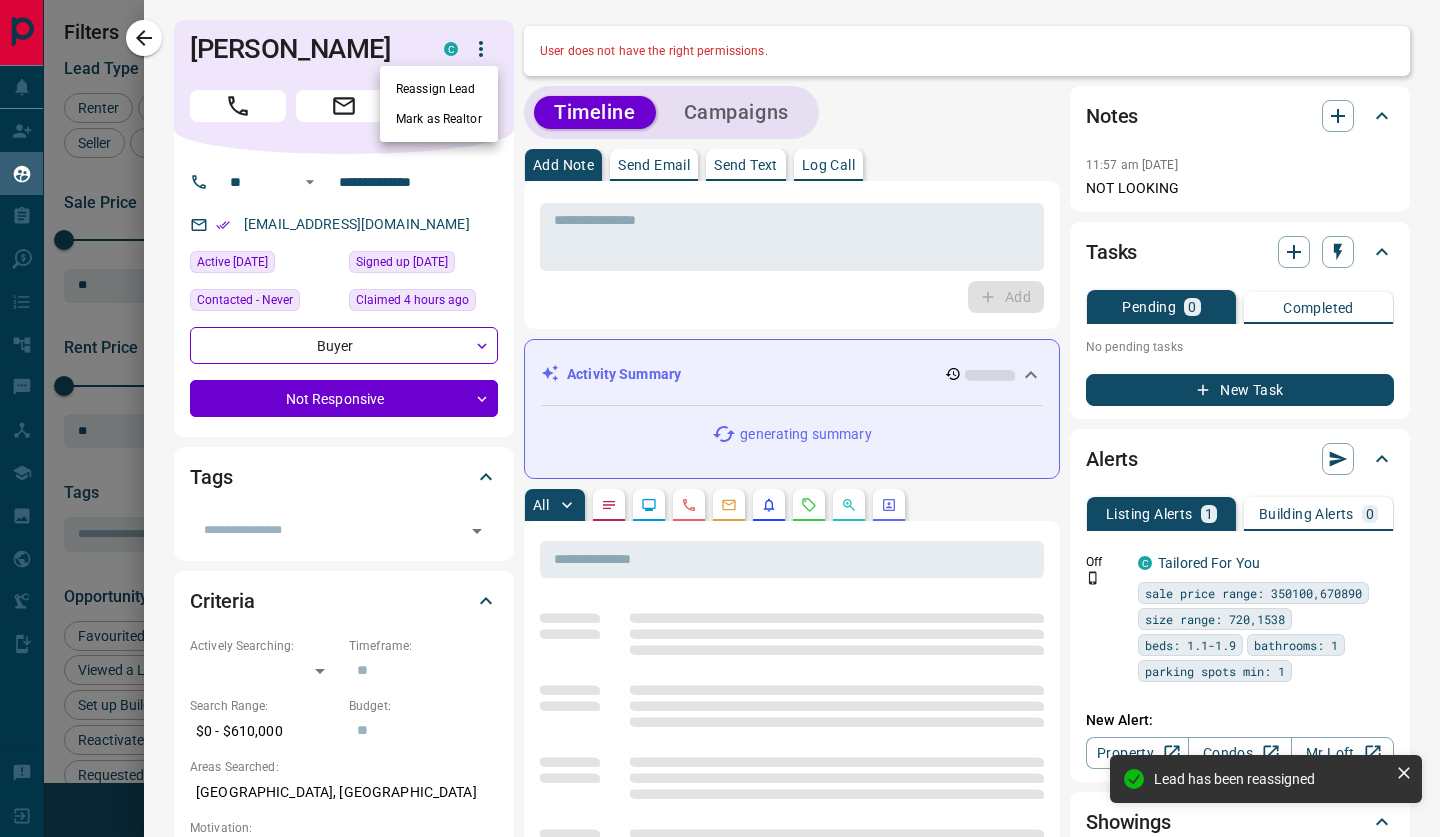 click on "Reassign Lead" at bounding box center (439, 89) 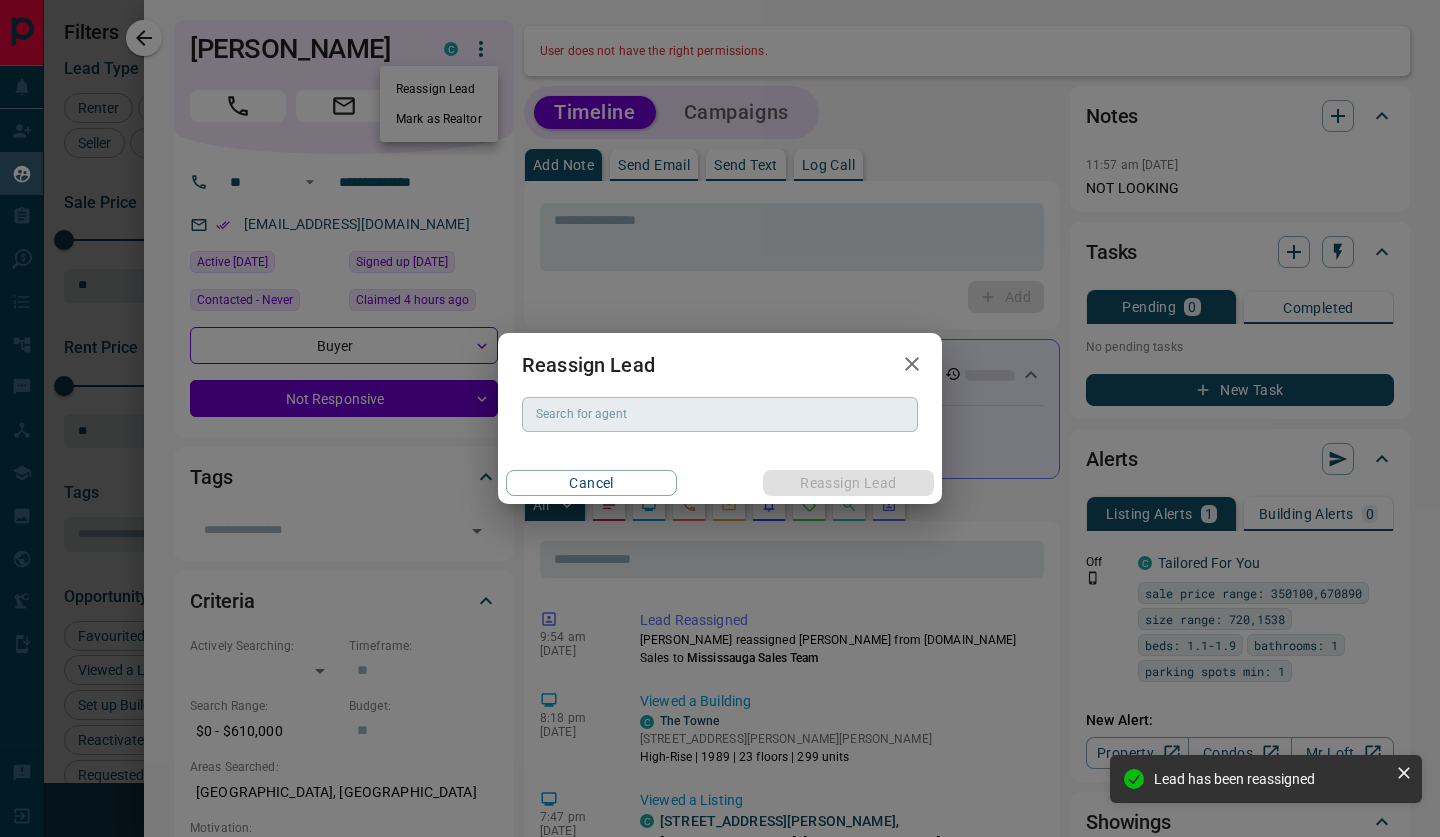 click on "Search for agent" at bounding box center [720, 414] 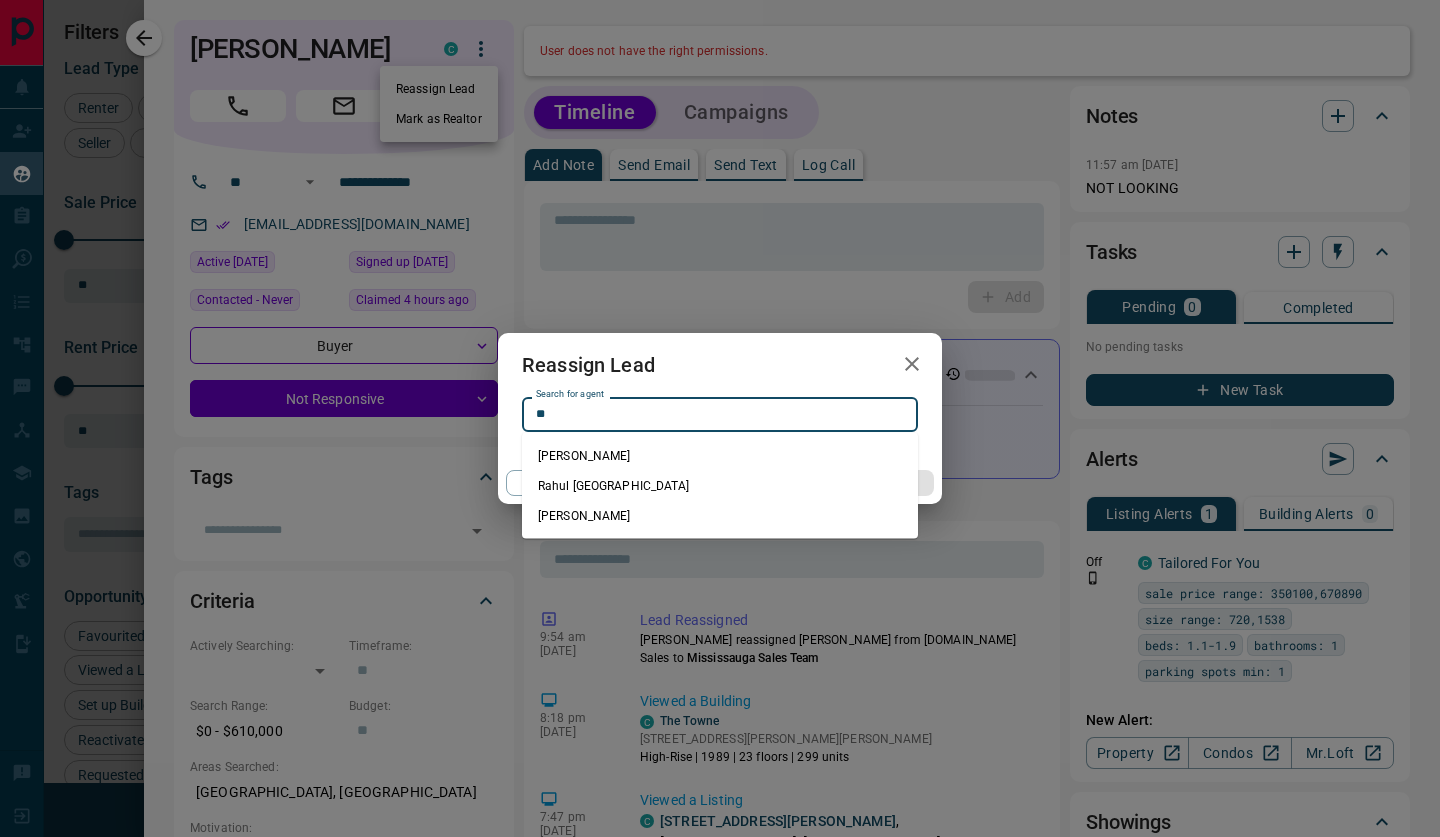 type on "*" 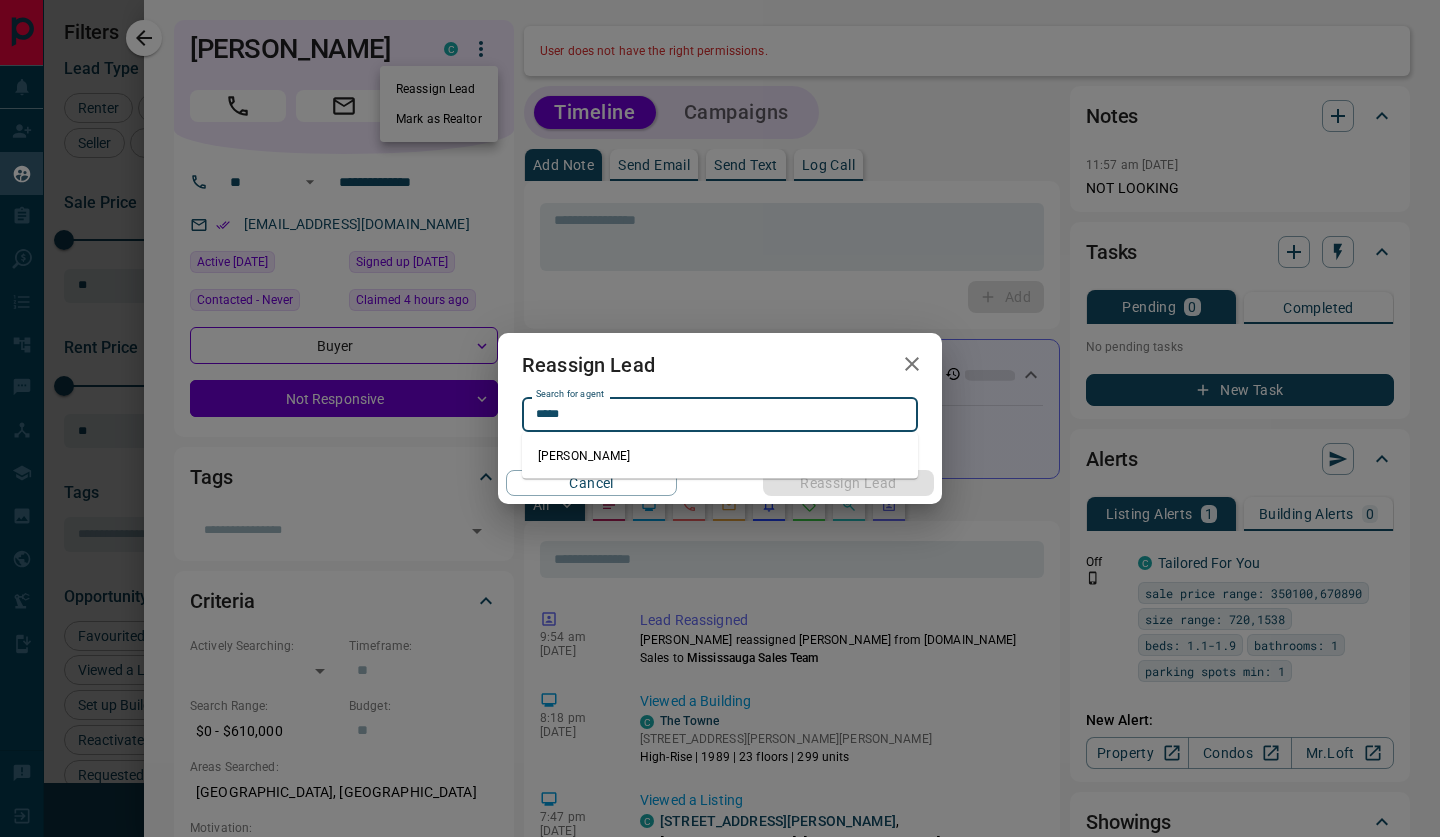 click on "[PERSON_NAME]" at bounding box center (720, 456) 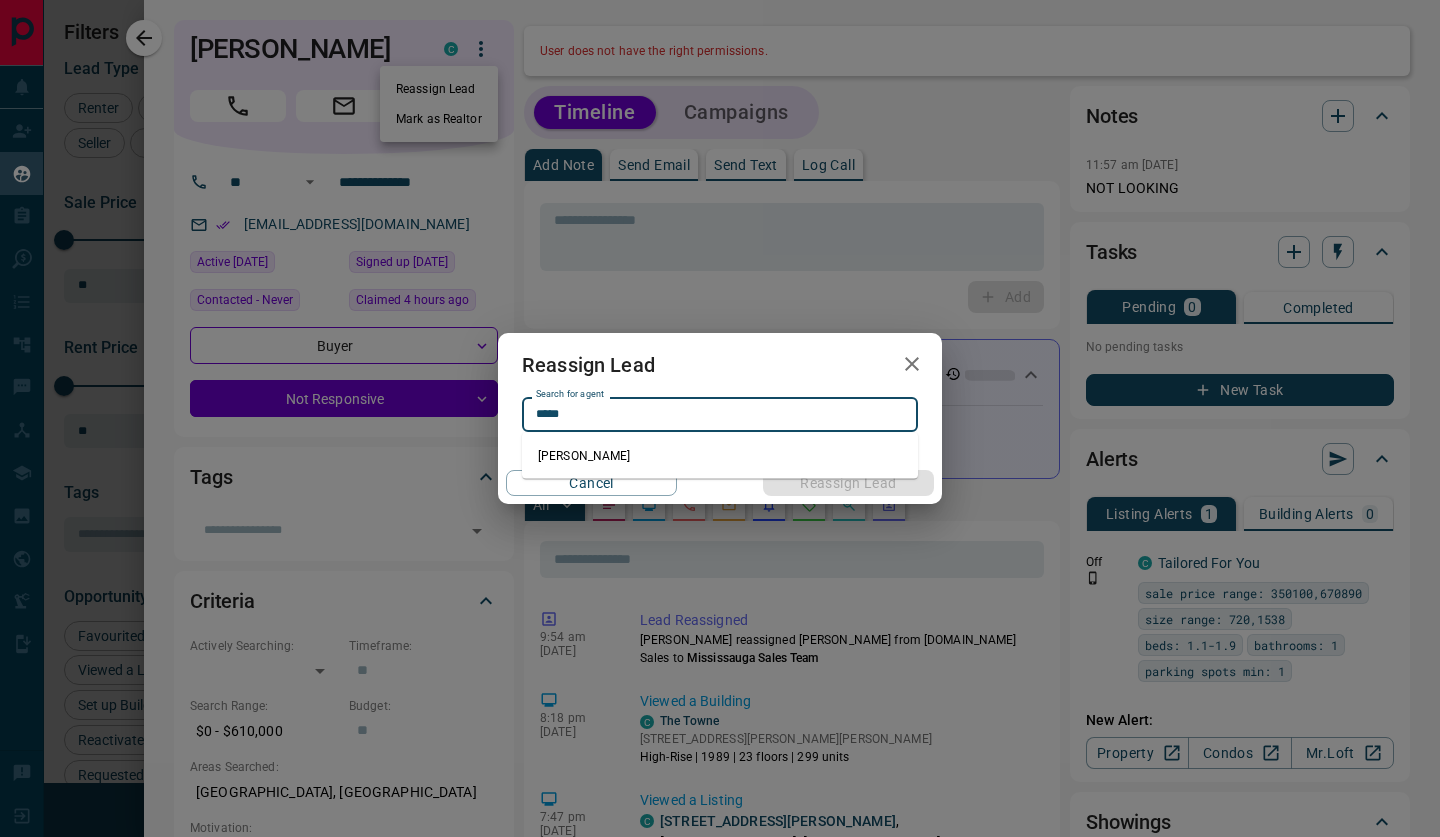 type on "**********" 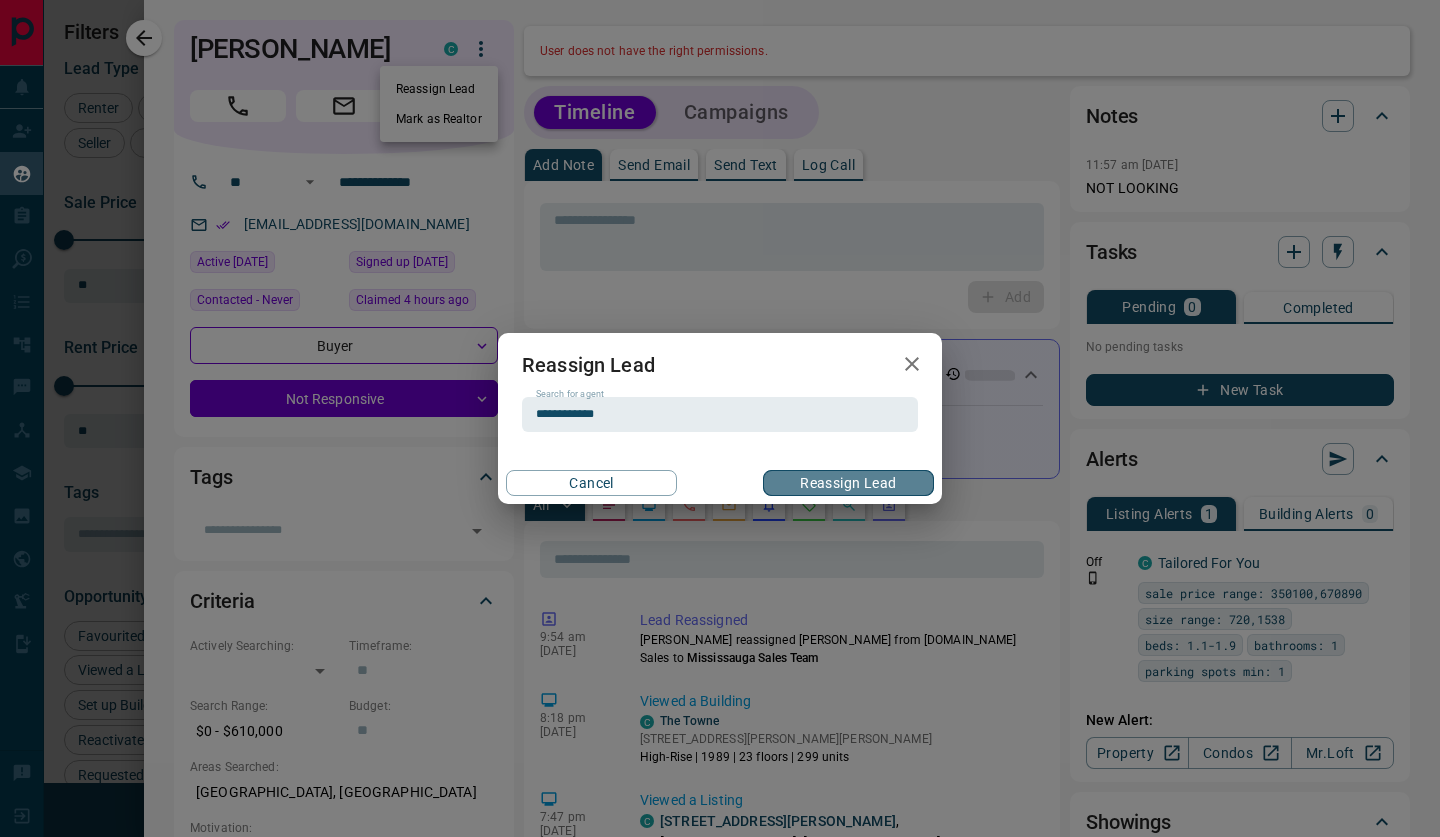 click on "Reassign Lead" at bounding box center (848, 483) 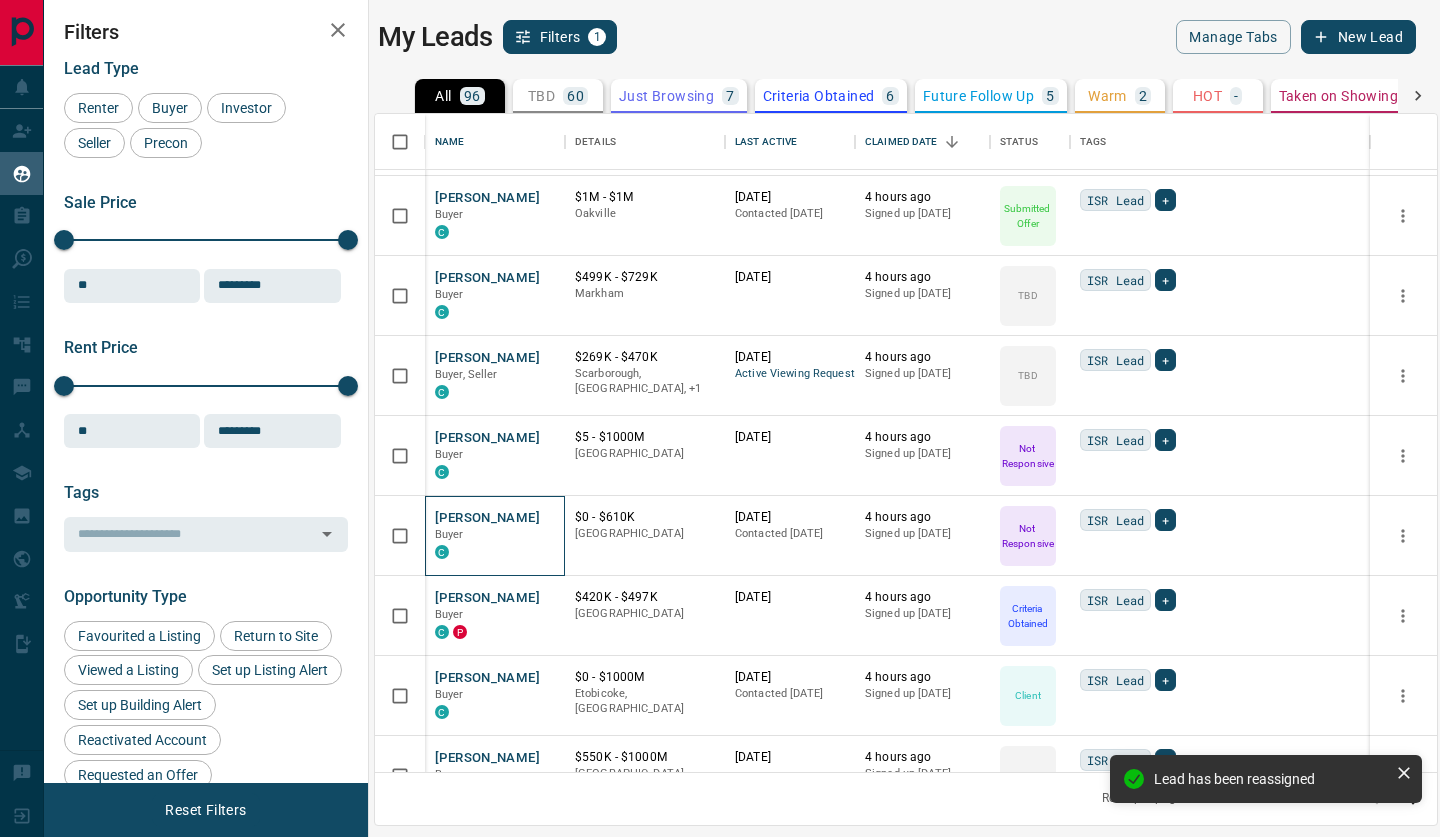 scroll, scrollTop: 230, scrollLeft: 0, axis: vertical 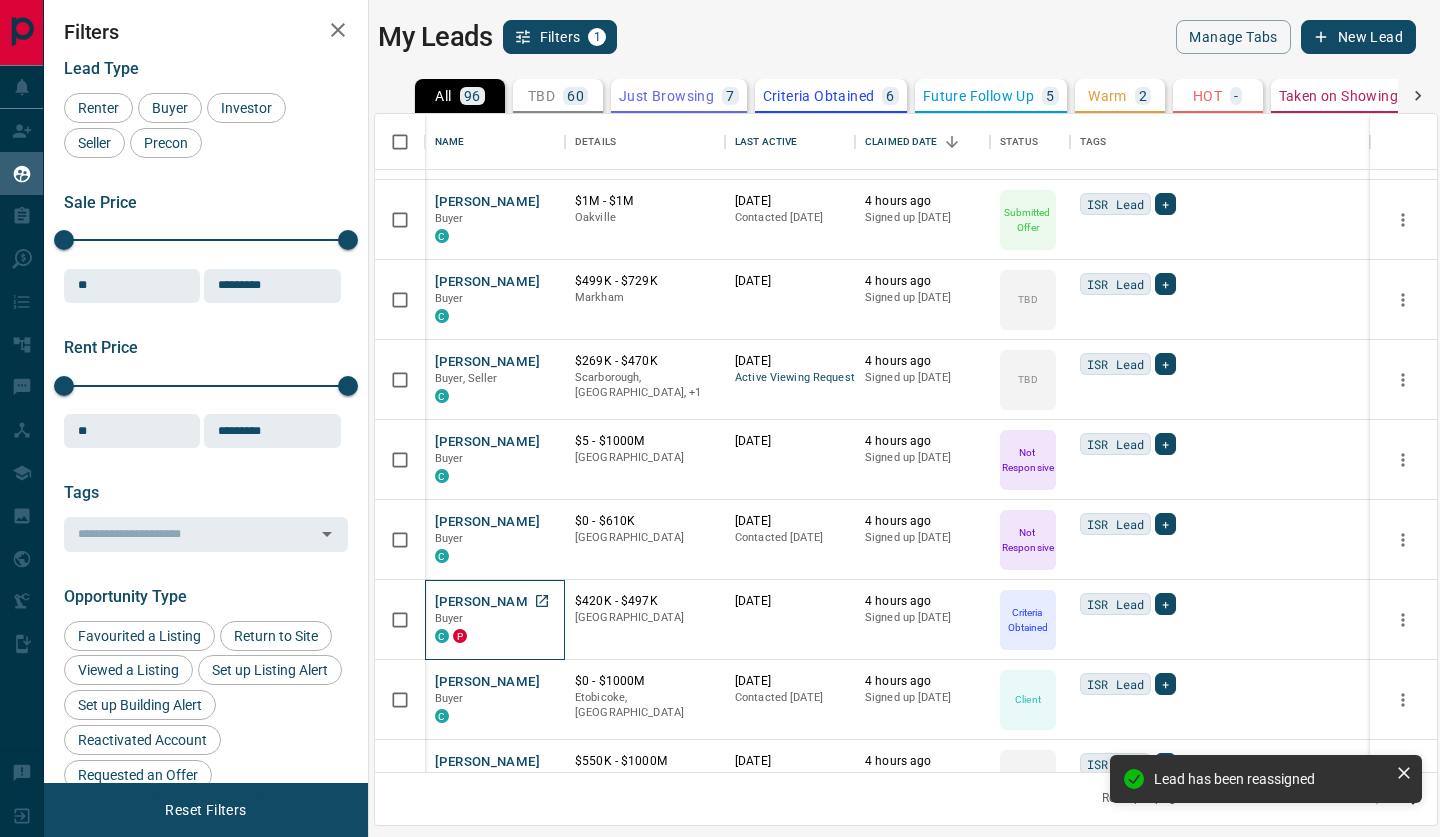 click on "[PERSON_NAME]" at bounding box center (487, 602) 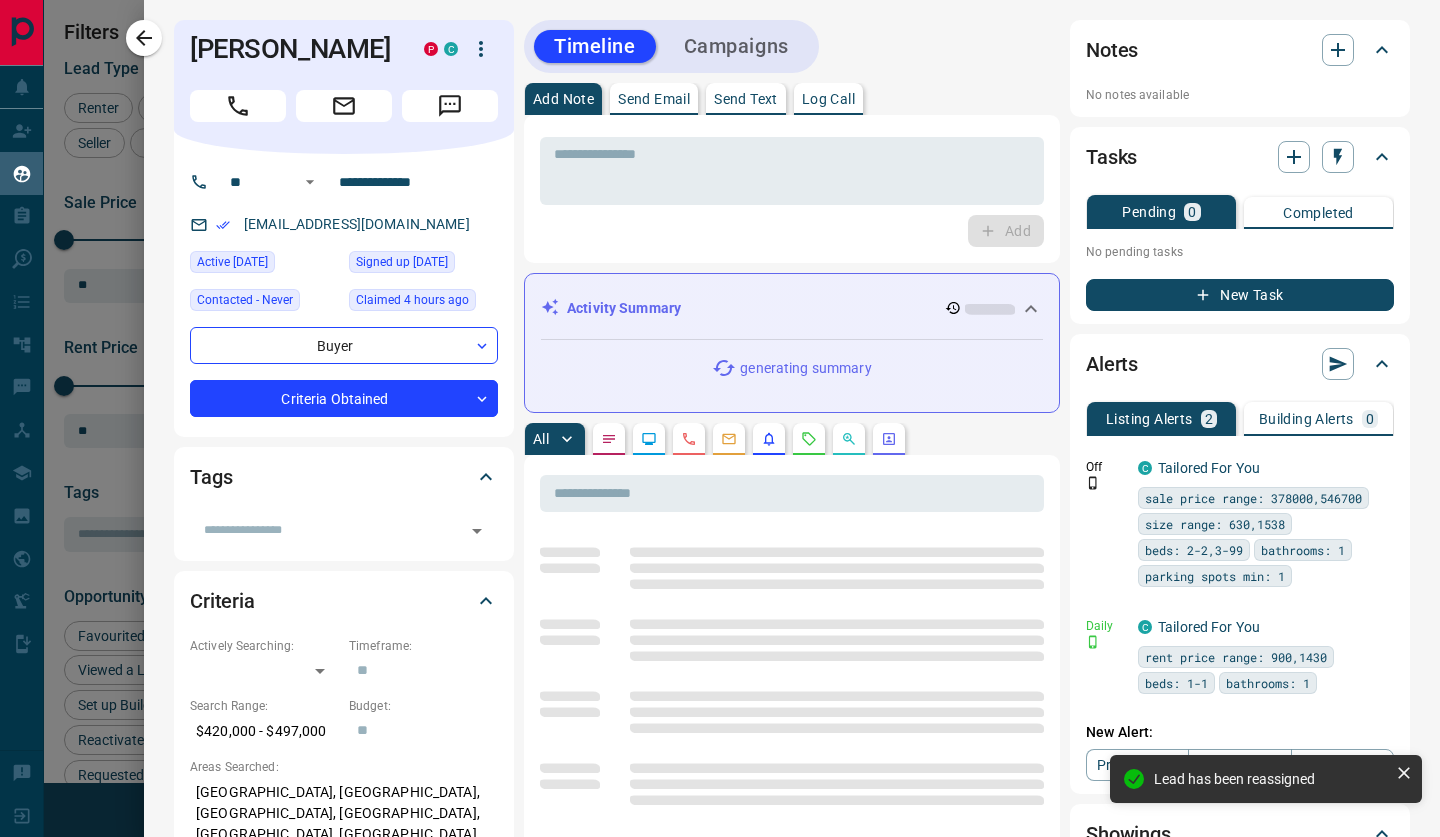 click on "P C" at bounding box center [461, 49] 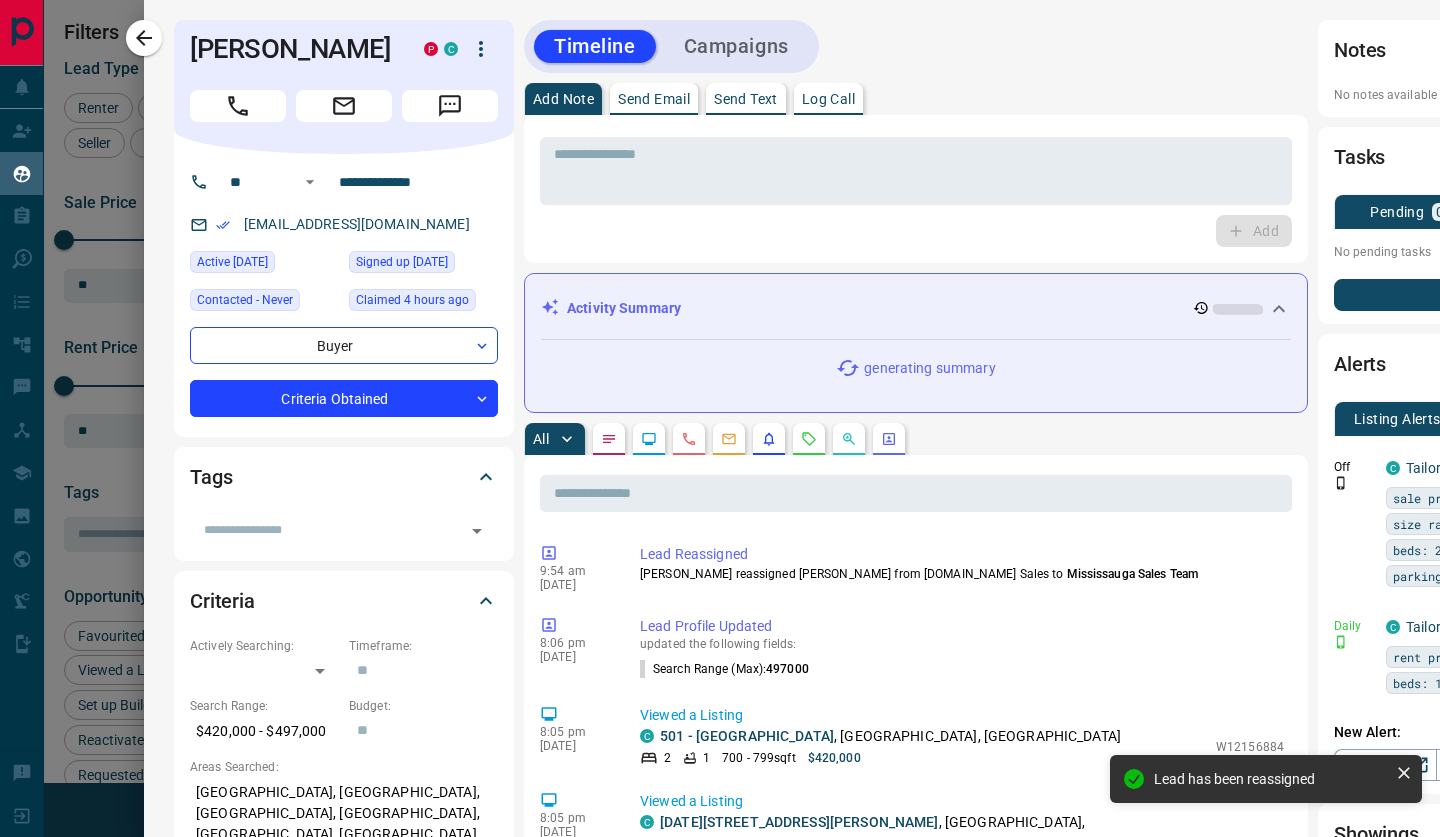 click 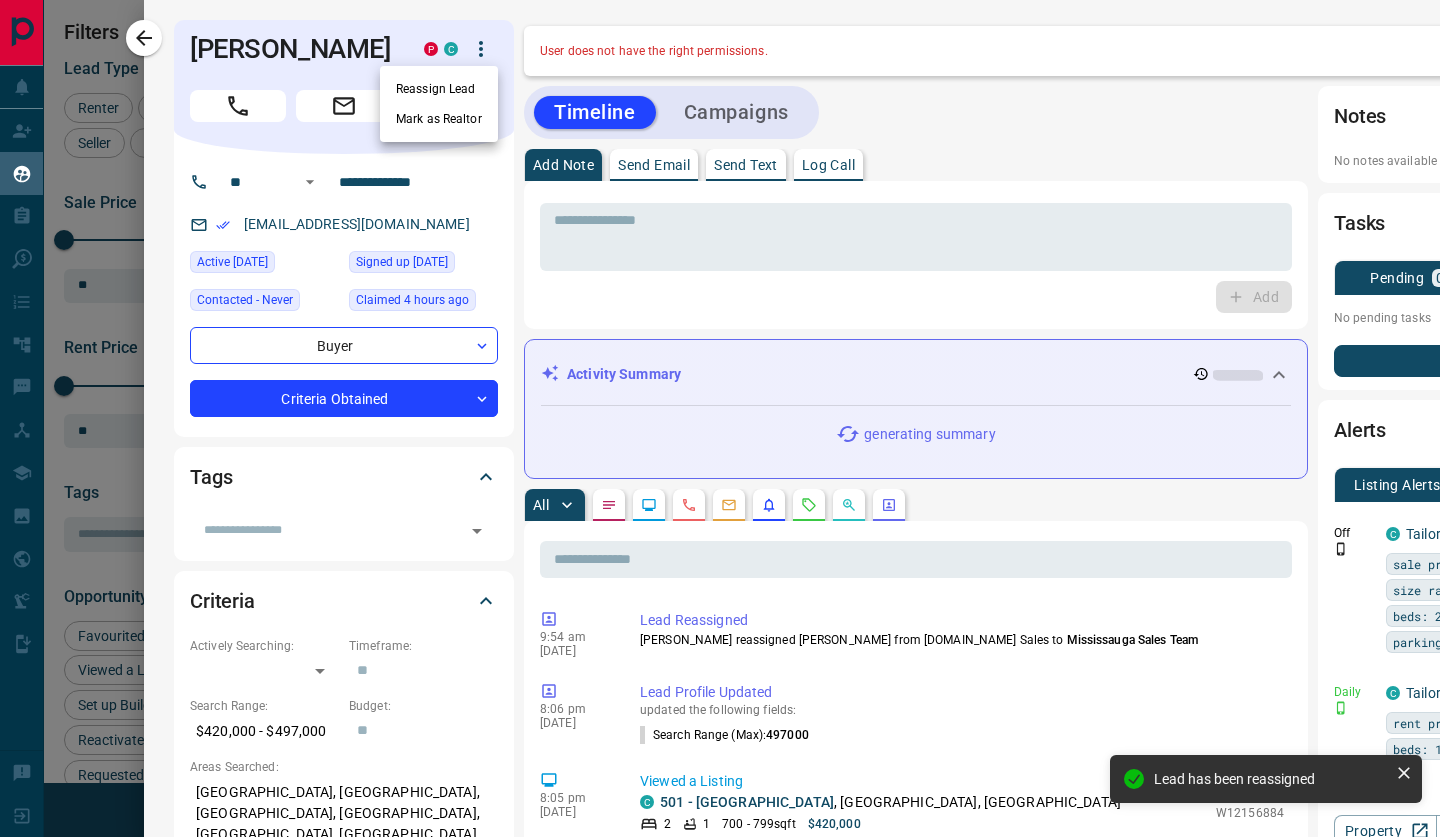 click on "Reassign Lead" at bounding box center [439, 89] 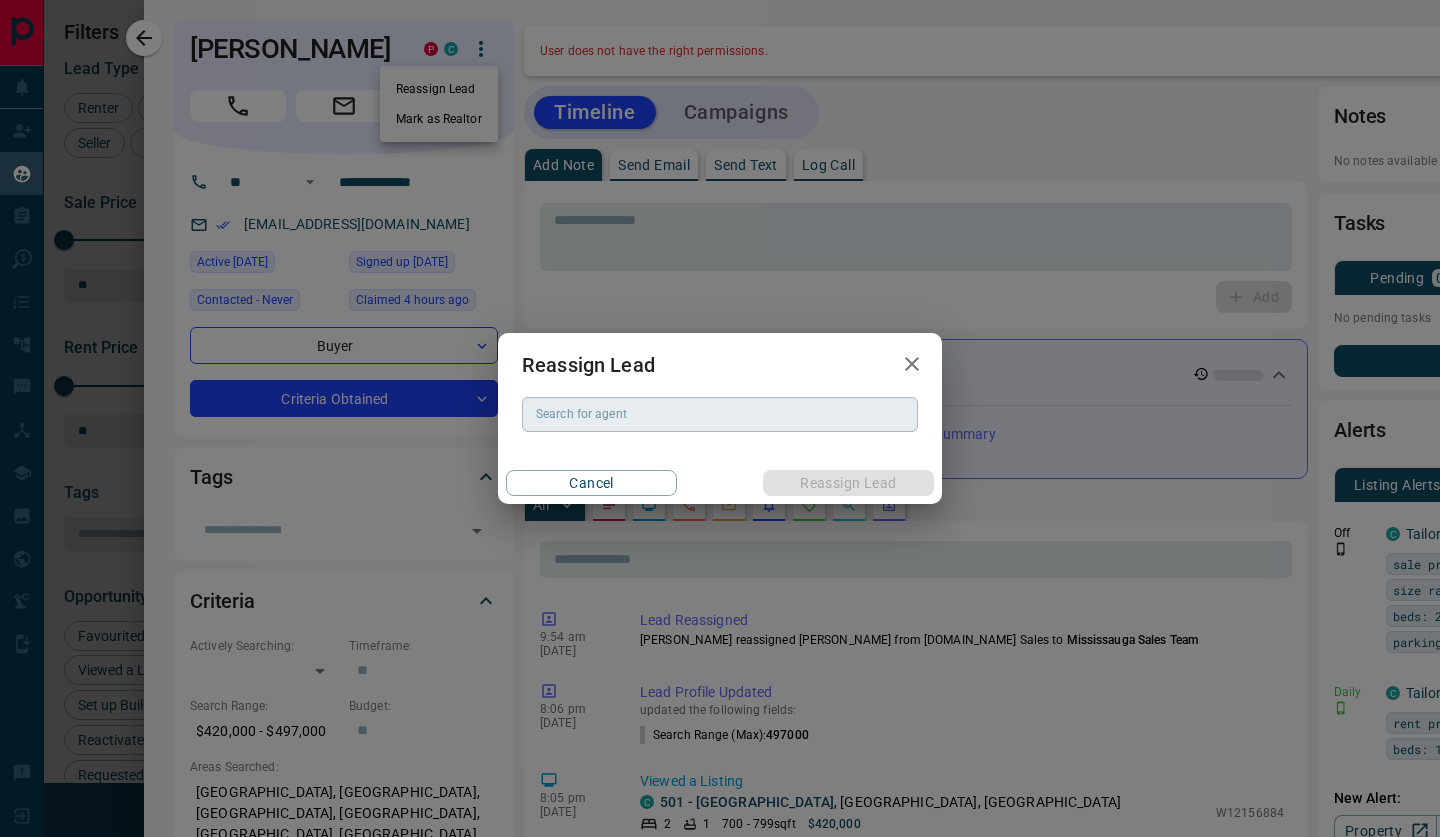 click on "Search for agent" at bounding box center [720, 414] 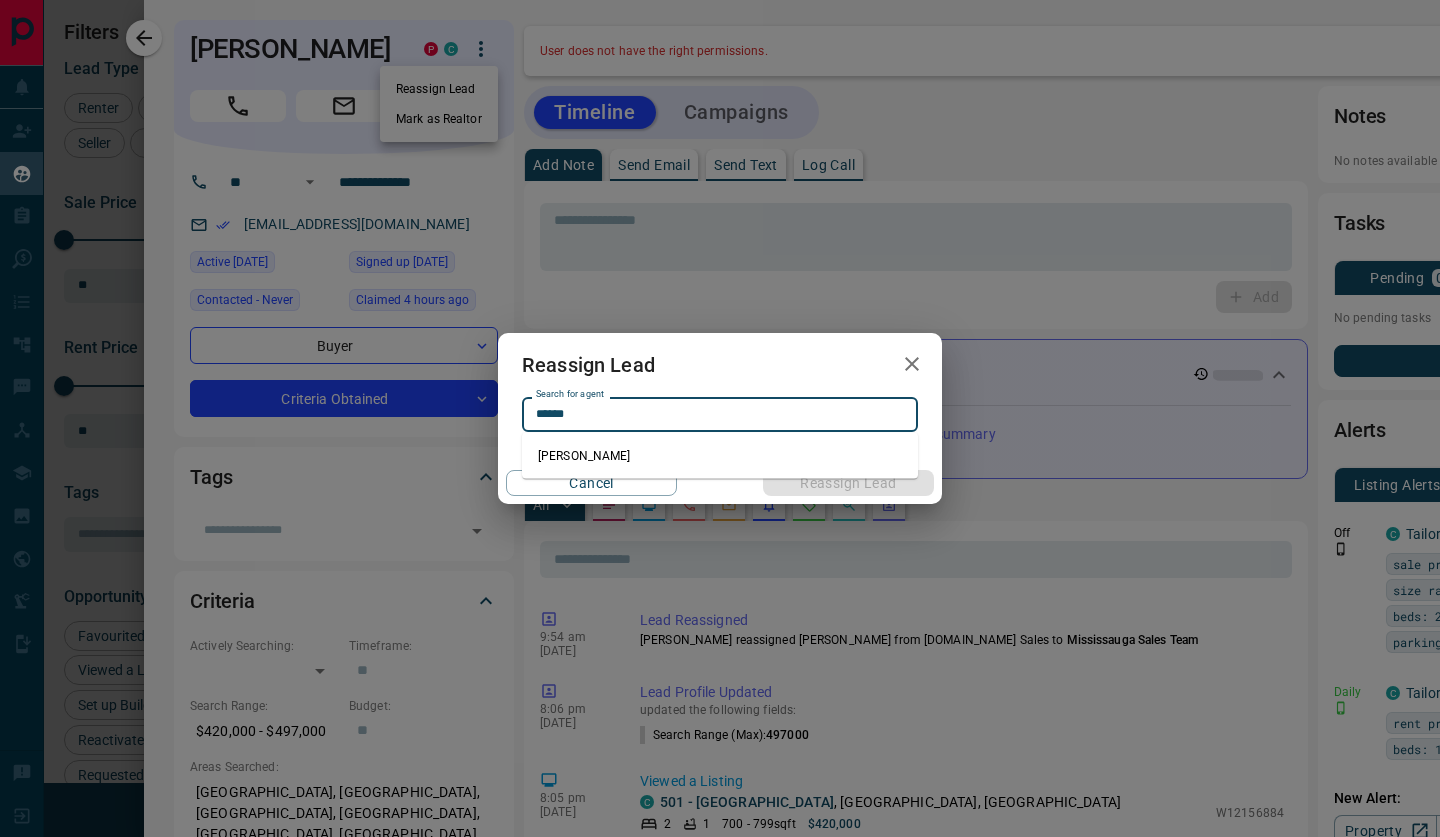 click on "[PERSON_NAME]" at bounding box center [720, 456] 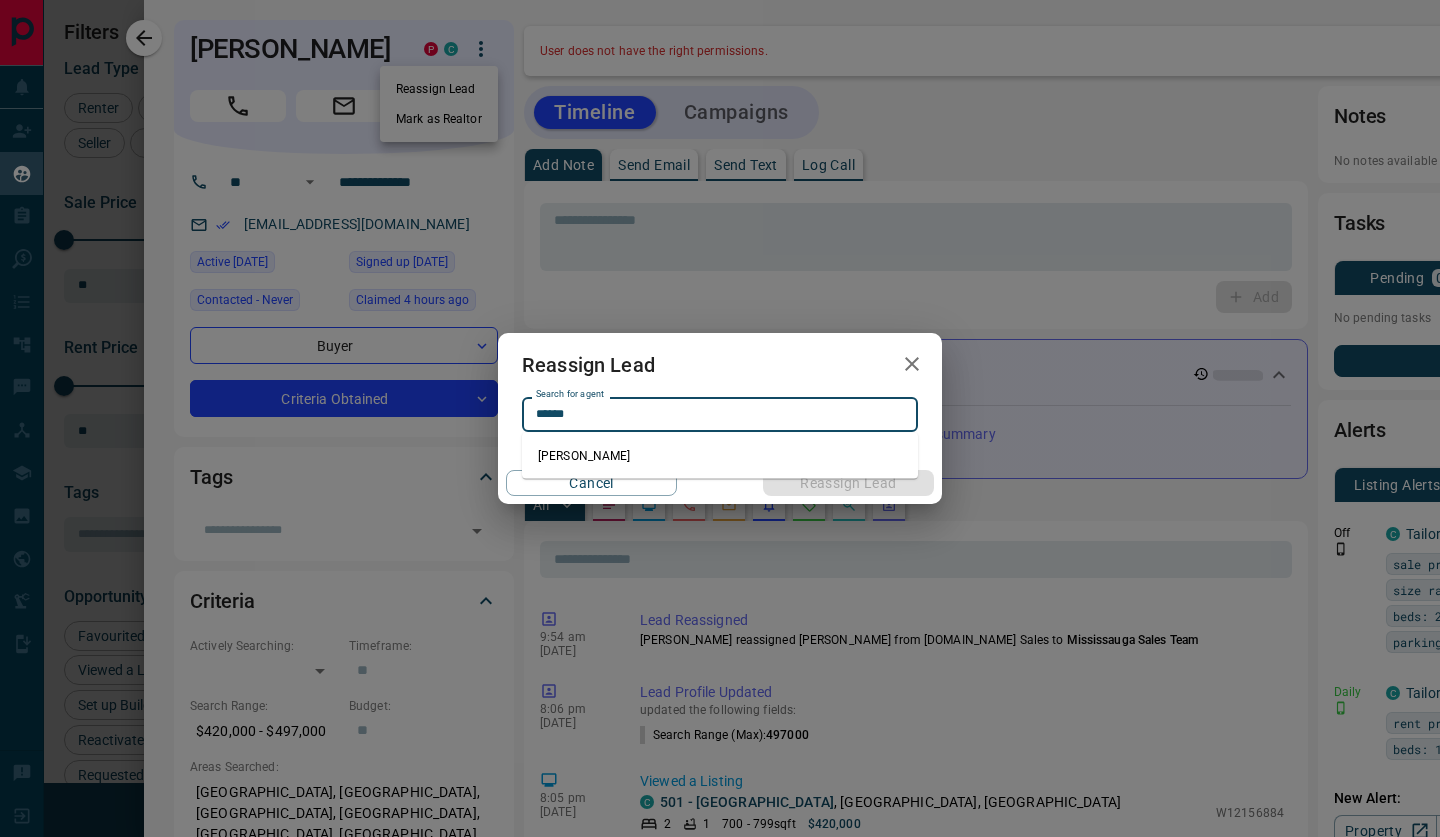 type on "**********" 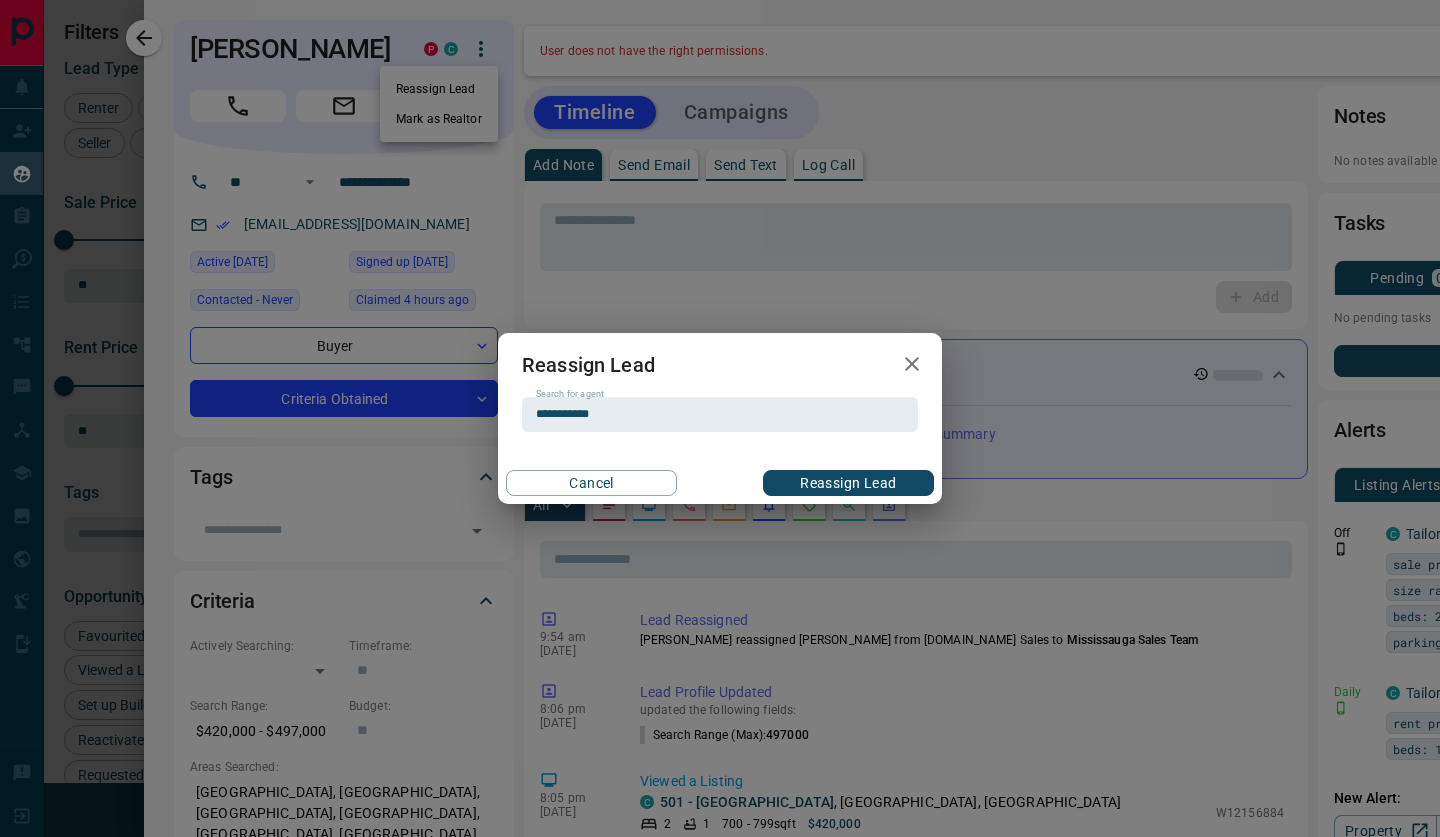 click on "Reassign Lead" at bounding box center [848, 483] 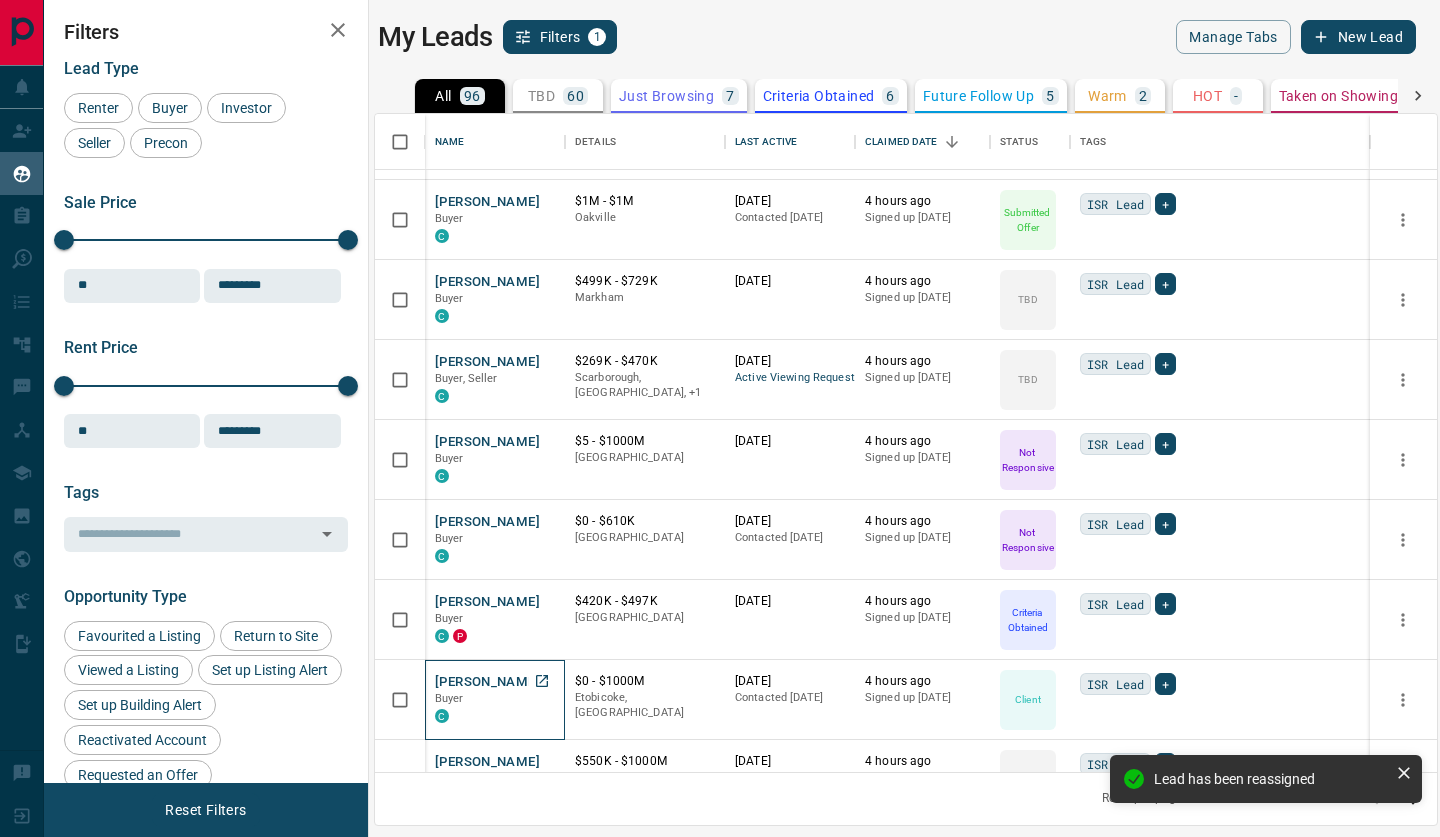 click on "[PERSON_NAME]" at bounding box center (487, 682) 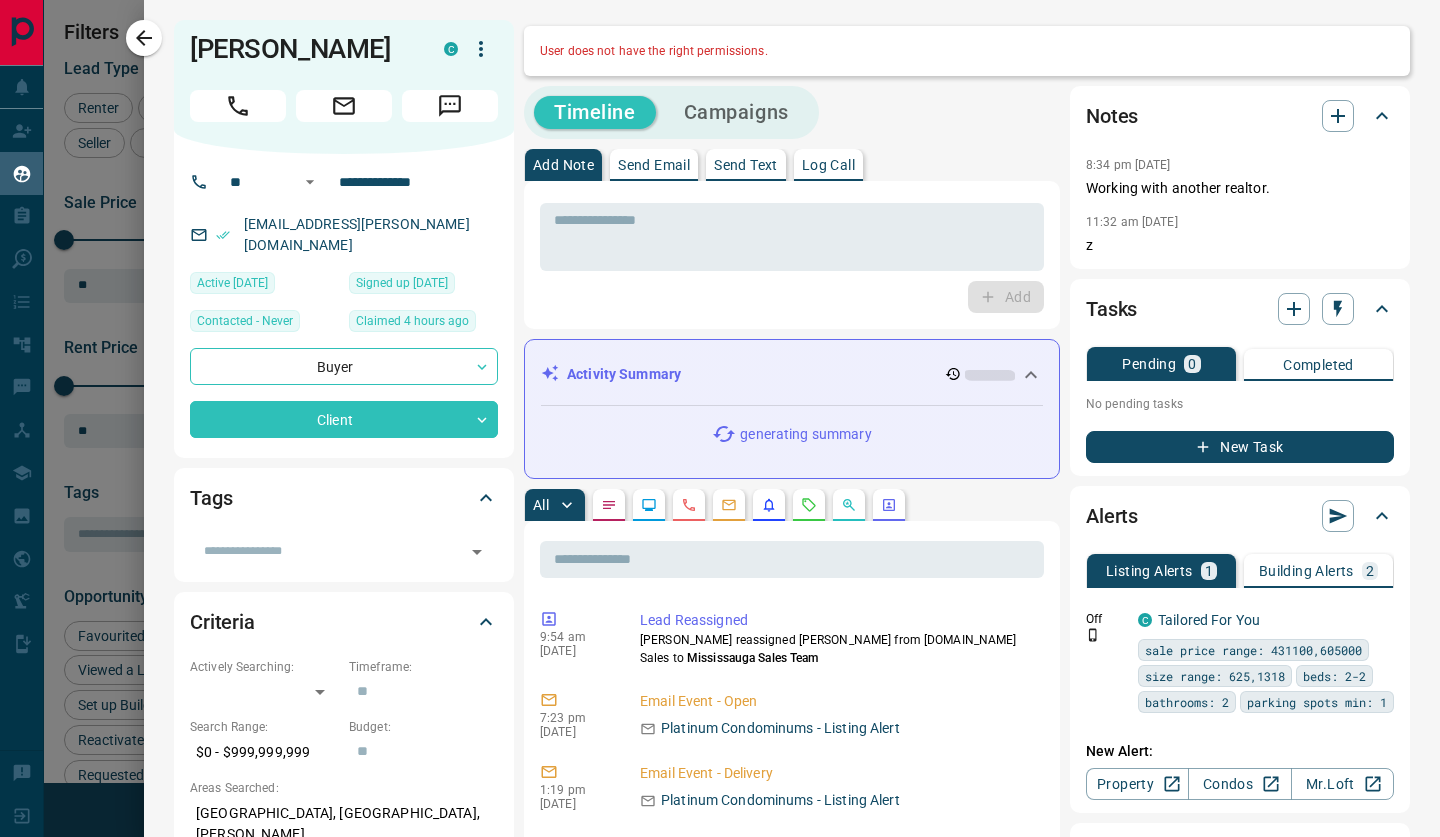 click 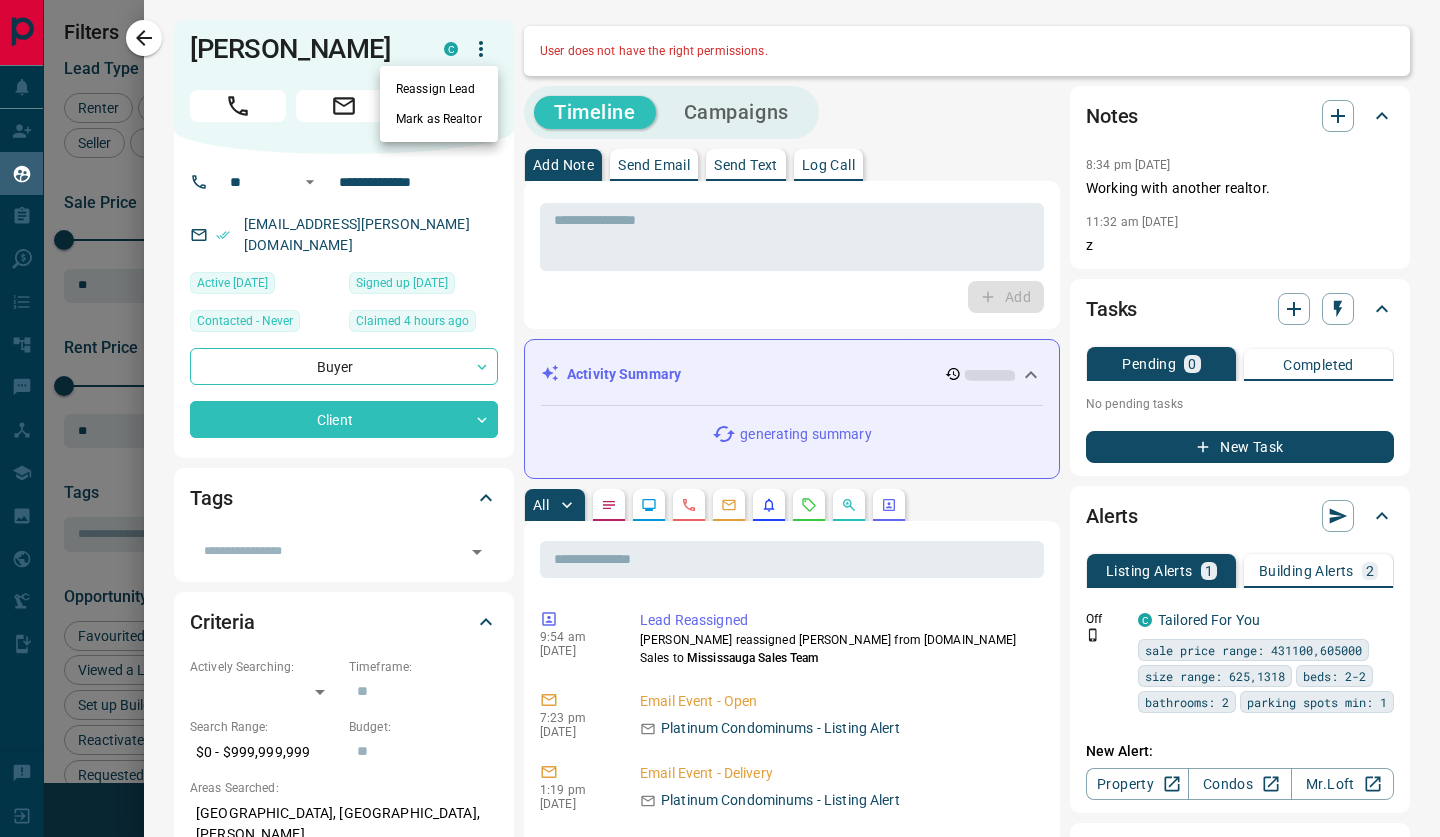 click on "Reassign Lead" at bounding box center [439, 89] 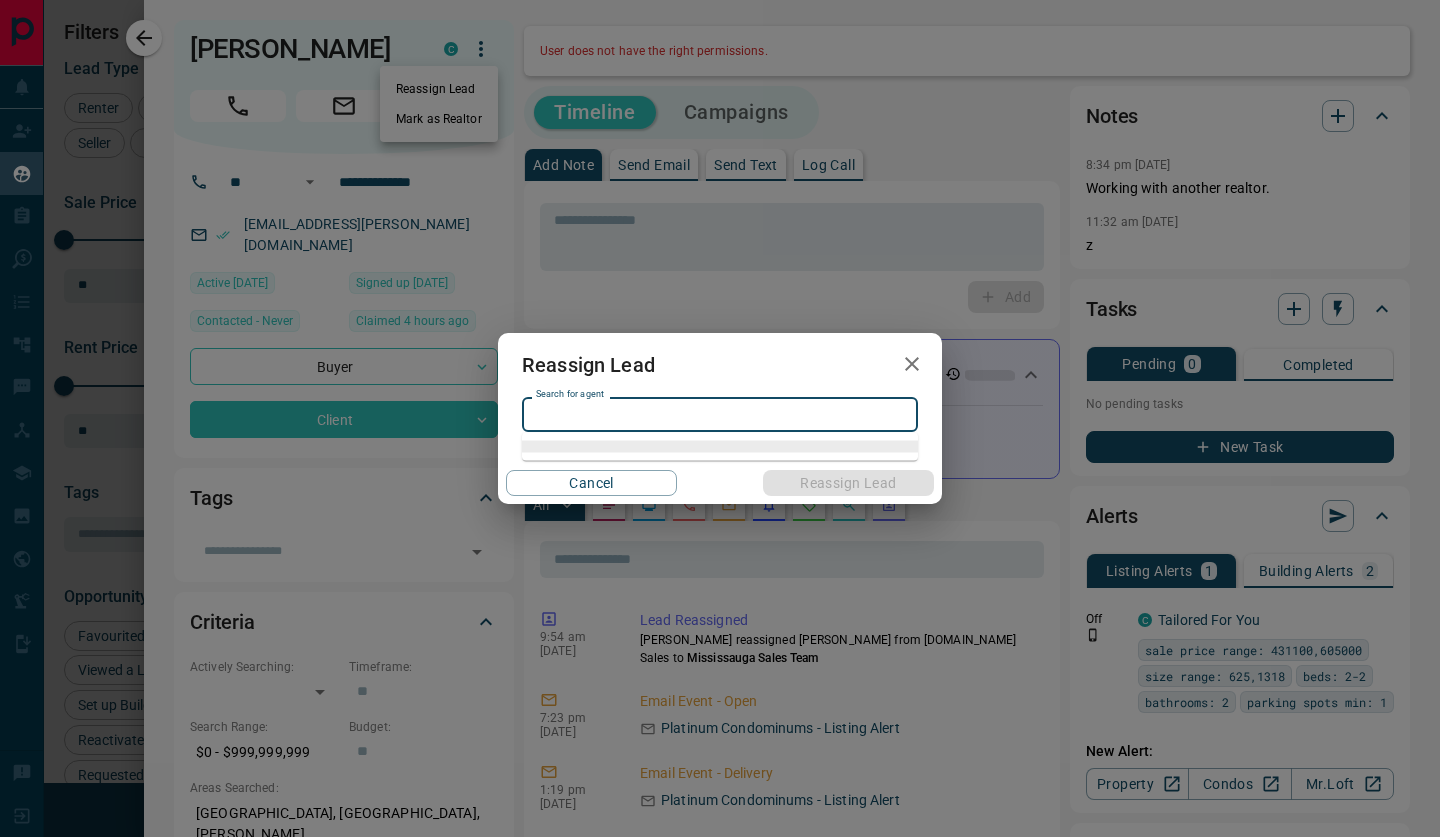 click on "Search for agent" at bounding box center [718, 414] 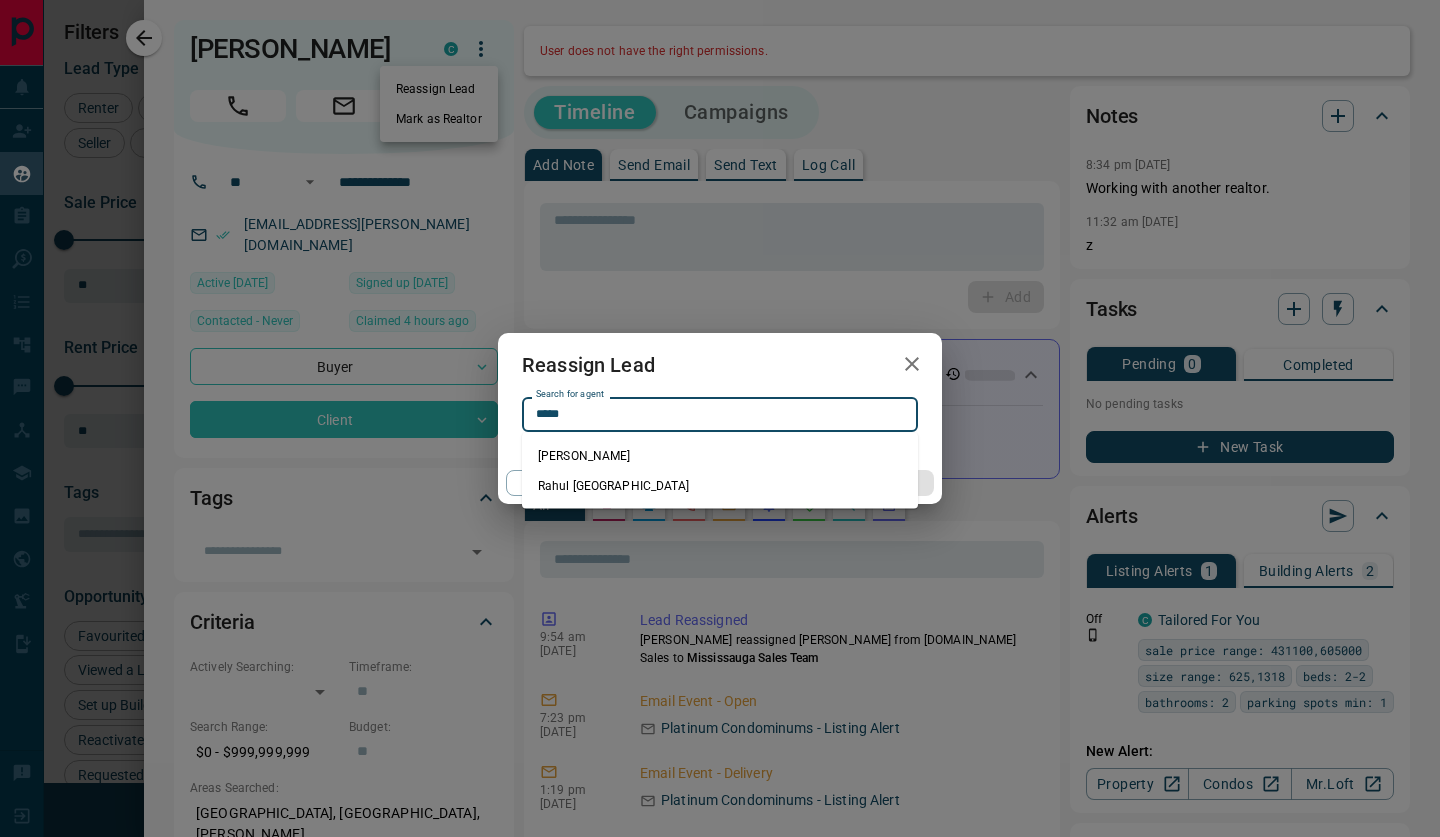 click on "Rahul [GEOGRAPHIC_DATA]" at bounding box center (720, 486) 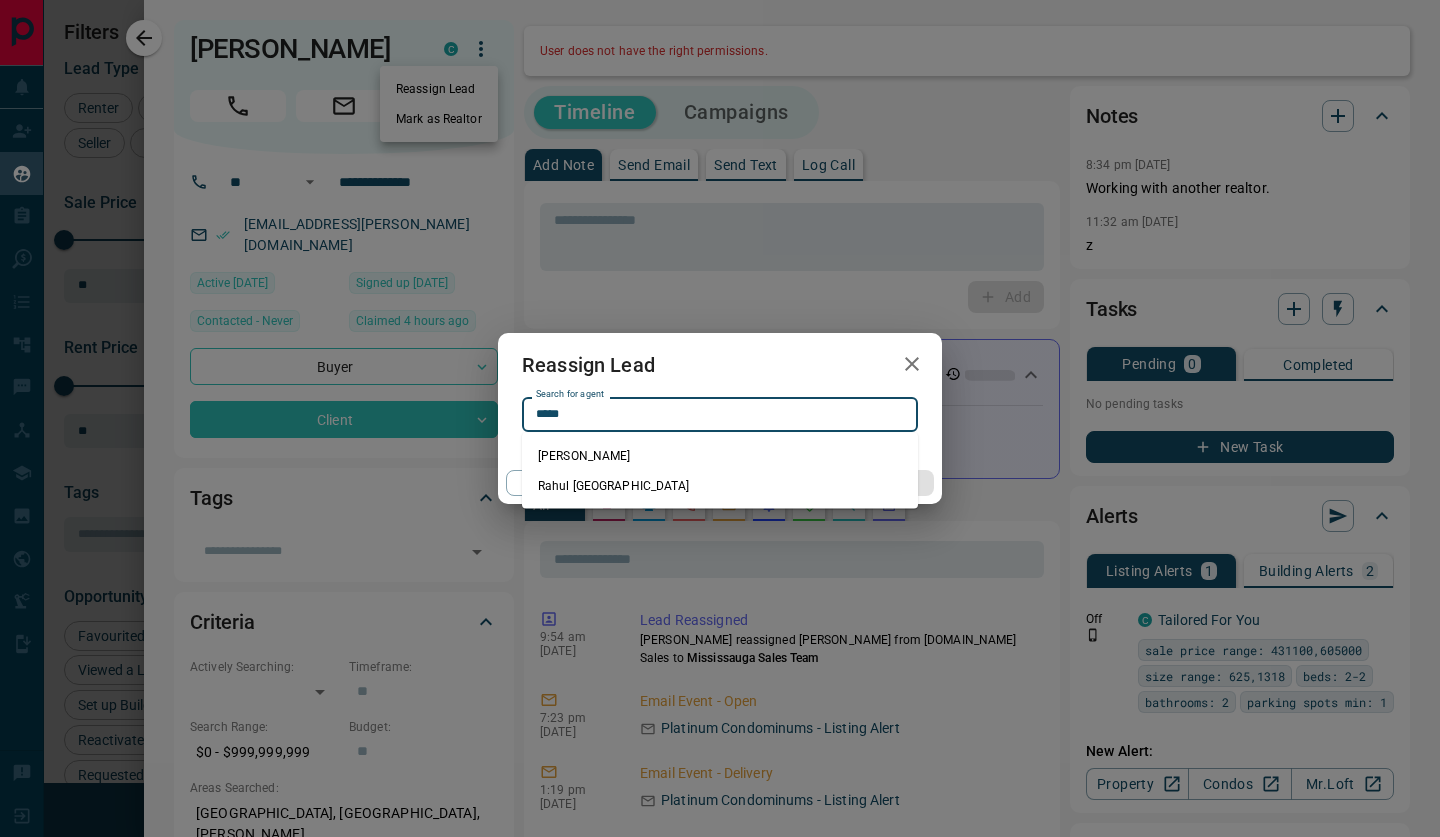 type on "**********" 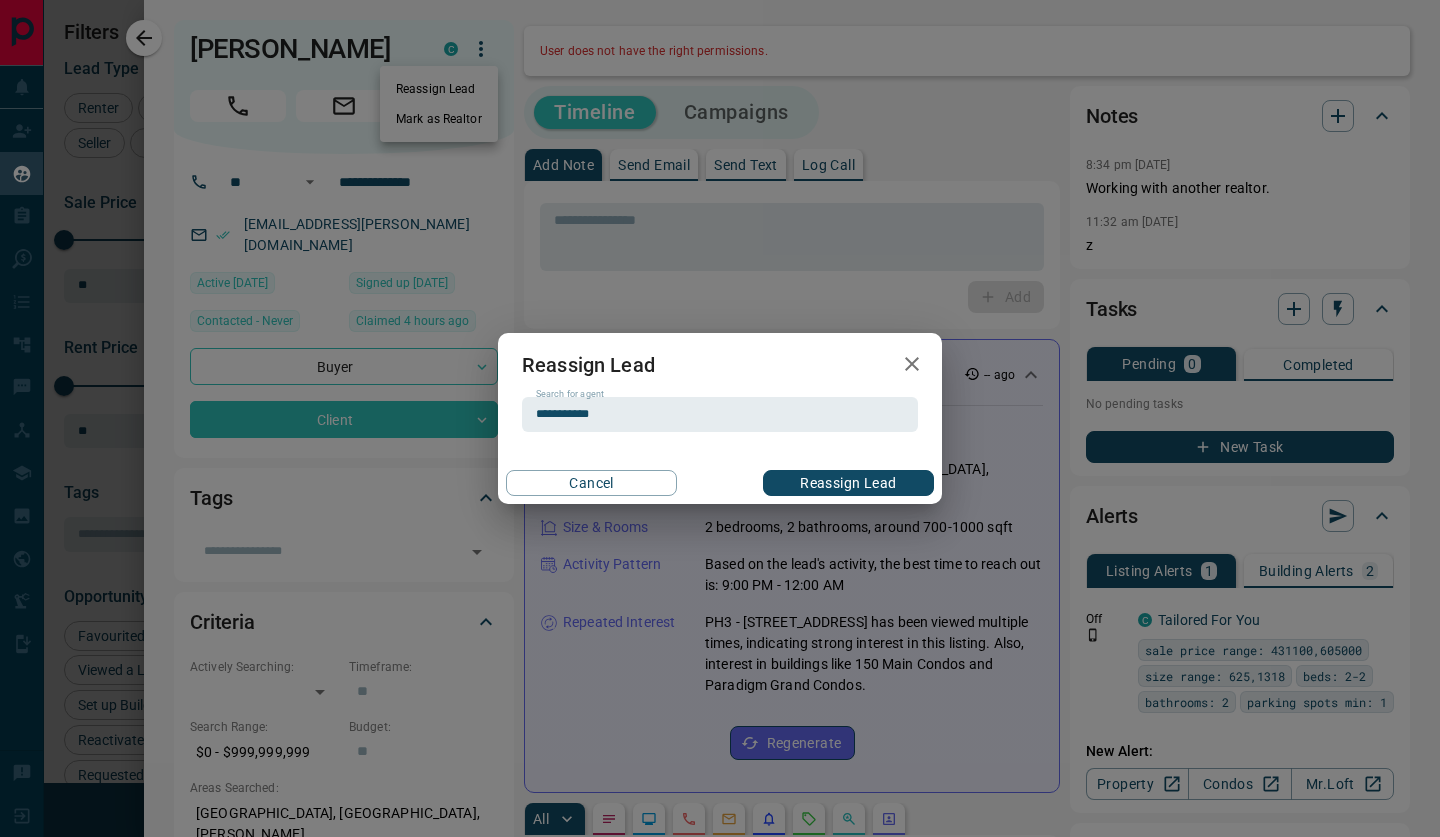 click on "Reassign Lead" at bounding box center [848, 483] 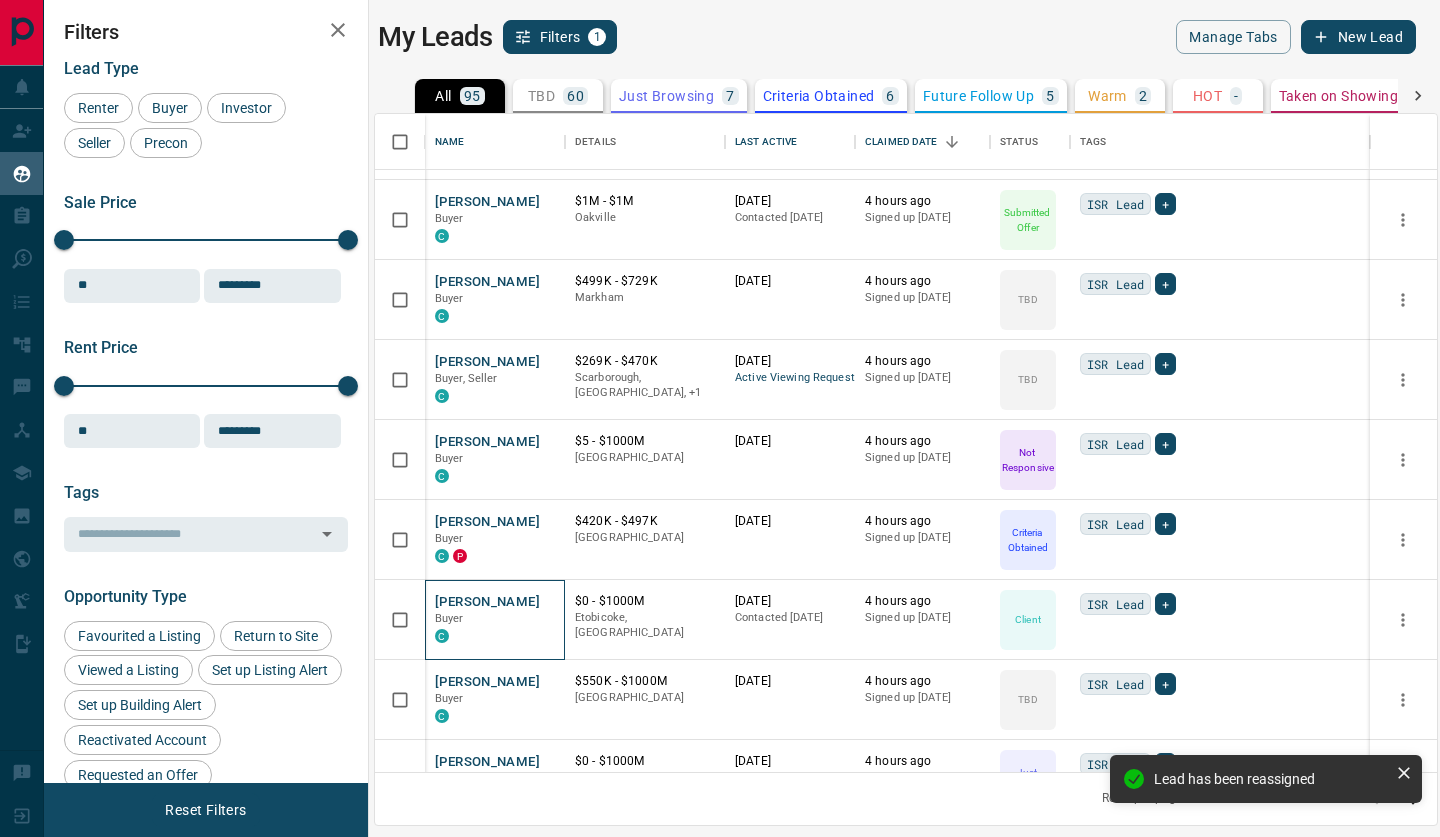 scroll, scrollTop: 348, scrollLeft: 0, axis: vertical 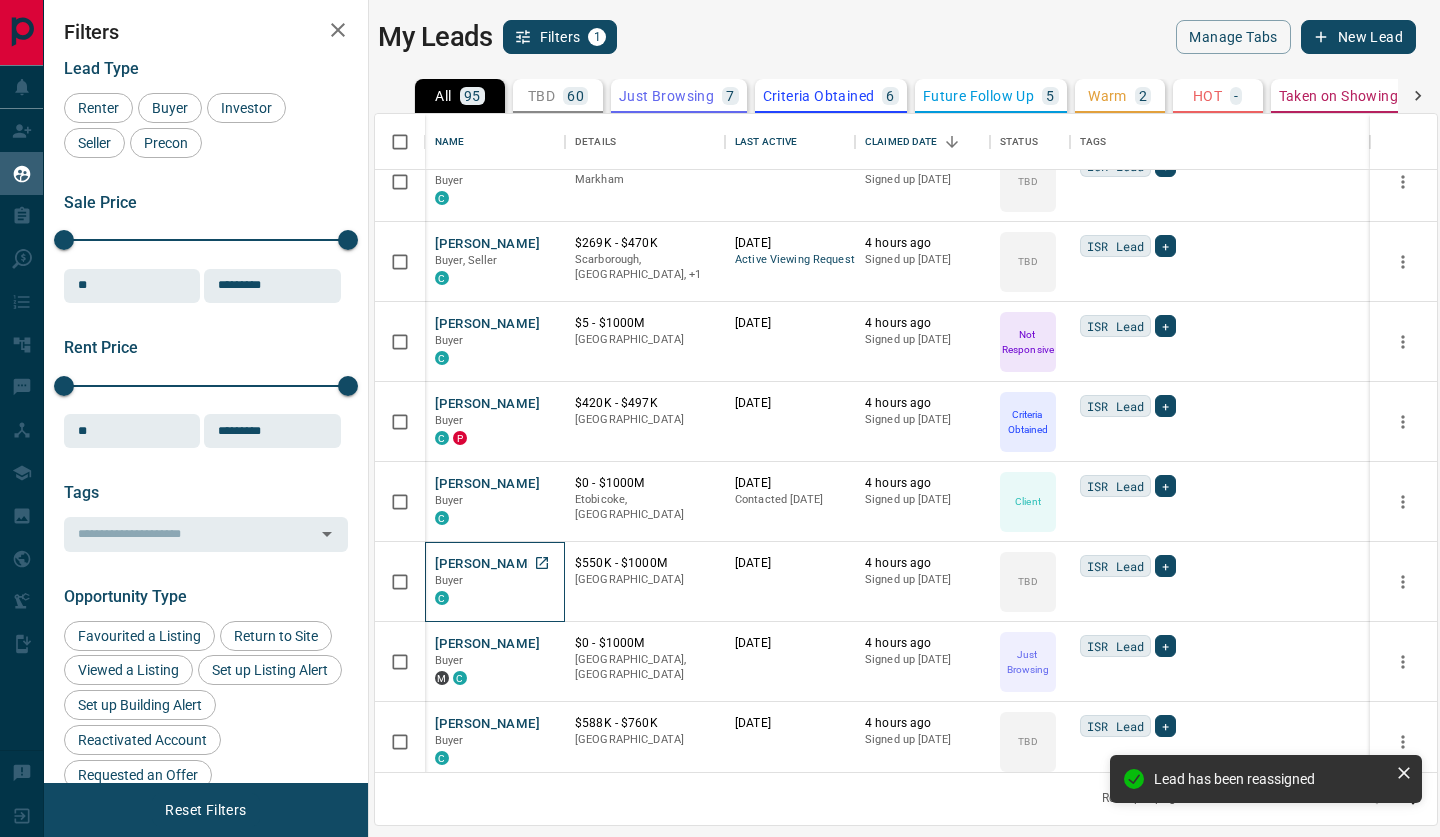 click on "[PERSON_NAME]" at bounding box center [487, 564] 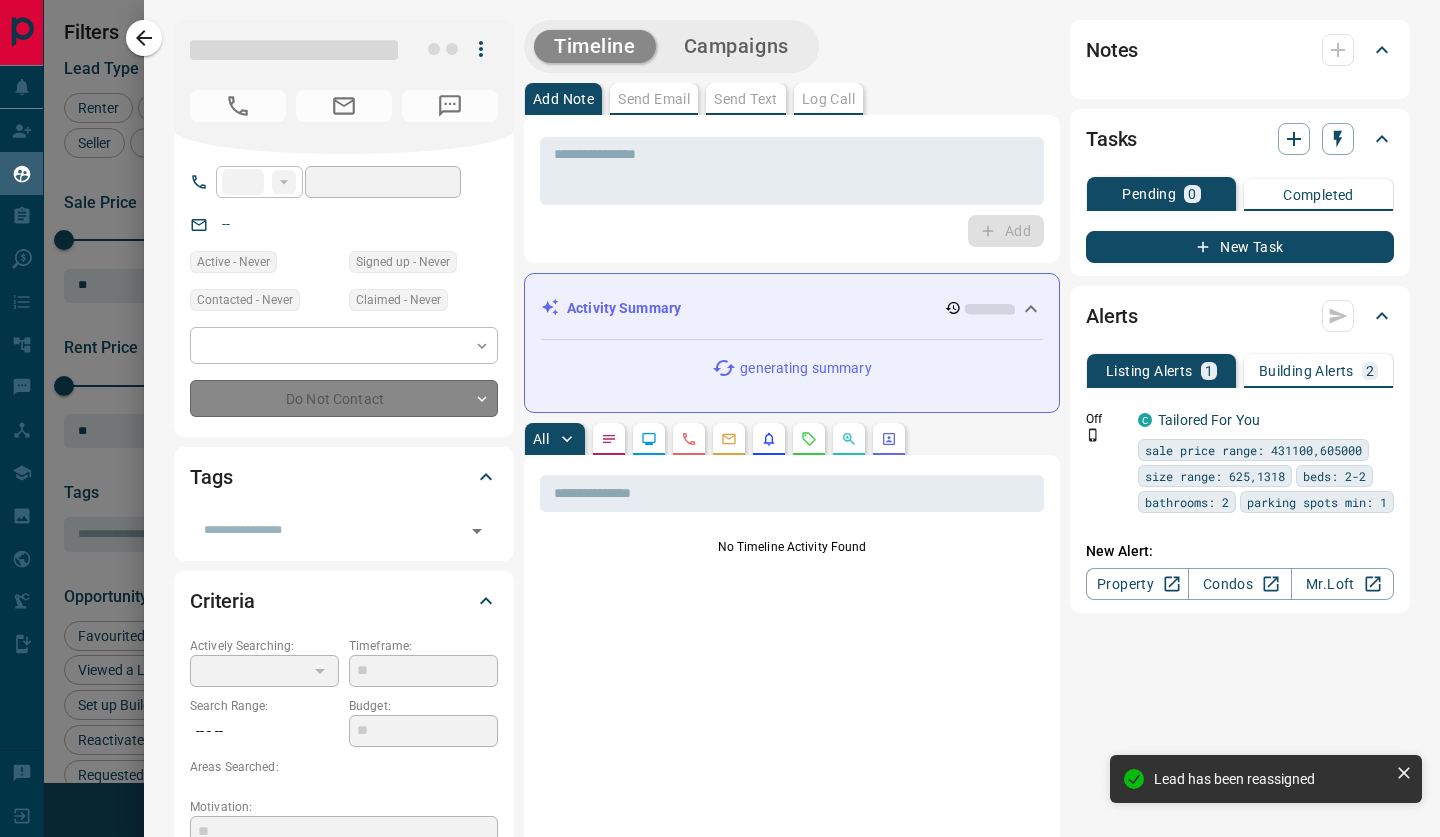 type on "**" 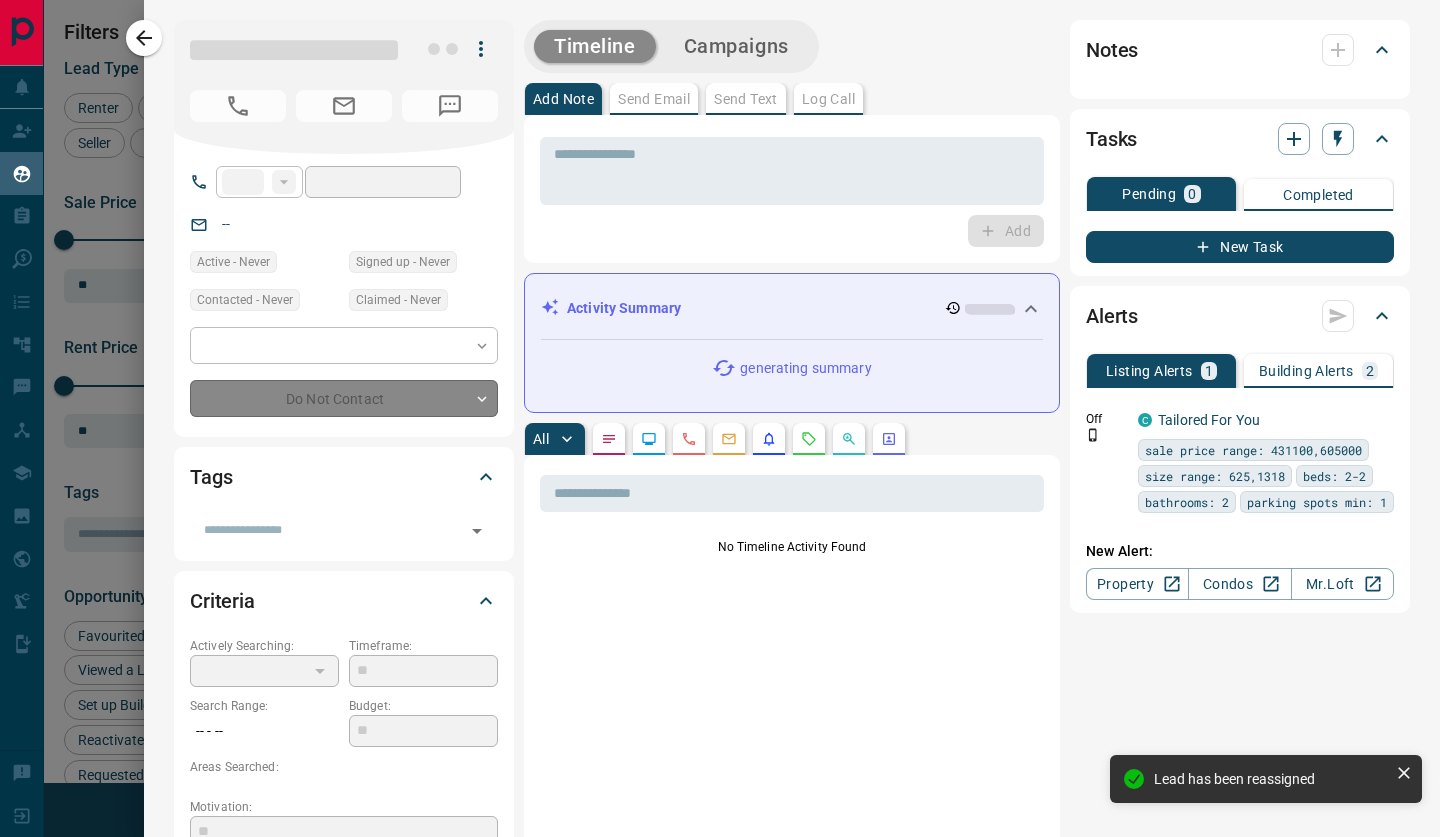 type on "**********" 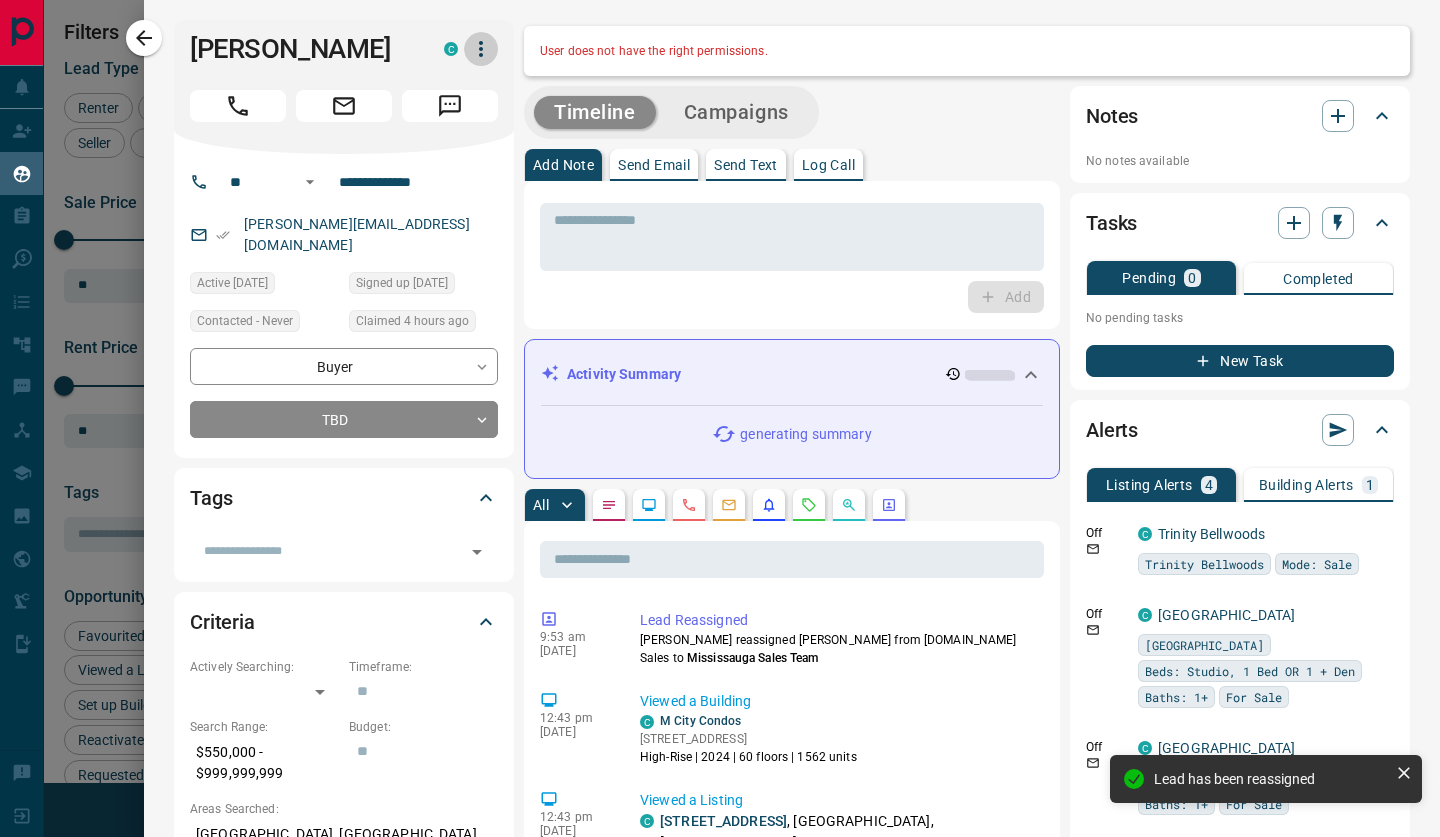 click 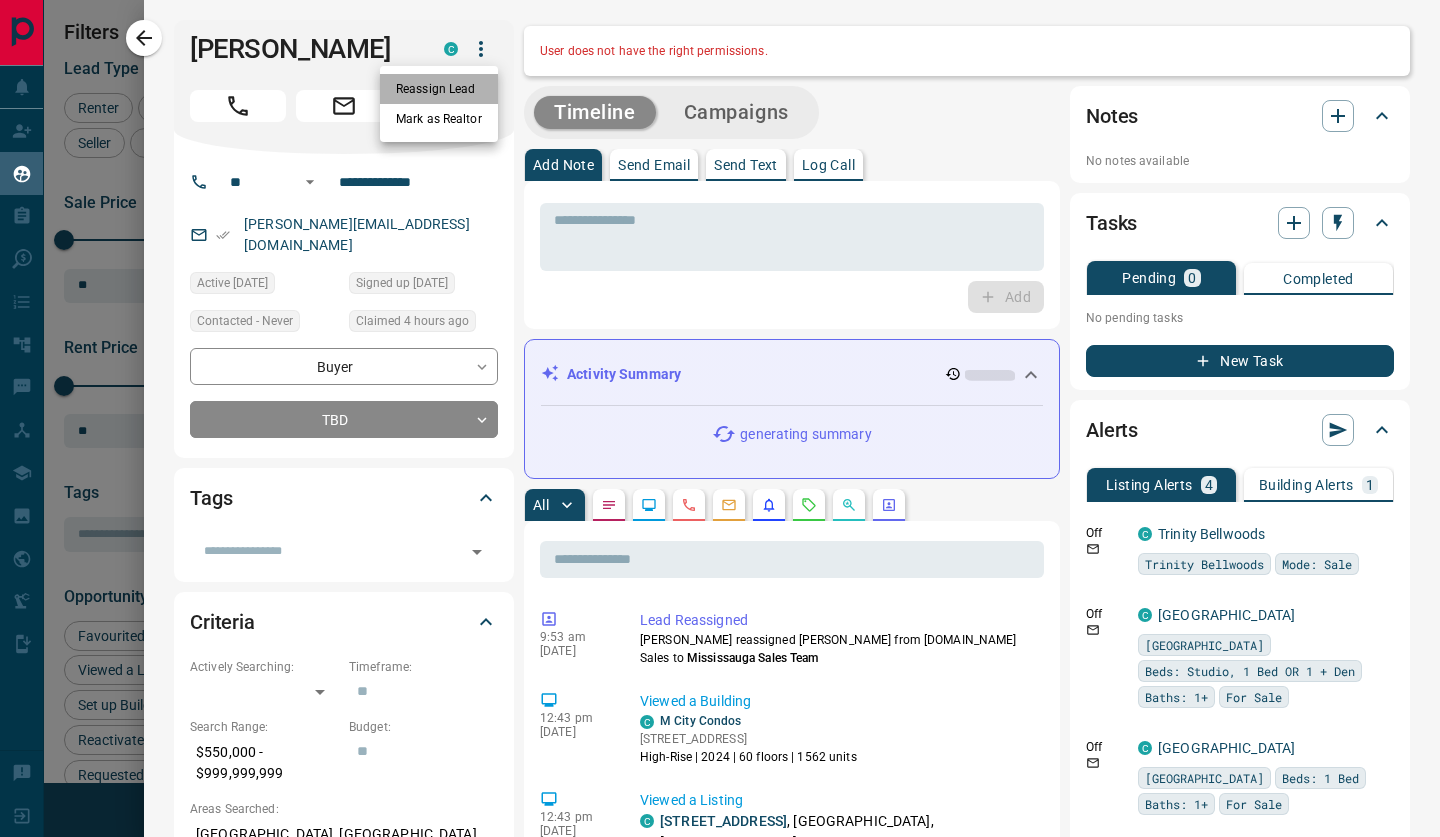 click on "Reassign Lead" at bounding box center [439, 89] 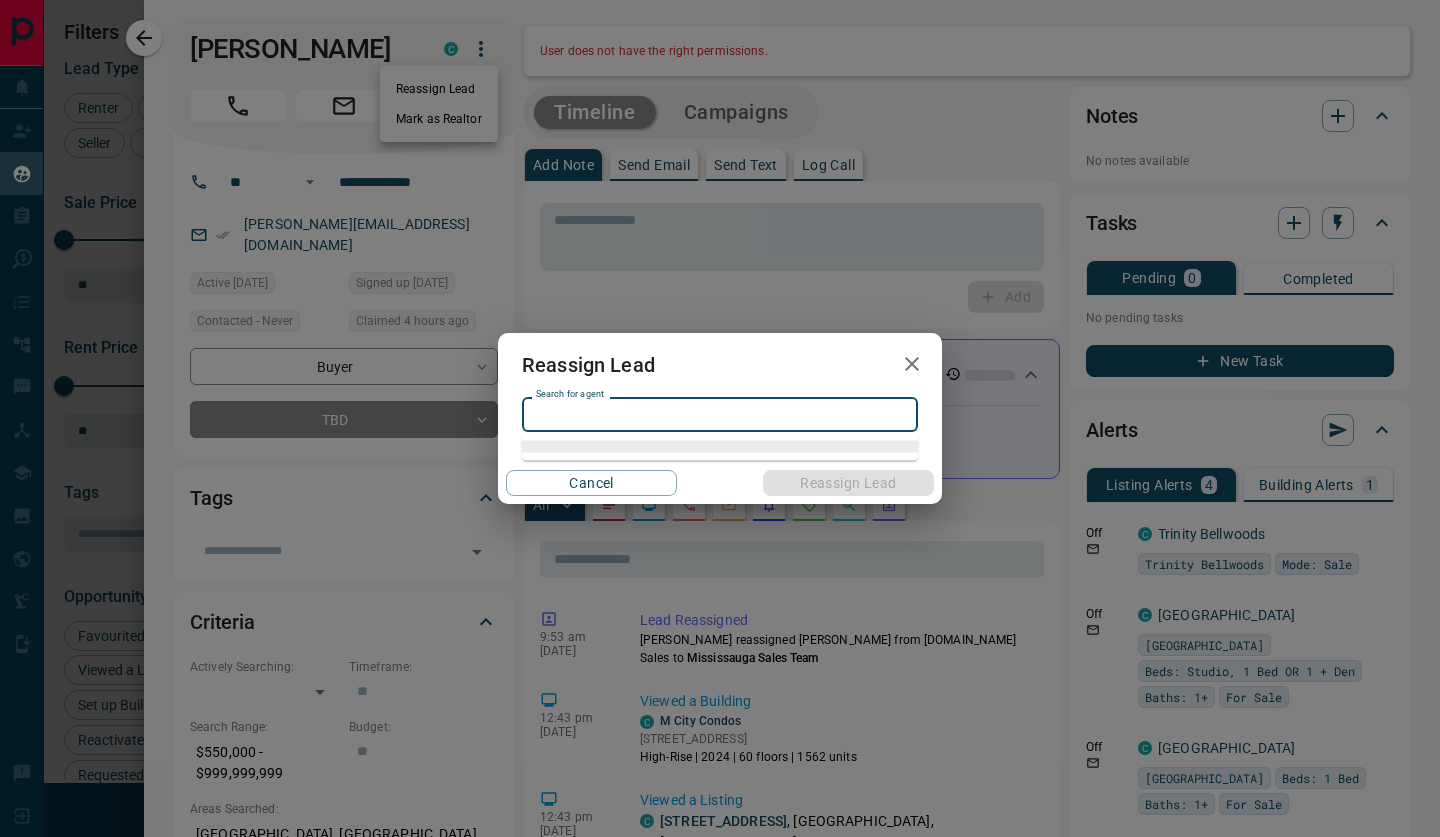 click on "Search for agent" at bounding box center (718, 414) 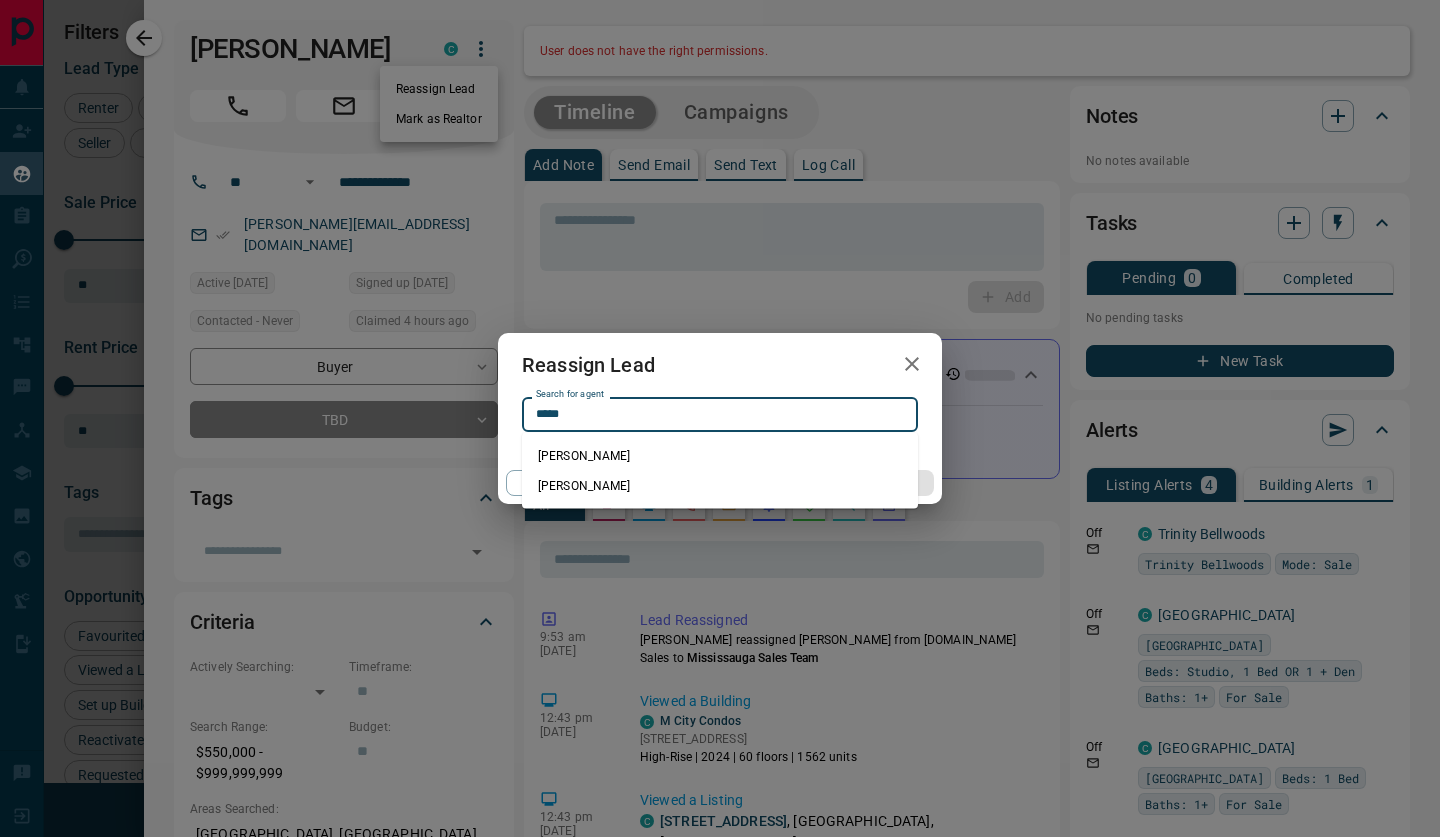 click on "[PERSON_NAME]" at bounding box center [720, 486] 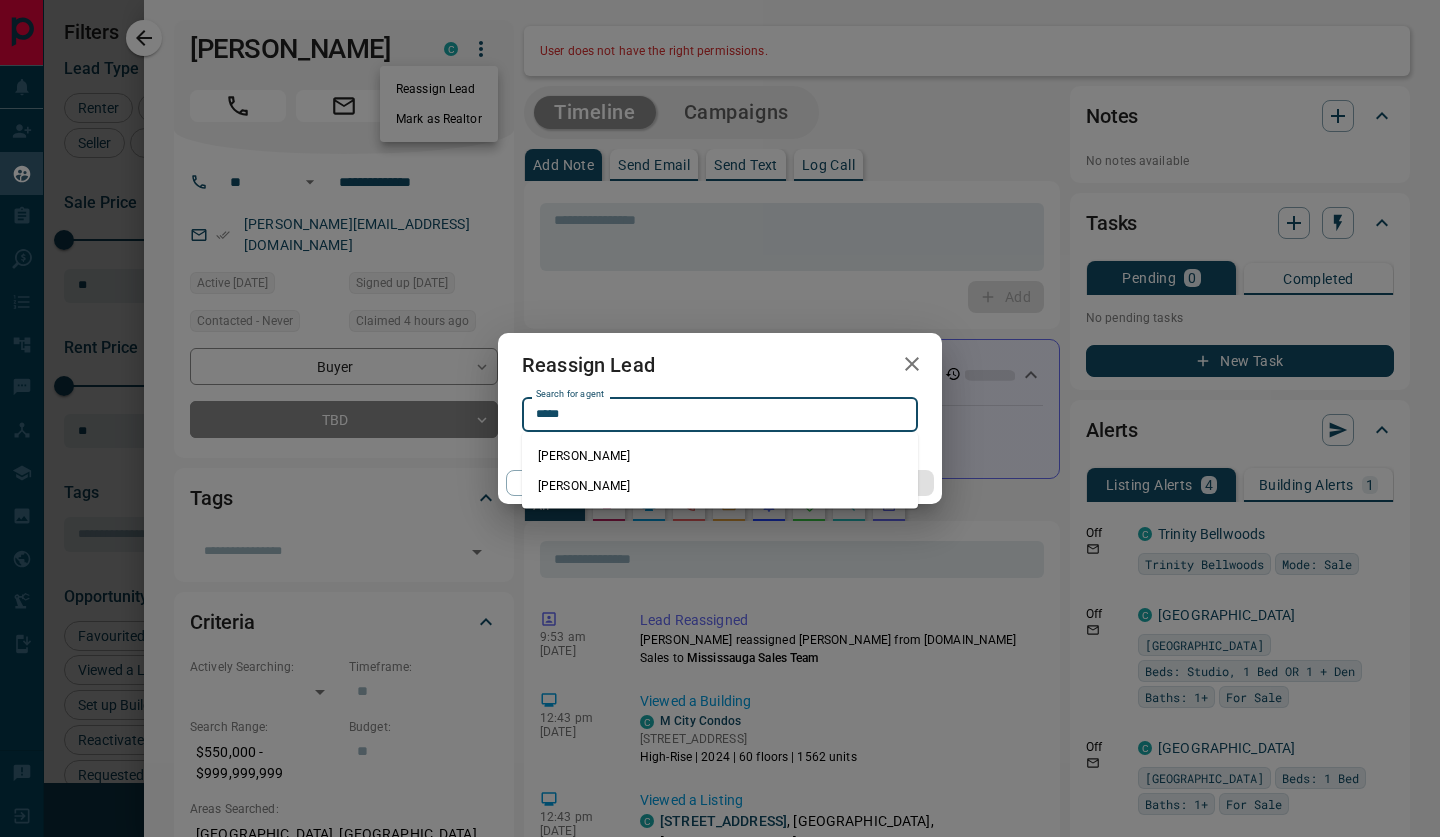 type on "**********" 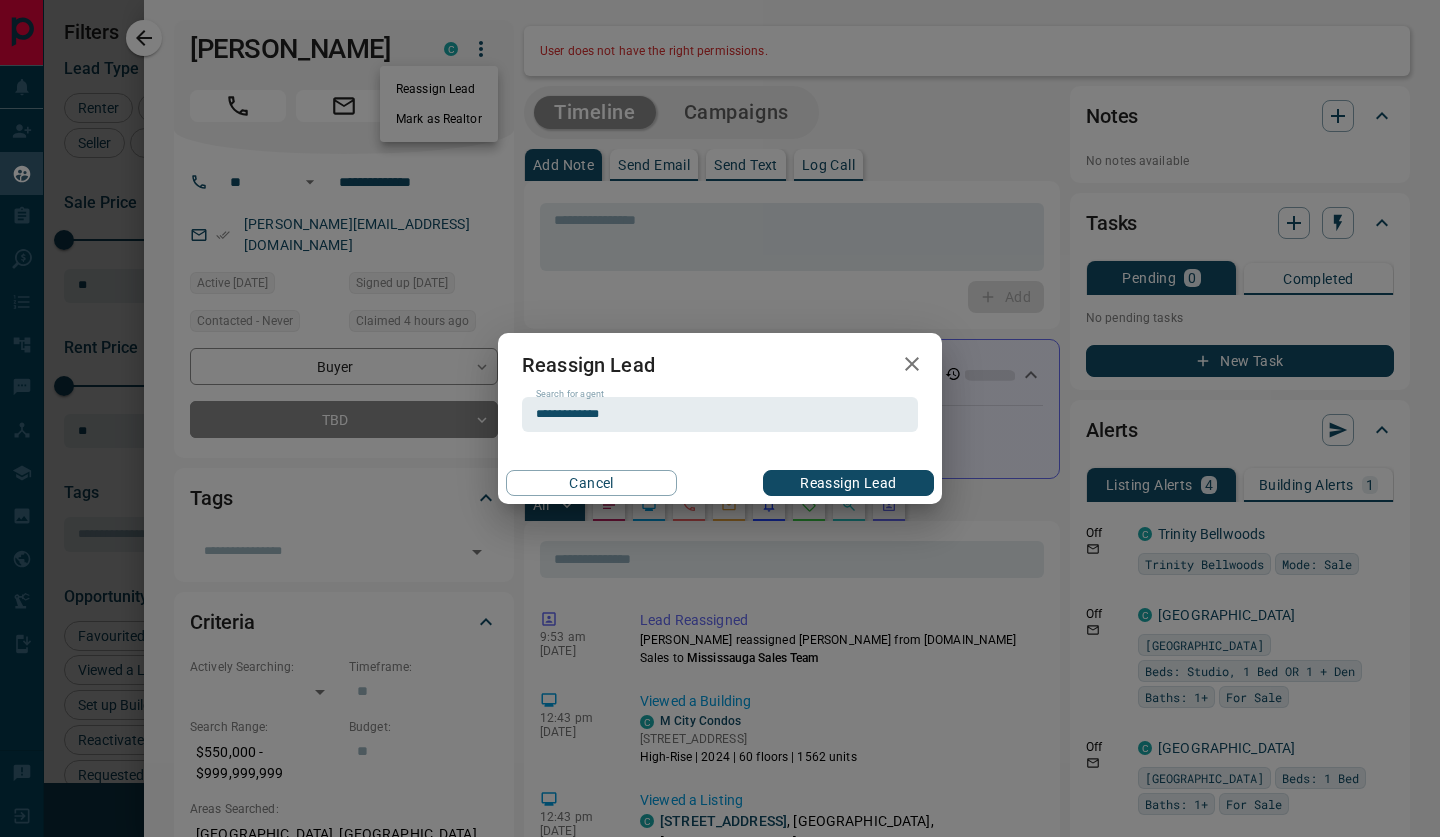 click on "Reassign Lead" at bounding box center [848, 483] 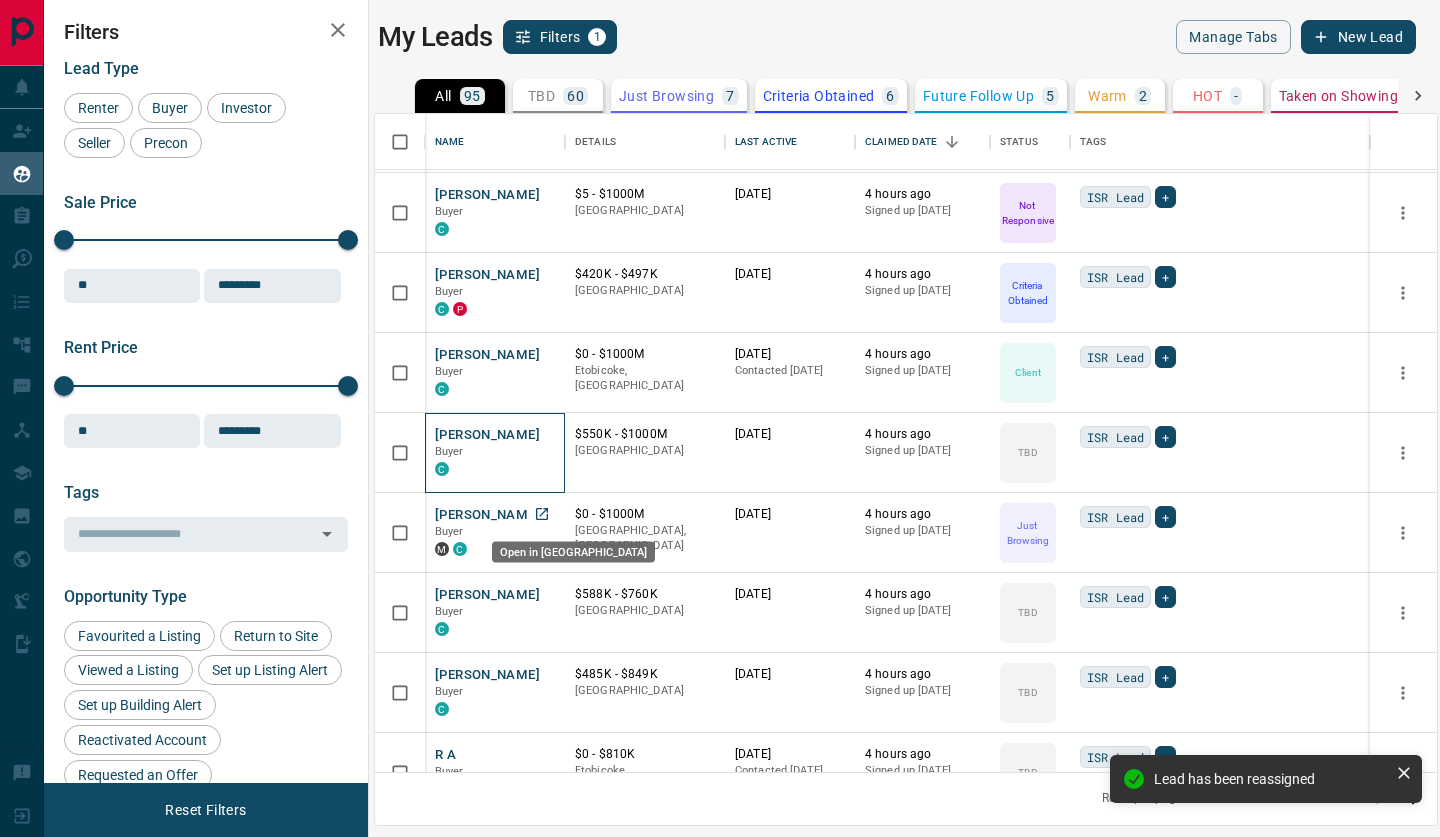 scroll, scrollTop: 476, scrollLeft: 0, axis: vertical 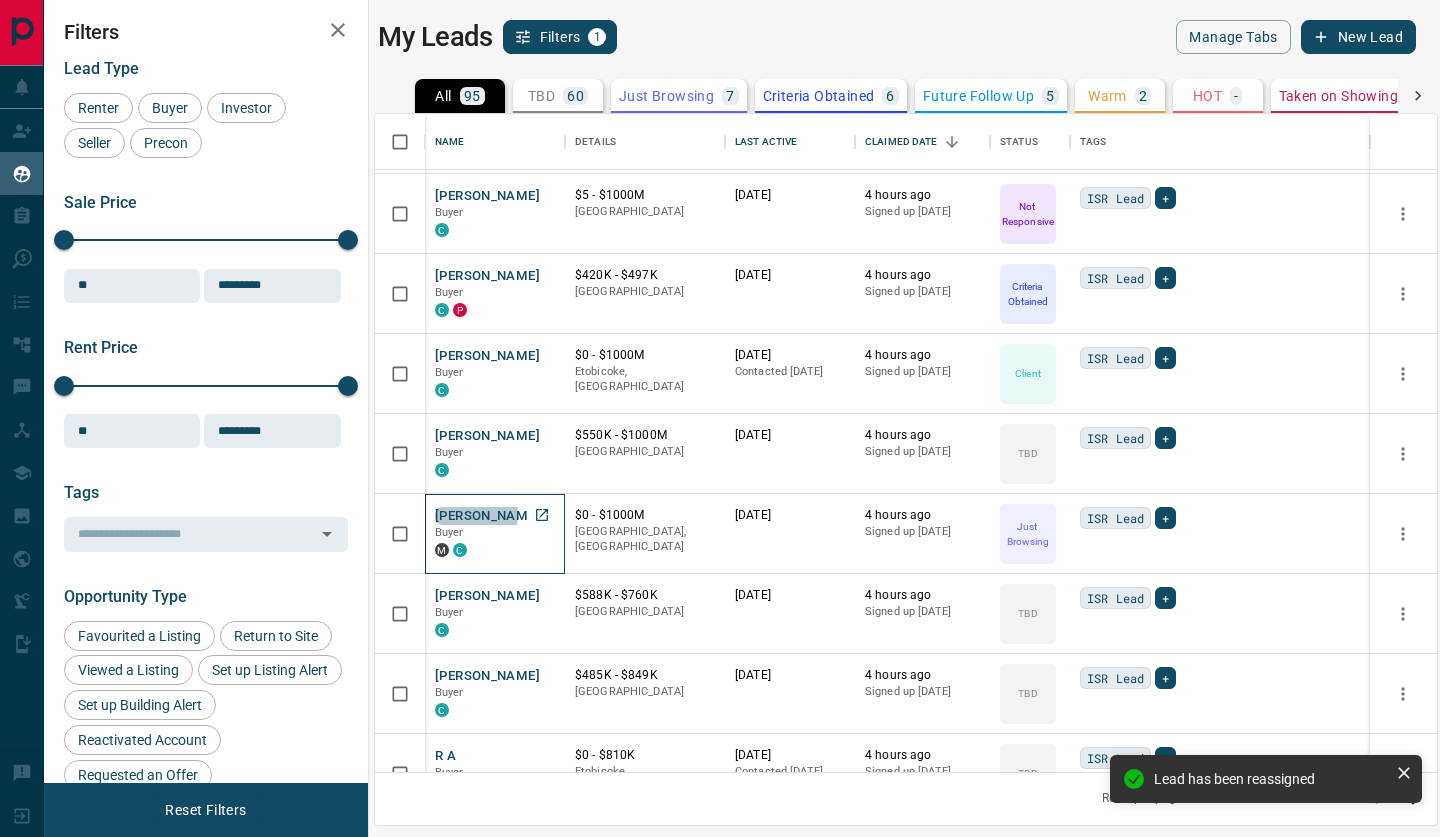 click on "[PERSON_NAME]" at bounding box center (487, 516) 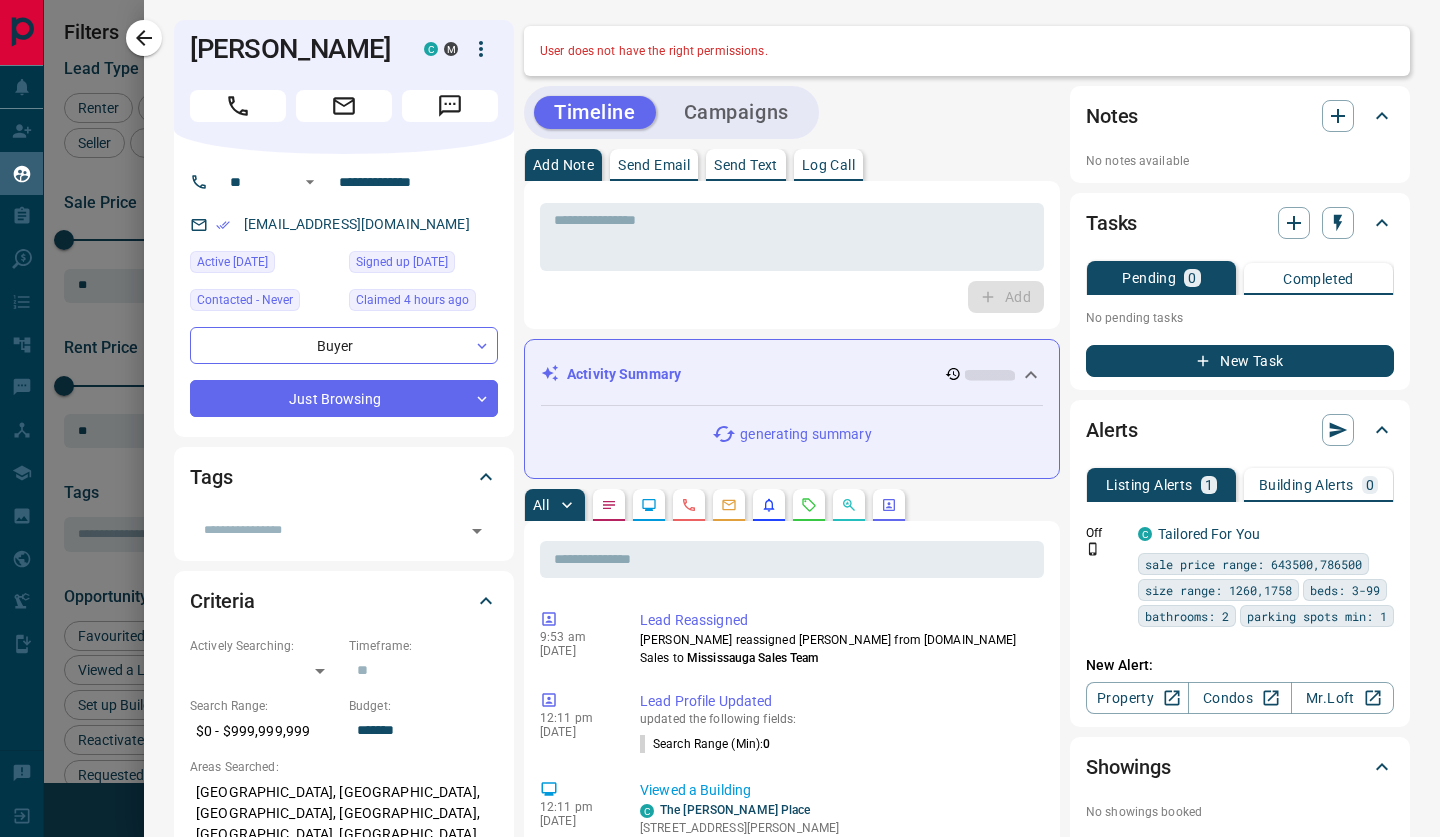 scroll, scrollTop: 0, scrollLeft: 0, axis: both 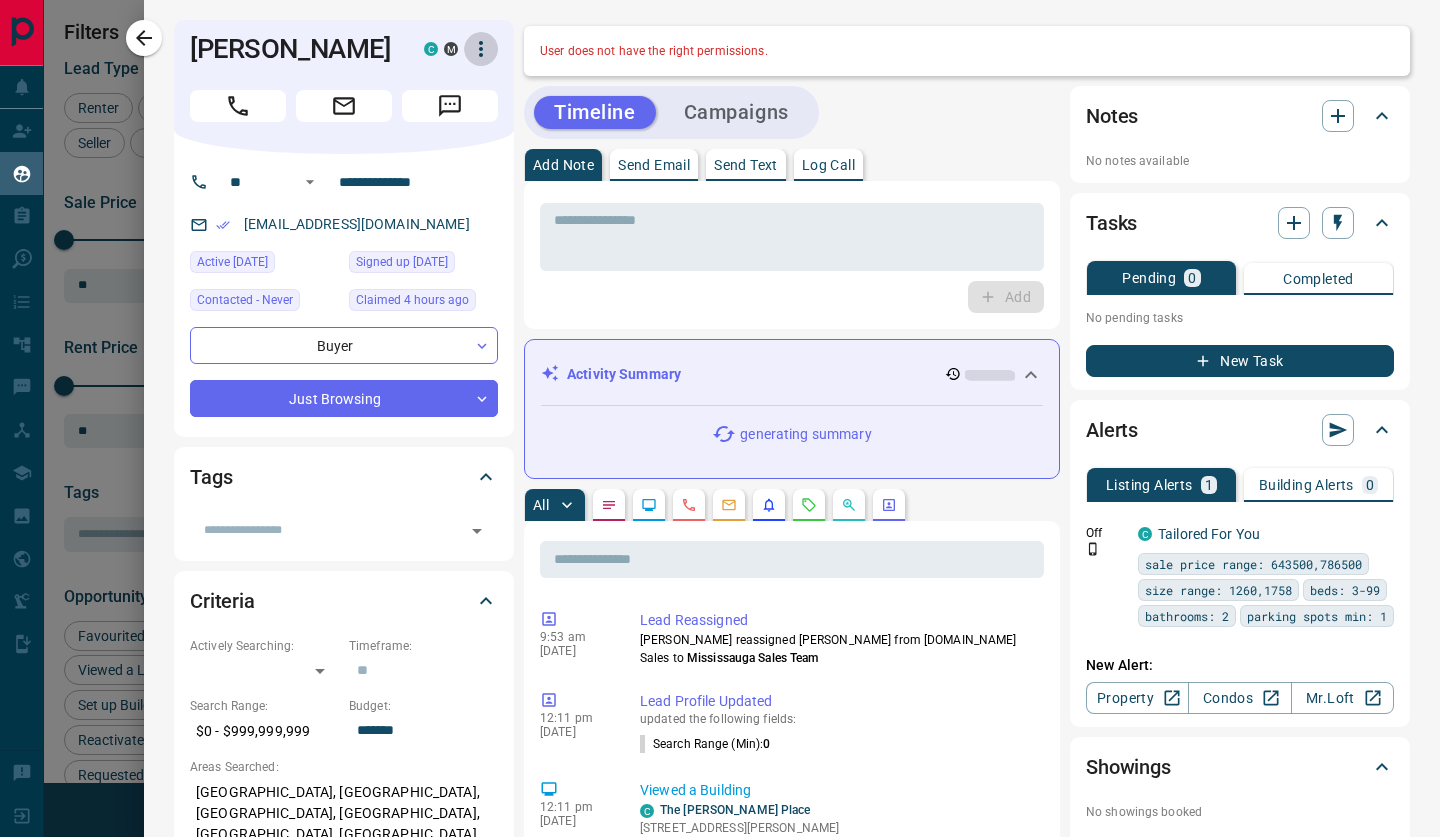 click 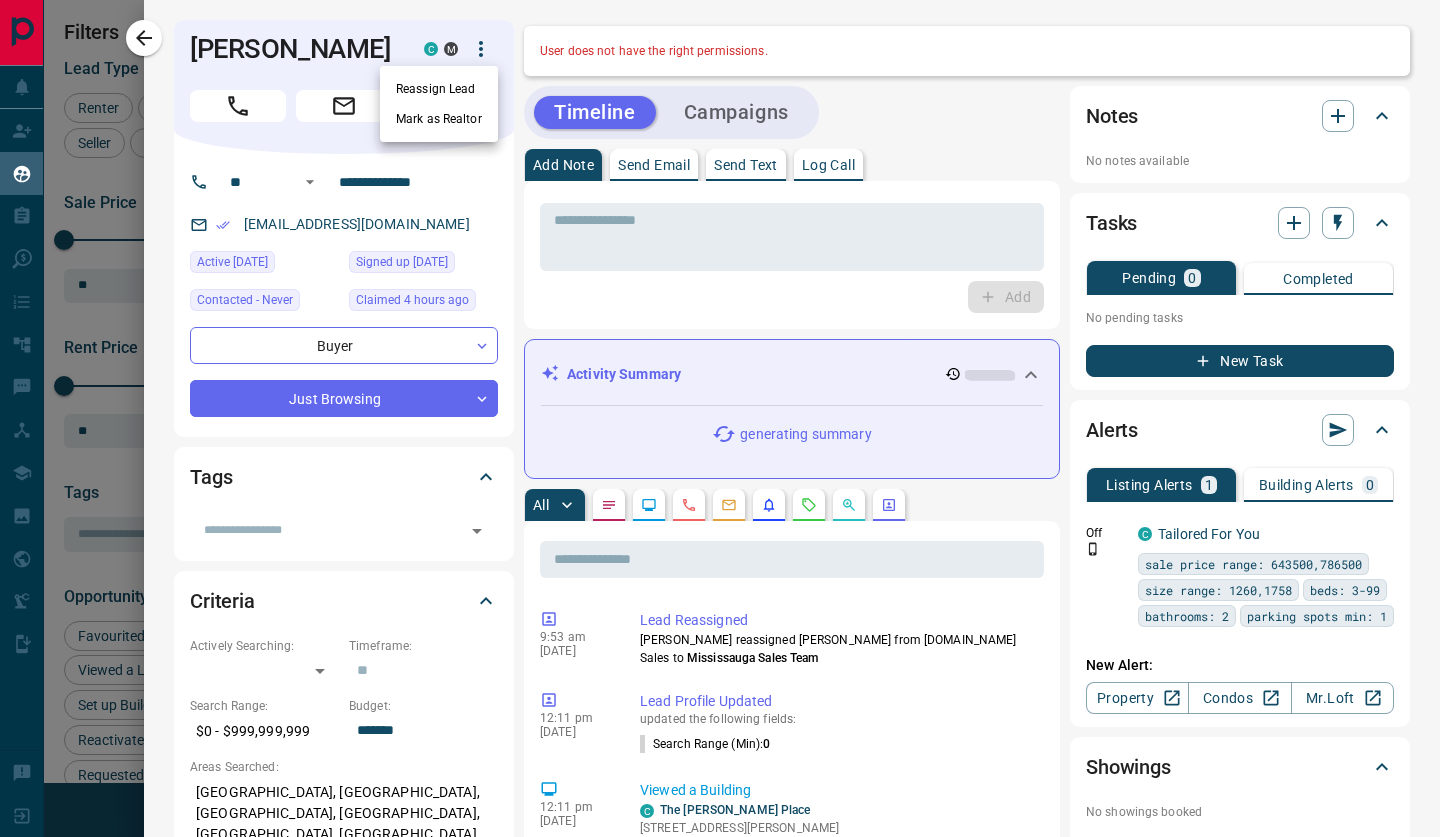 click on "Reassign Lead" at bounding box center [439, 89] 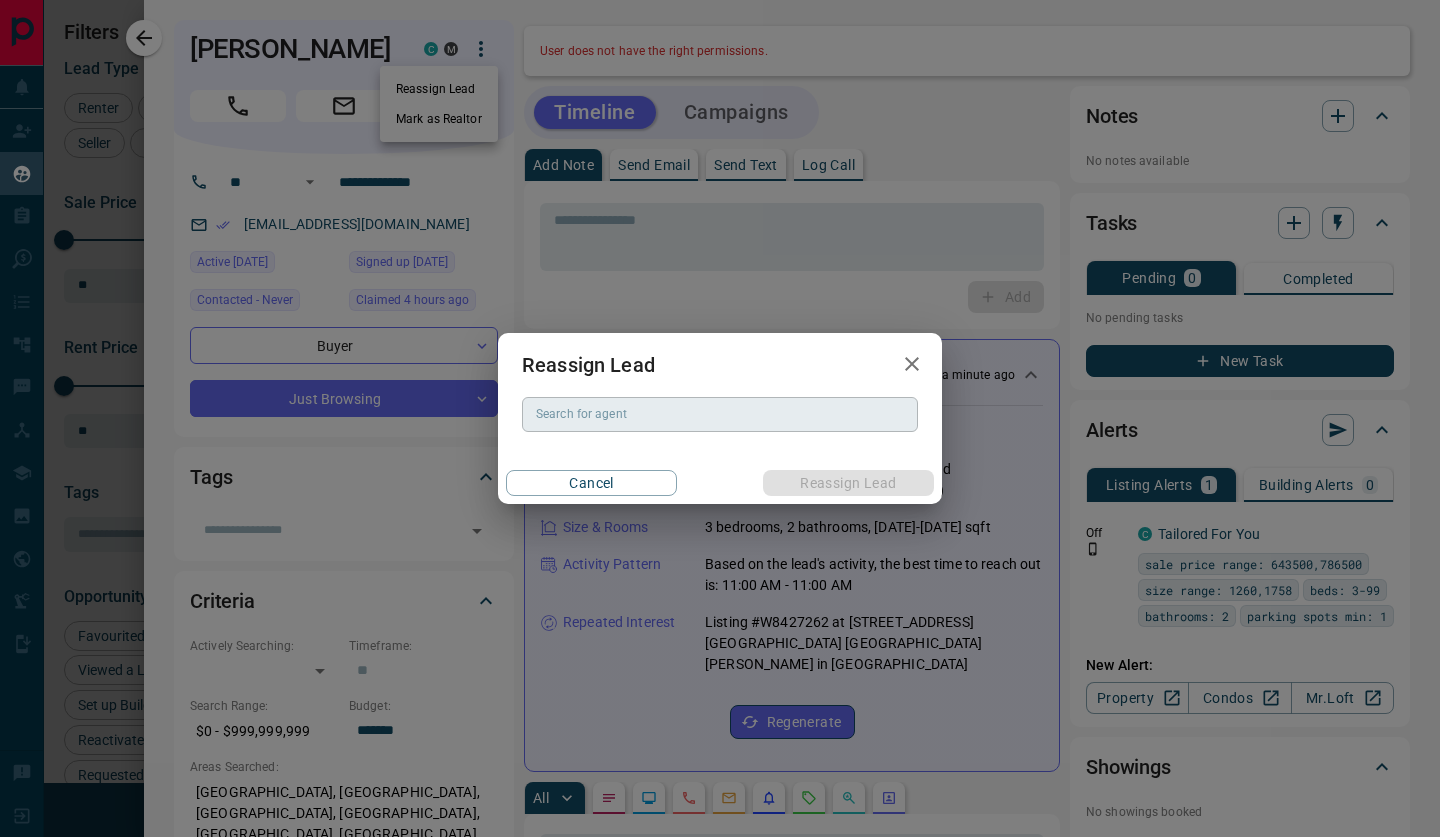 click on "Search for agent Search for agent" at bounding box center [720, 414] 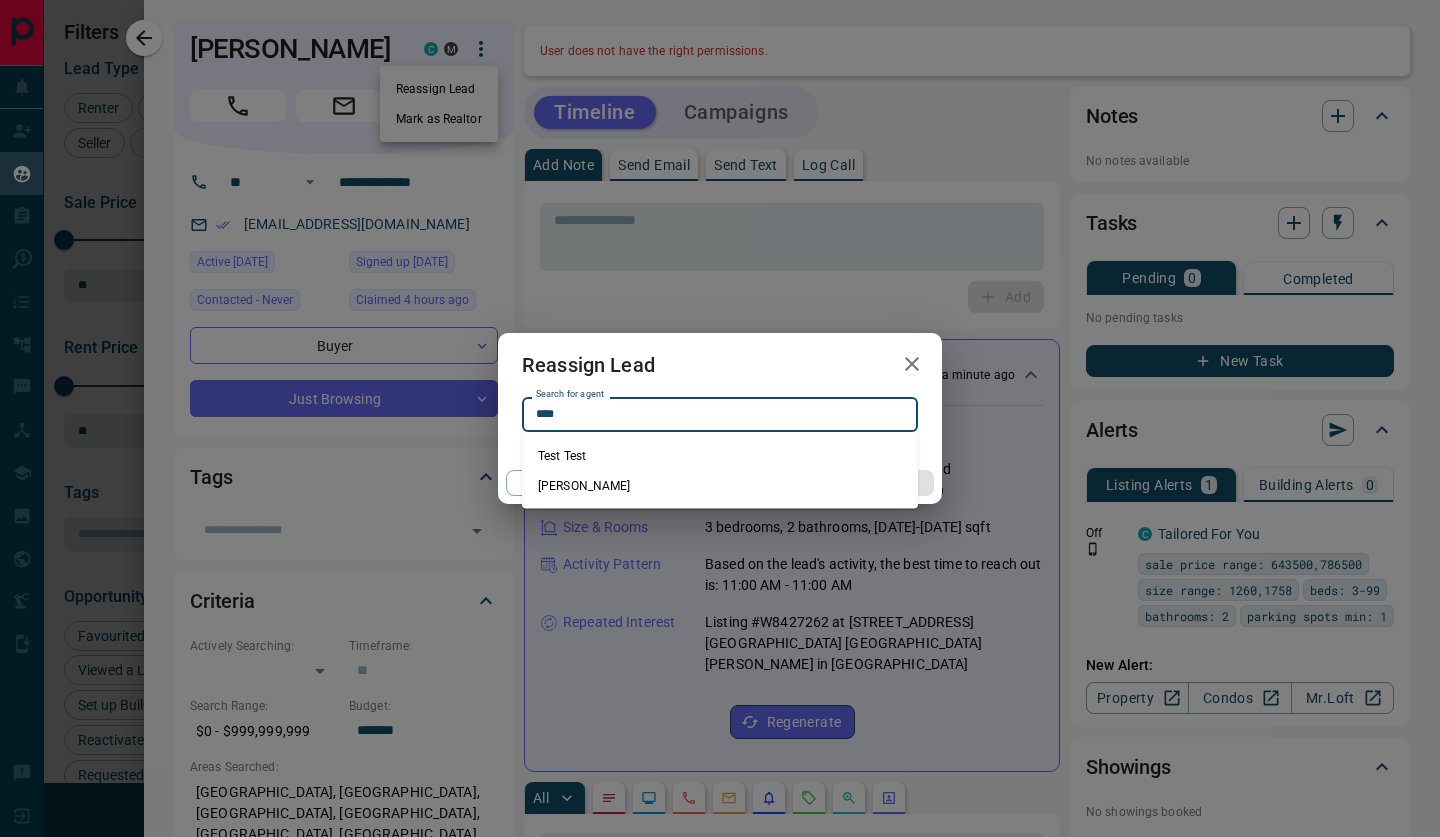 click on "[PERSON_NAME]" at bounding box center [720, 486] 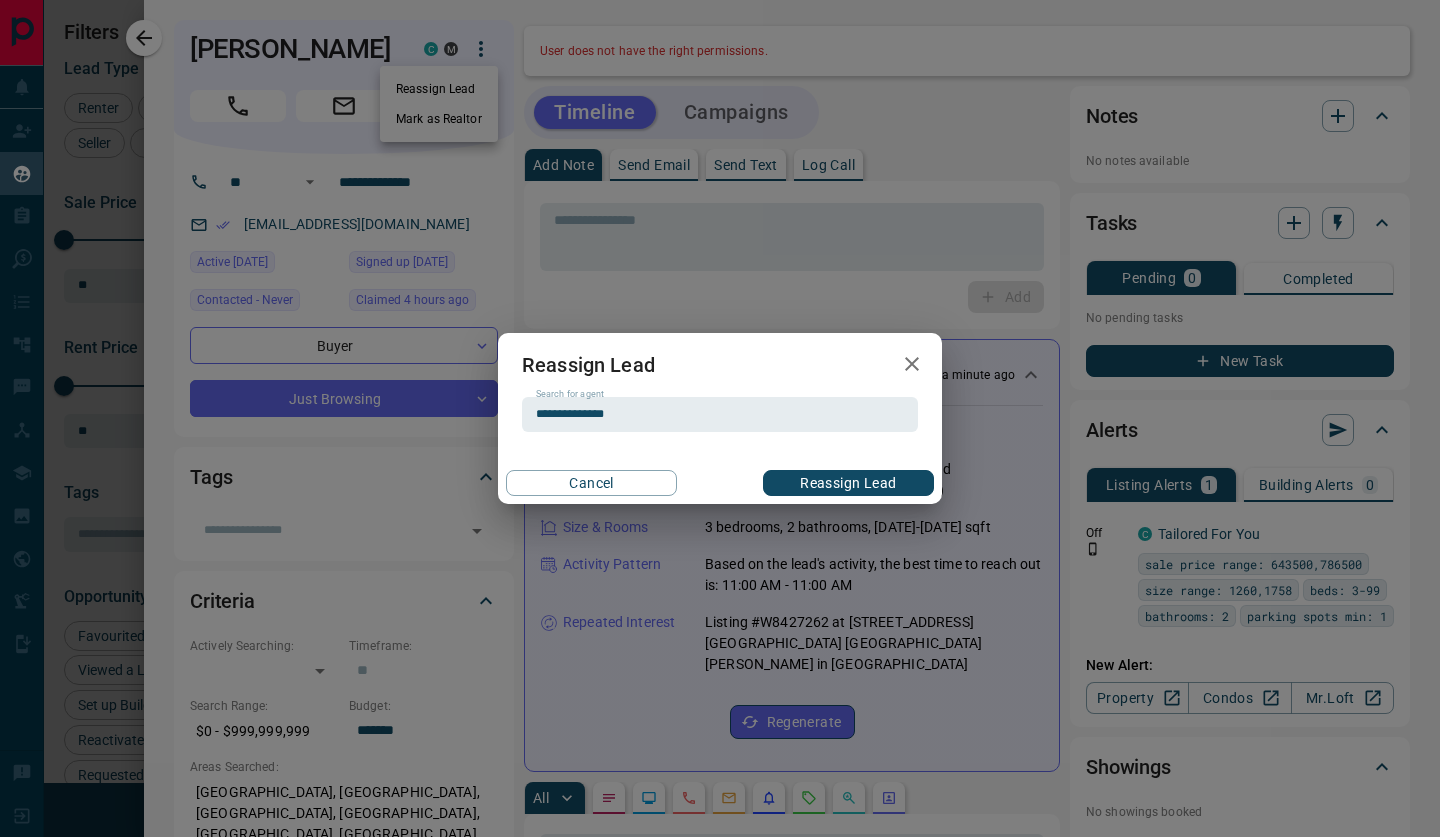click on "Reassign Lead" at bounding box center [848, 483] 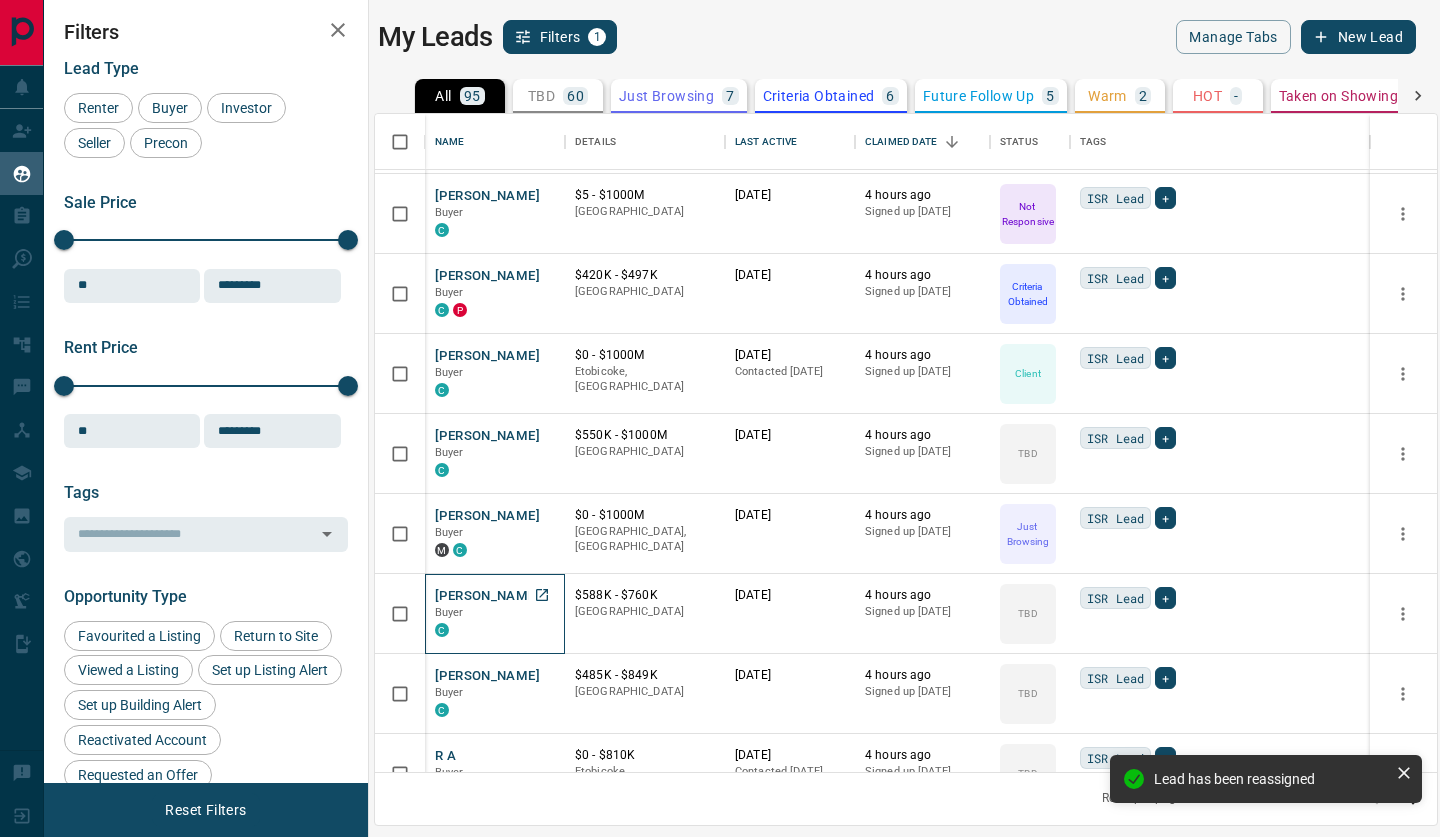 click on "[PERSON_NAME]" at bounding box center [487, 596] 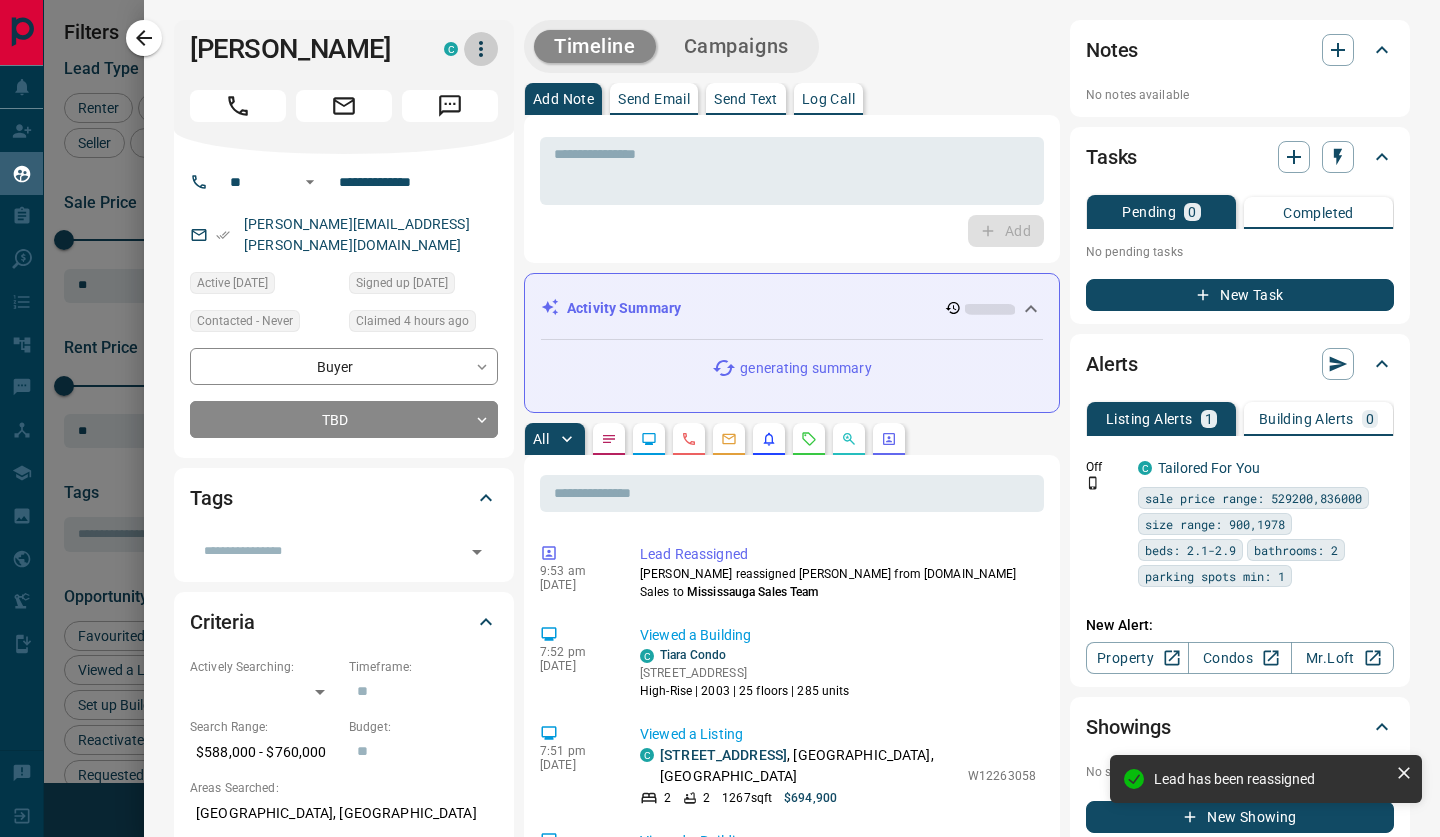 click 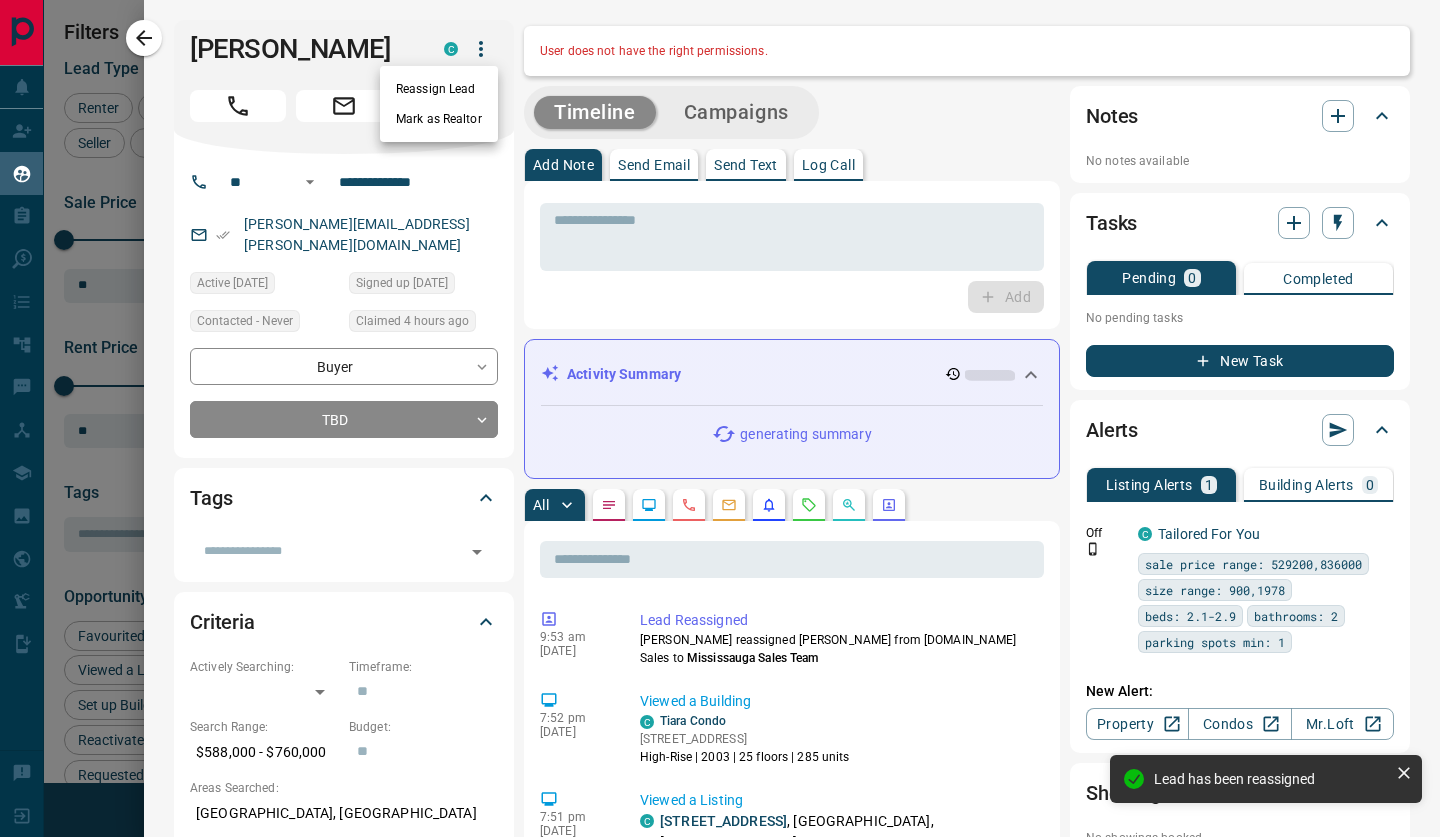 click on "Reassign Lead" at bounding box center (439, 89) 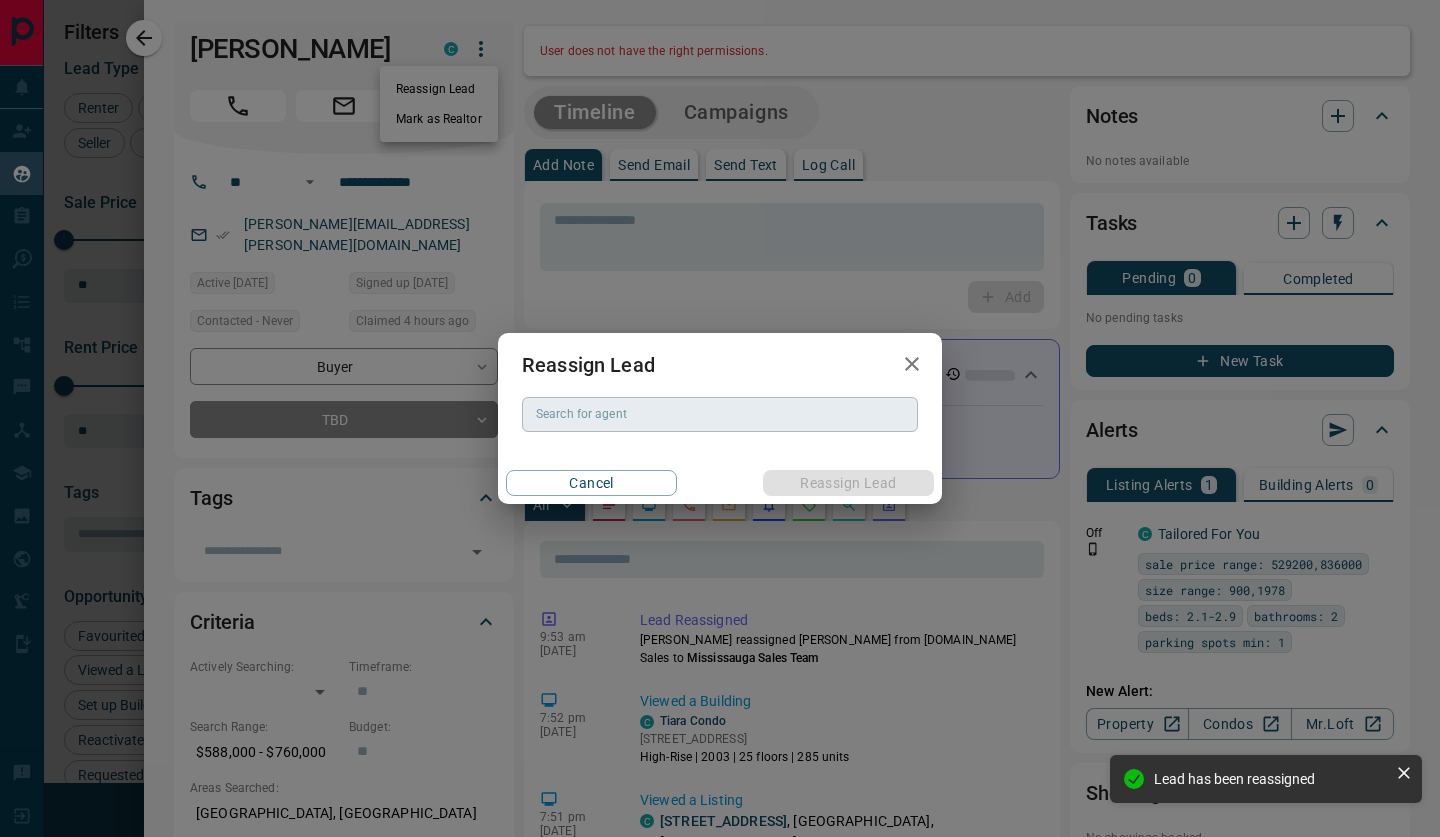 click on "Search for agent" at bounding box center (718, 414) 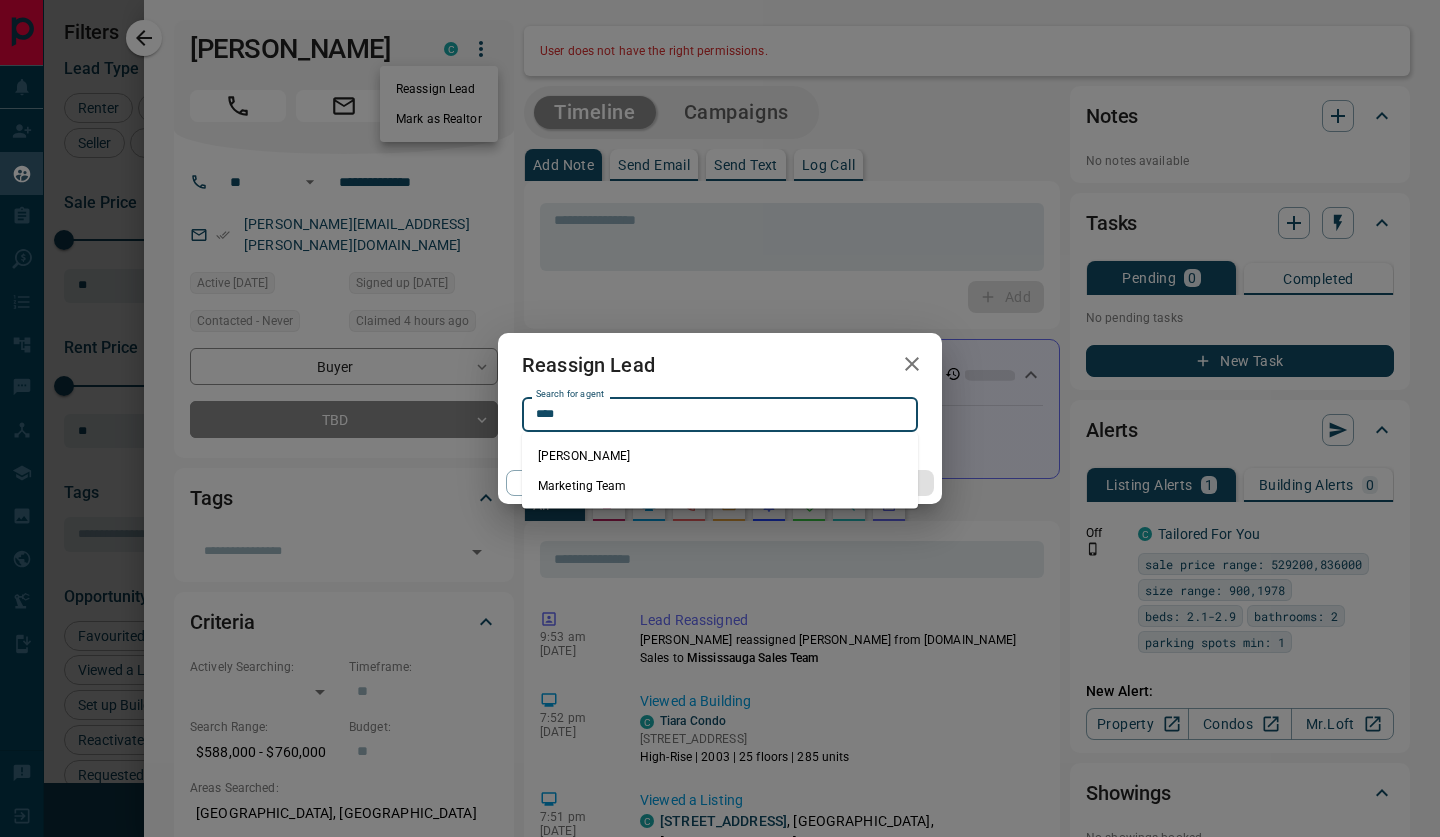 click on "[PERSON_NAME]" at bounding box center [720, 456] 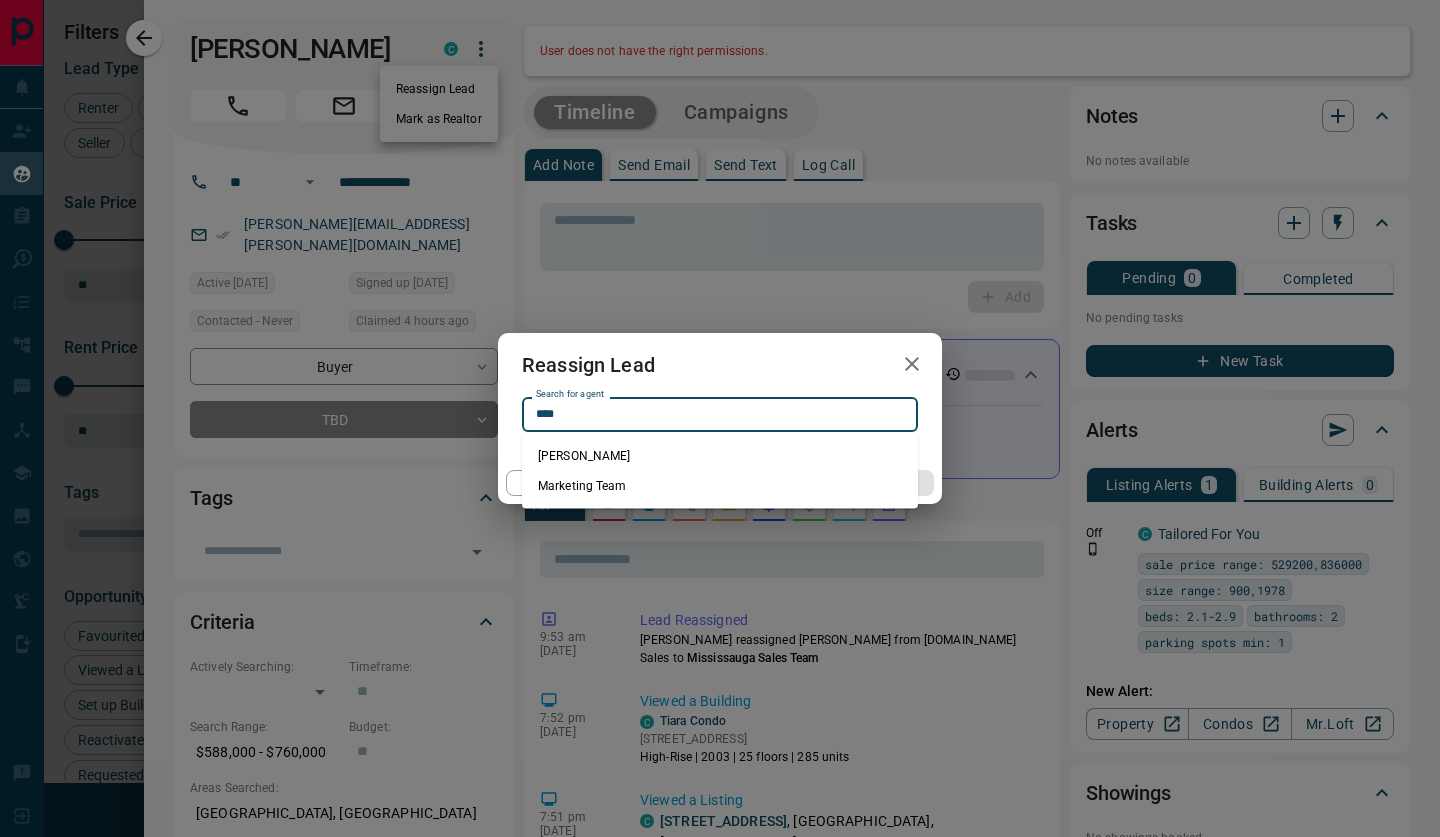 type on "**********" 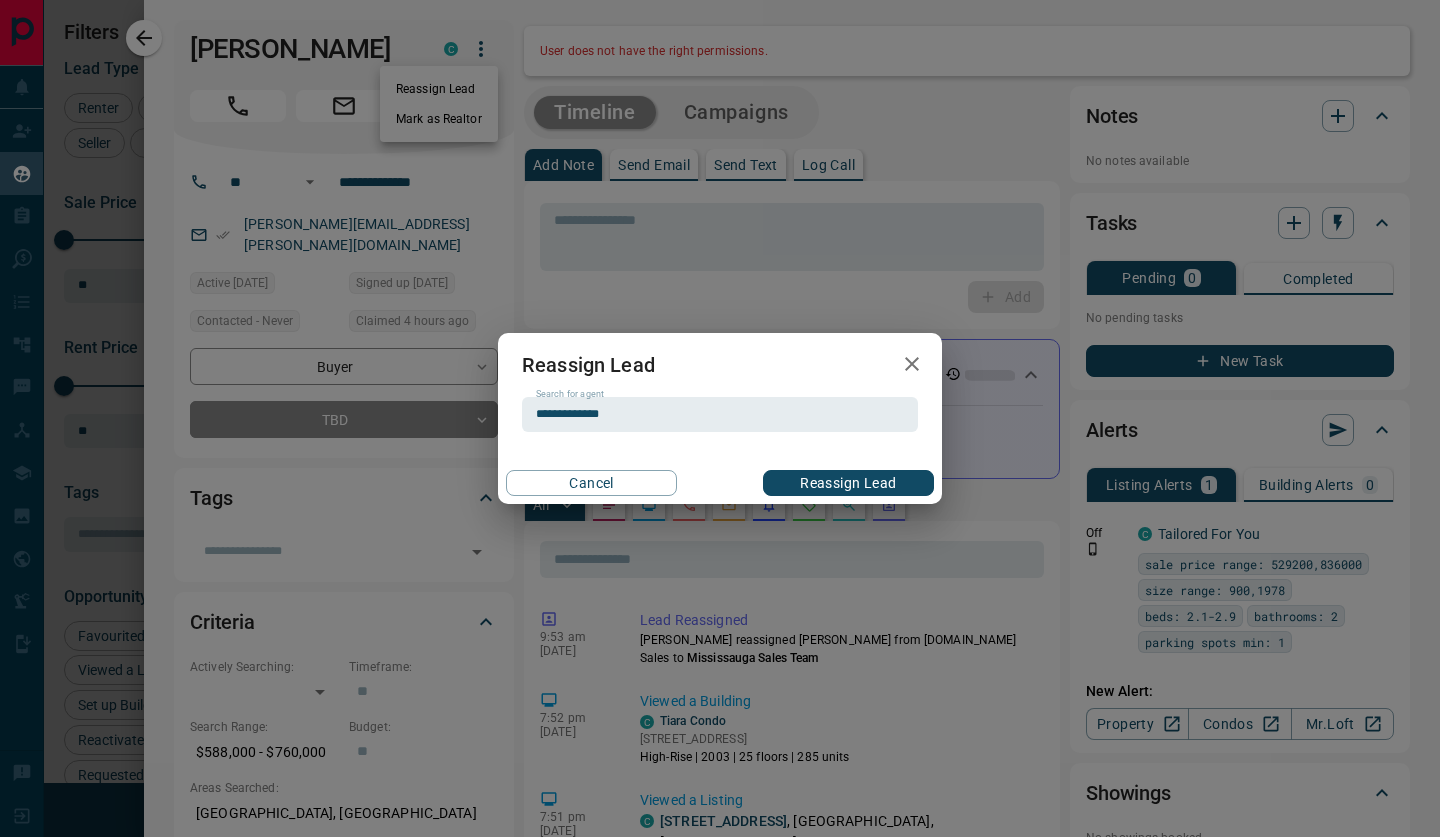 click on "Reassign Lead" at bounding box center (848, 483) 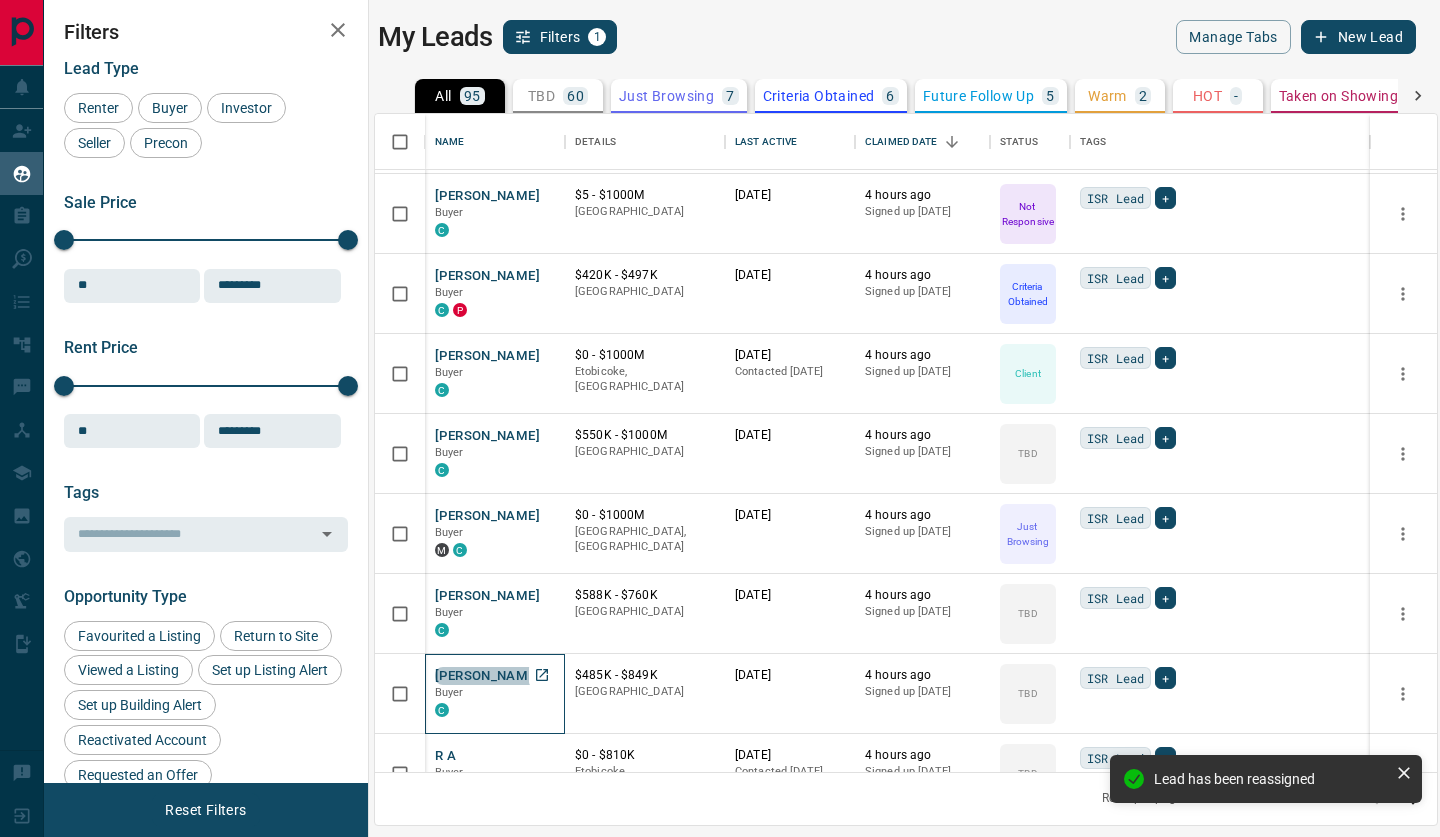 click on "[PERSON_NAME]" at bounding box center [487, 676] 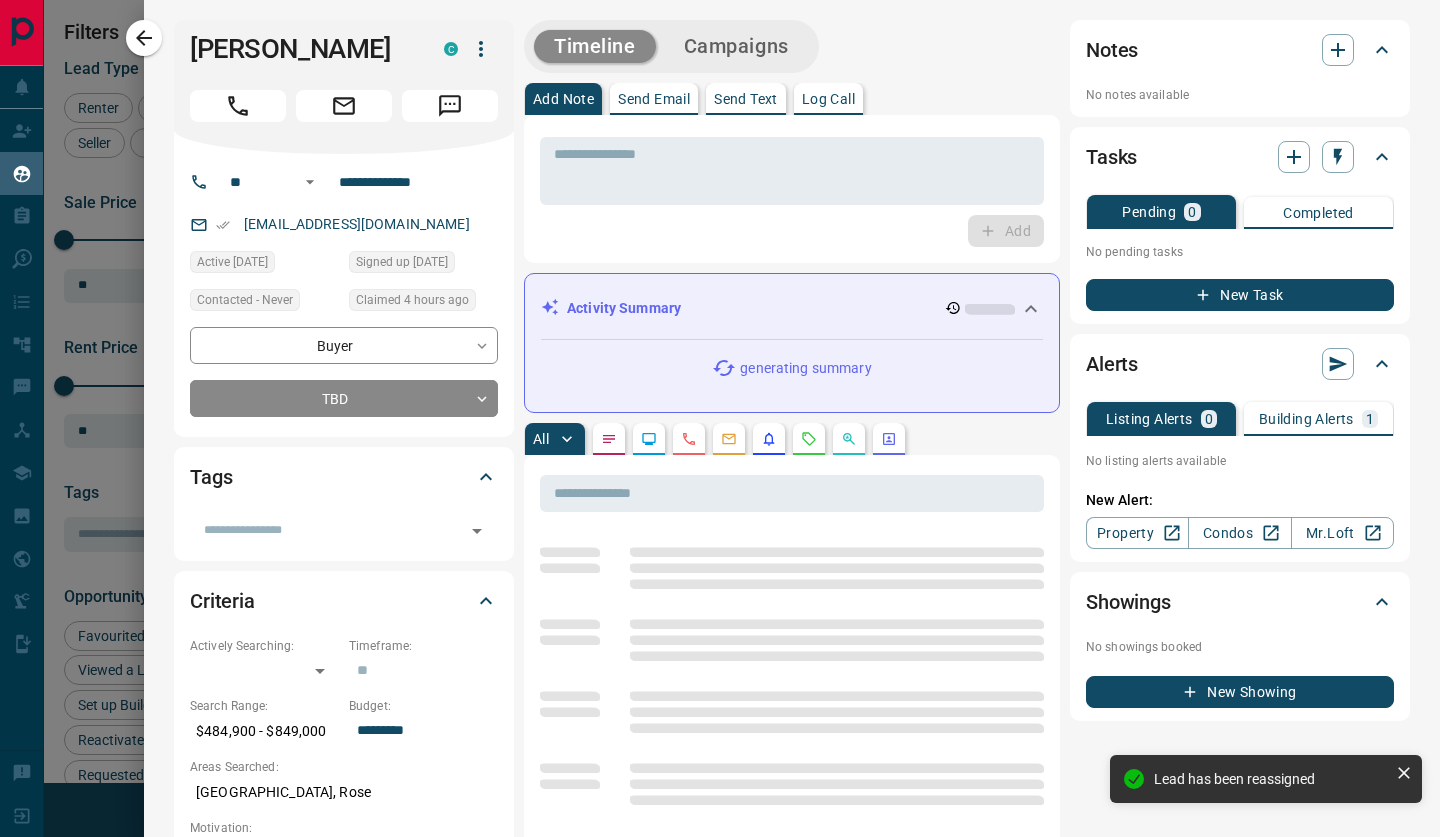 click 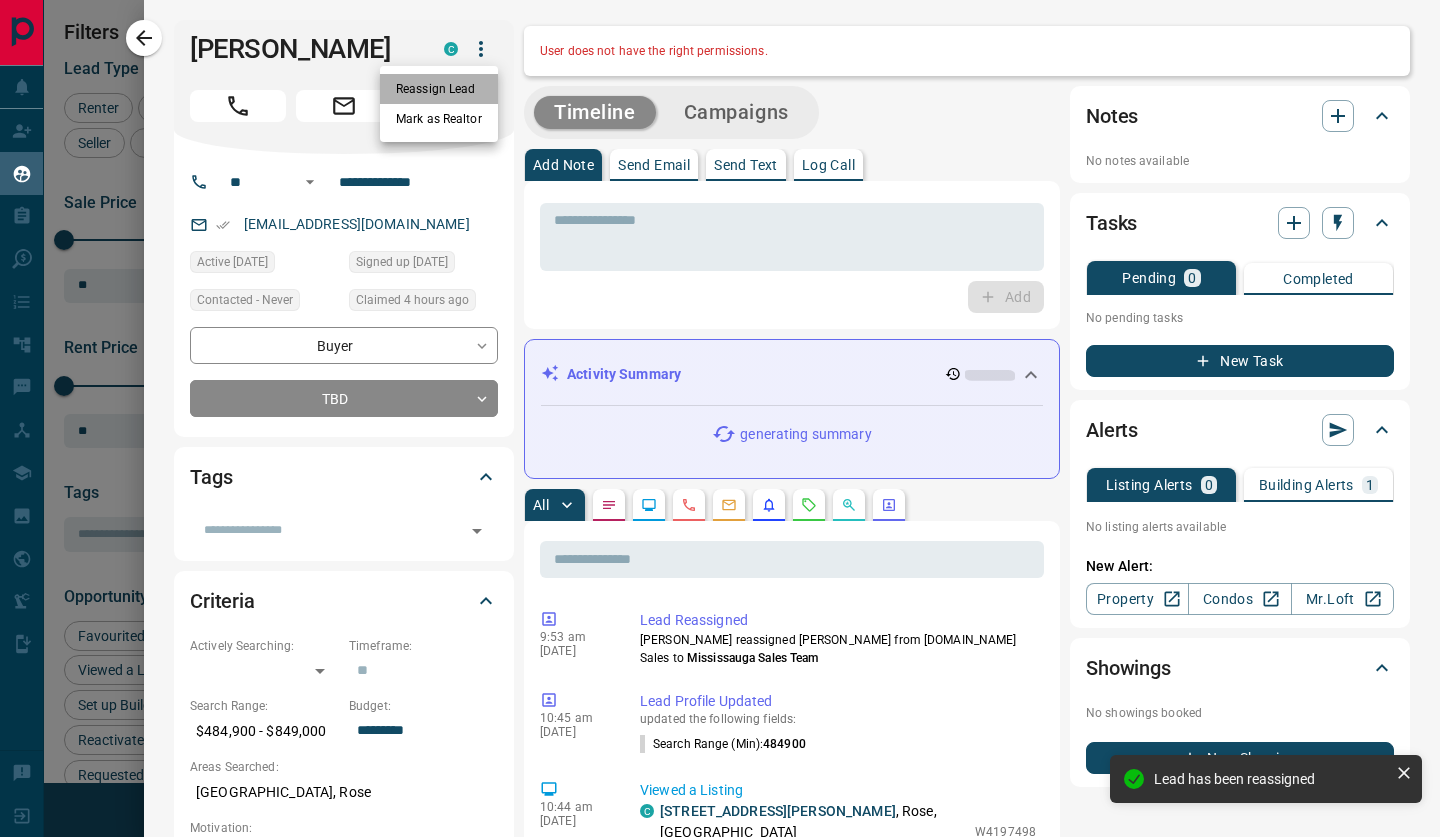 click on "Reassign Lead" at bounding box center [439, 89] 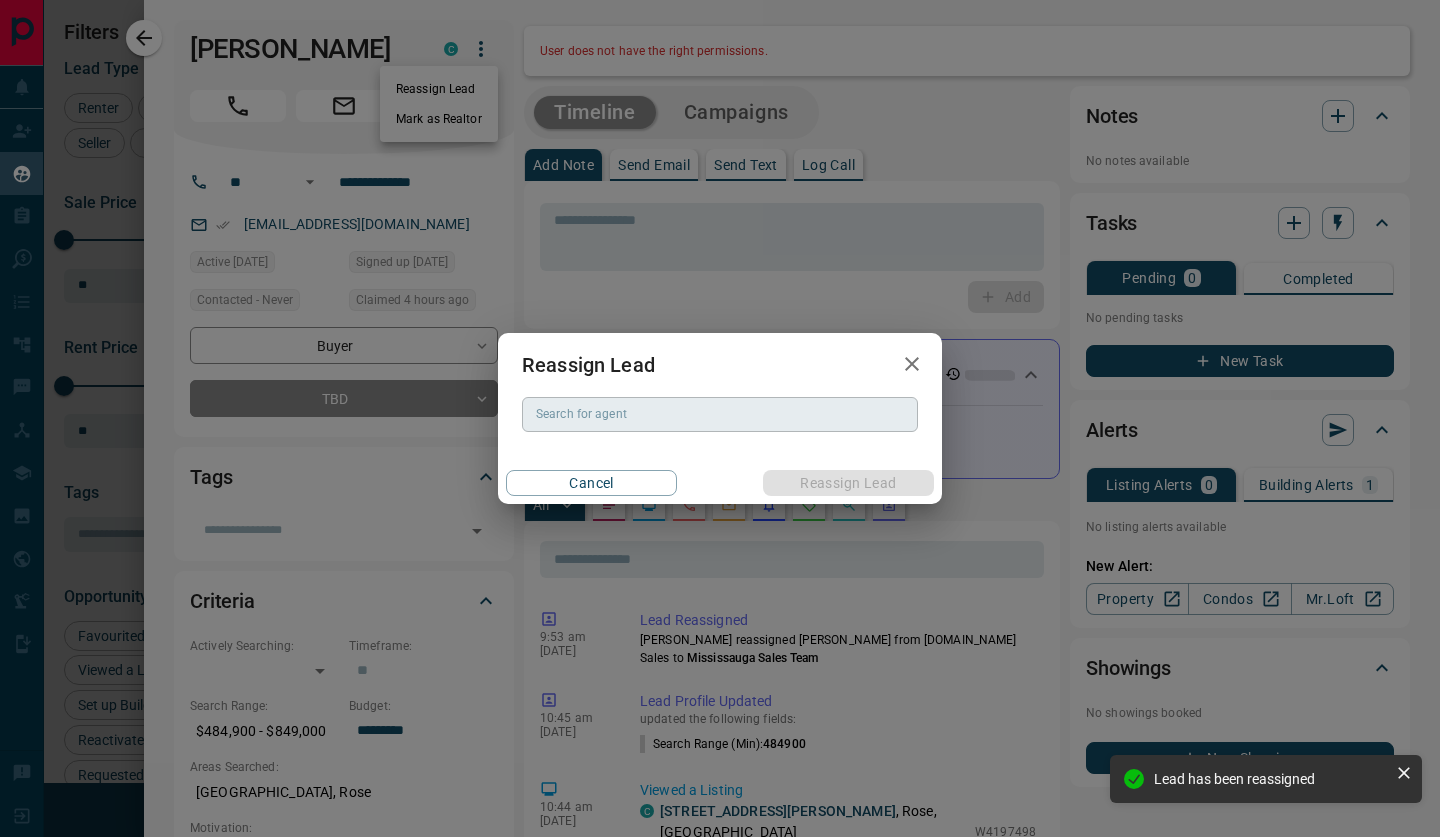 click on "Search for agent Search for agent" at bounding box center (720, 414) 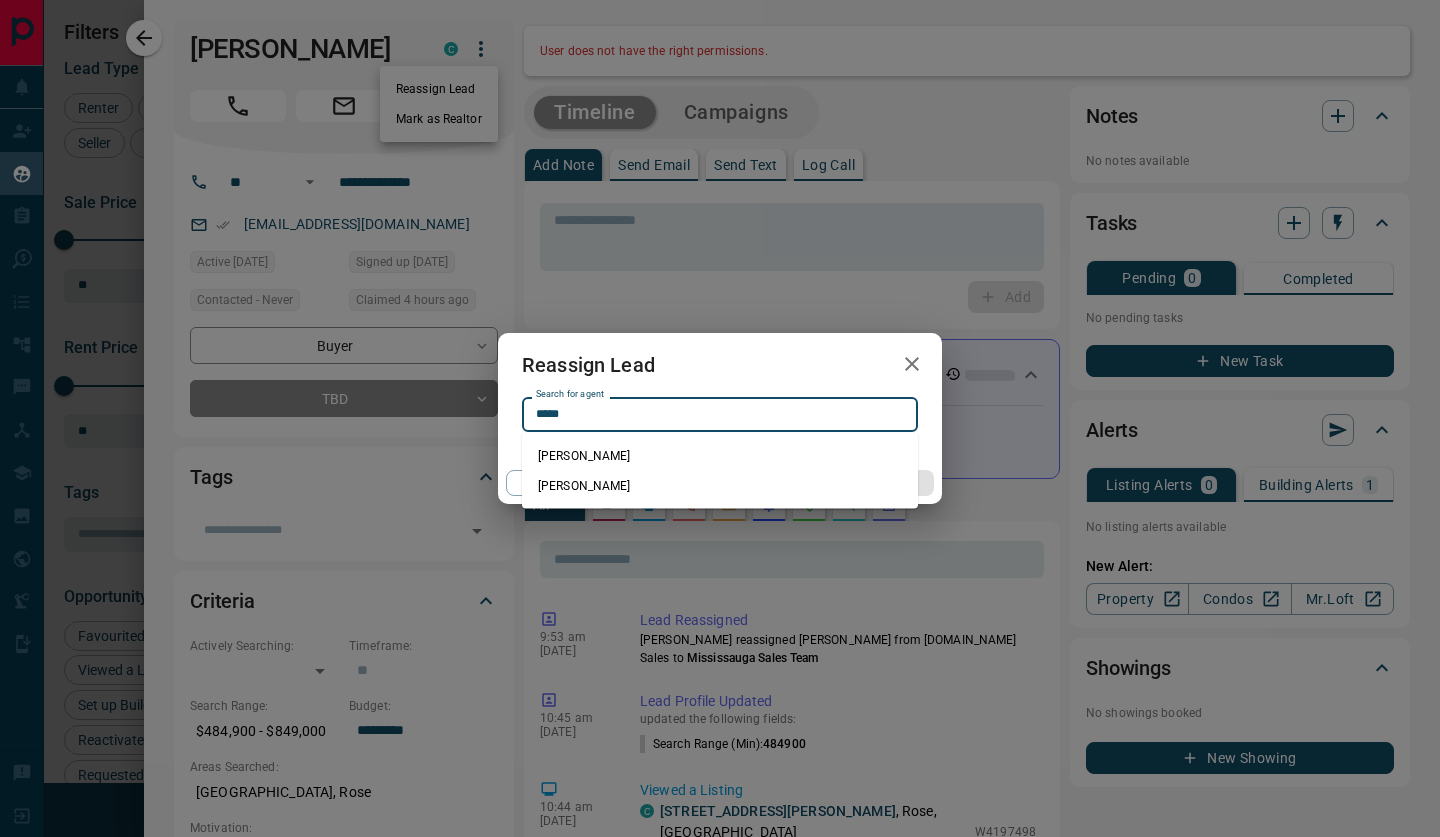 click on "[PERSON_NAME]" at bounding box center [720, 486] 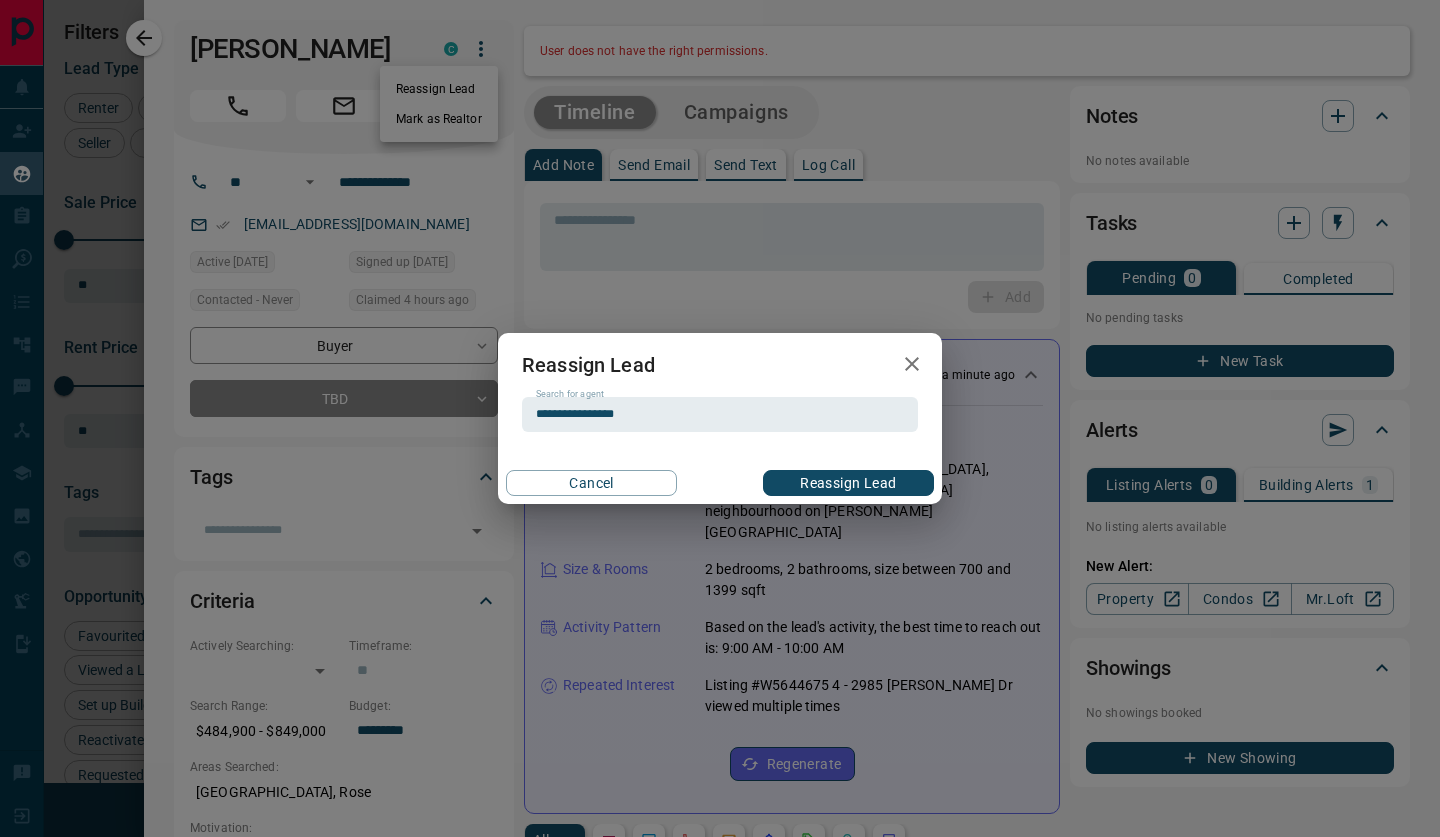 click on "Reassign Lead" at bounding box center (848, 483) 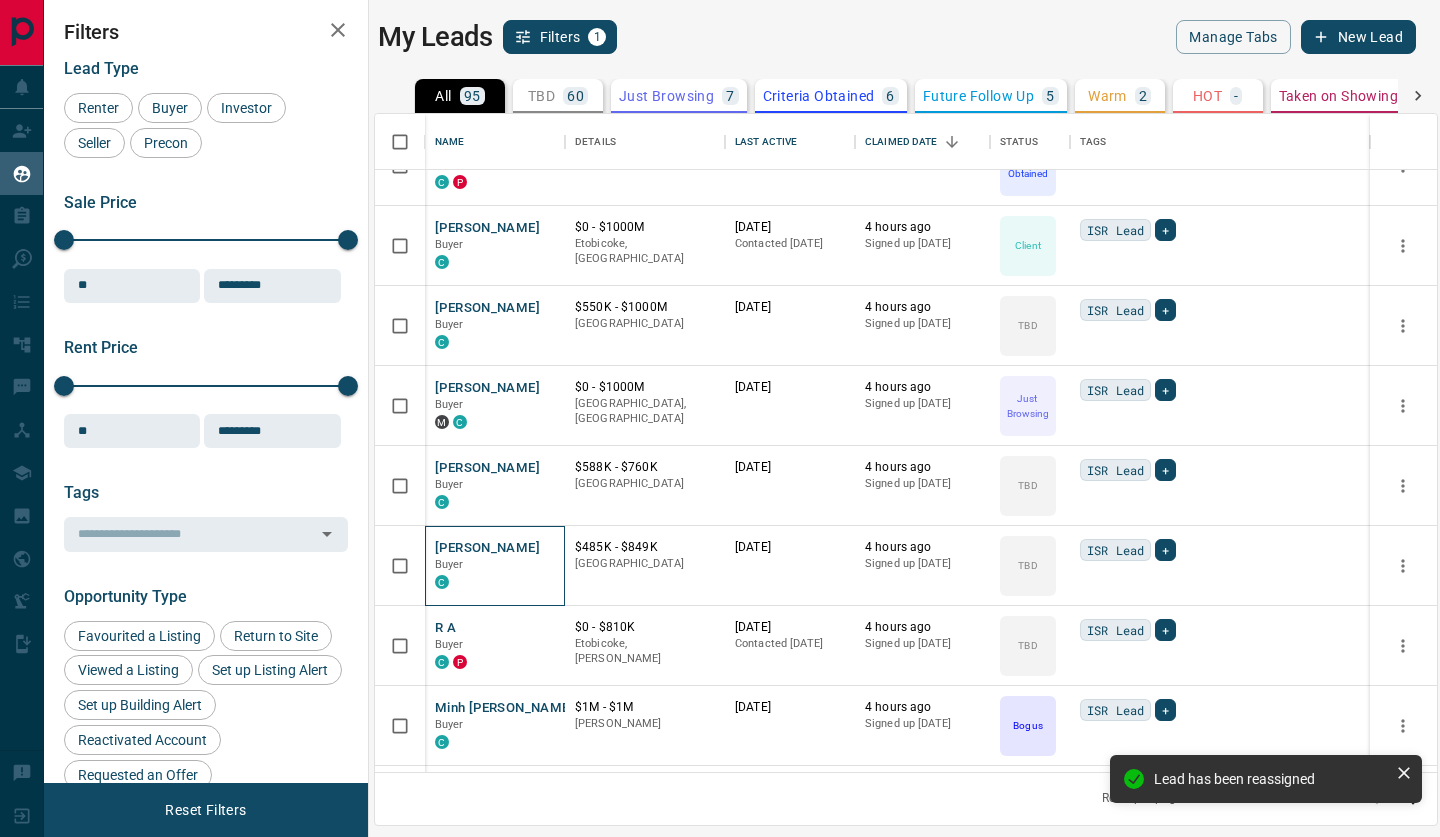 scroll, scrollTop: 614, scrollLeft: 0, axis: vertical 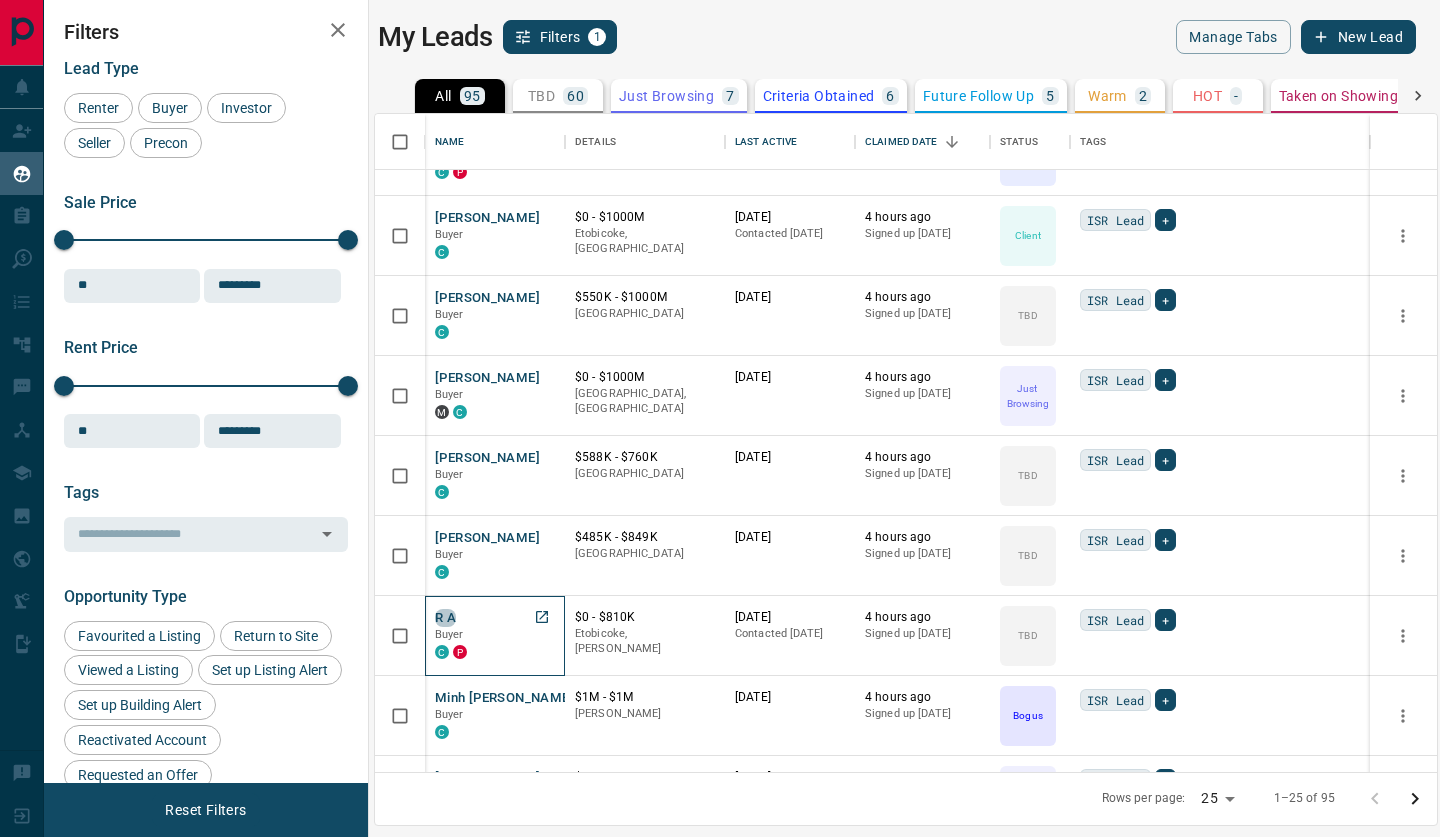 click on "R A" at bounding box center [445, 618] 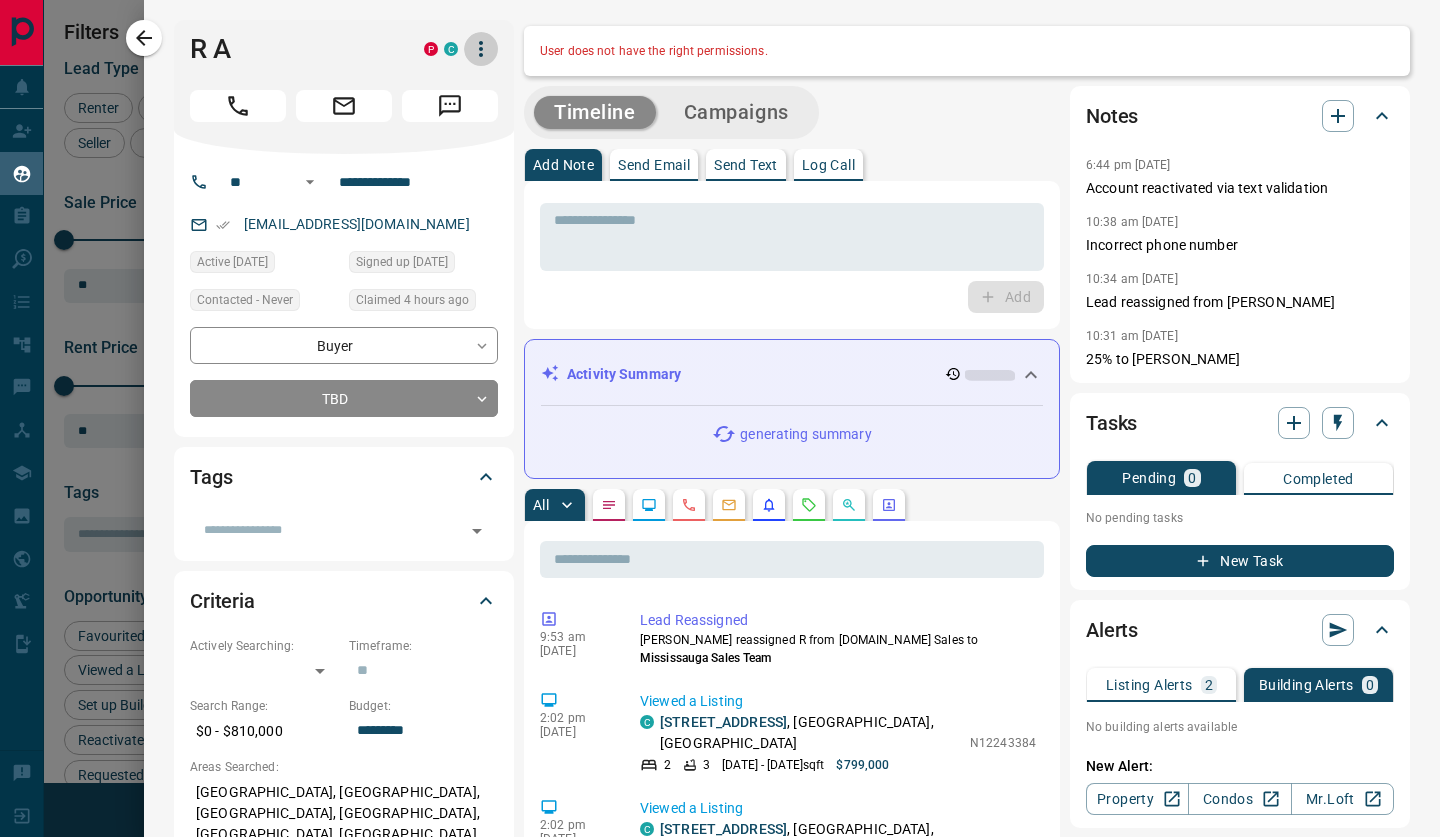 click 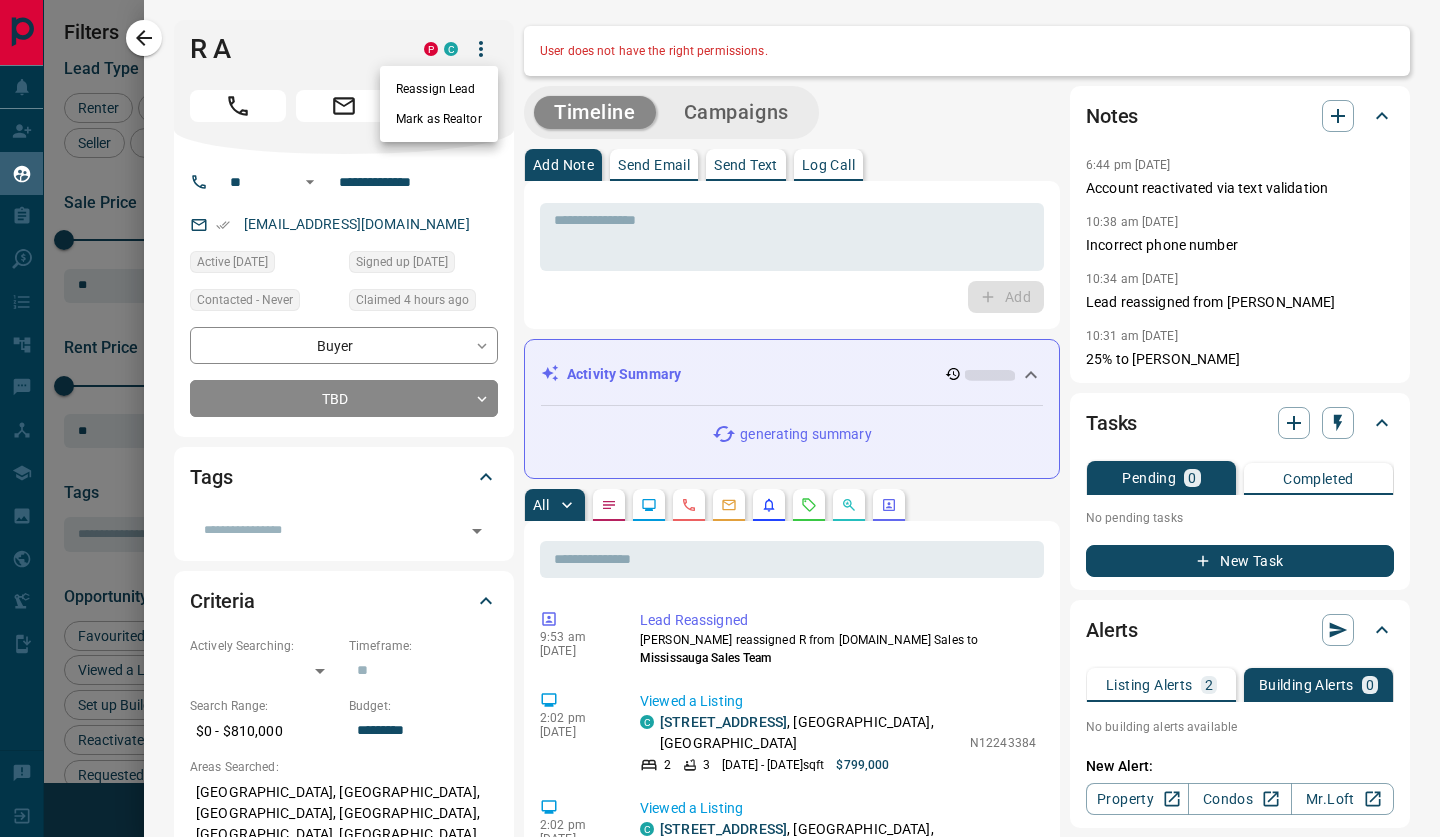 click on "Reassign Lead" at bounding box center [439, 89] 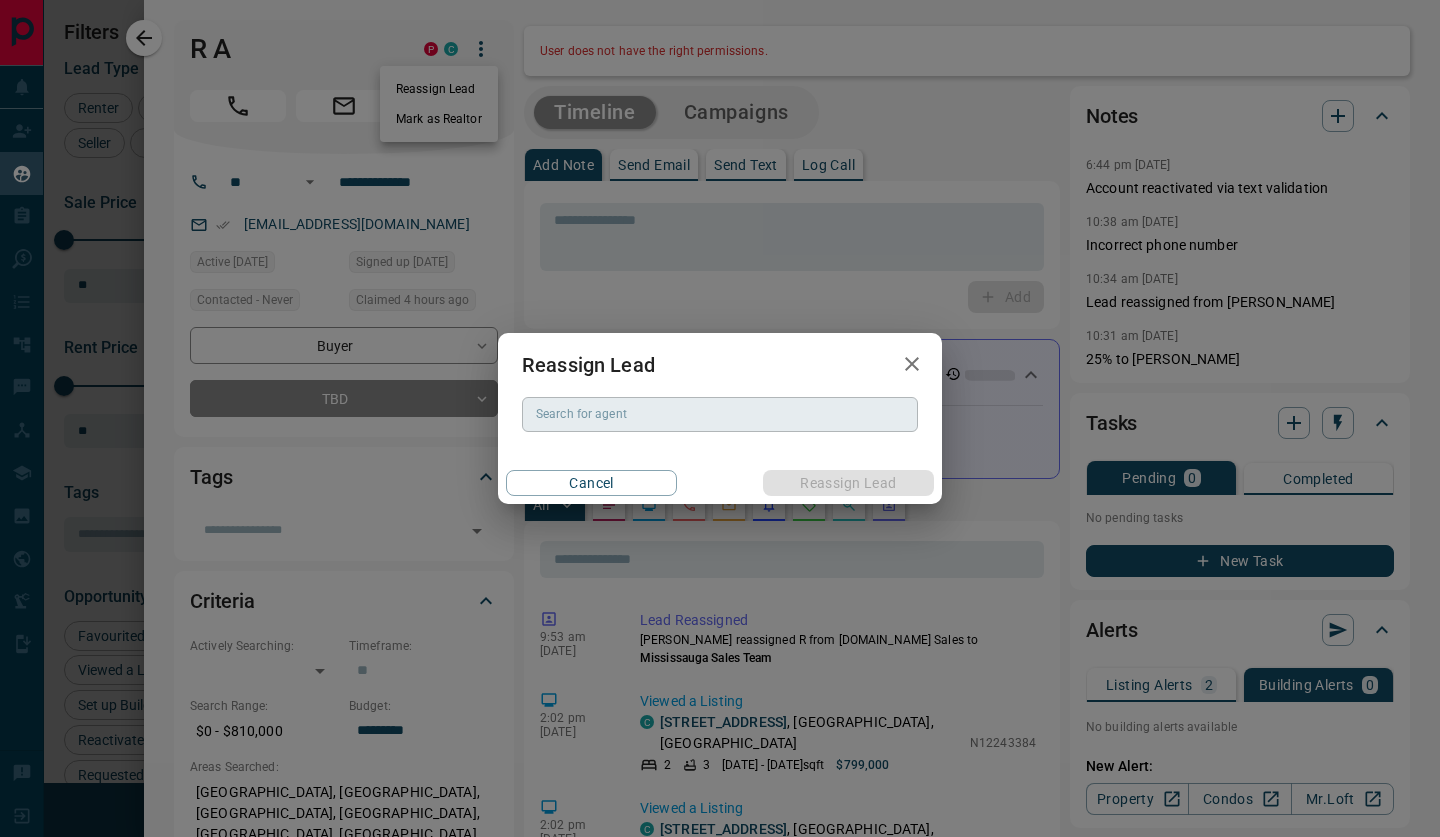 click on "Search for agent" at bounding box center [720, 414] 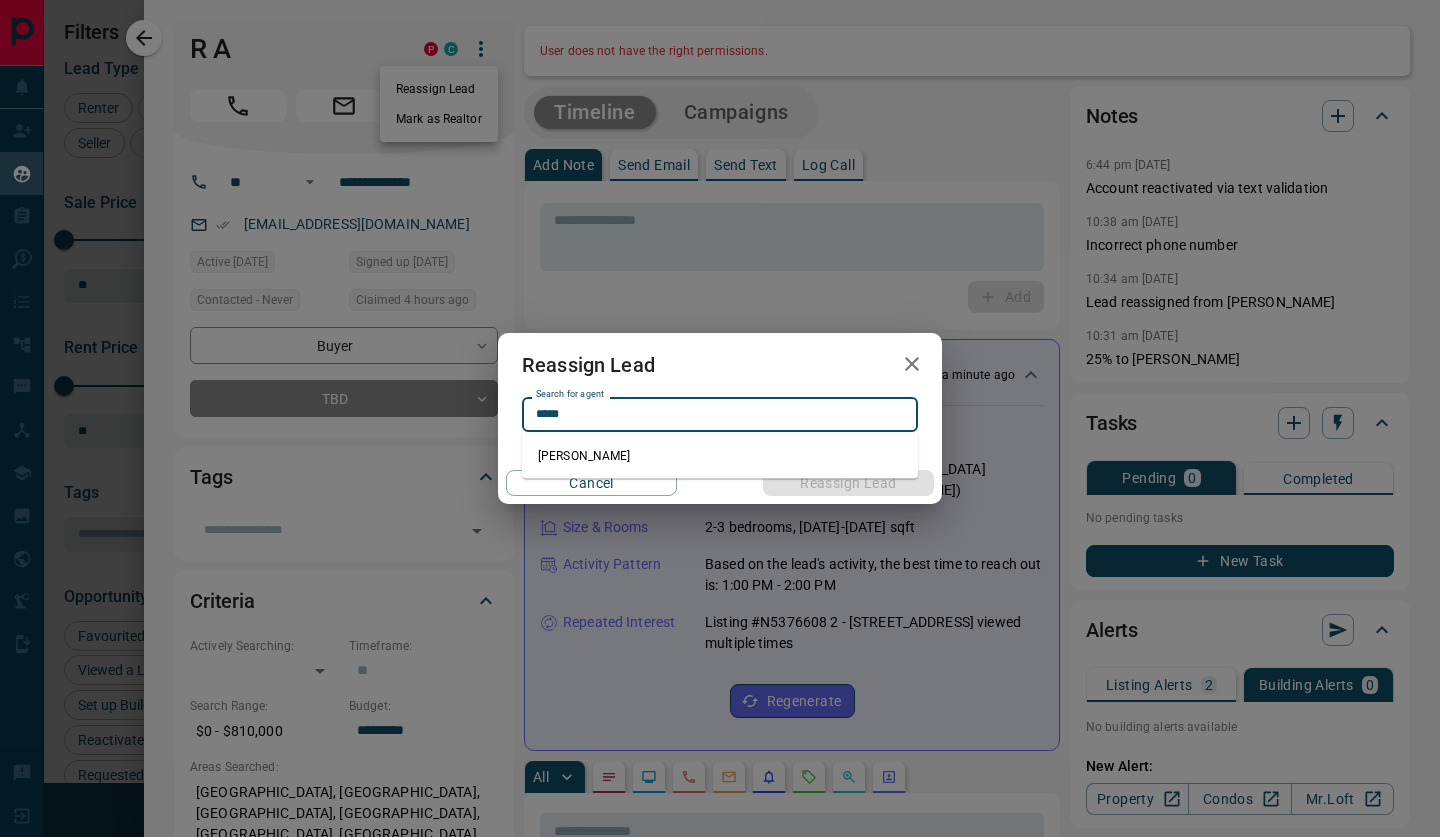 click on "[PERSON_NAME]" at bounding box center (720, 456) 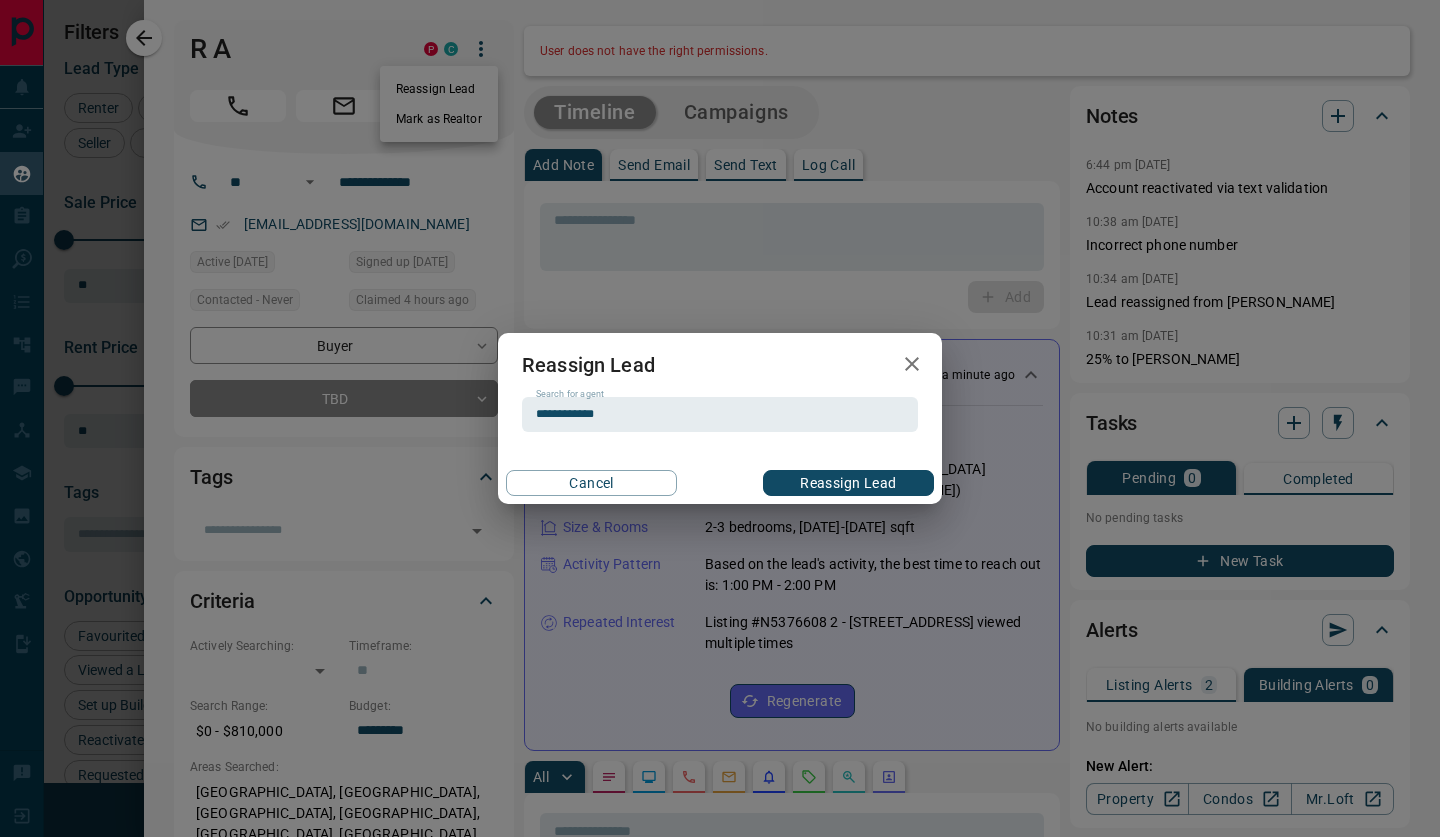 click on "Reassign Lead" at bounding box center (848, 483) 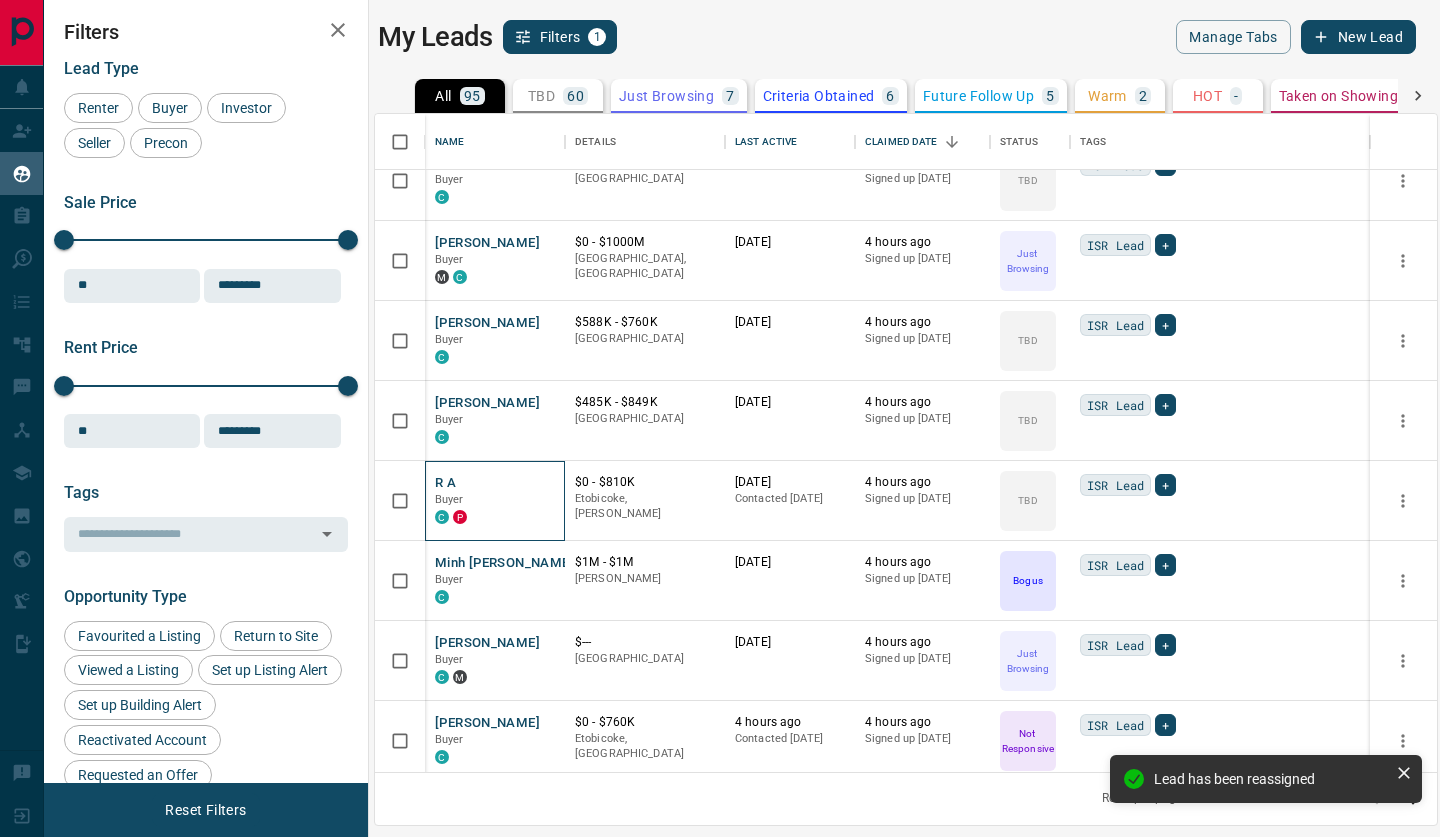 scroll, scrollTop: 749, scrollLeft: 0, axis: vertical 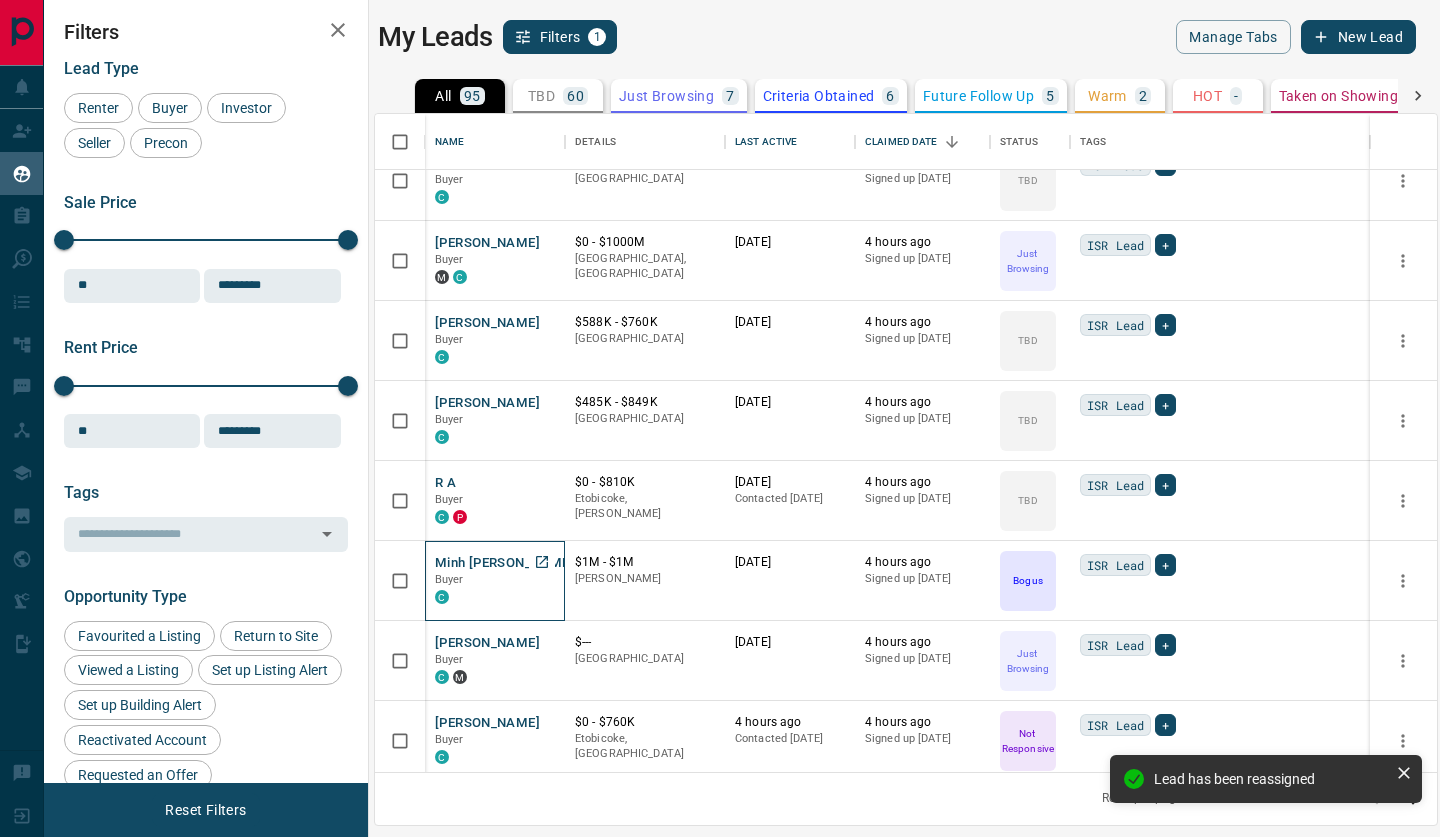 click on "Minh [PERSON_NAME]" at bounding box center [504, 563] 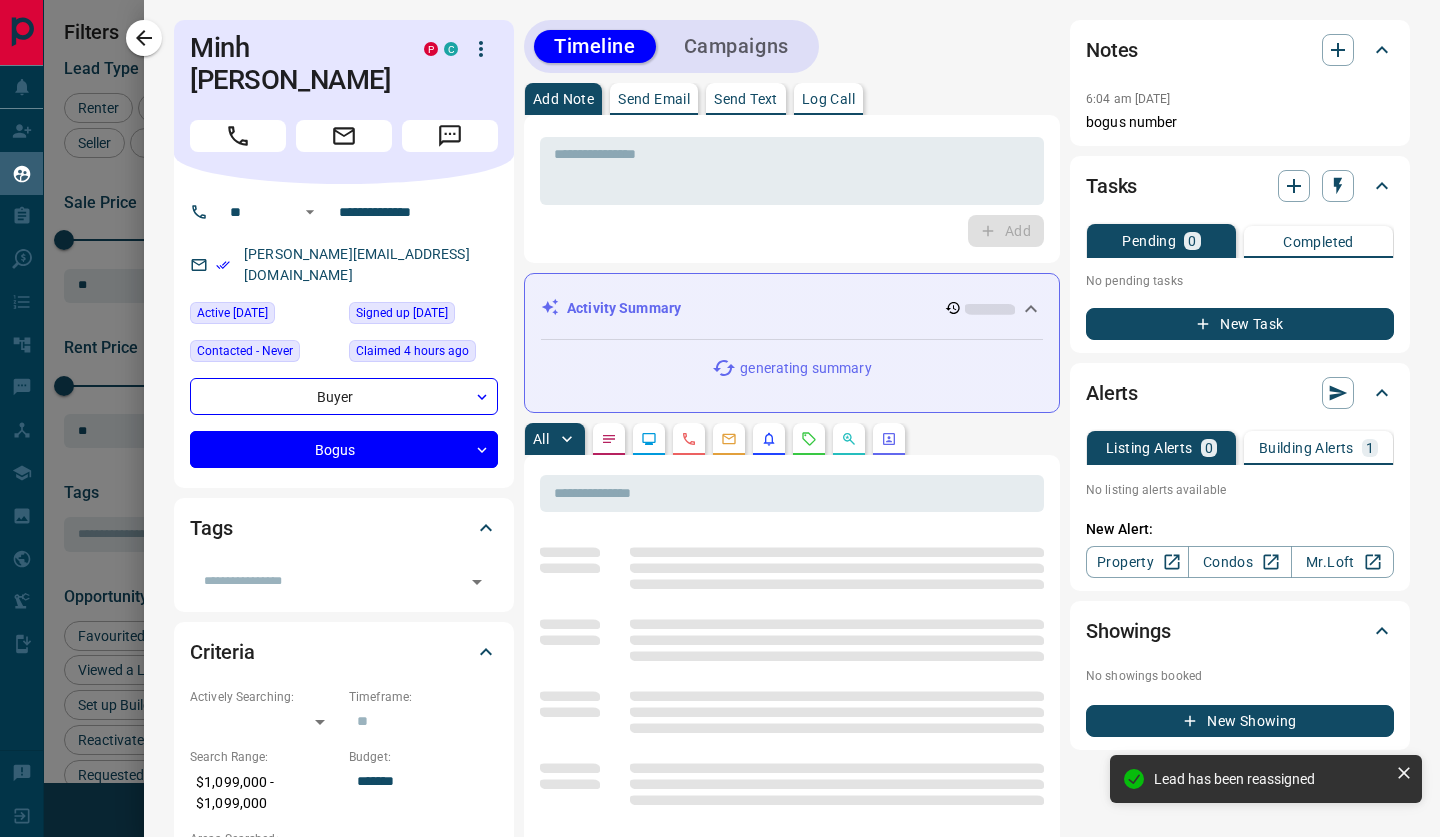 click 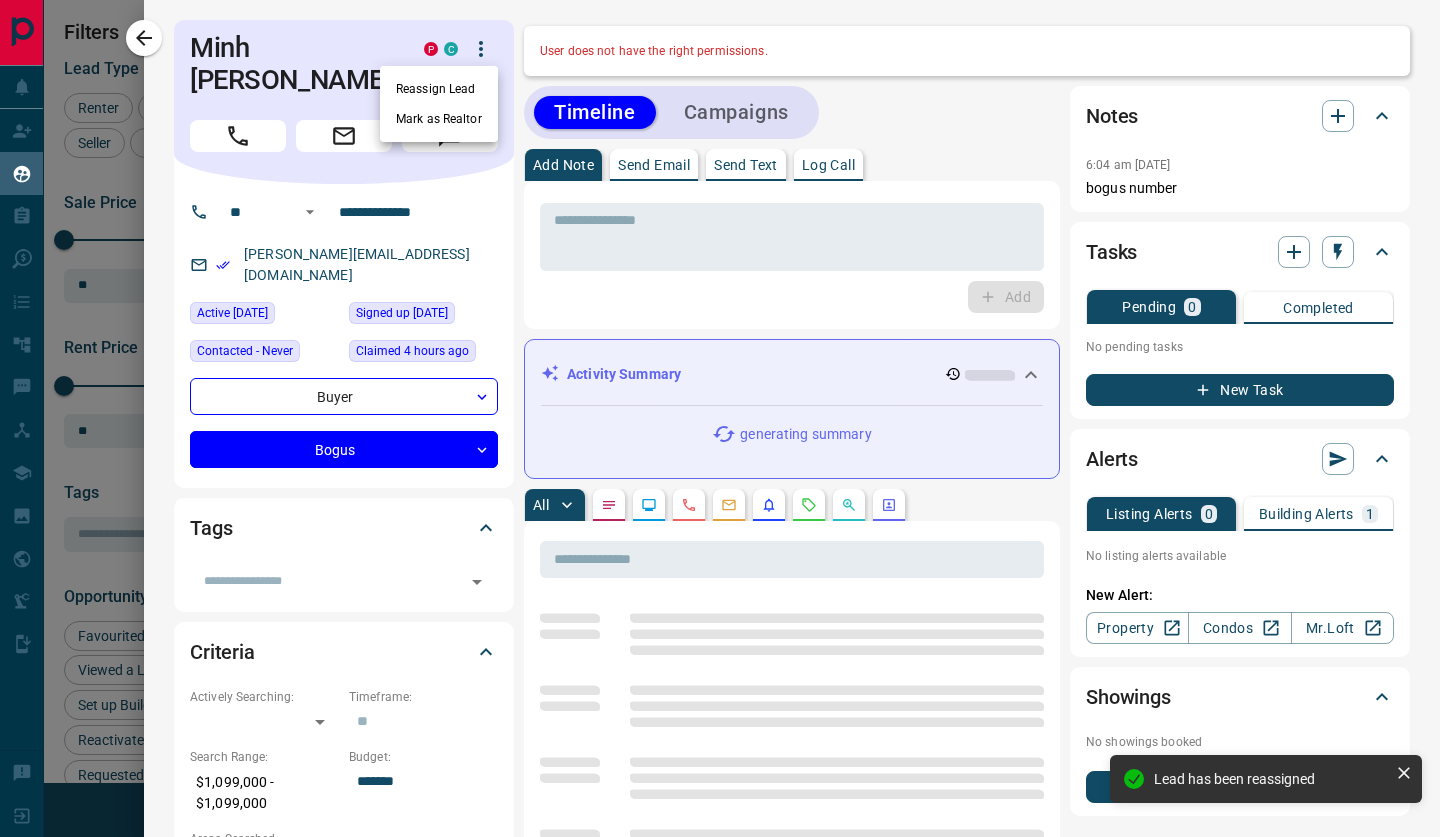 click on "Reassign Lead" at bounding box center [439, 89] 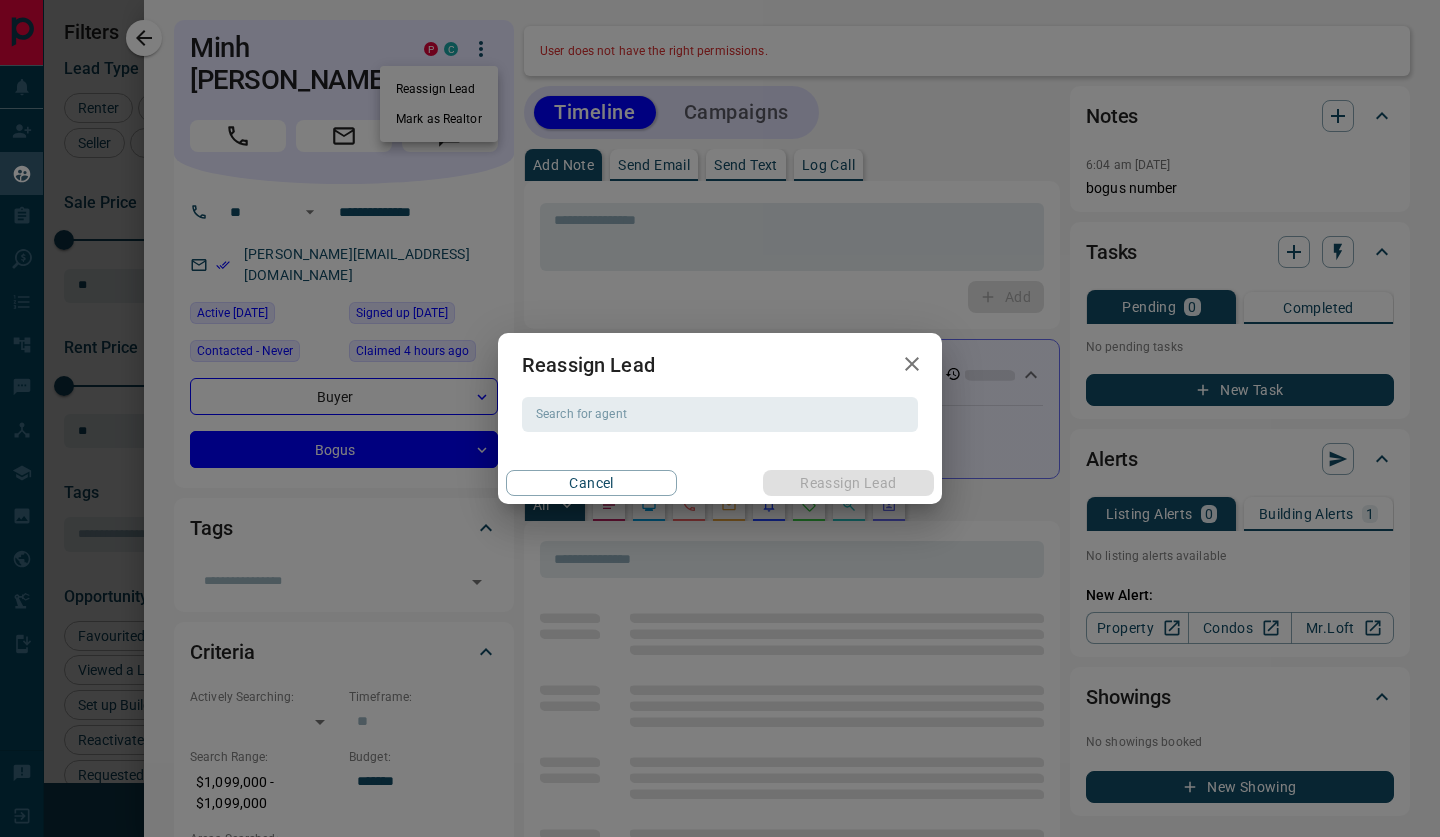 click on "Search for agent" at bounding box center [718, 414] 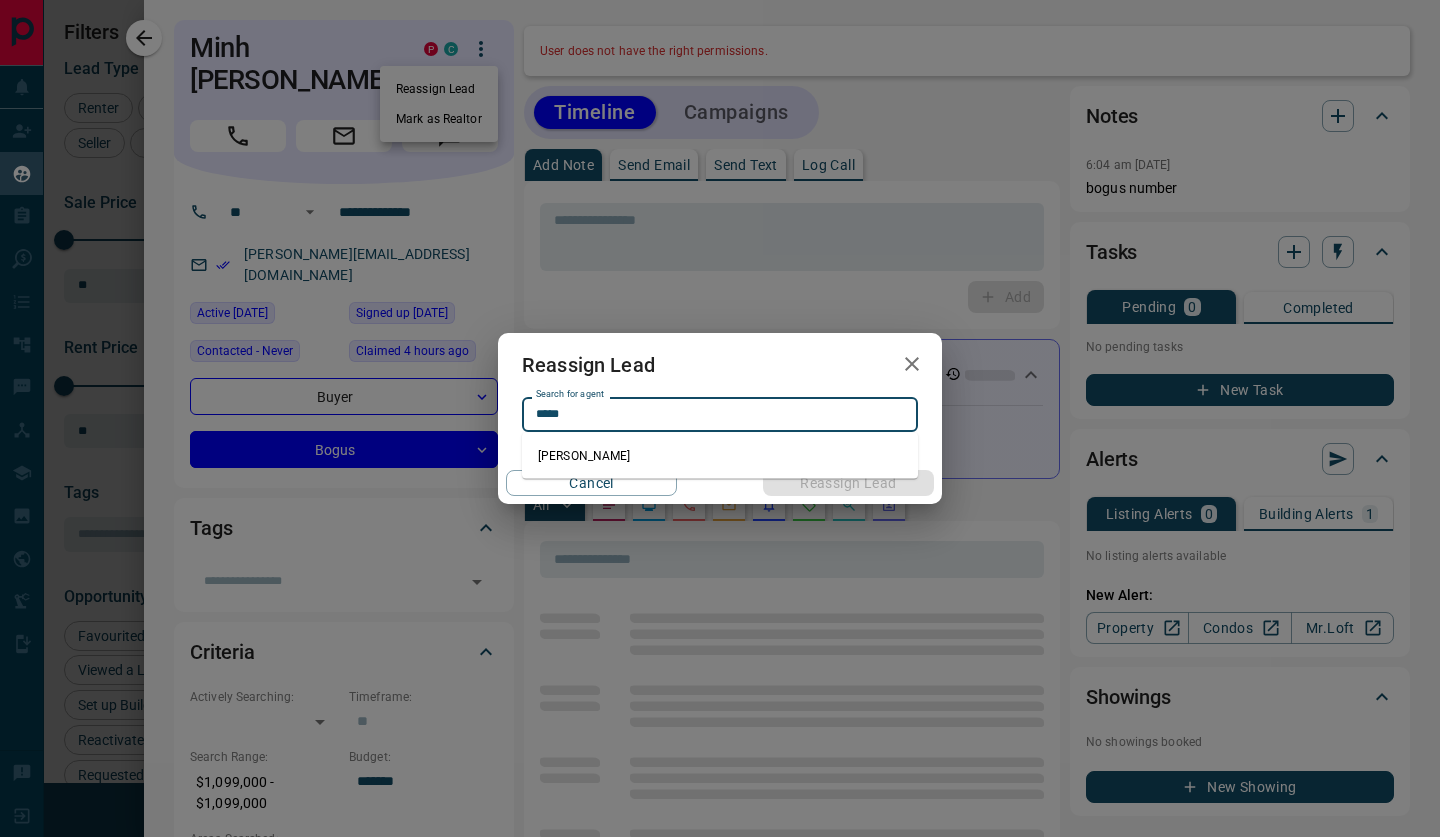click on "[PERSON_NAME]" at bounding box center [720, 456] 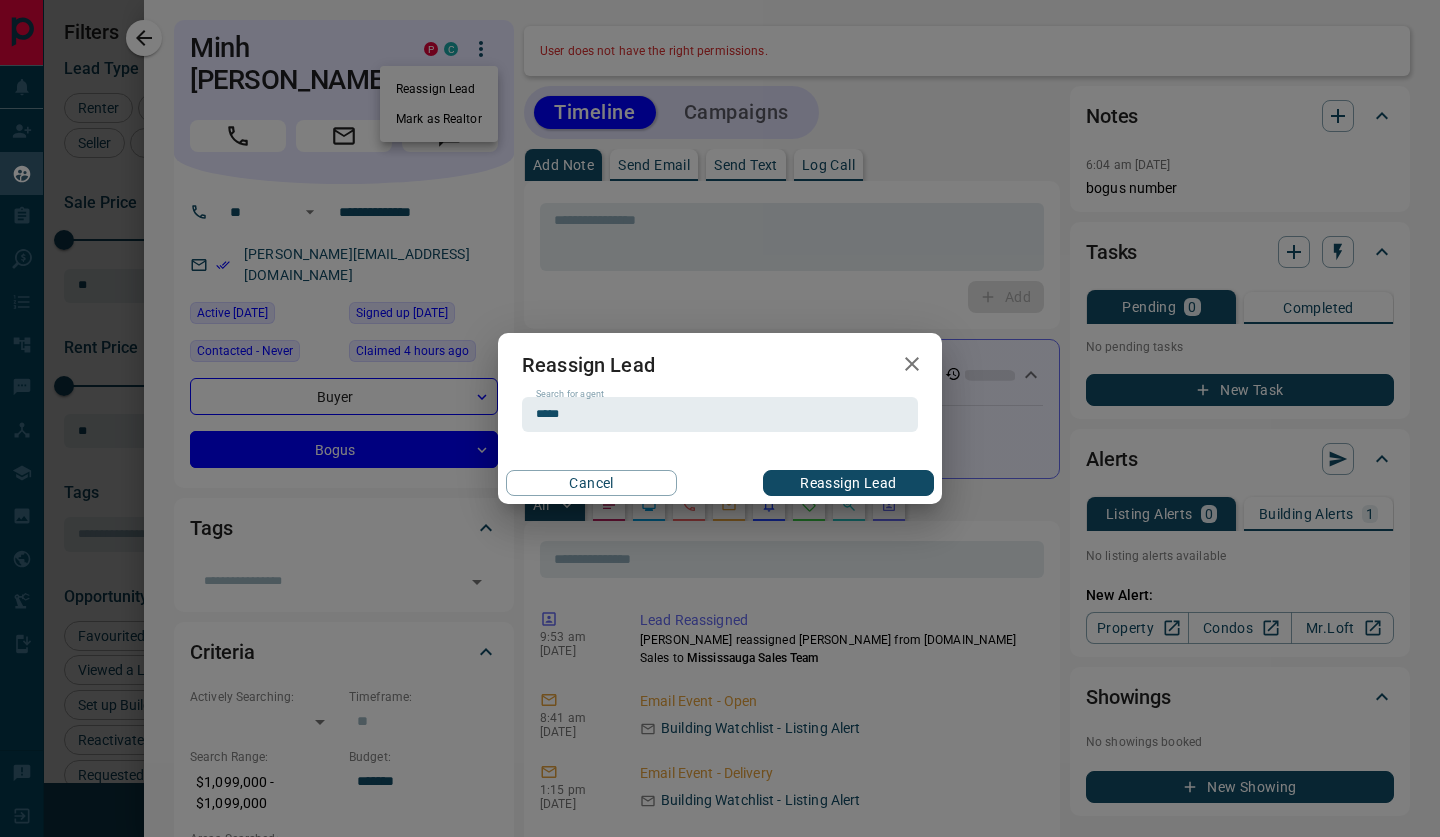 type on "**********" 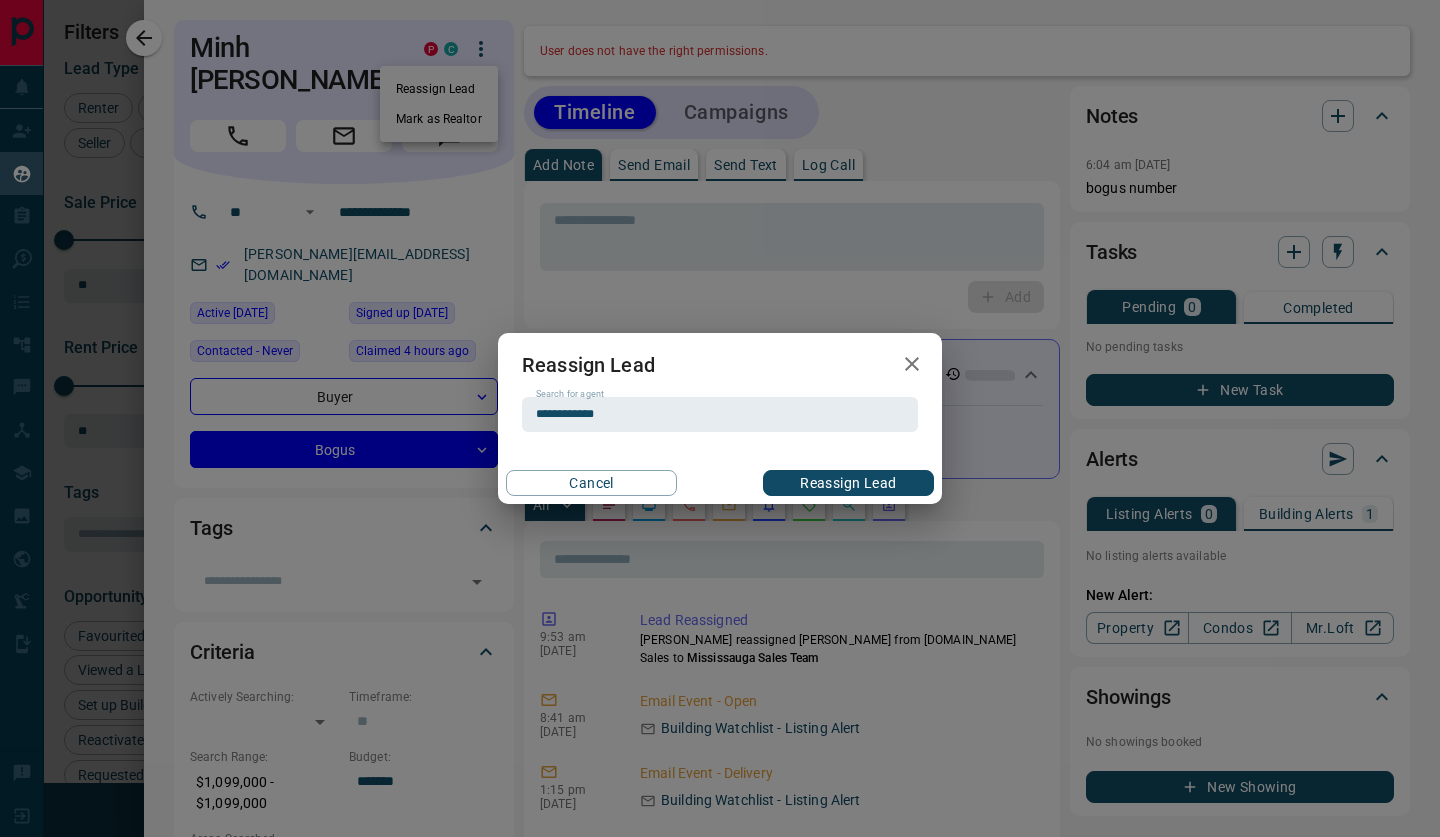 click on "Cancel Reassign Lead" at bounding box center [720, 483] 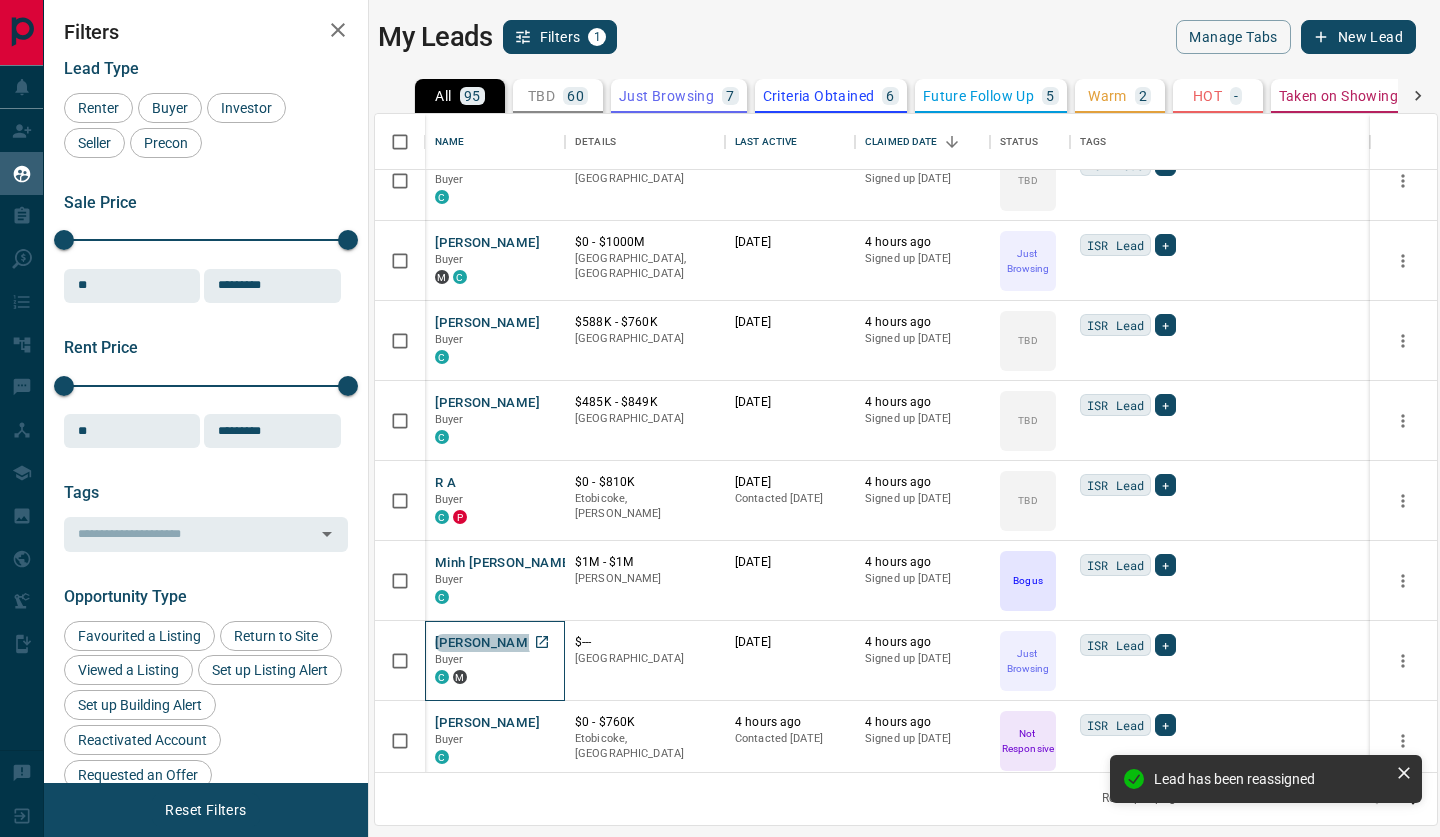 click on "[PERSON_NAME]" at bounding box center [487, 643] 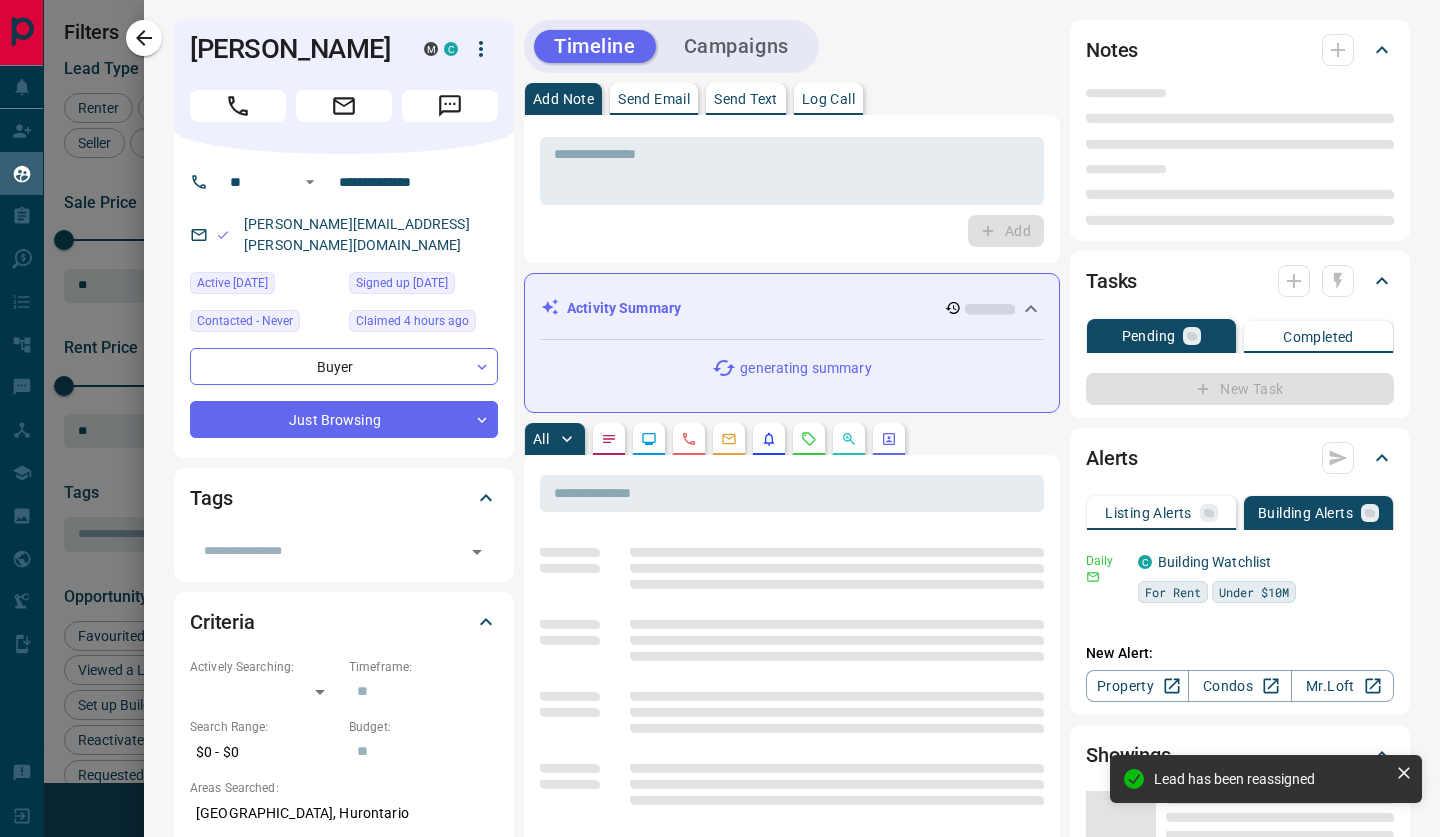 type on "**" 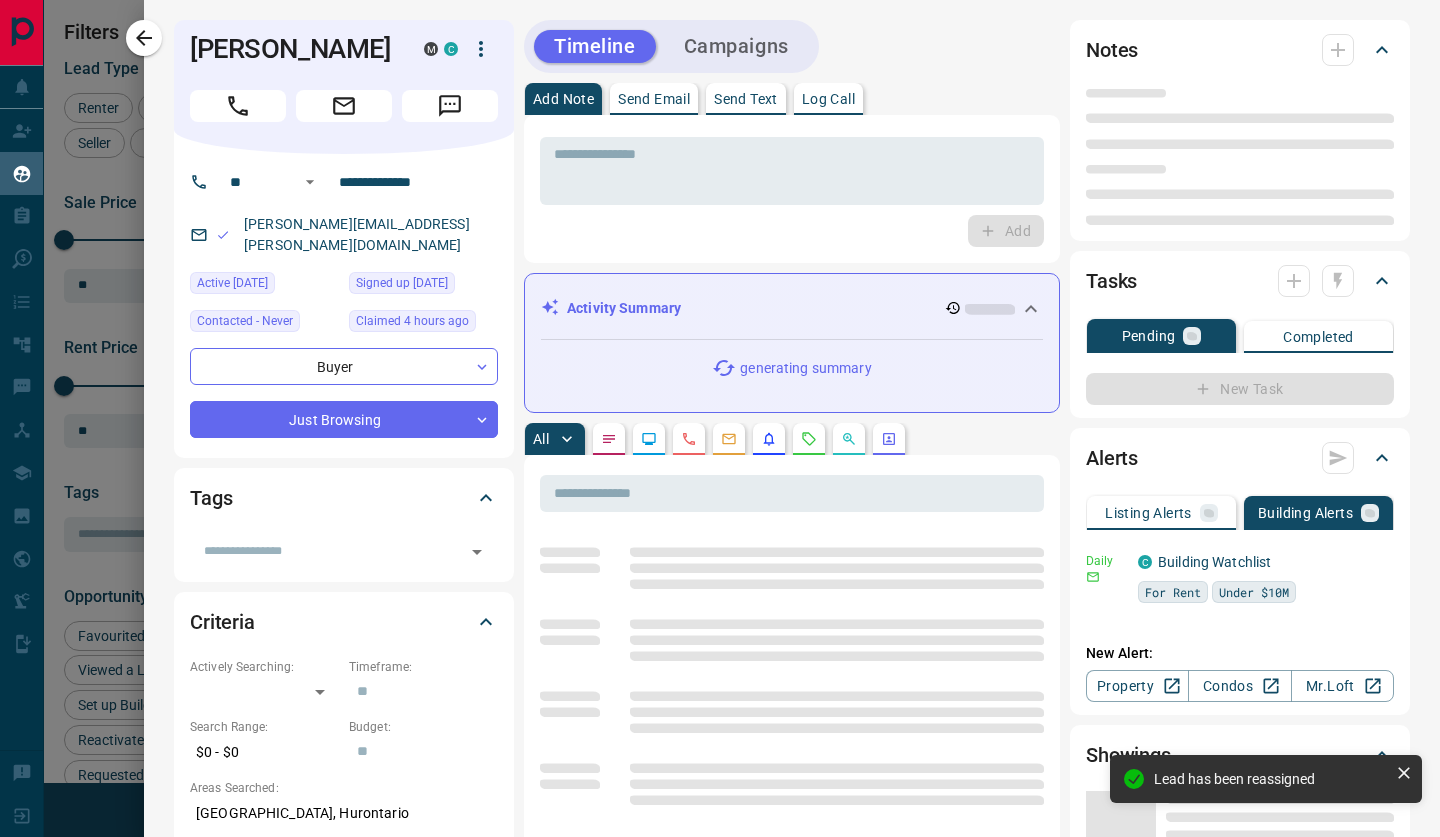 type on "**********" 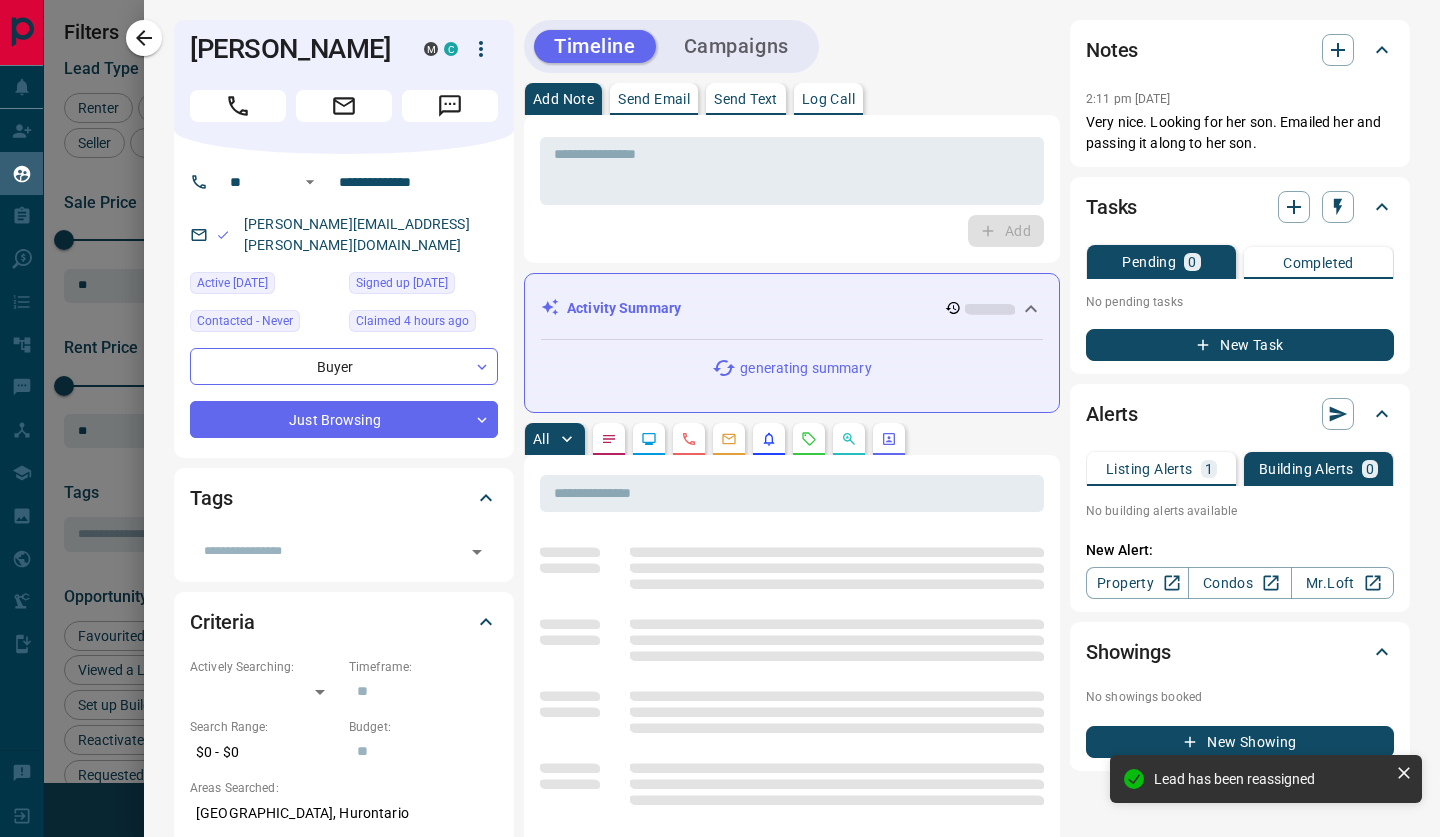 click 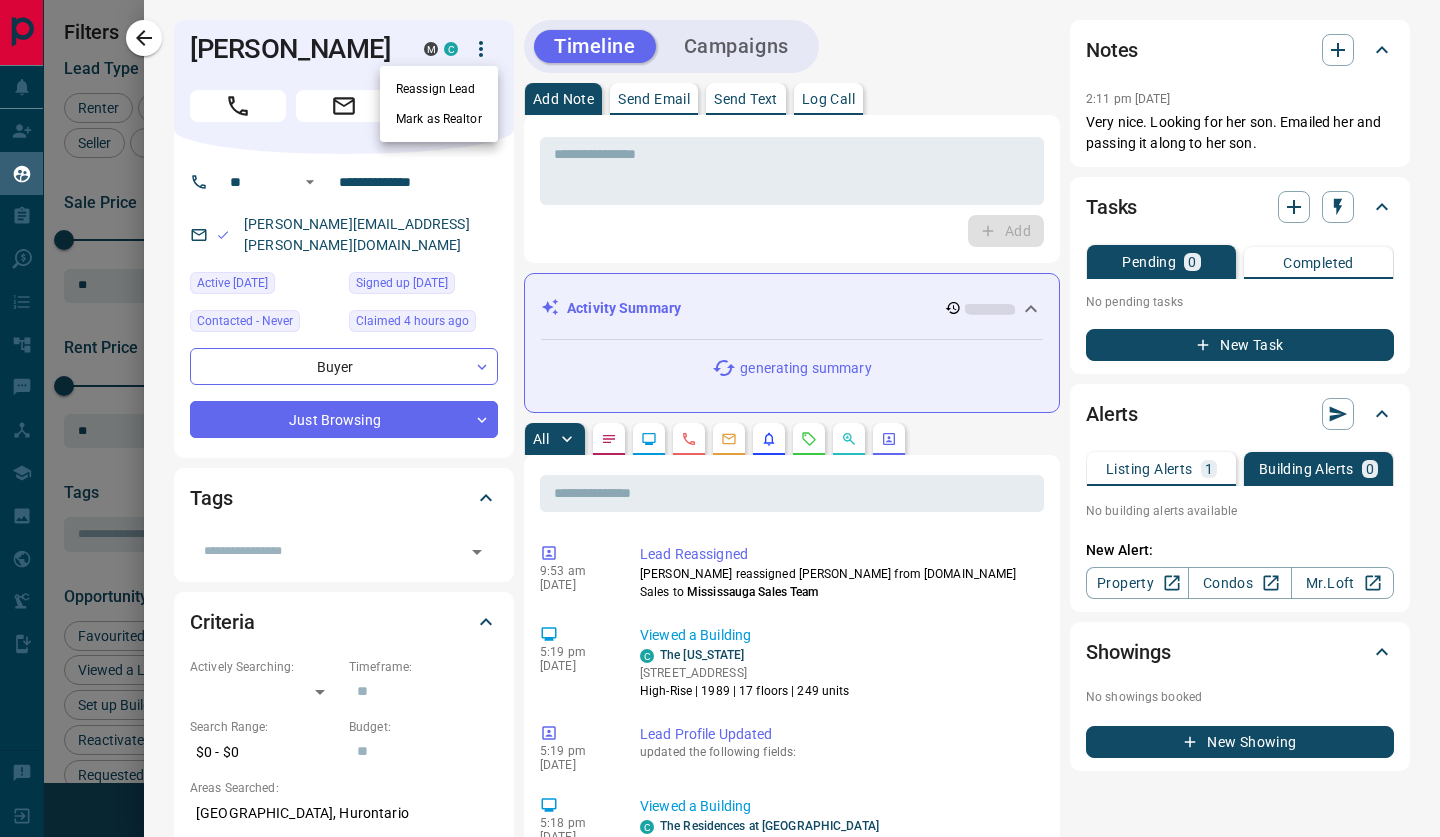 click on "Reassign Lead" at bounding box center [439, 89] 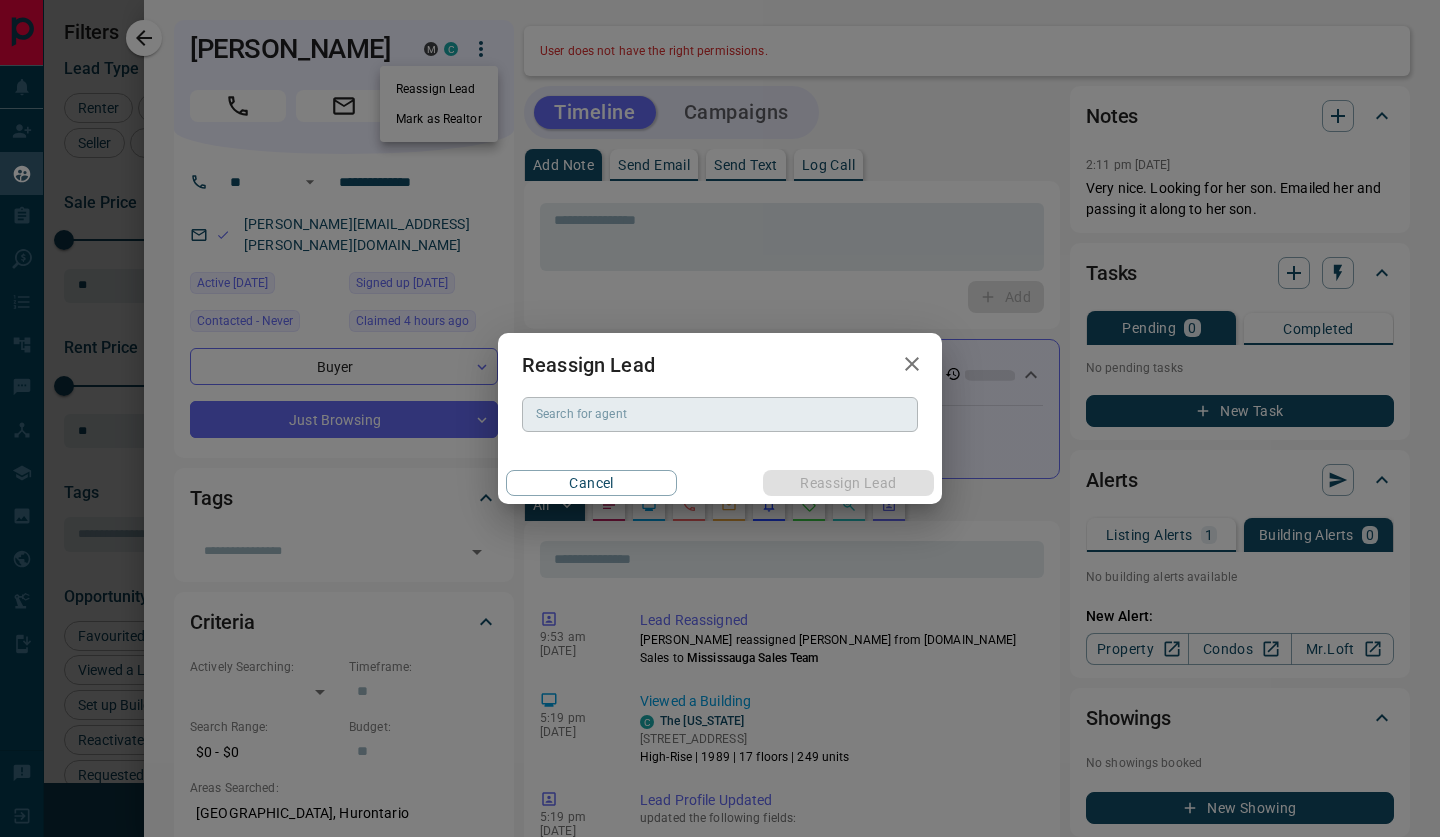 click on "Search for agent" at bounding box center [718, 414] 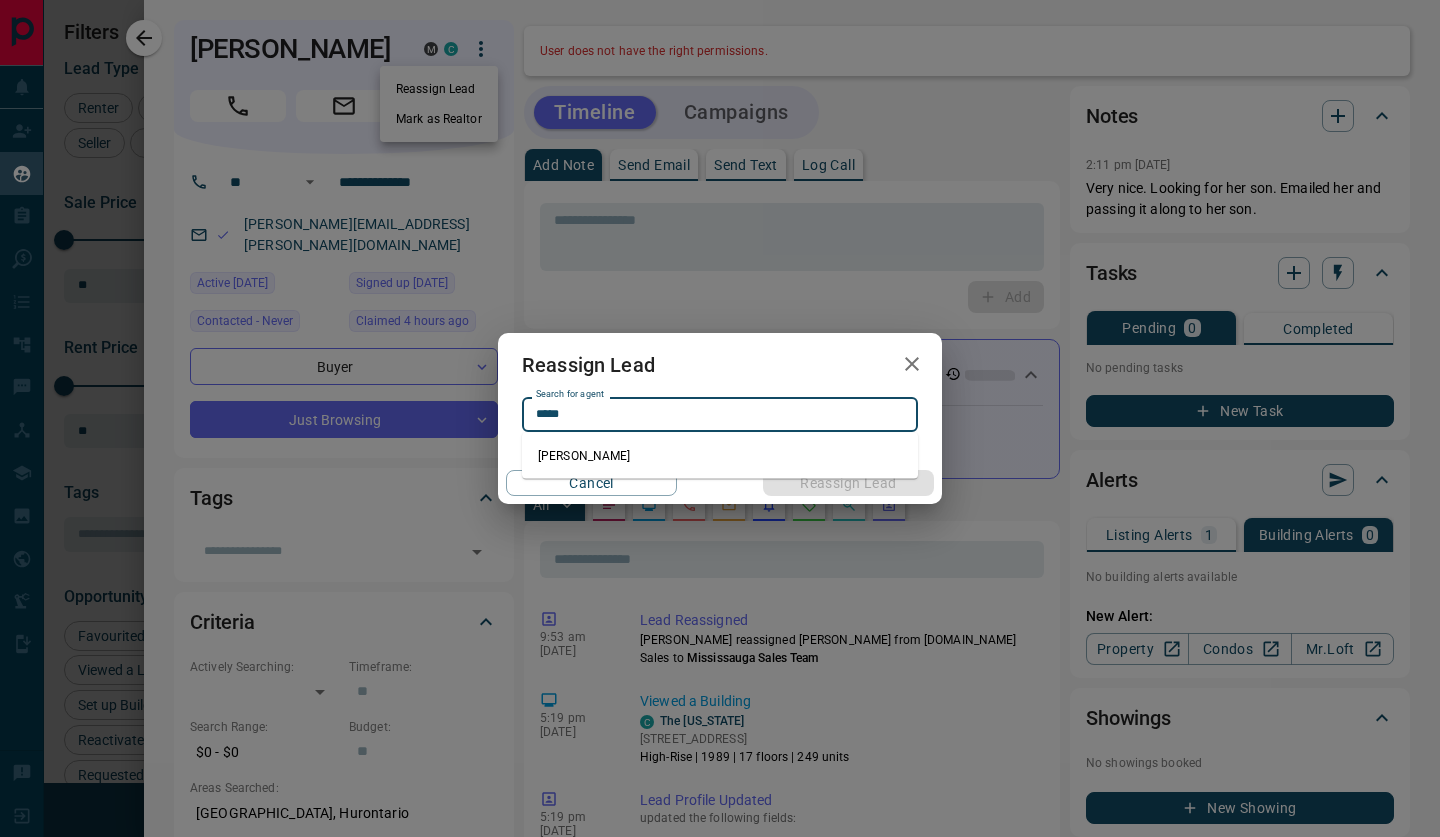 click on "[PERSON_NAME]" at bounding box center [720, 456] 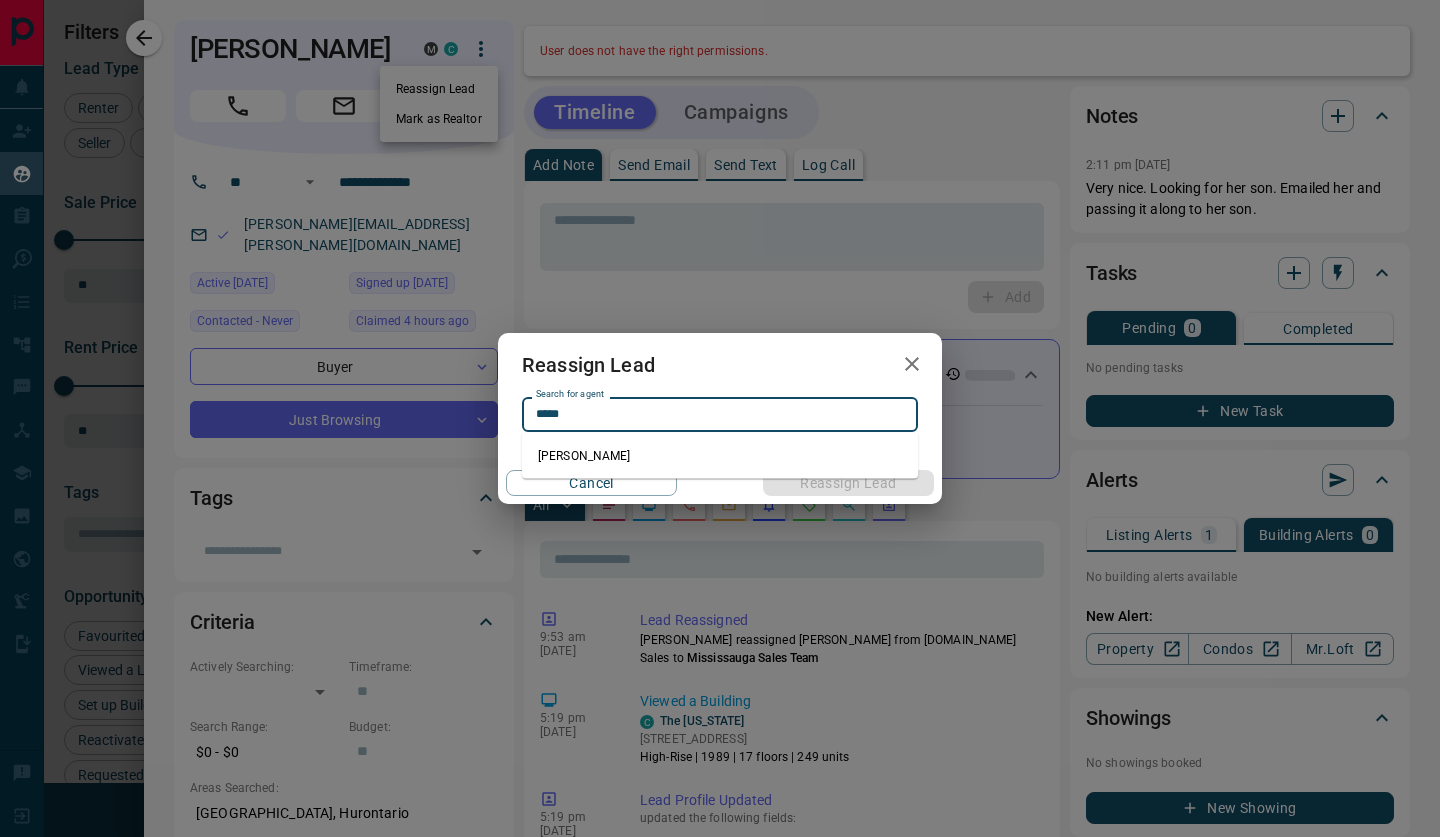 click on "[PERSON_NAME]" at bounding box center (720, 456) 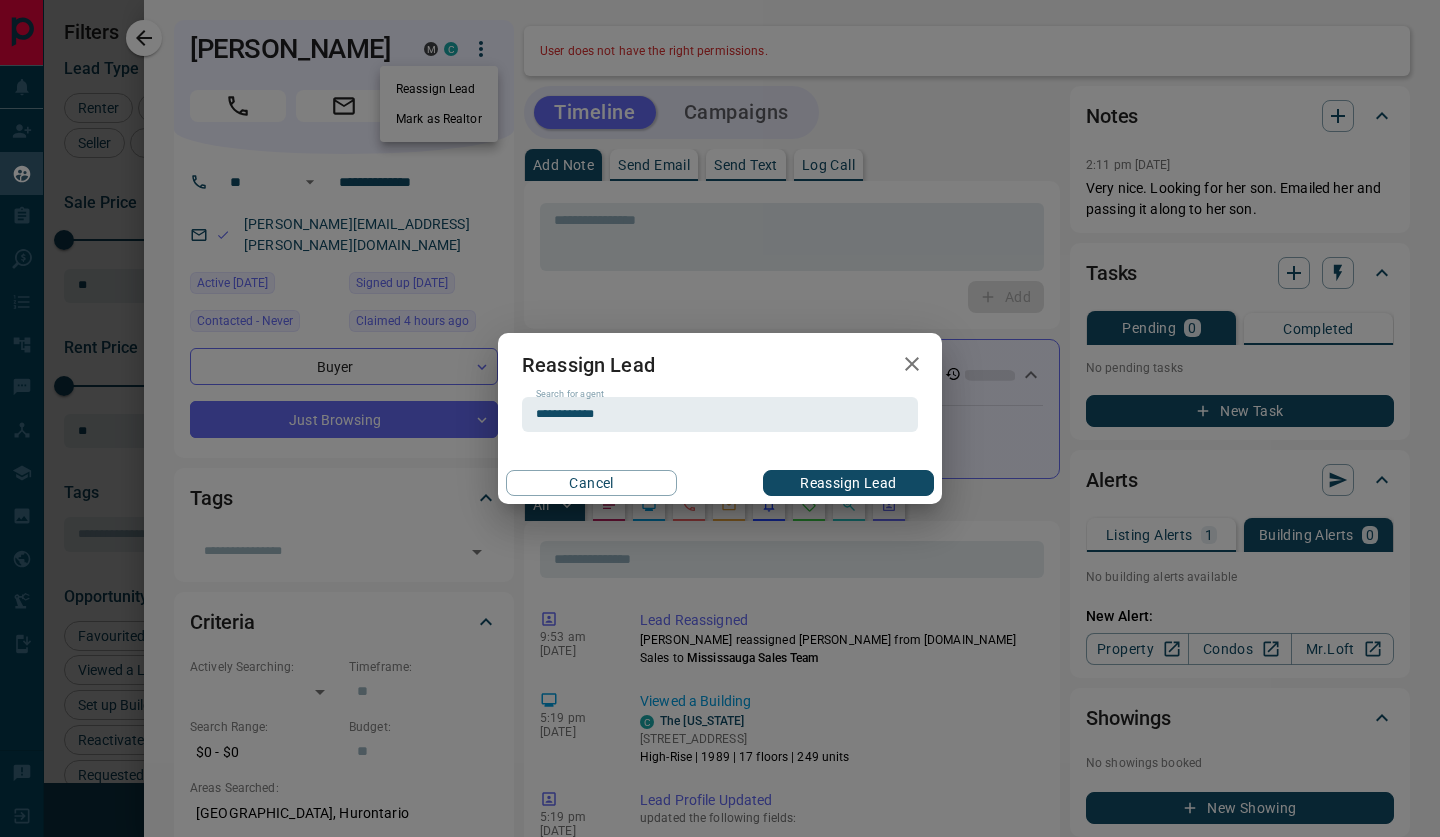 click on "Reassign Lead" at bounding box center [848, 483] 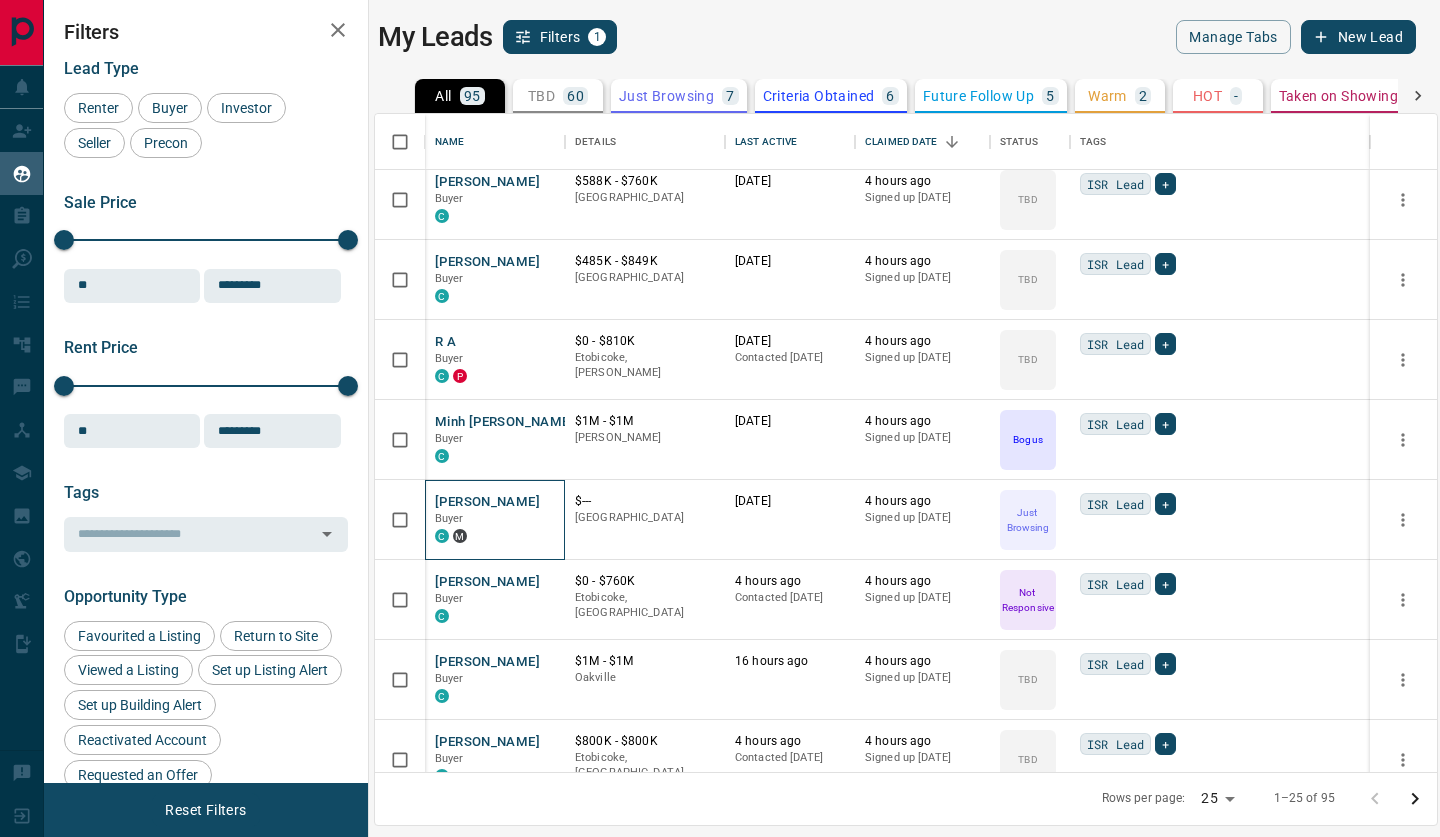 scroll, scrollTop: 946, scrollLeft: 0, axis: vertical 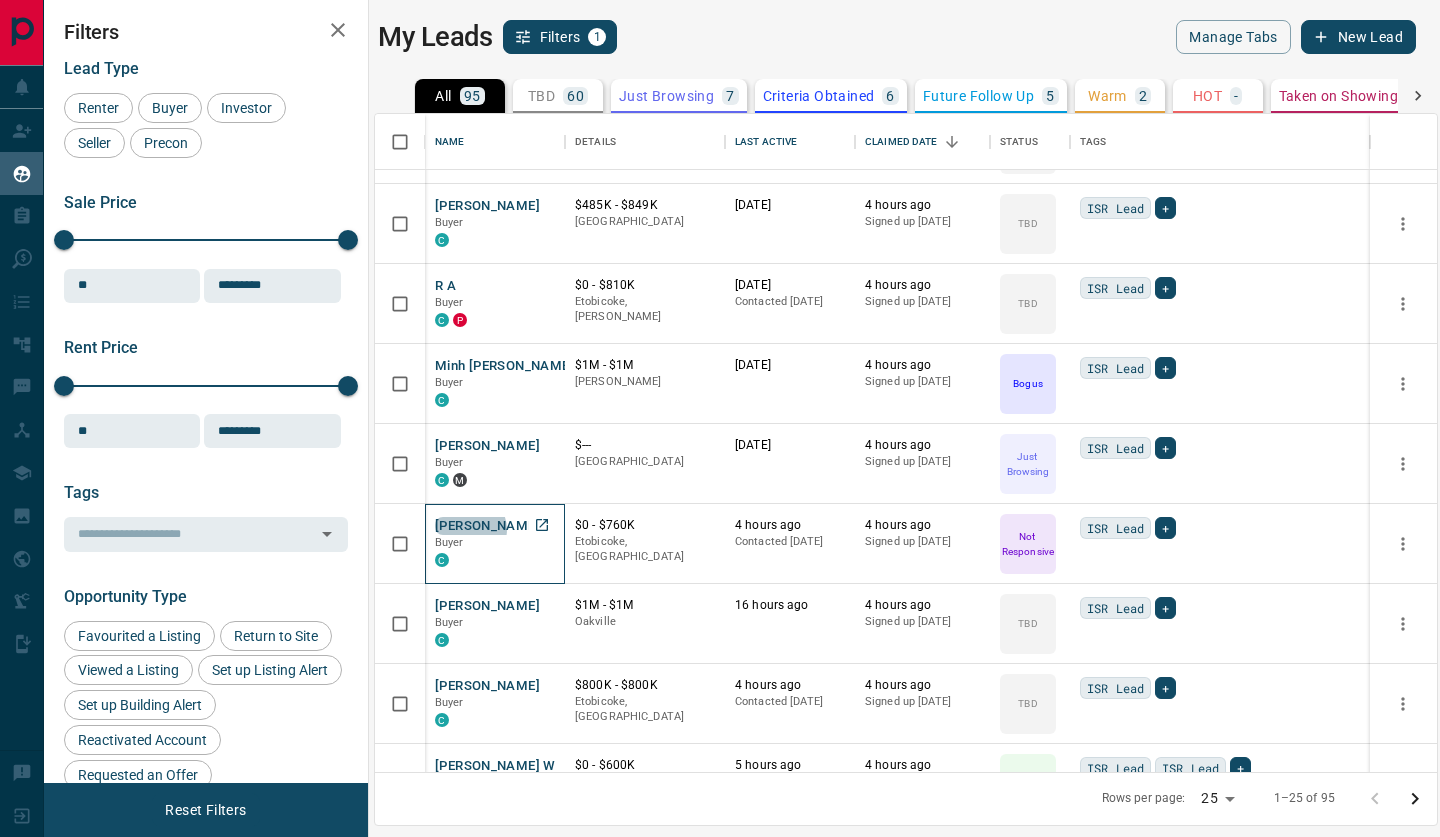 click on "[PERSON_NAME]" at bounding box center [487, 526] 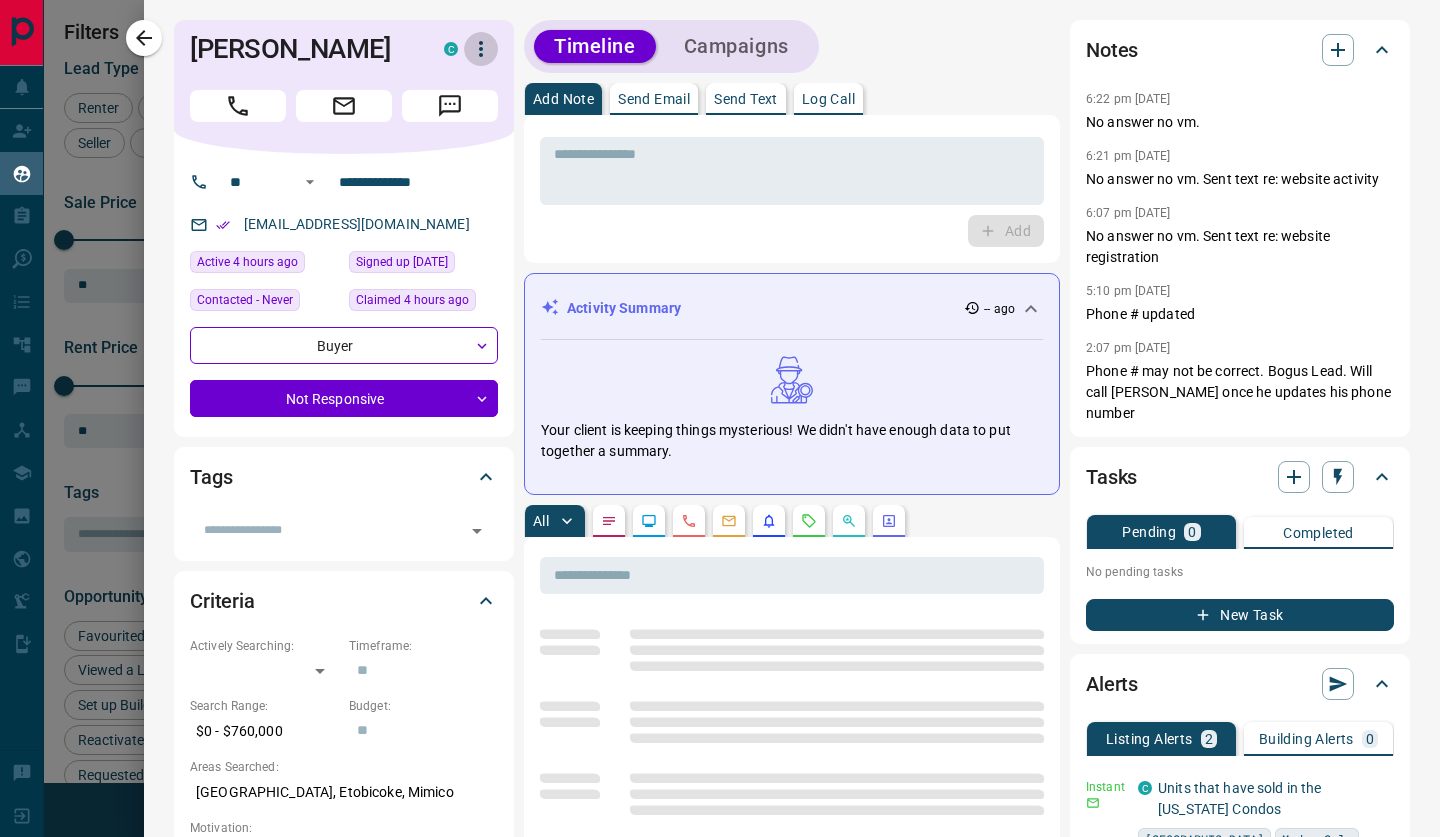 click 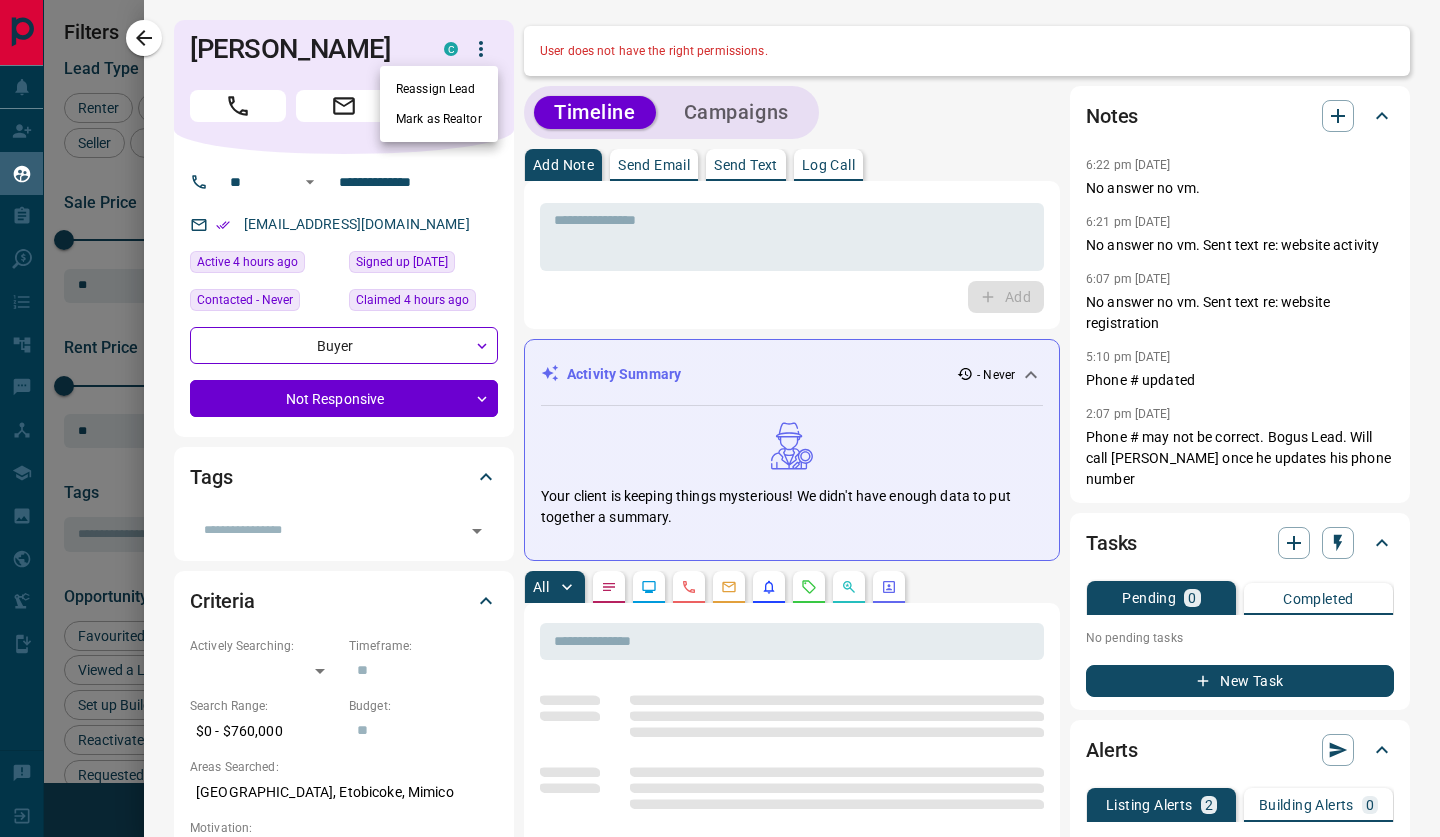 click on "Reassign Lead" at bounding box center (439, 89) 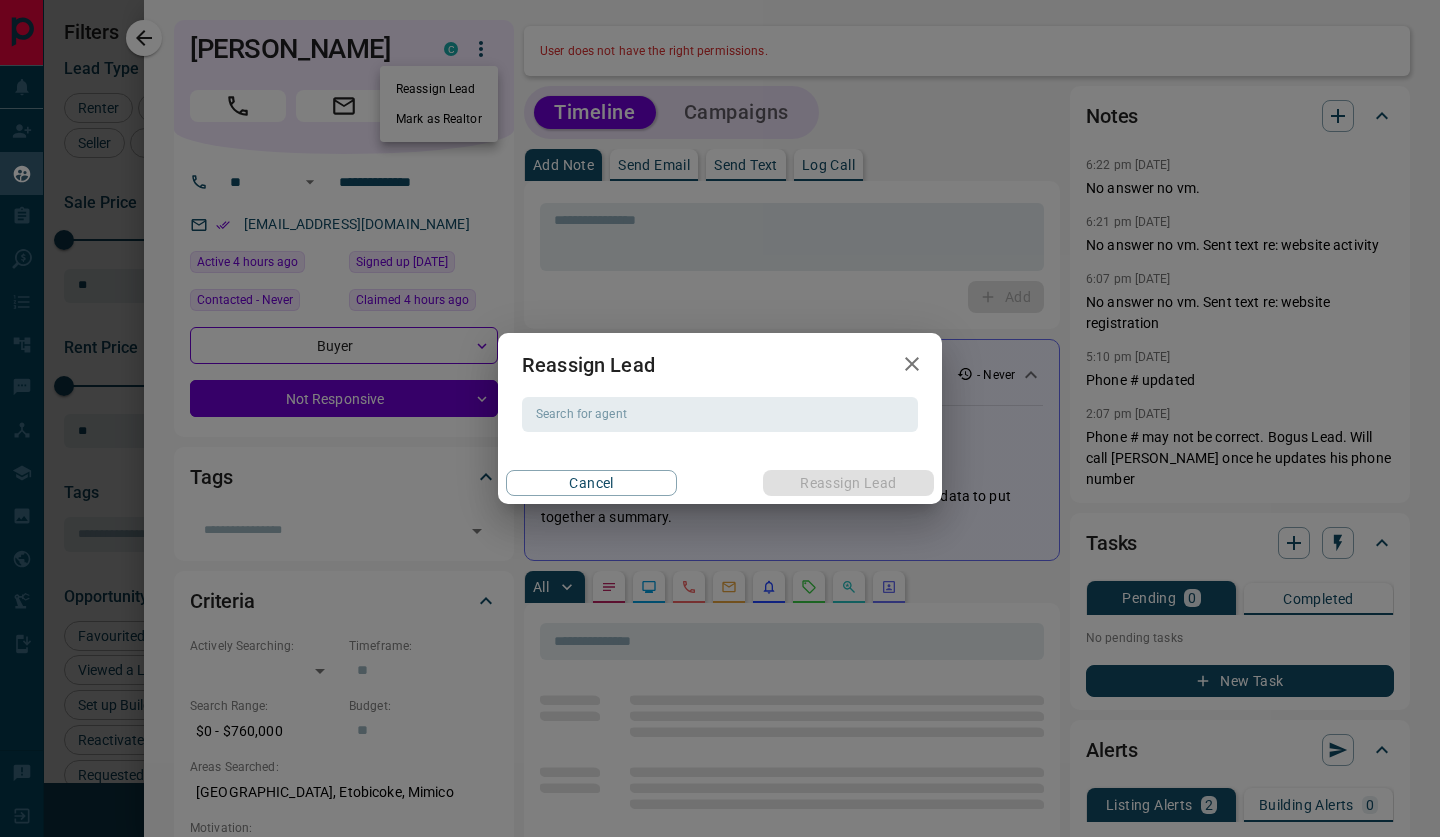 click on "Search for agent" at bounding box center [718, 414] 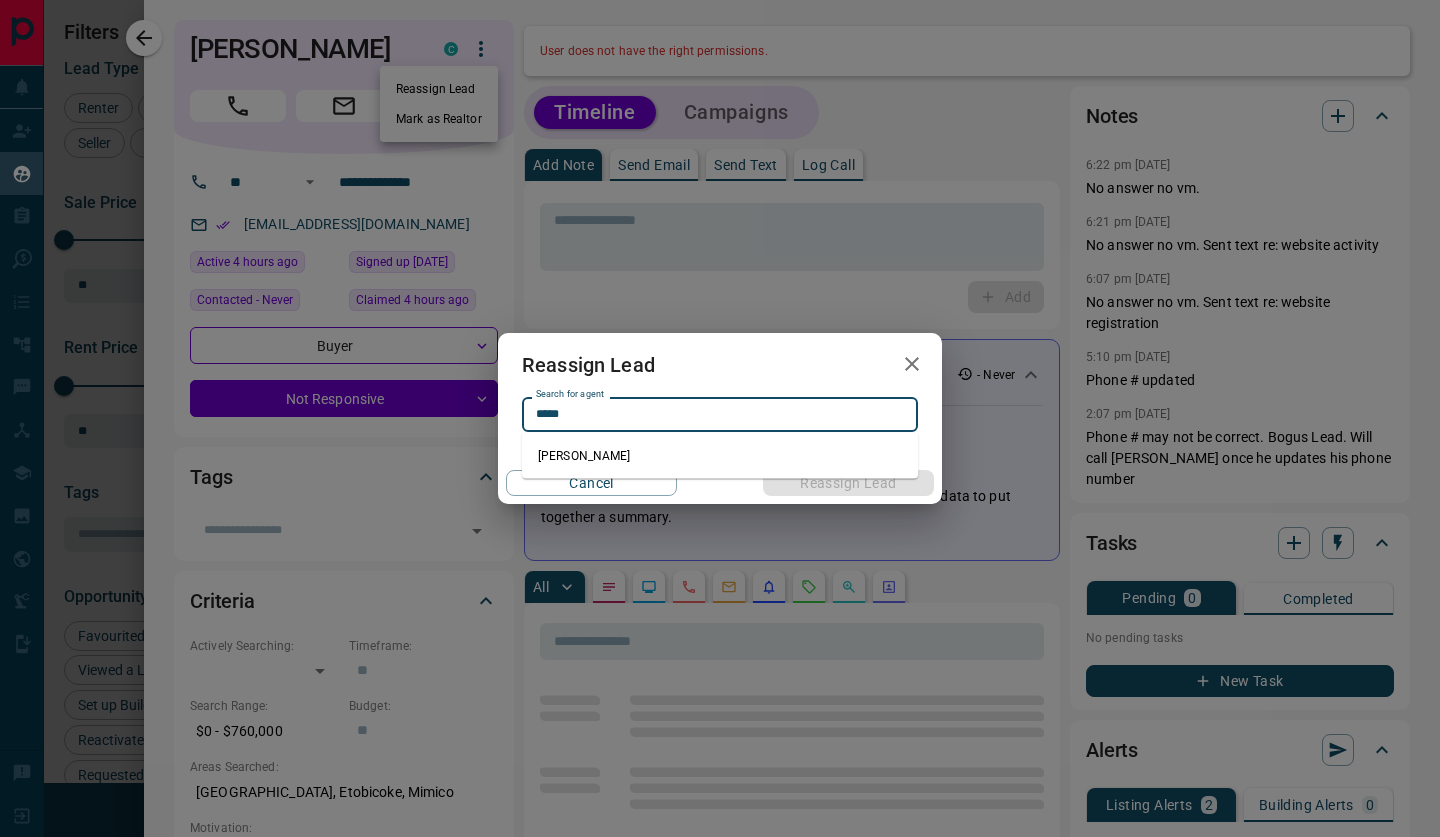 click on "[PERSON_NAME]" at bounding box center [720, 456] 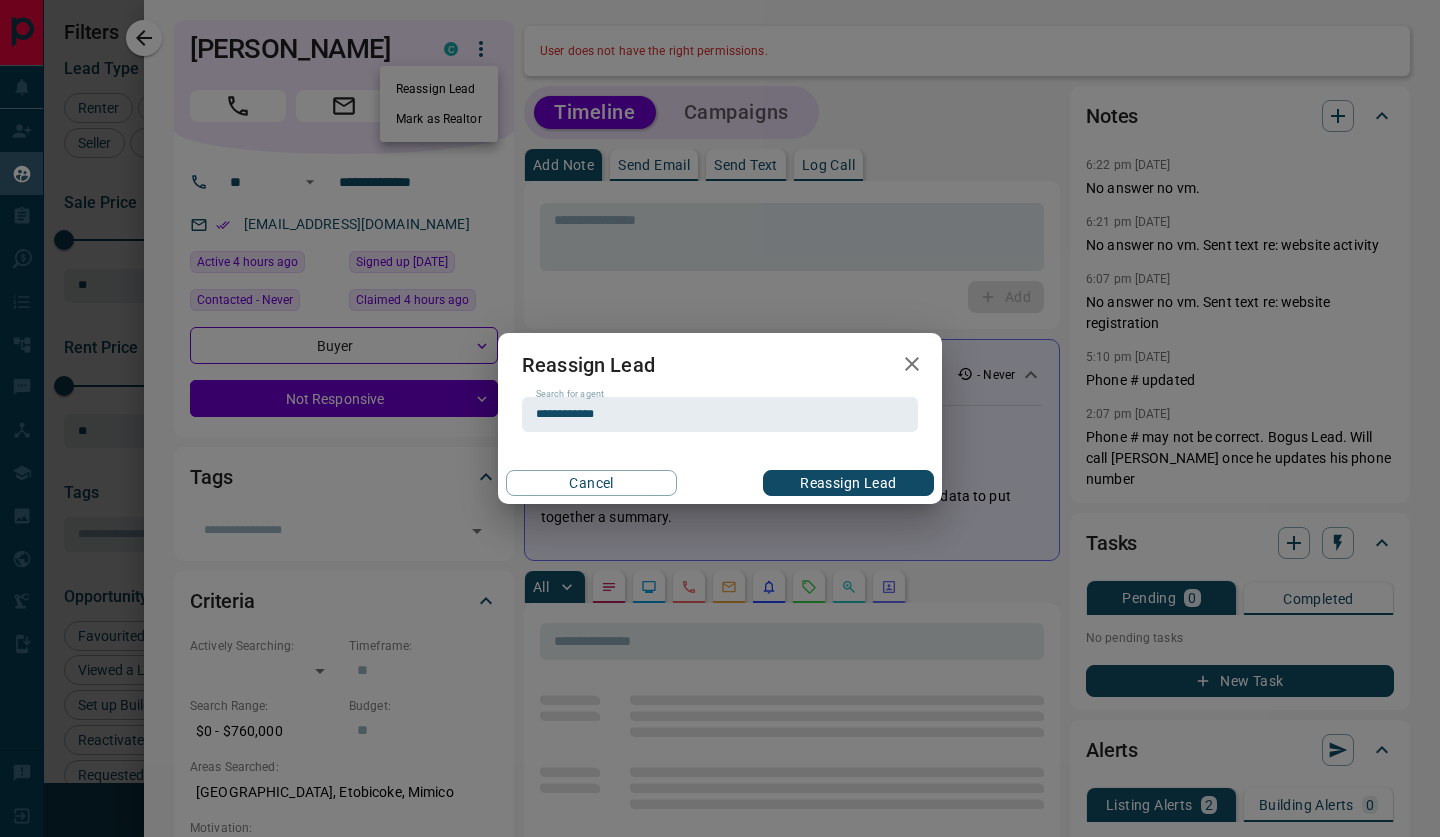 click on "Reassign Lead" at bounding box center (848, 483) 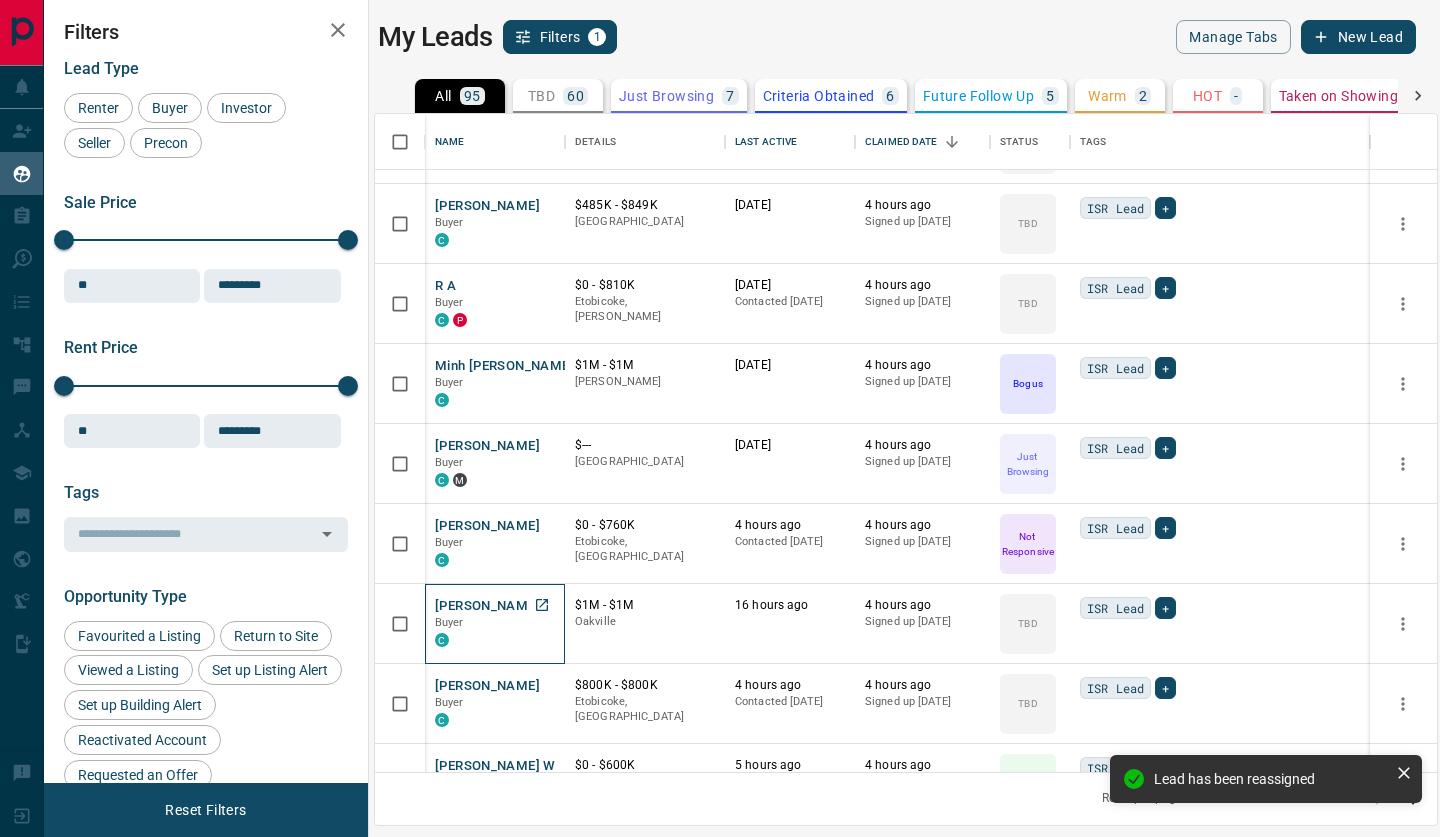 click on "[PERSON_NAME]" at bounding box center (487, 606) 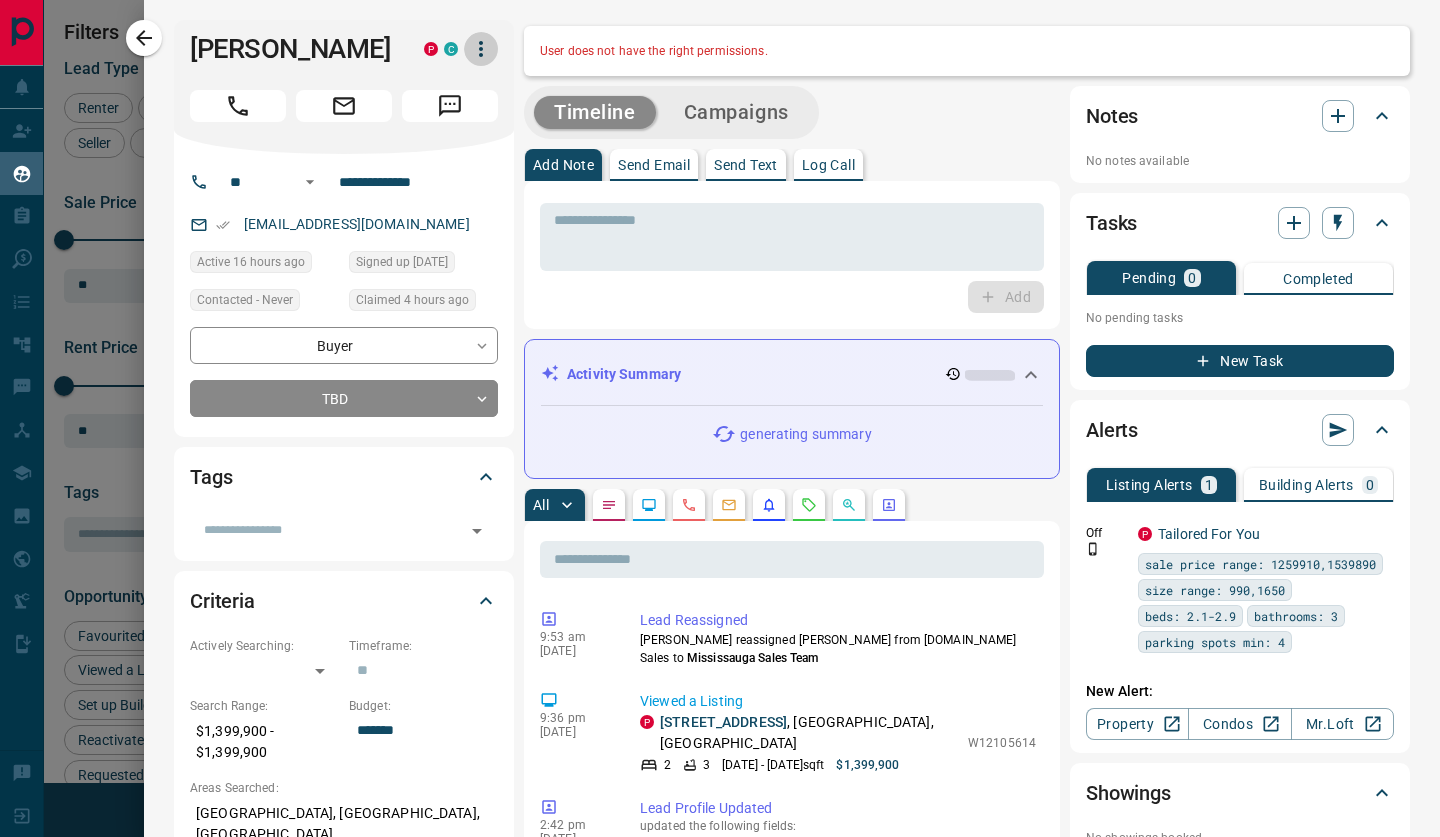 click 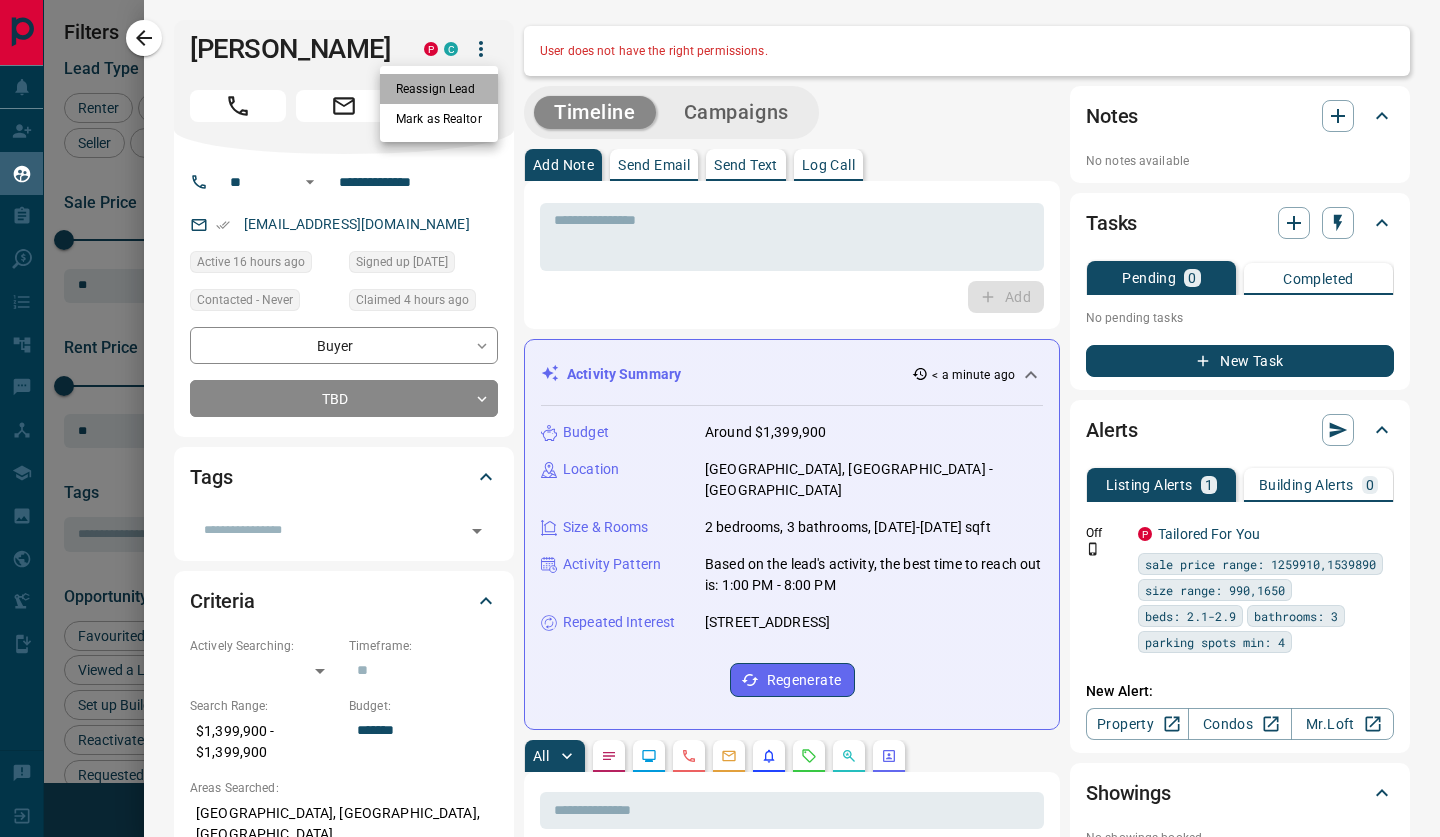 click on "Reassign Lead" at bounding box center (439, 89) 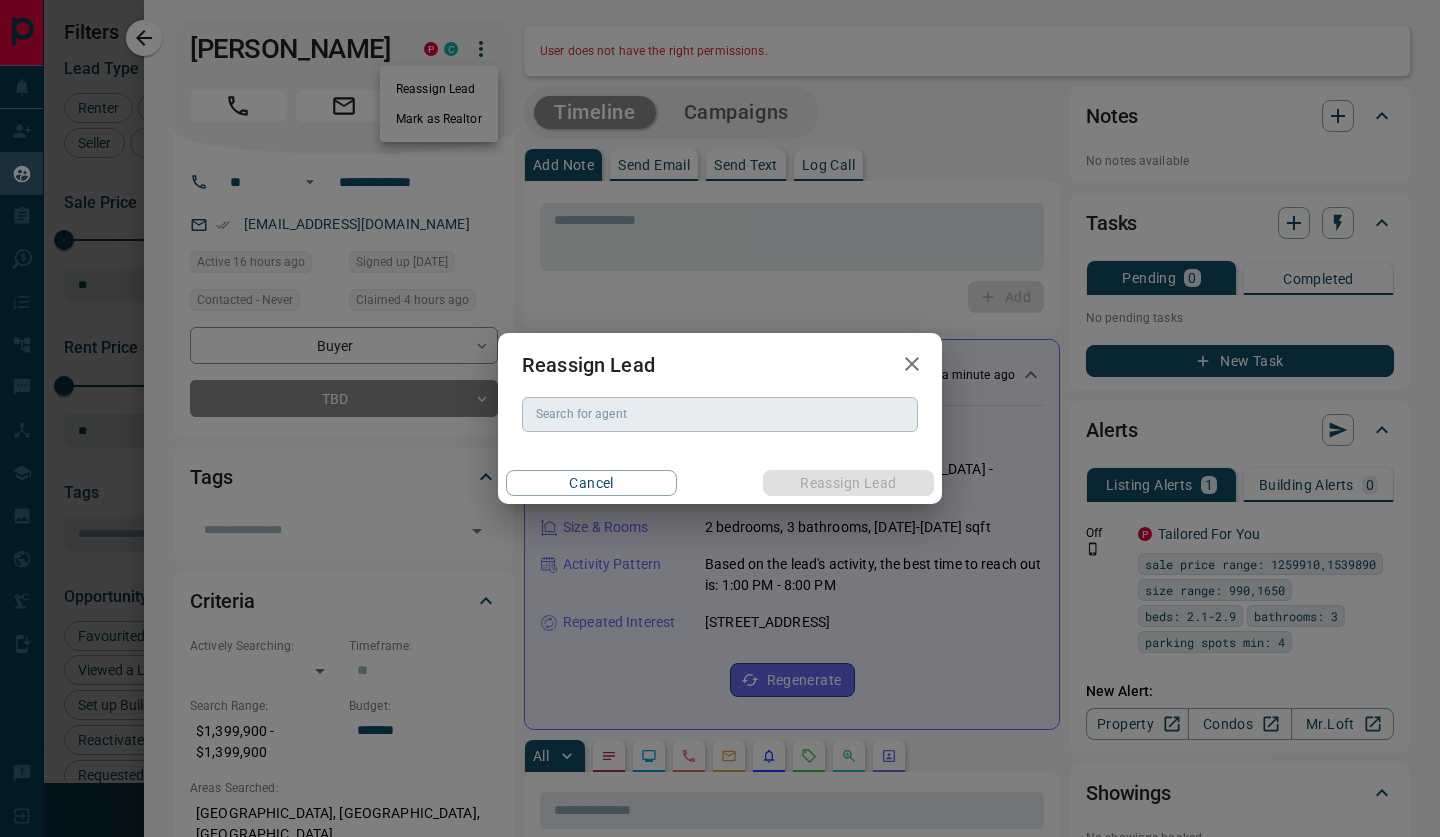 click on "Search for agent Search for agent" at bounding box center [720, 414] 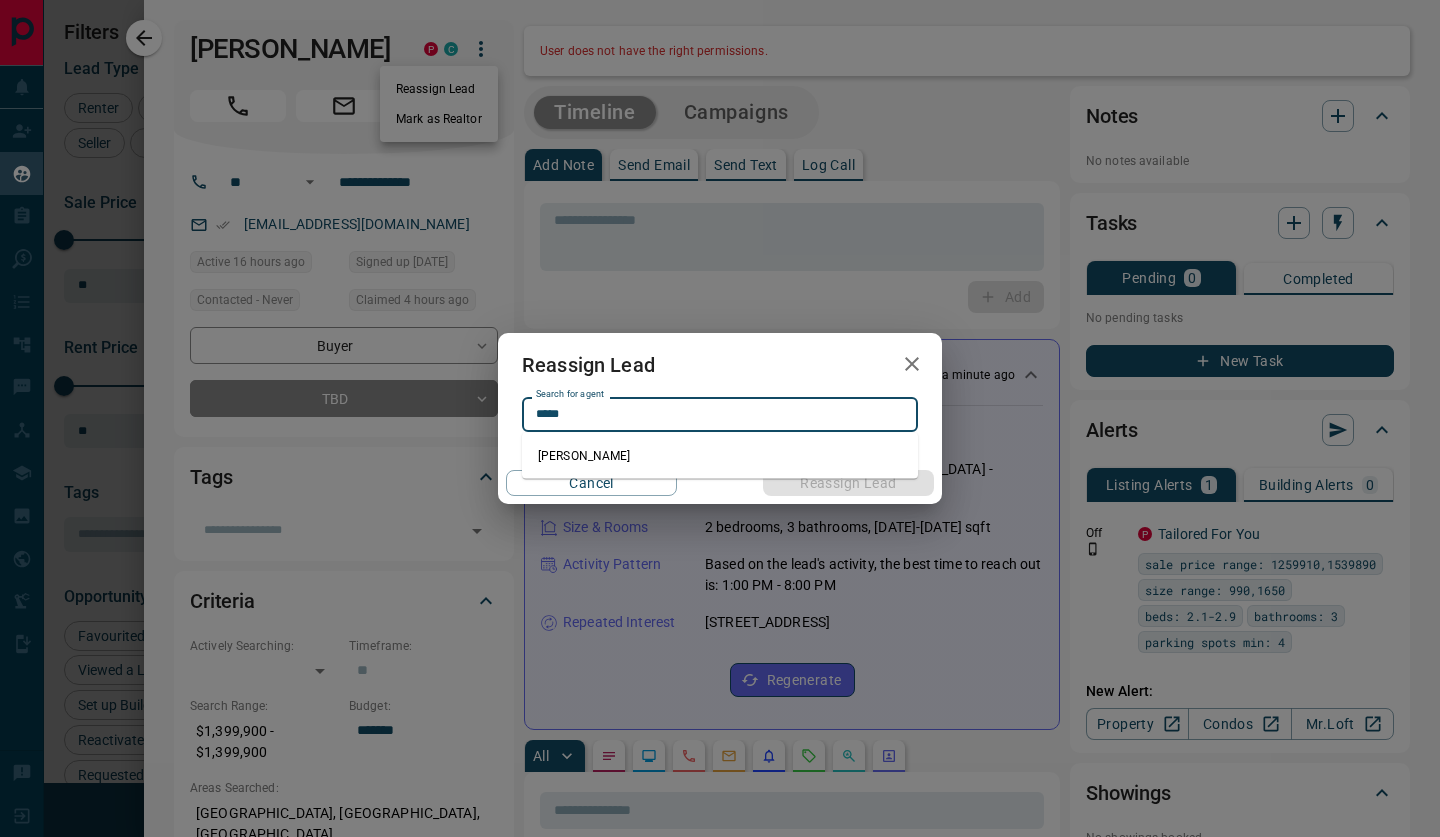 click on "[PERSON_NAME]" at bounding box center [720, 456] 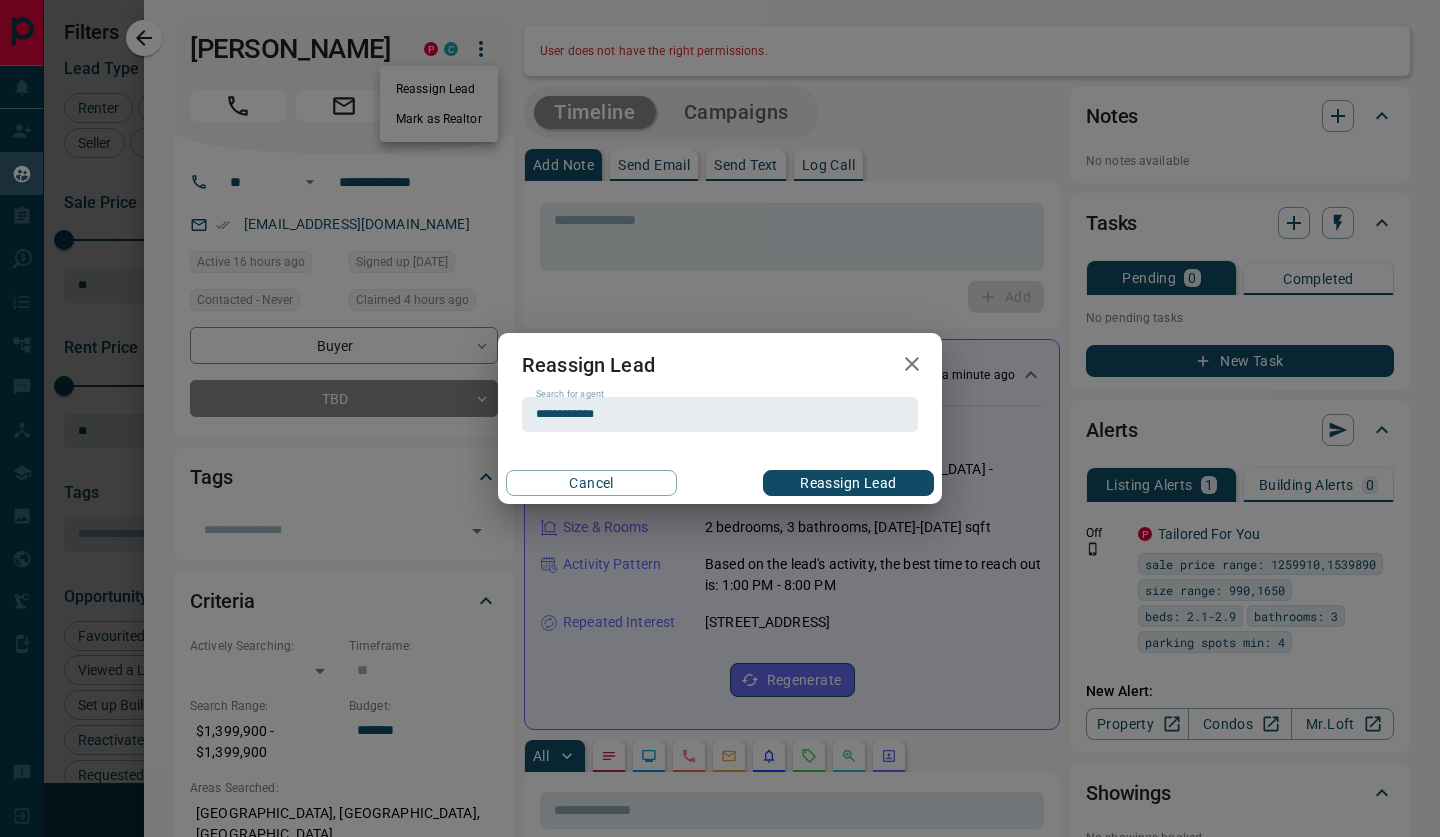 click on "Reassign Lead" at bounding box center [848, 483] 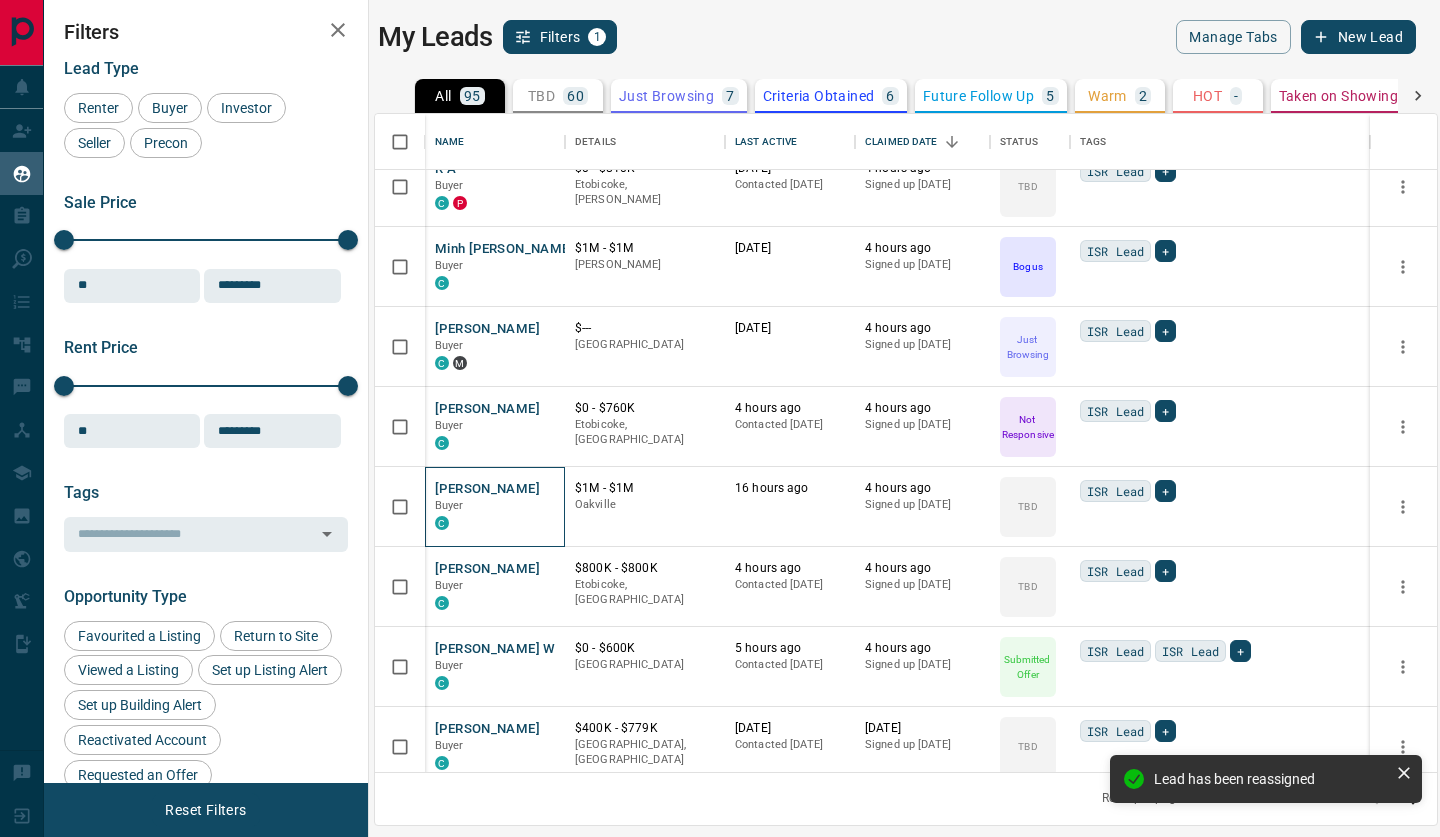scroll, scrollTop: 1060, scrollLeft: 0, axis: vertical 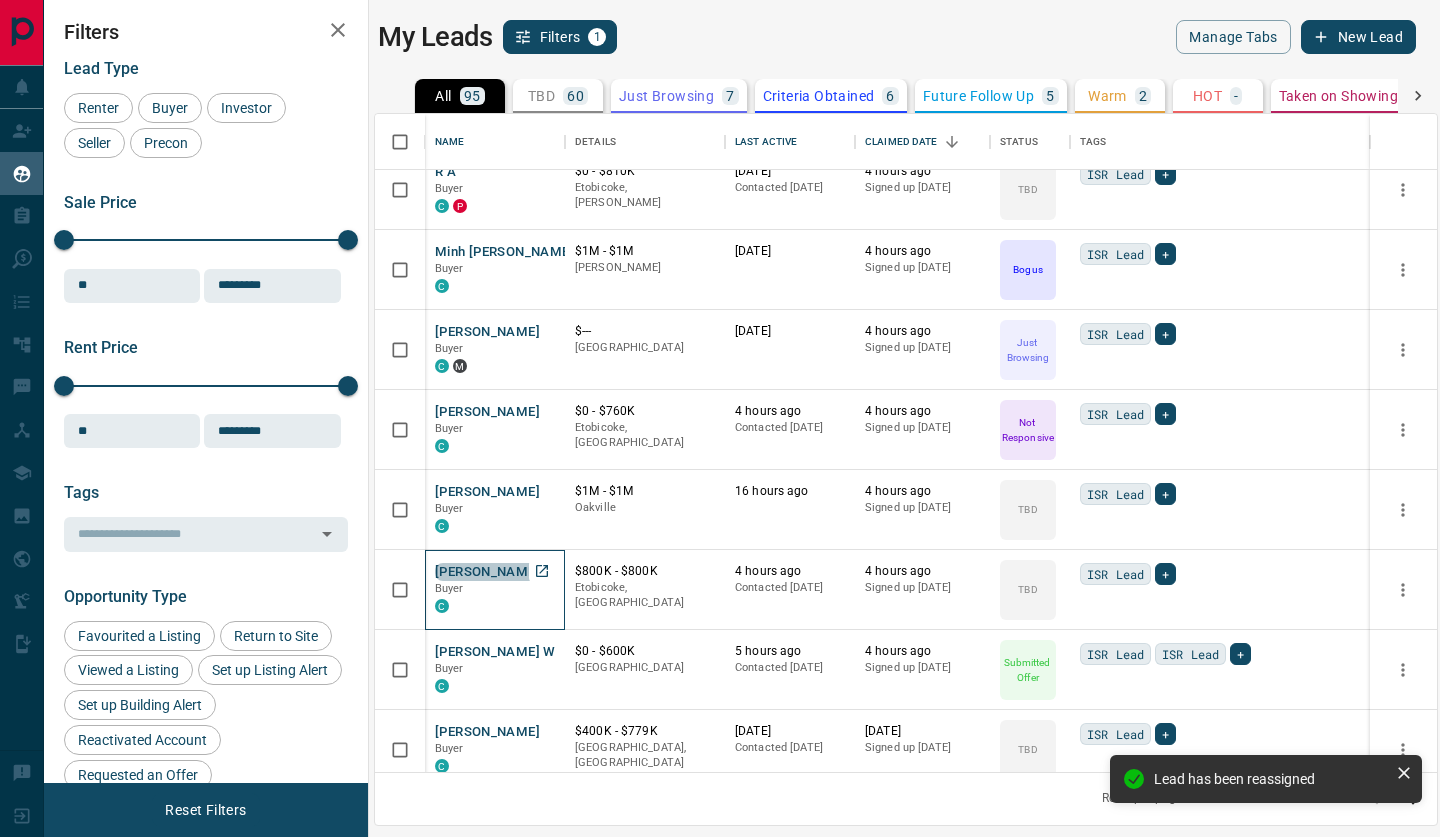 click on "[PERSON_NAME]" at bounding box center [487, 572] 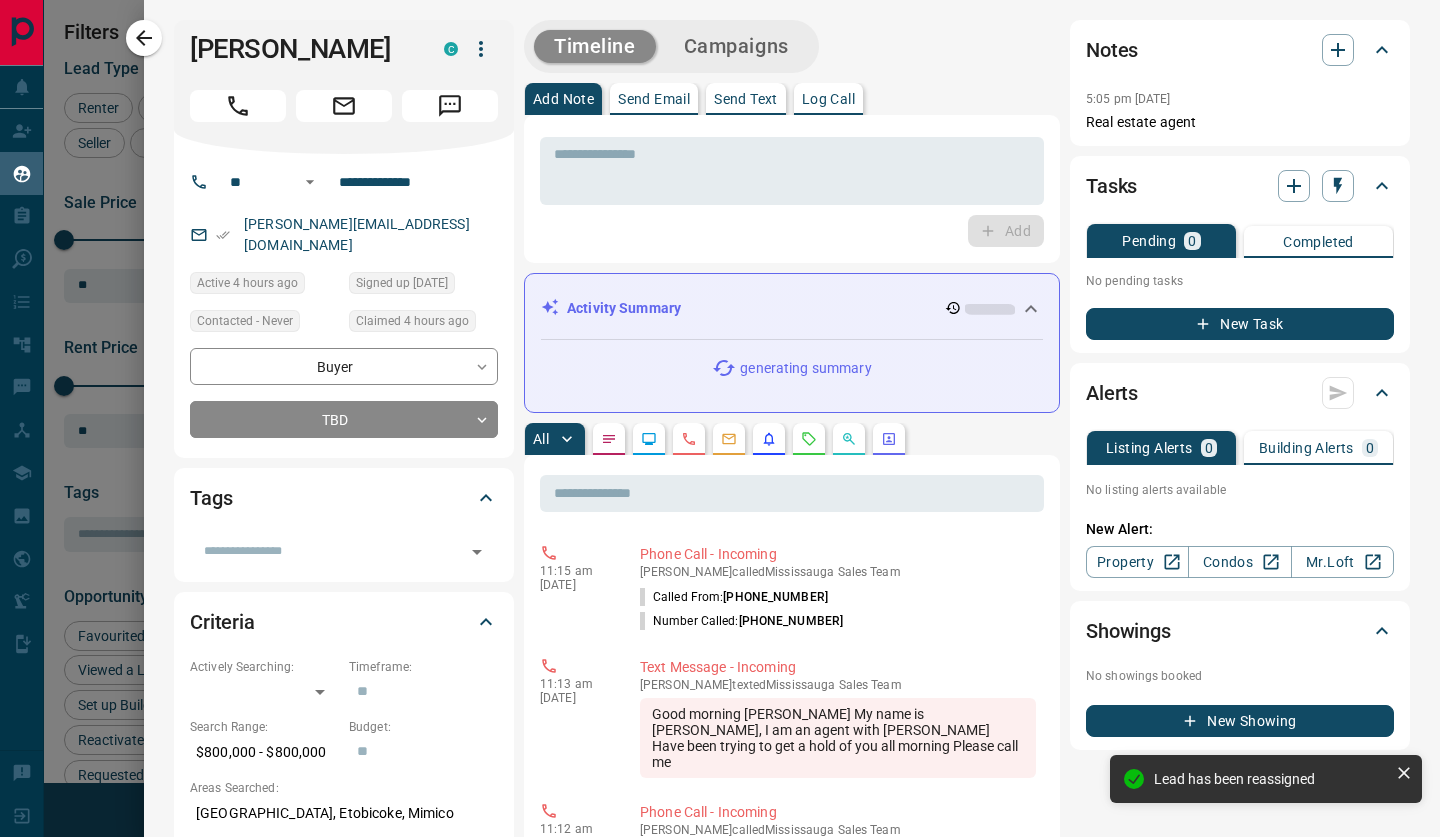 click 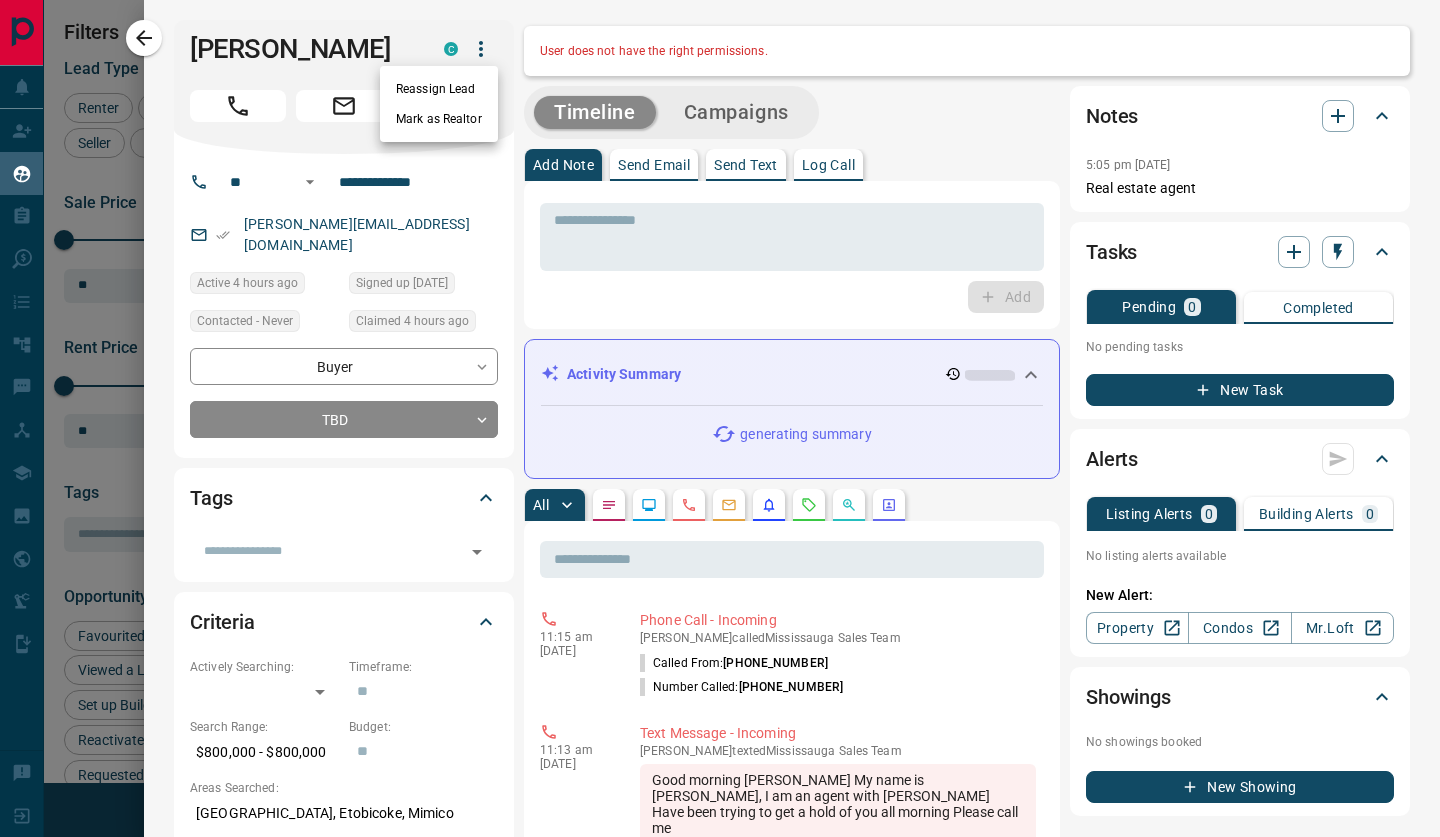 click on "Reassign Lead" at bounding box center (439, 89) 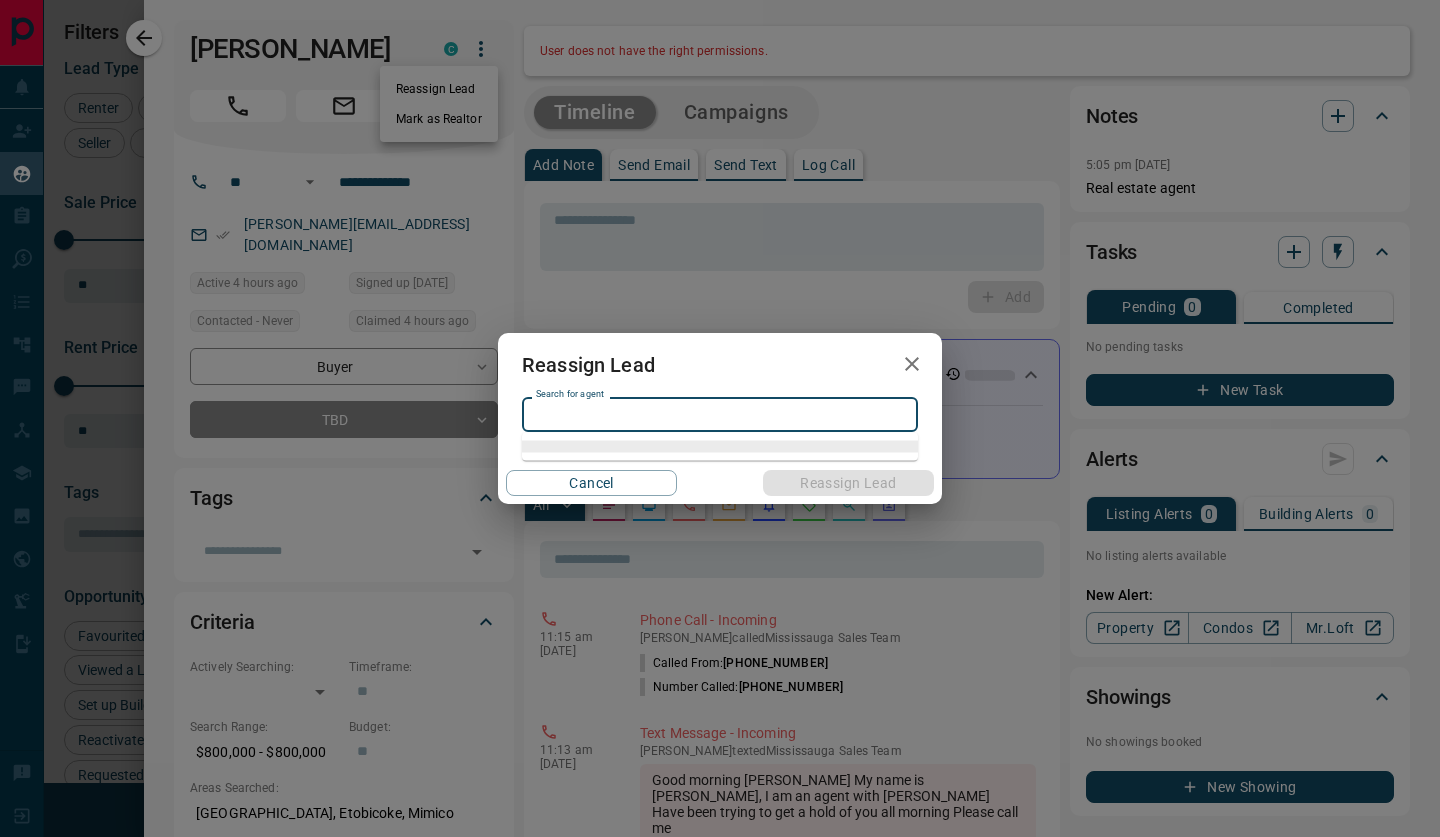 click on "Search for agent" at bounding box center (718, 414) 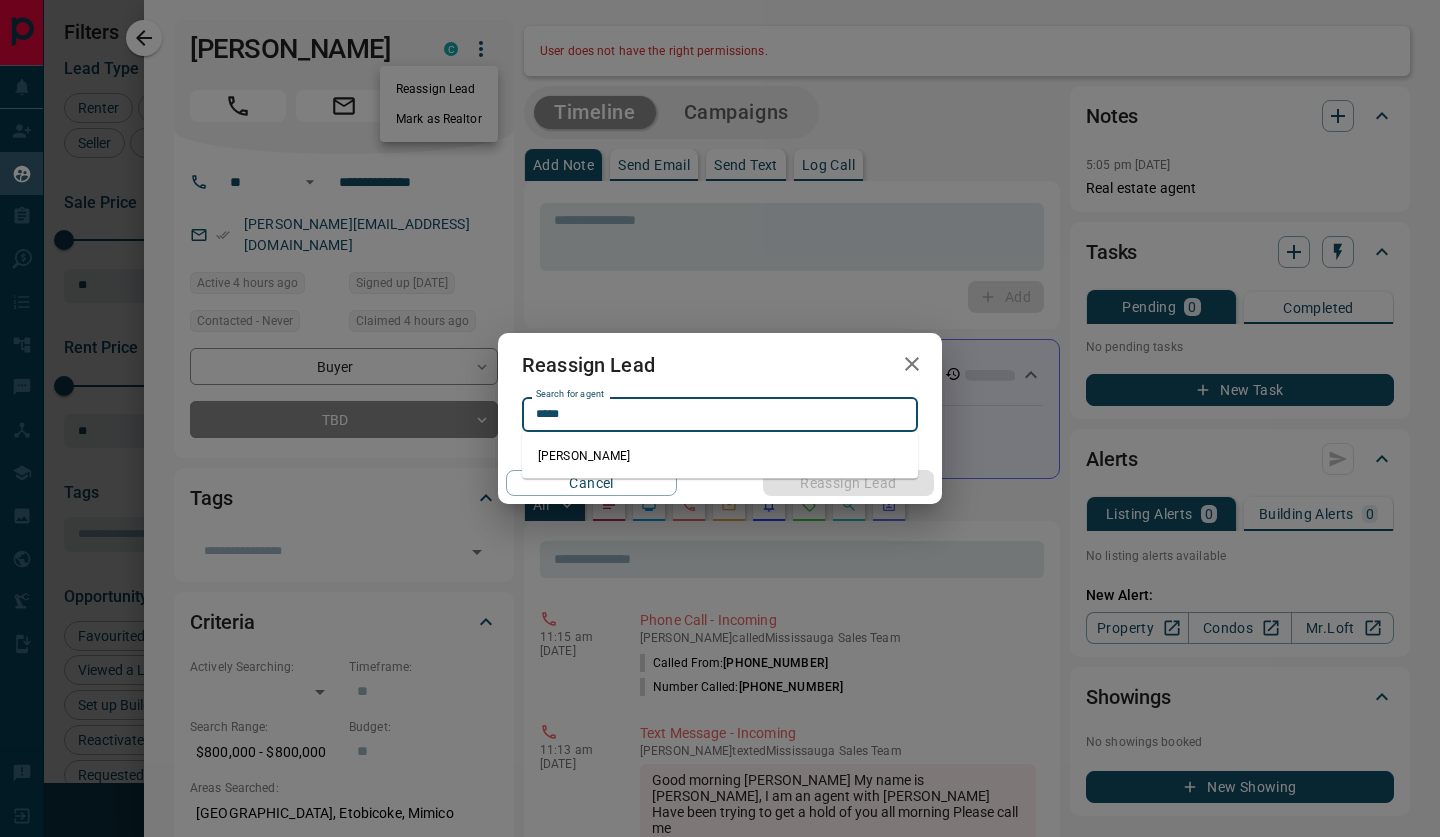 click on "[PERSON_NAME]" at bounding box center [720, 456] 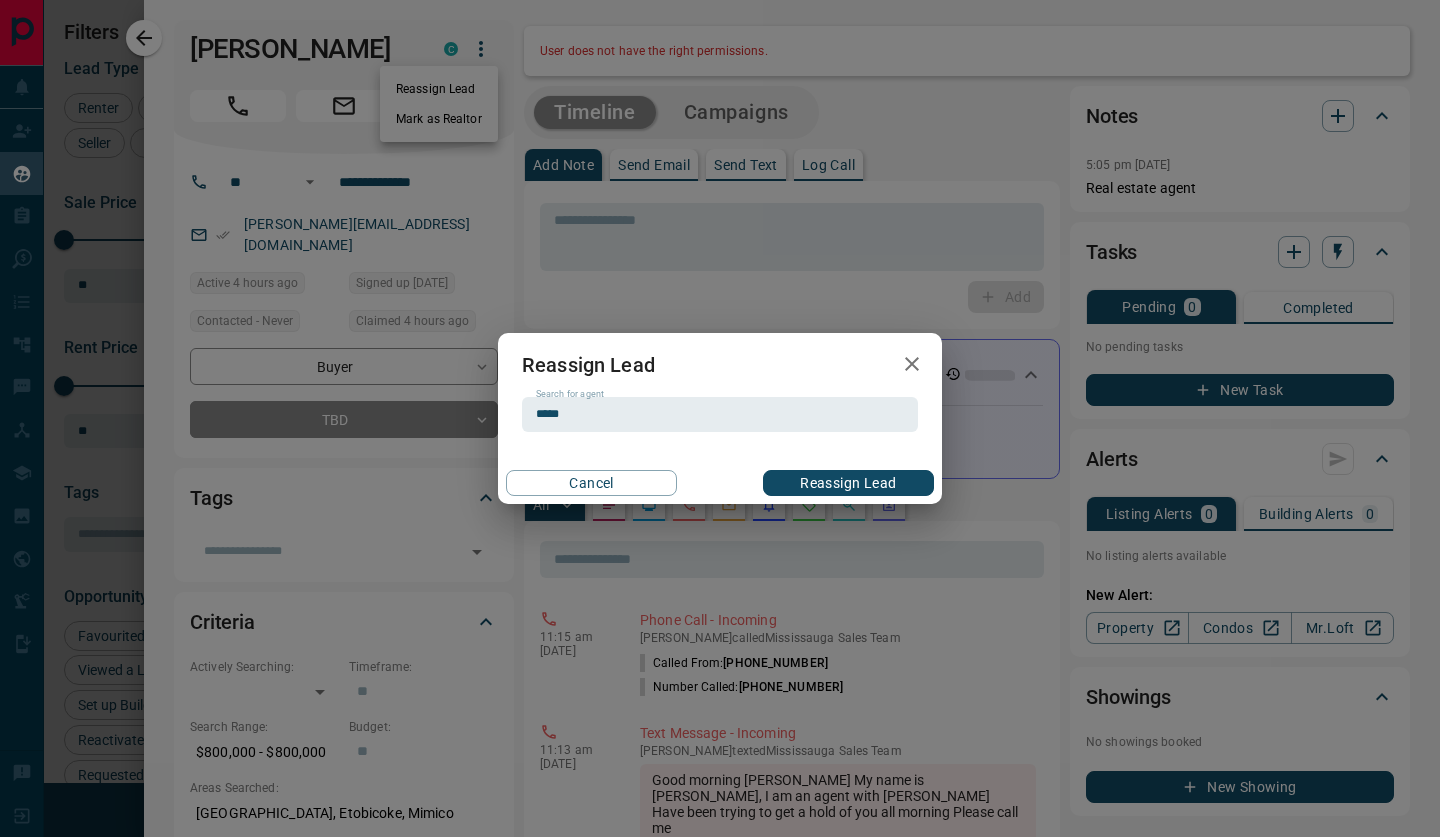 type on "**********" 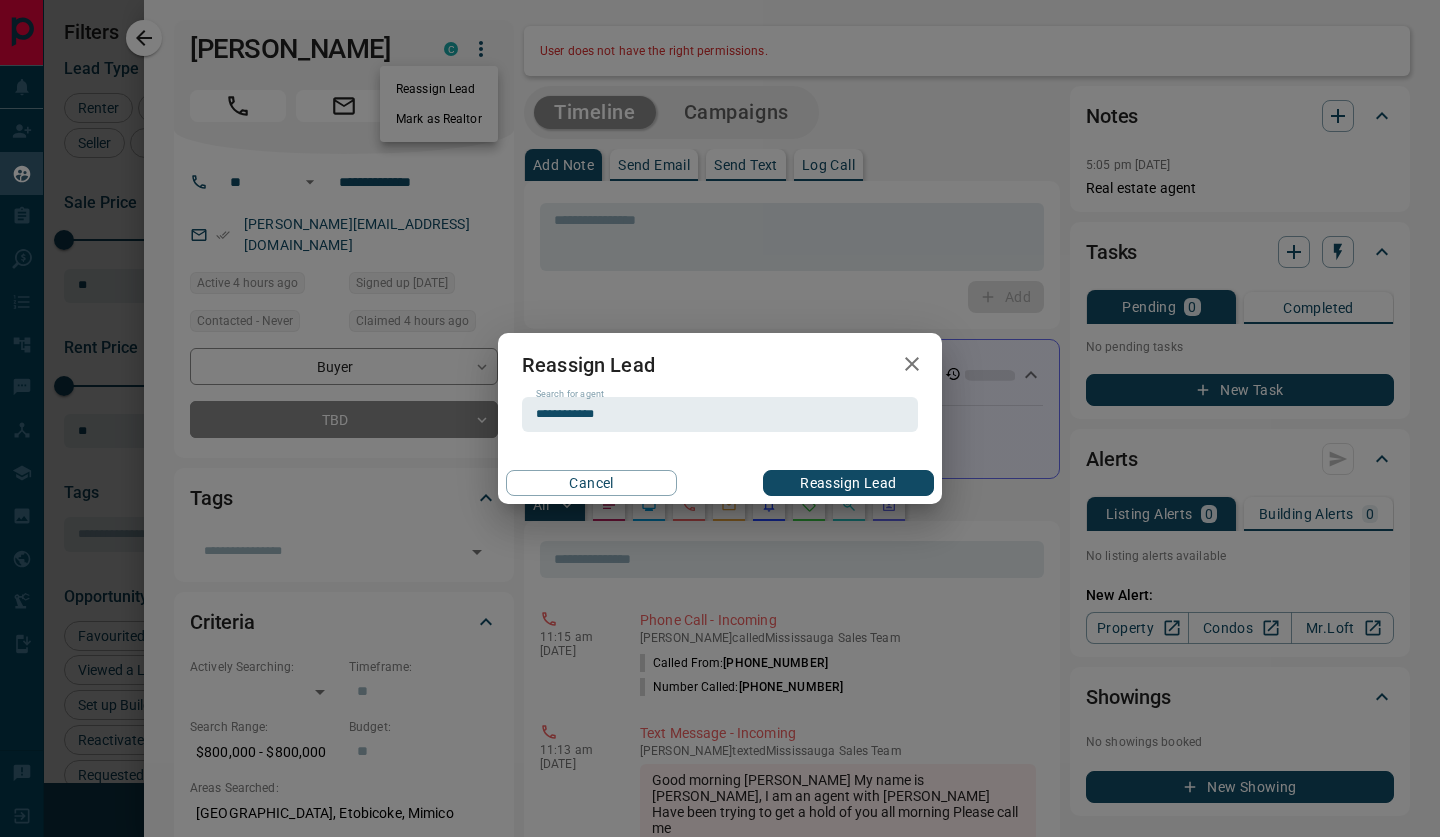 click on "Cancel Reassign Lead" at bounding box center (720, 483) 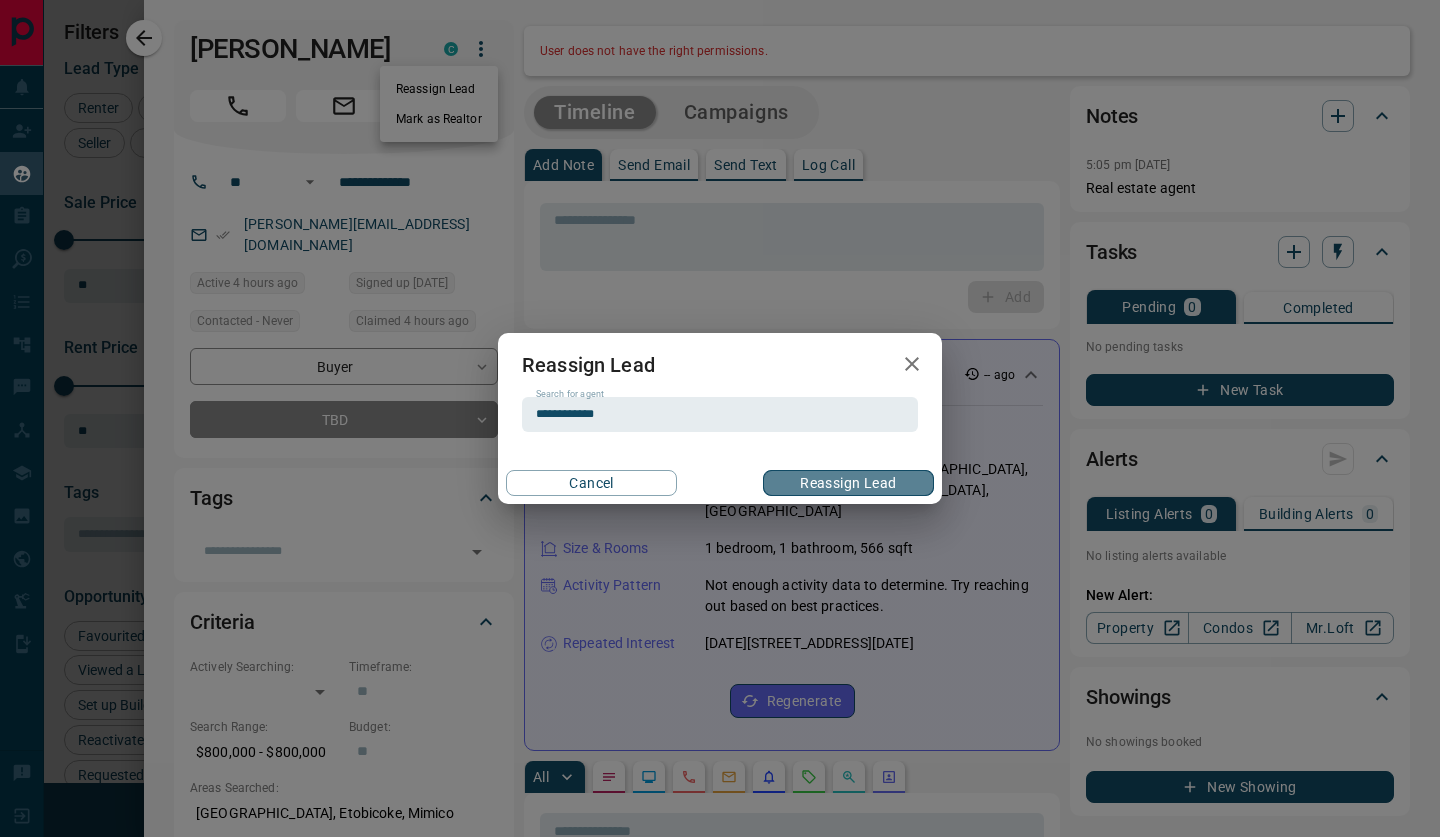 click on "Reassign Lead" at bounding box center [848, 483] 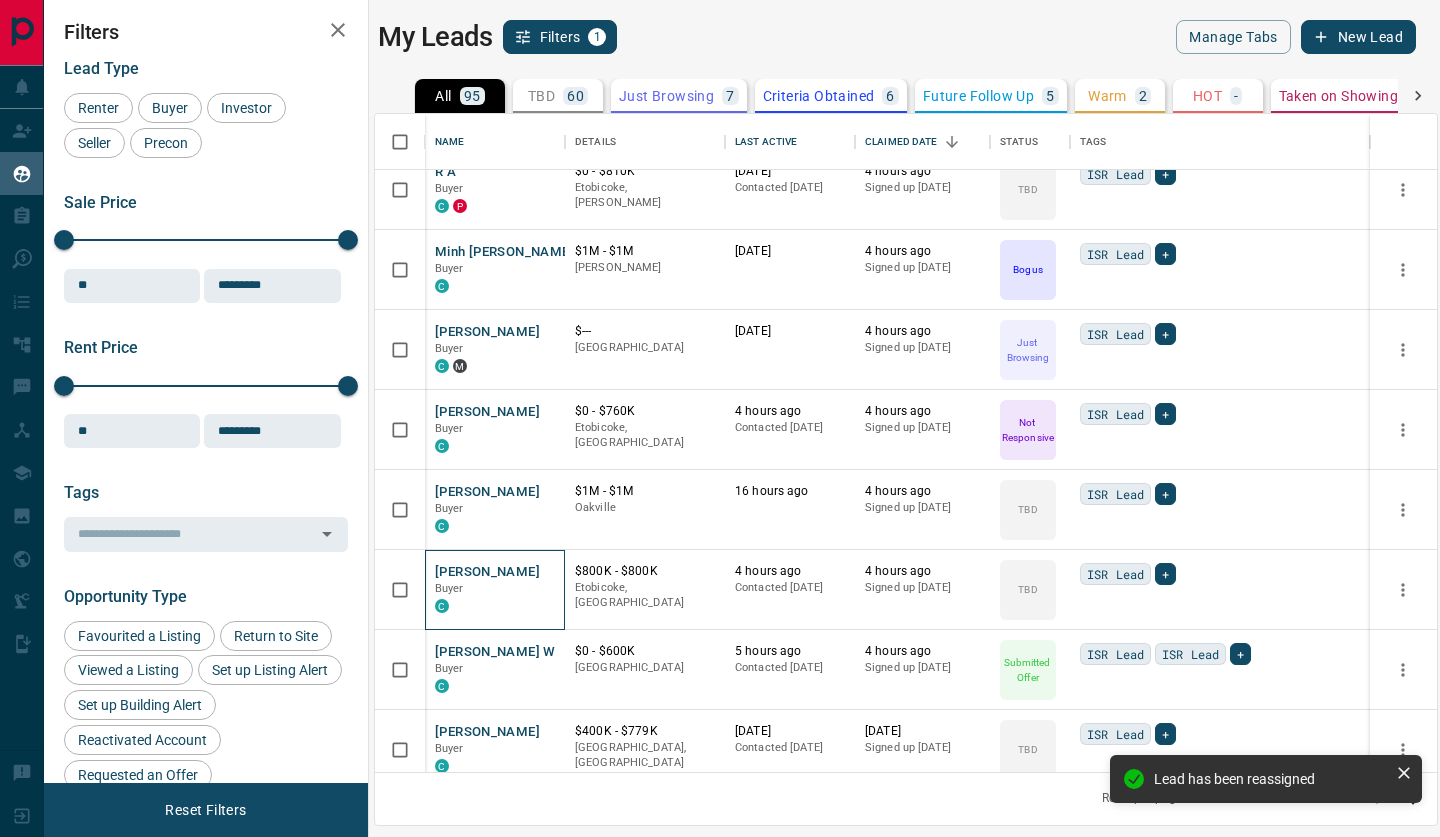 scroll, scrollTop: 1164, scrollLeft: 0, axis: vertical 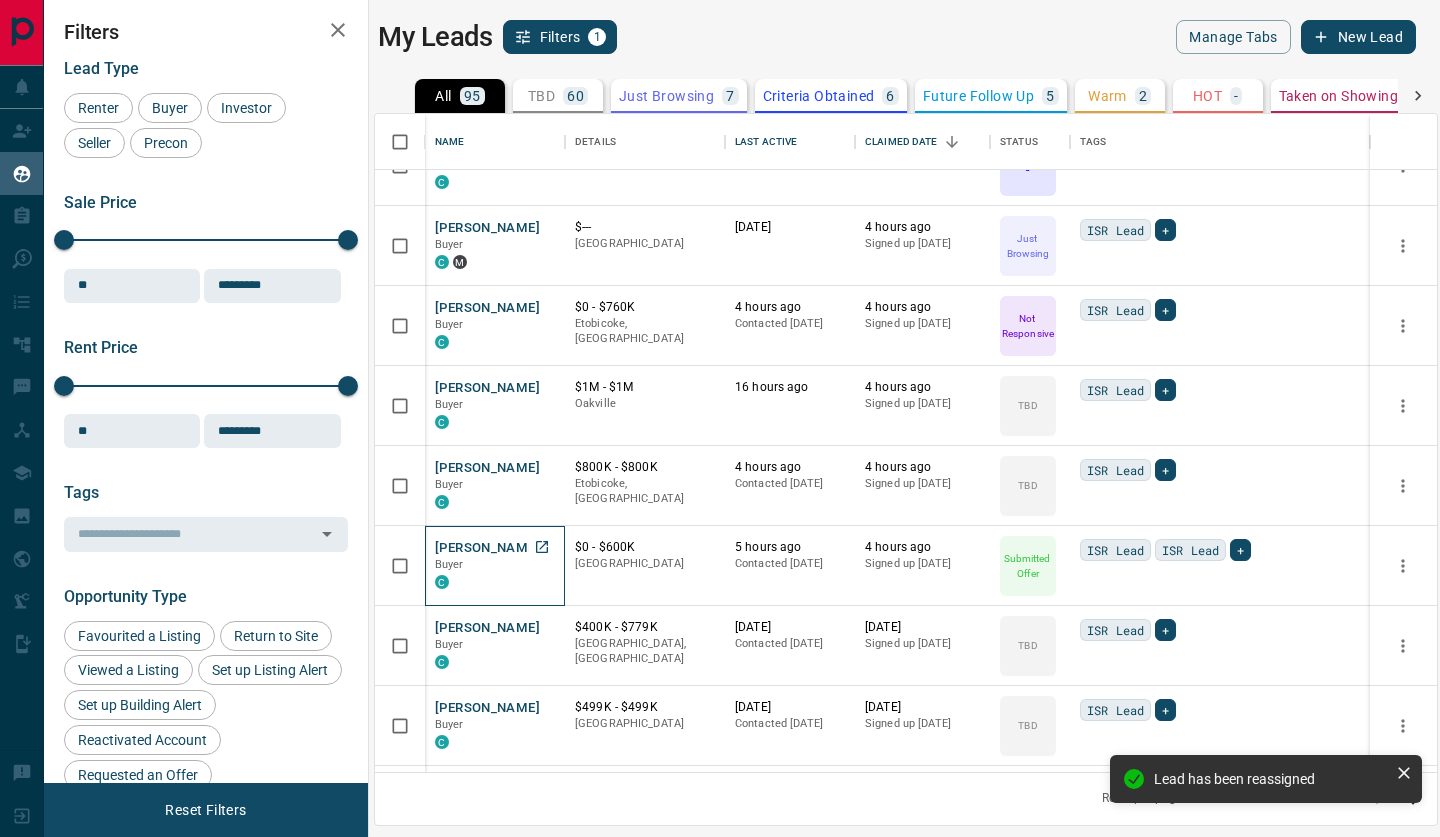 click on "[PERSON_NAME] W" at bounding box center (495, 548) 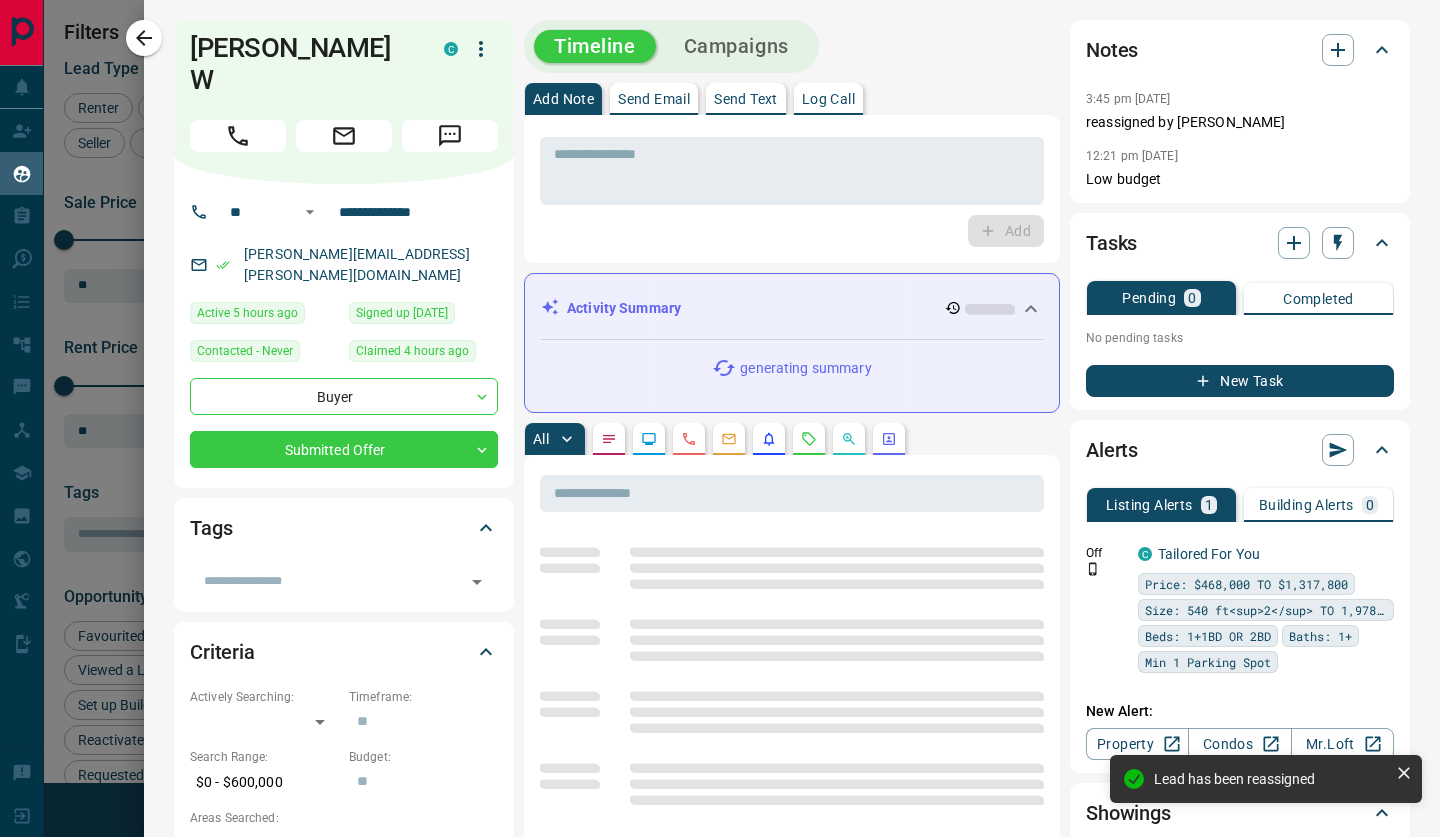click 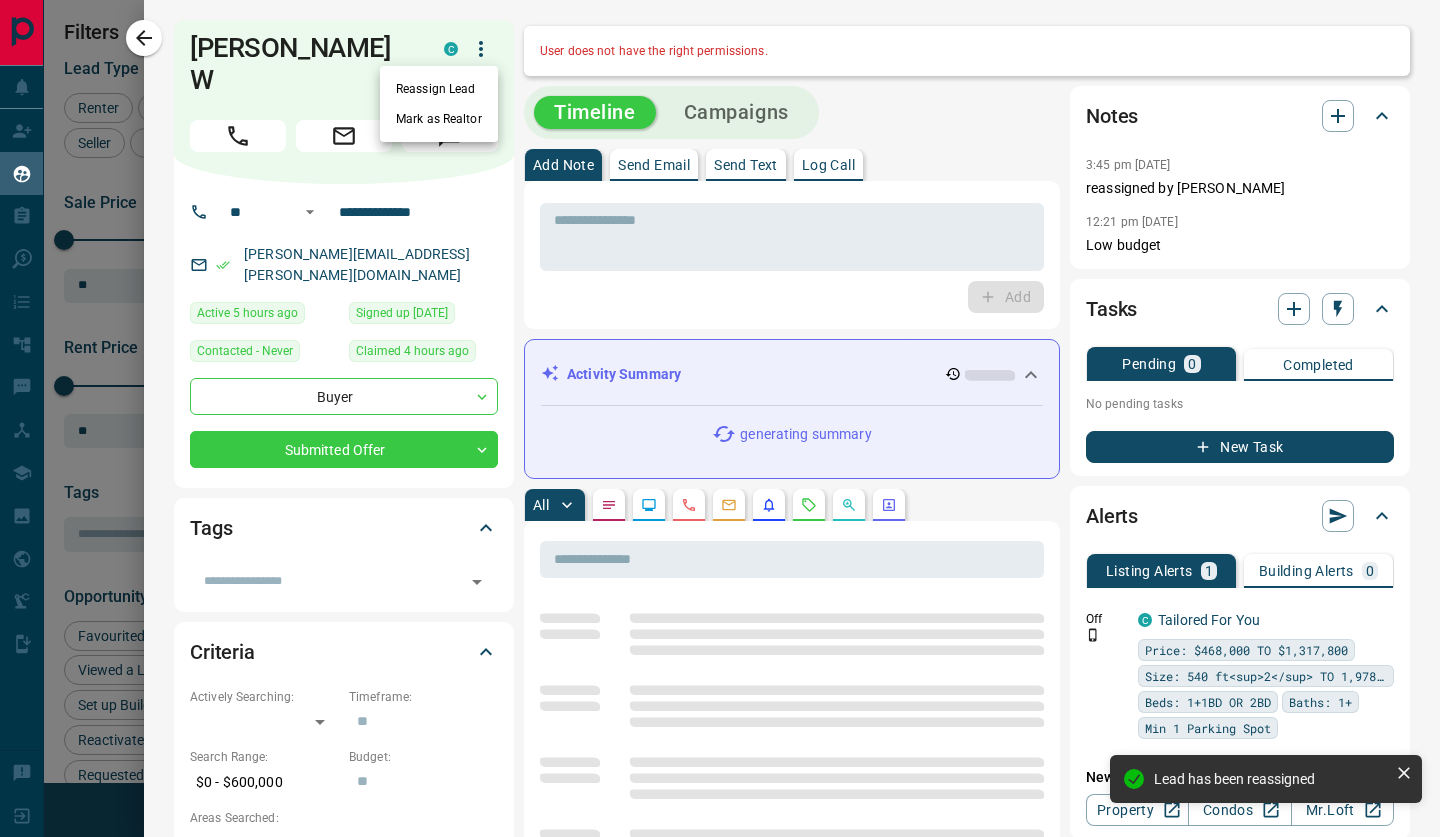 click on "Reassign Lead" at bounding box center [439, 89] 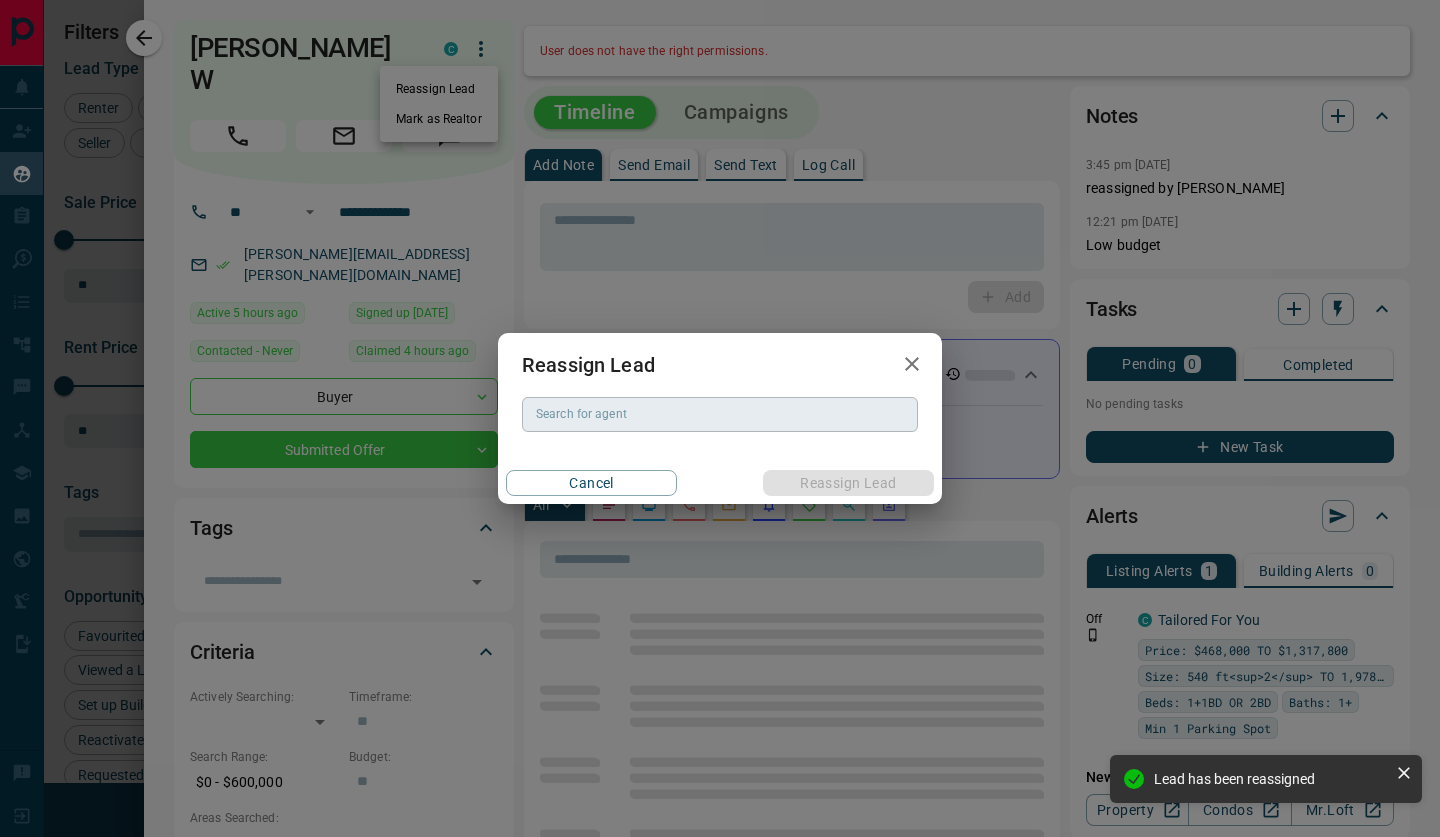 click on "Search for agent Search for agent" at bounding box center [720, 414] 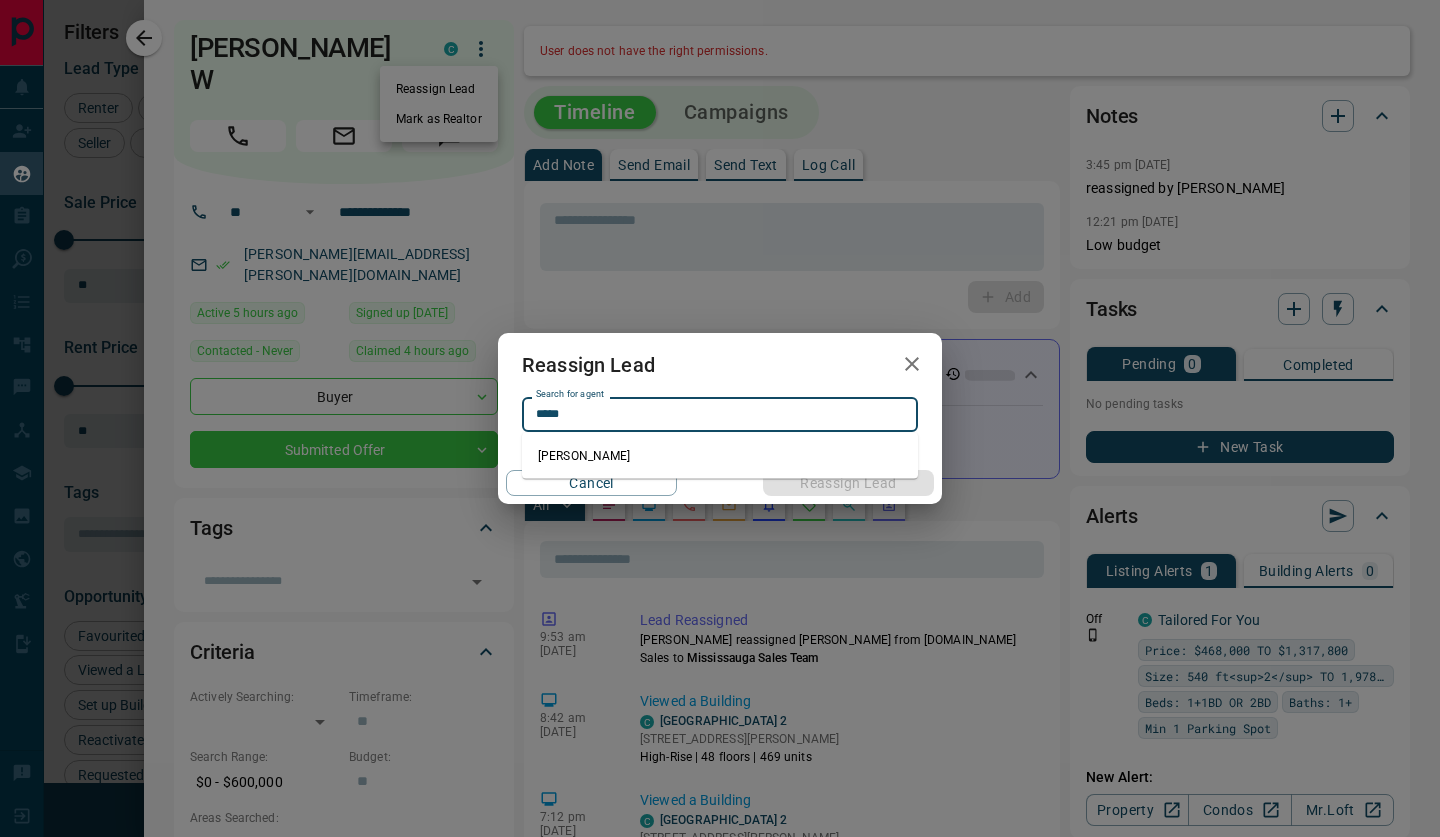 click on "[PERSON_NAME]" at bounding box center (720, 456) 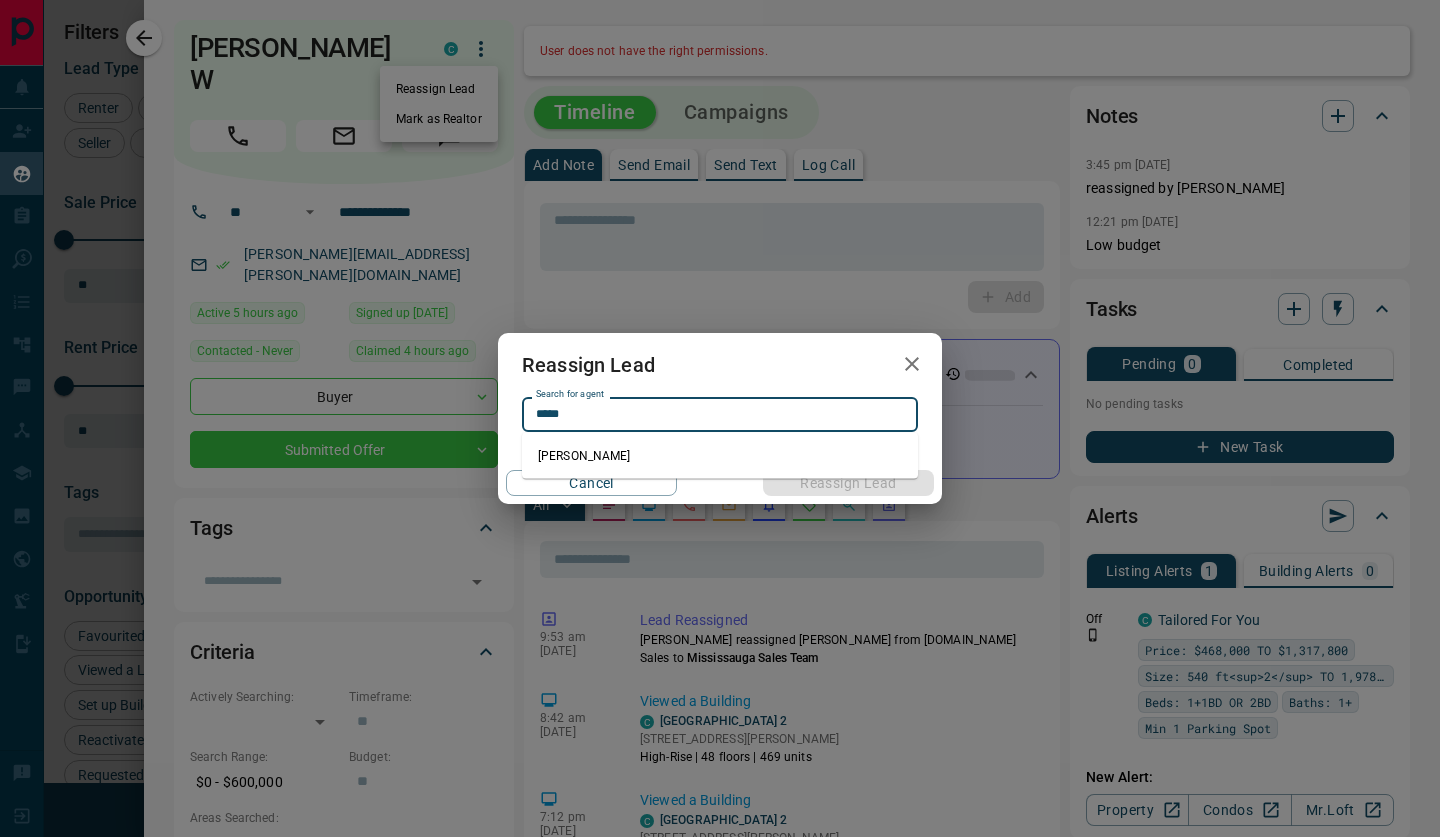 type on "**********" 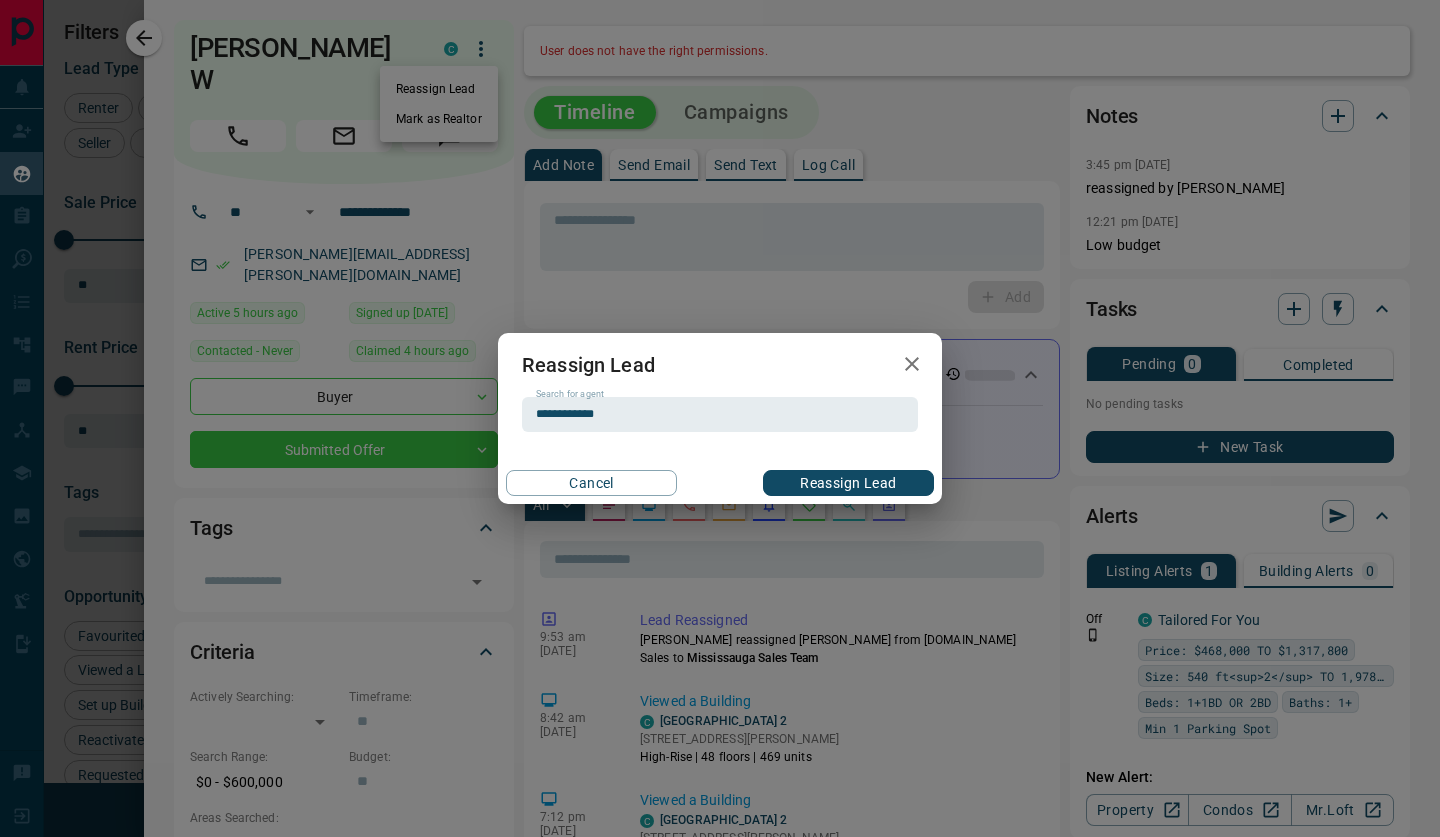 click on "Reassign Lead" at bounding box center [848, 483] 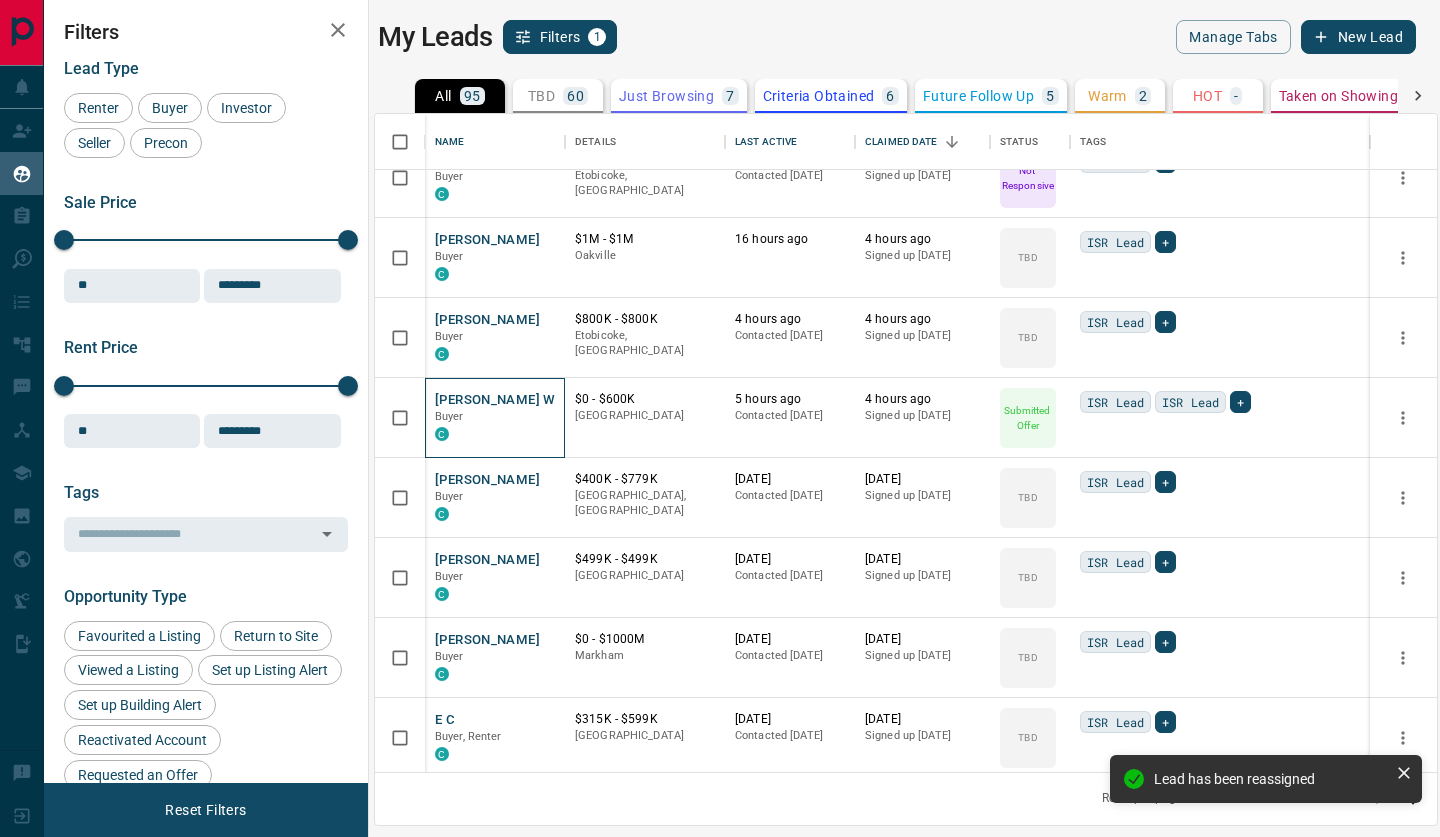 scroll, scrollTop: 1308, scrollLeft: 0, axis: vertical 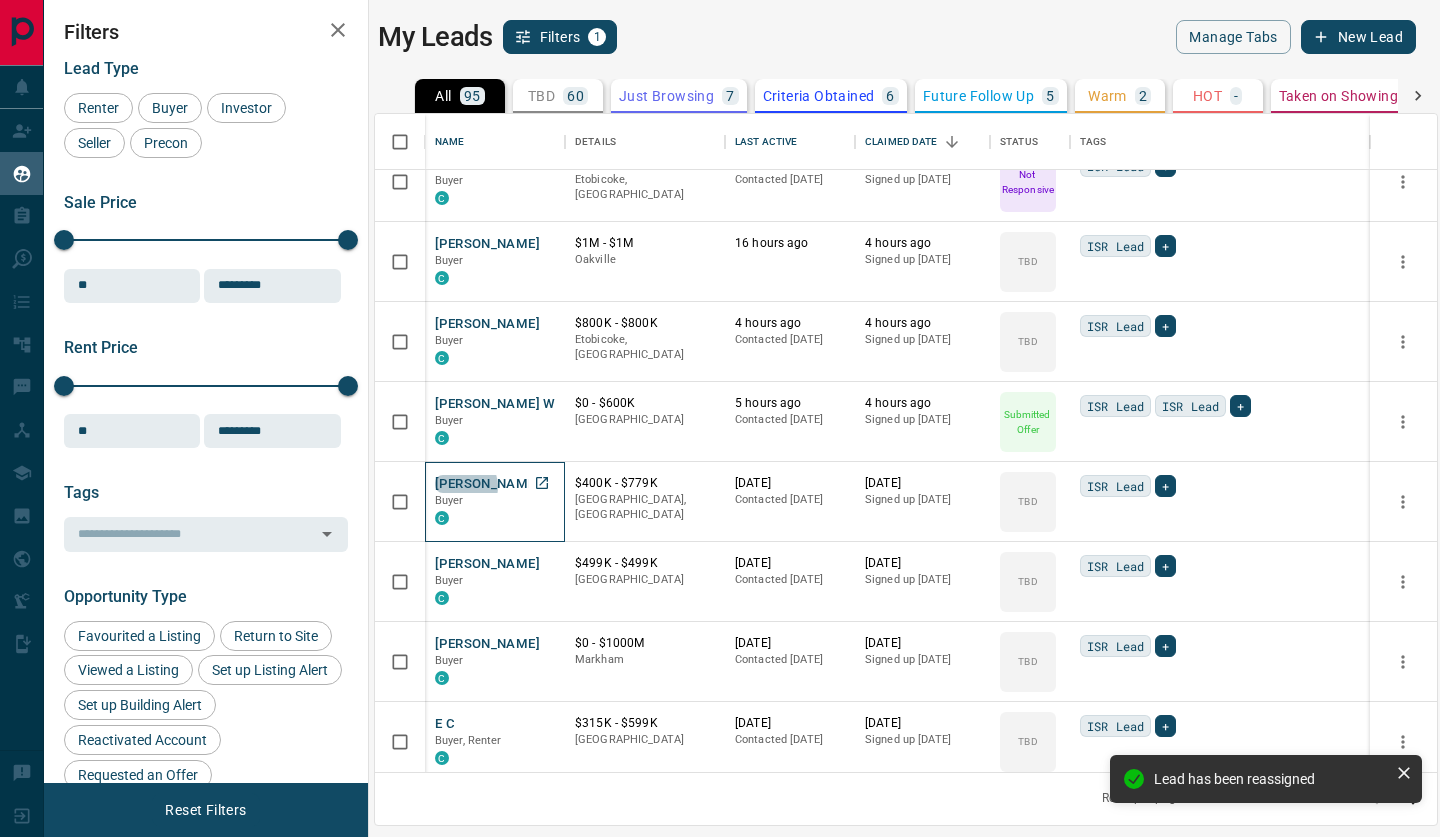 click on "[PERSON_NAME]" at bounding box center (487, 484) 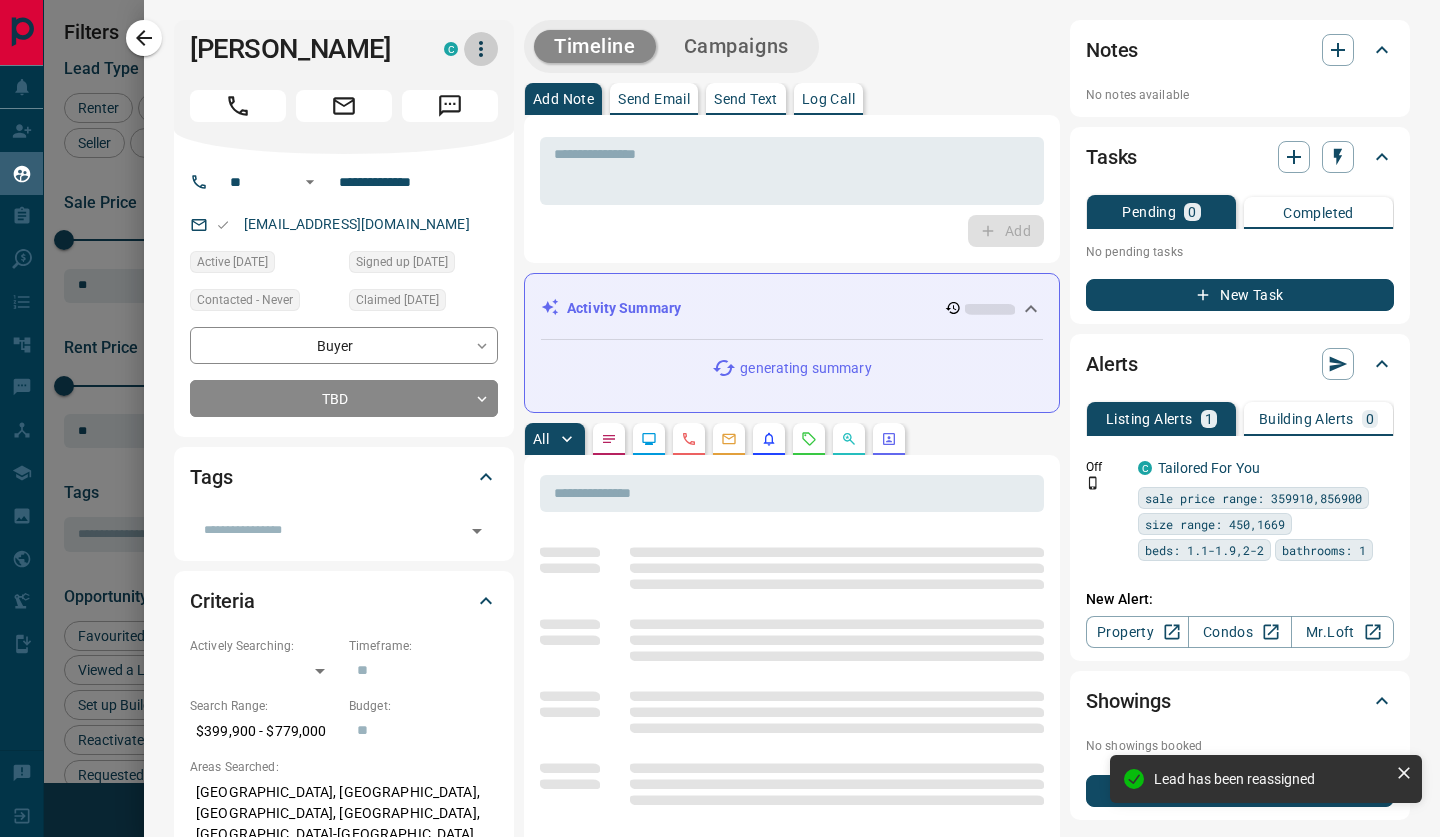 click 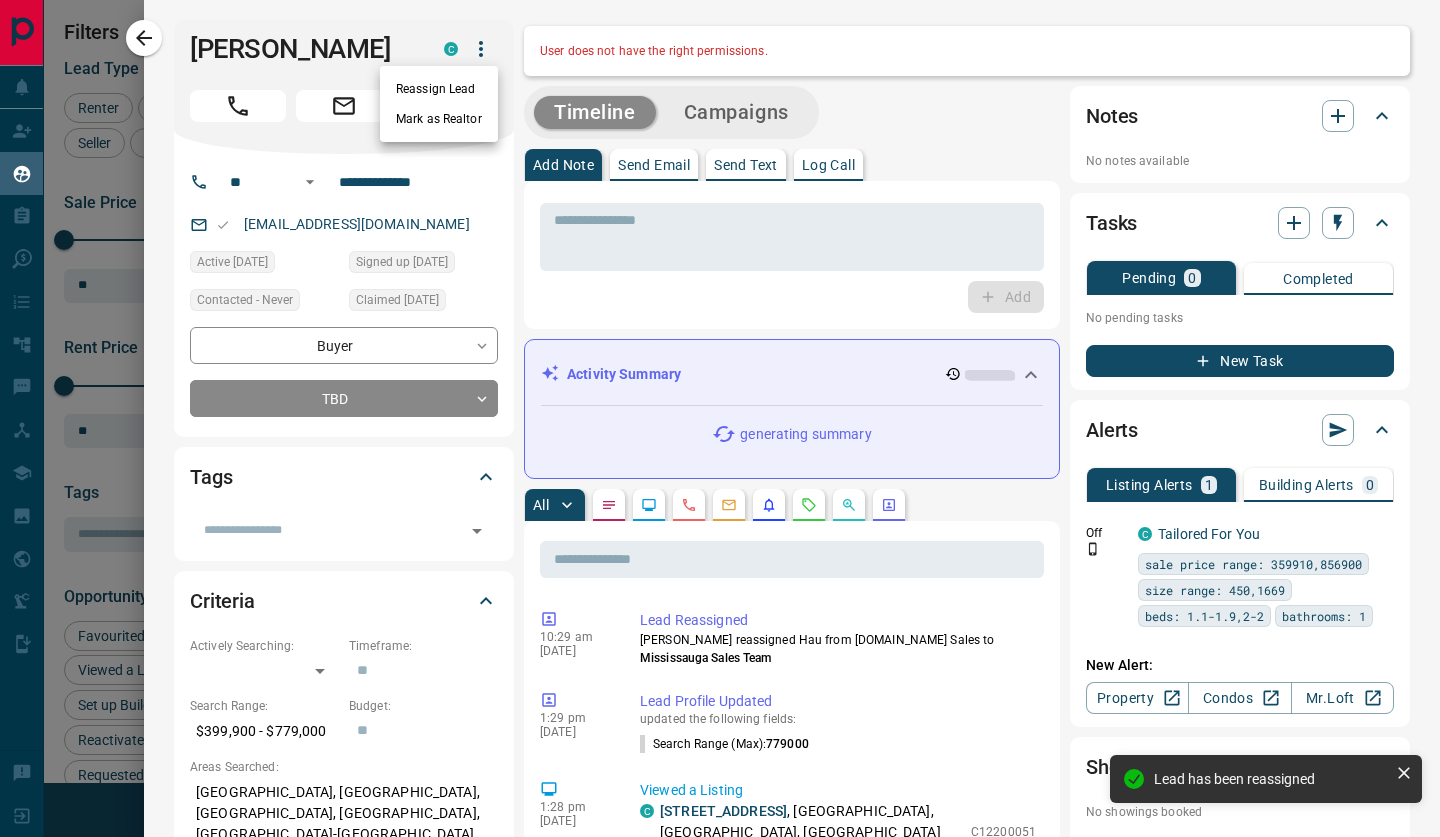 click on "Reassign Lead" at bounding box center [439, 89] 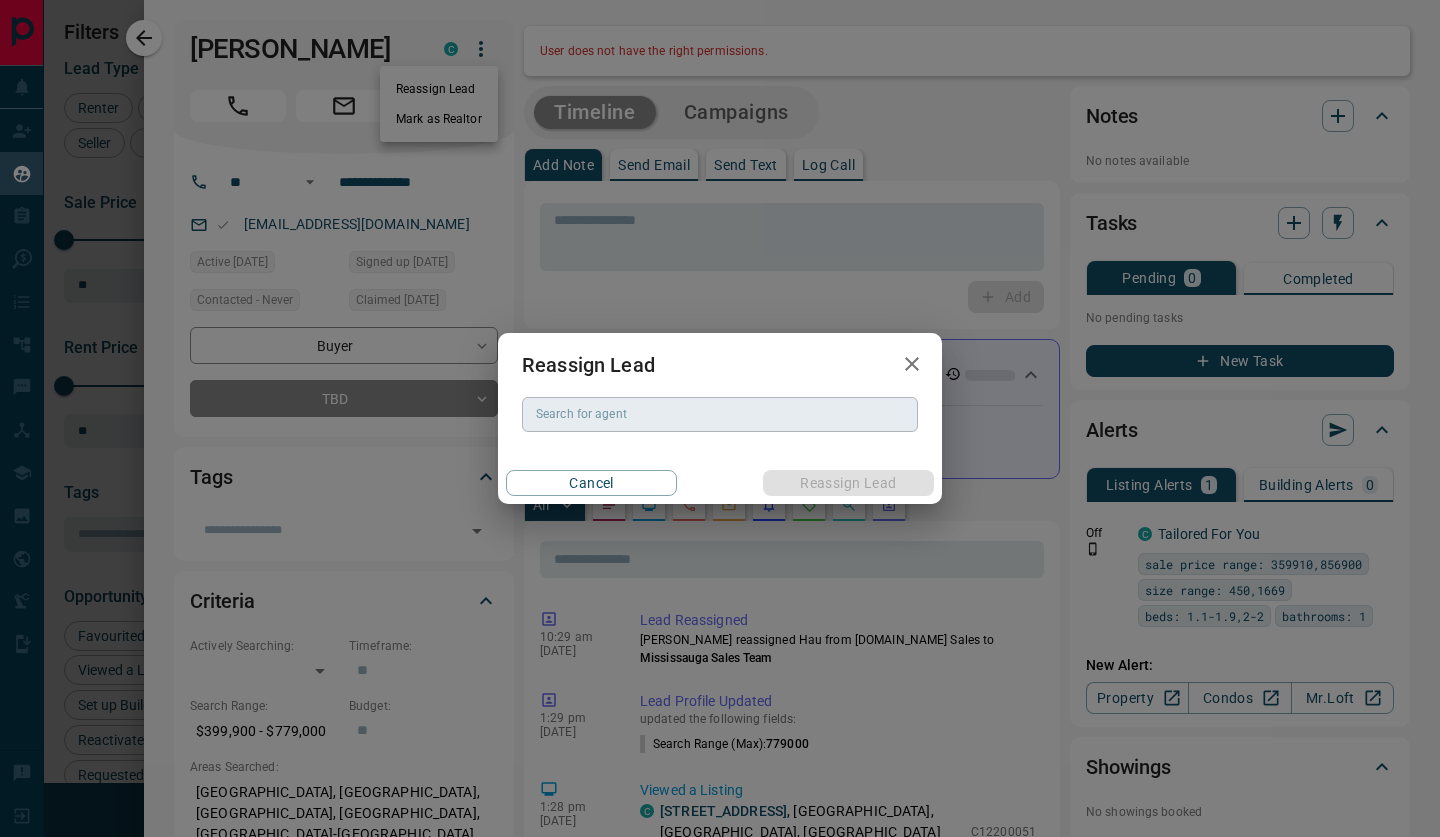 click on "Search for agent" at bounding box center (718, 414) 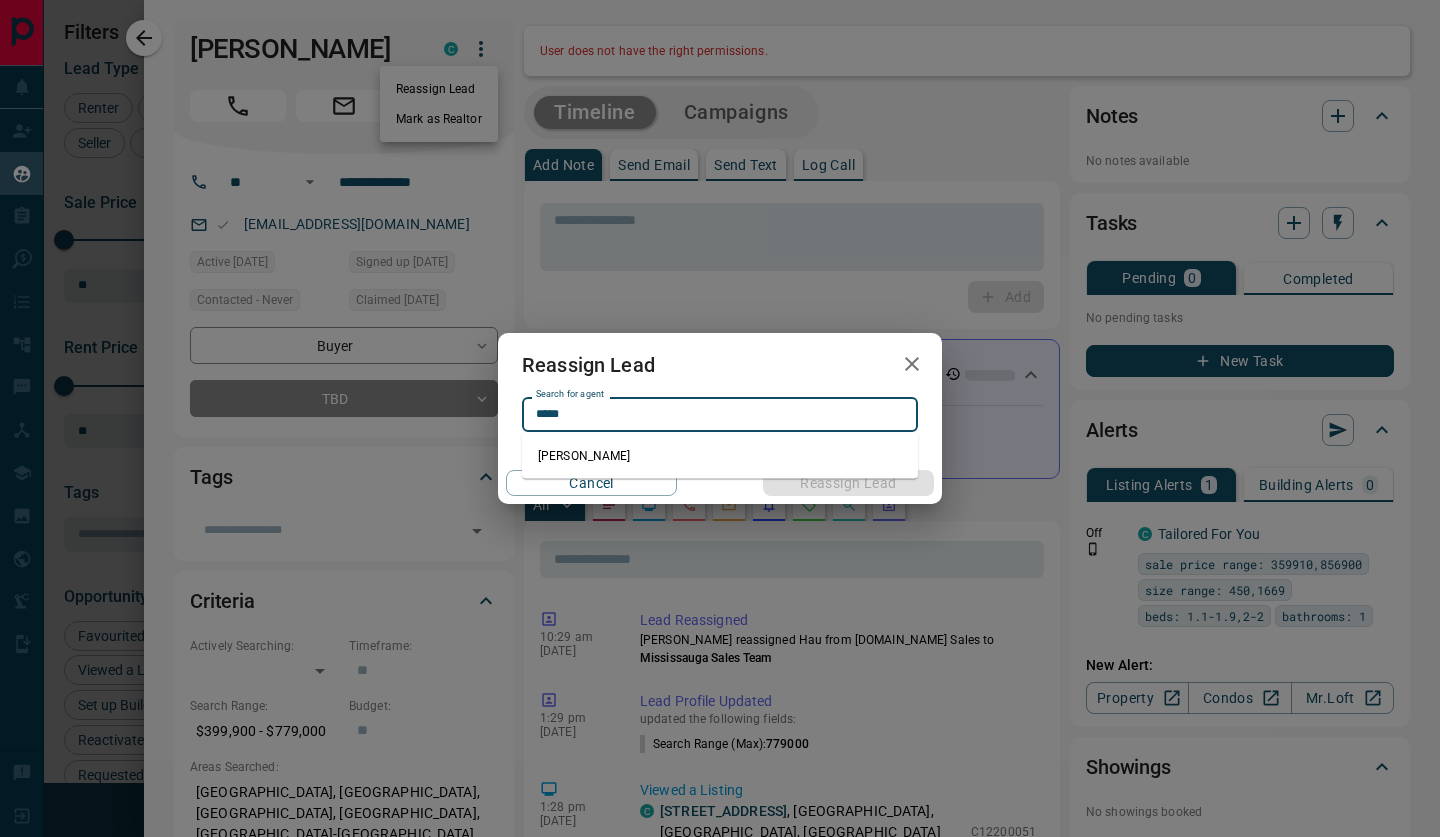 click on "[PERSON_NAME]" at bounding box center (720, 456) 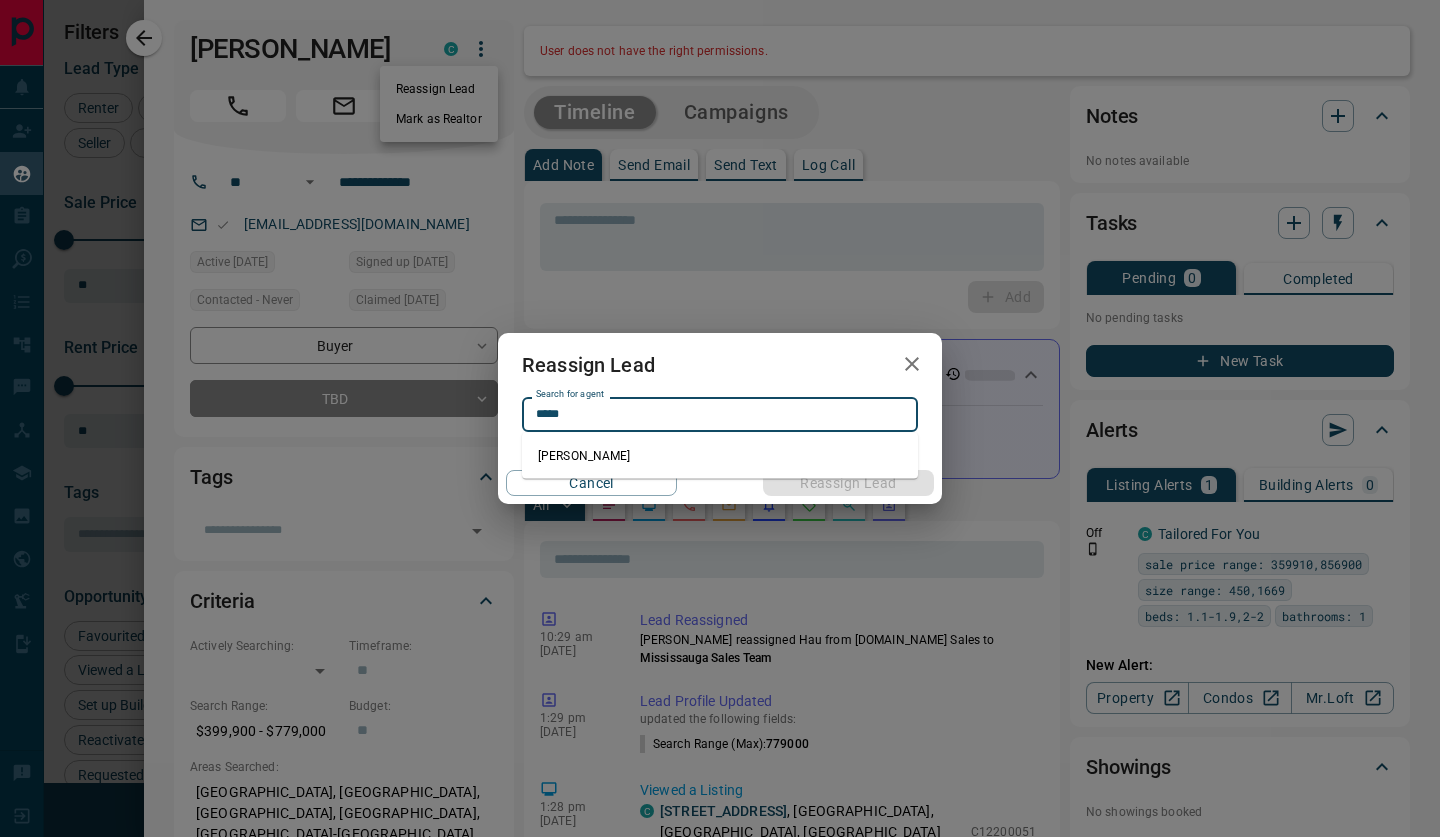 type on "**********" 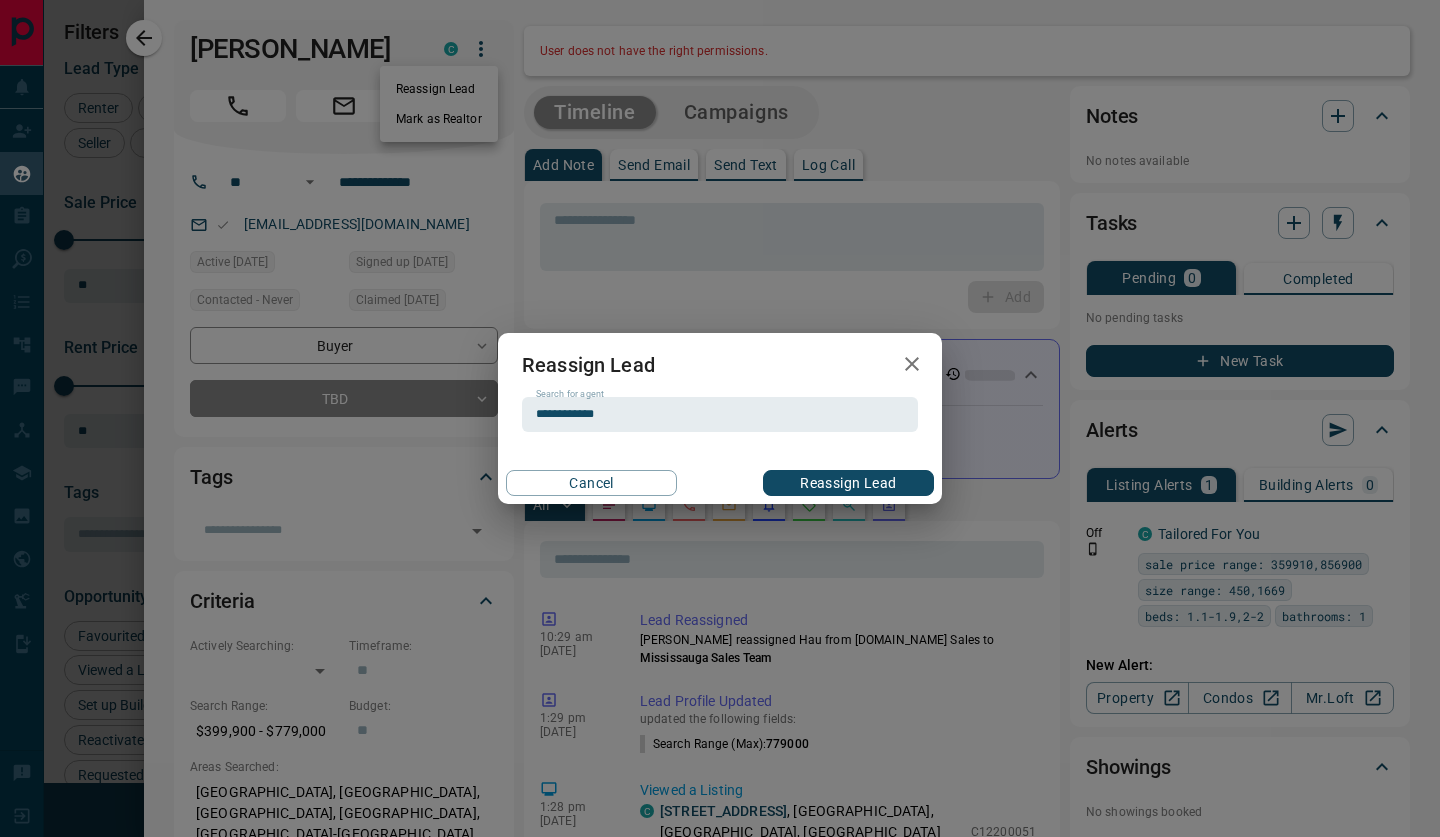 click on "Reassign Lead" at bounding box center (848, 483) 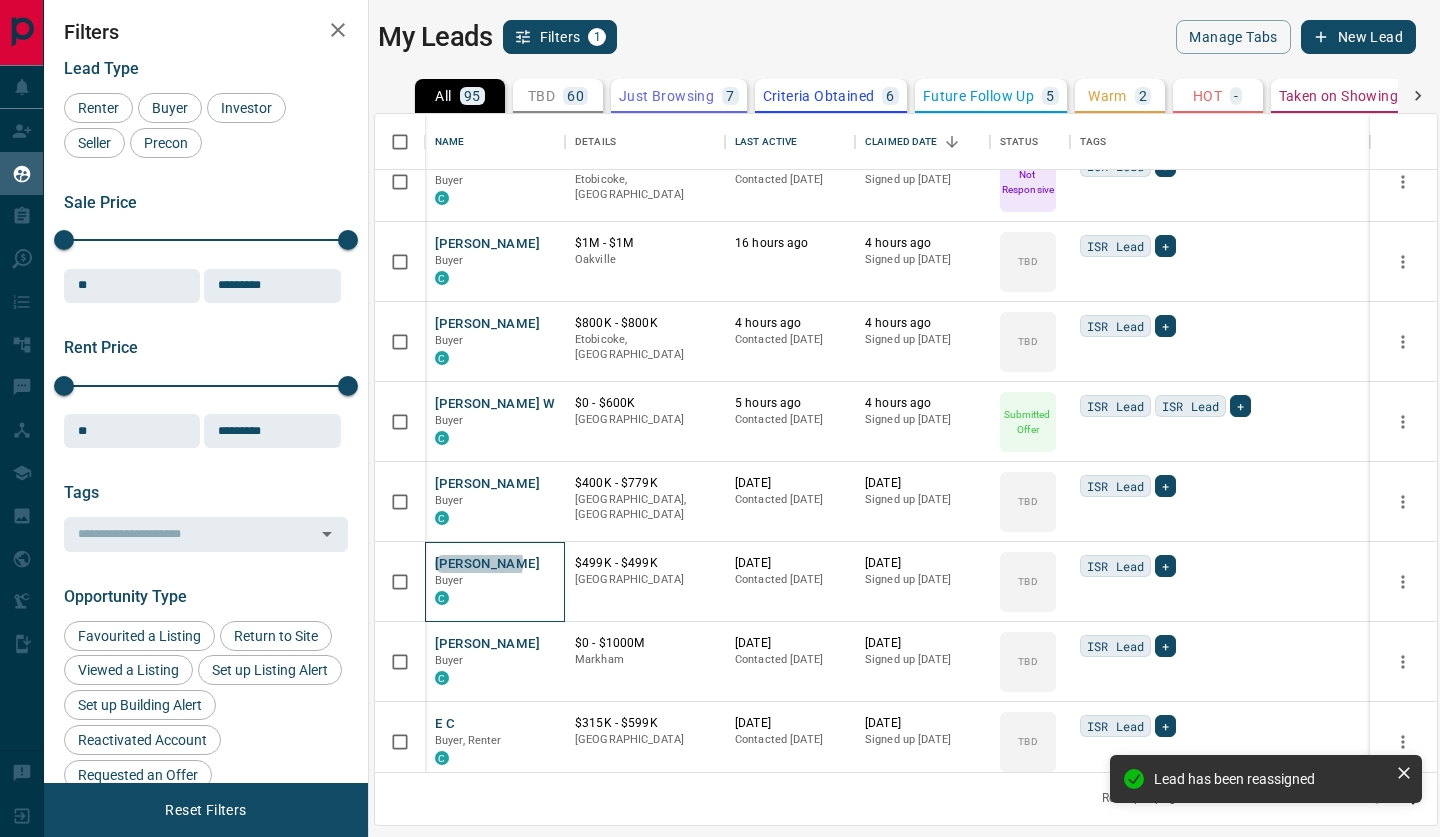 click on "[PERSON_NAME]" at bounding box center [487, 564] 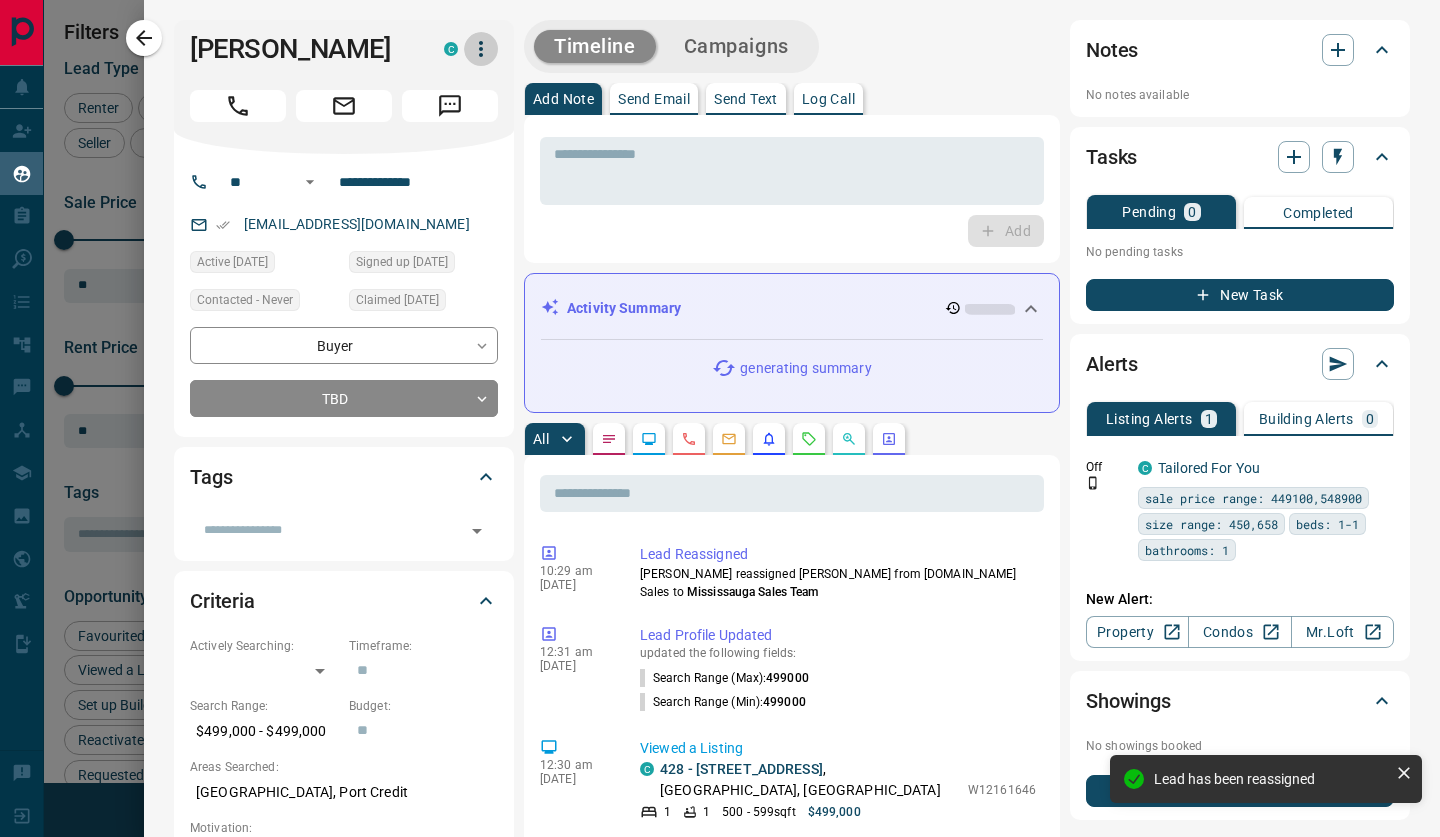 click at bounding box center (481, 49) 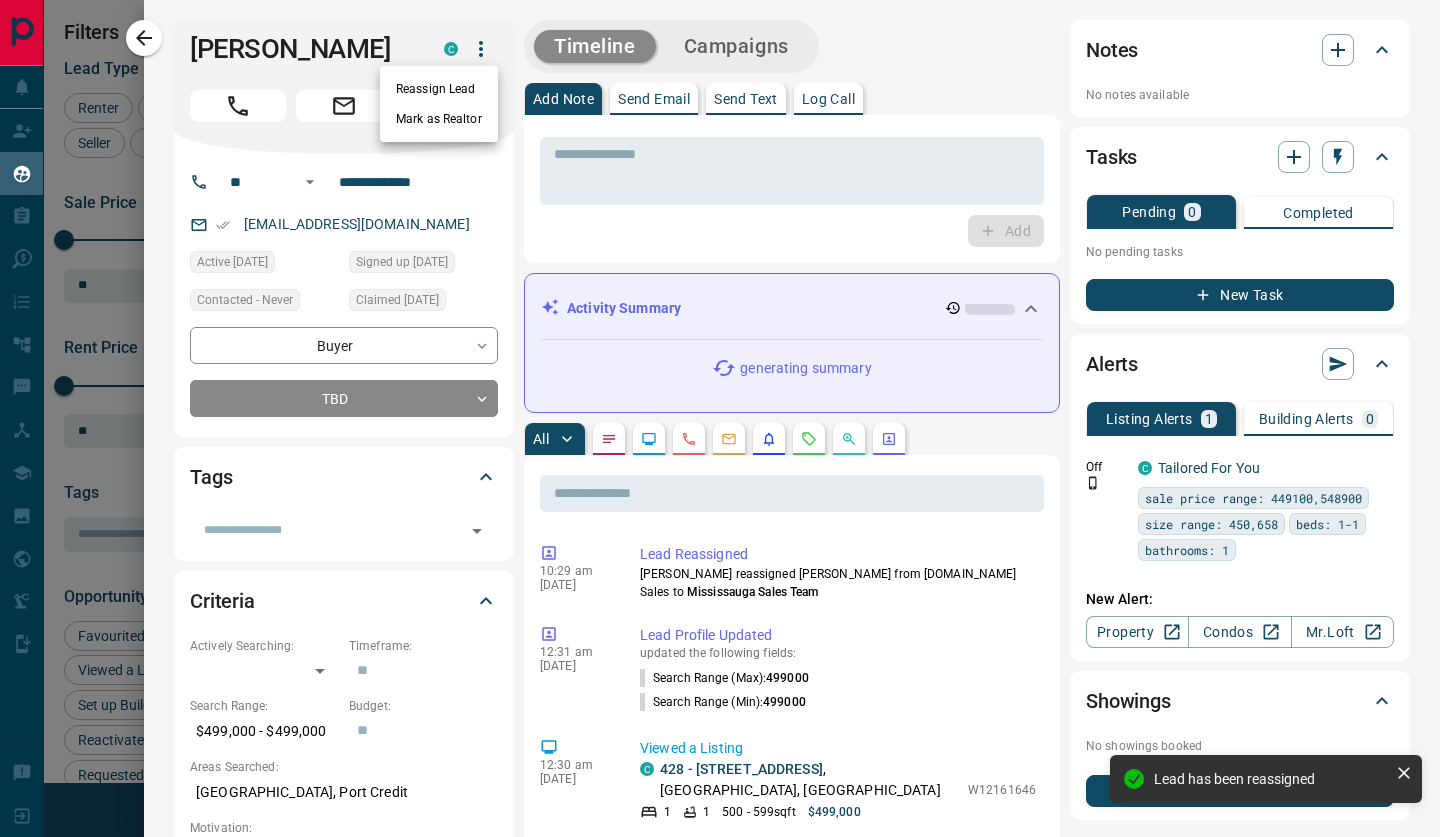 click on "Reassign Lead" at bounding box center [439, 89] 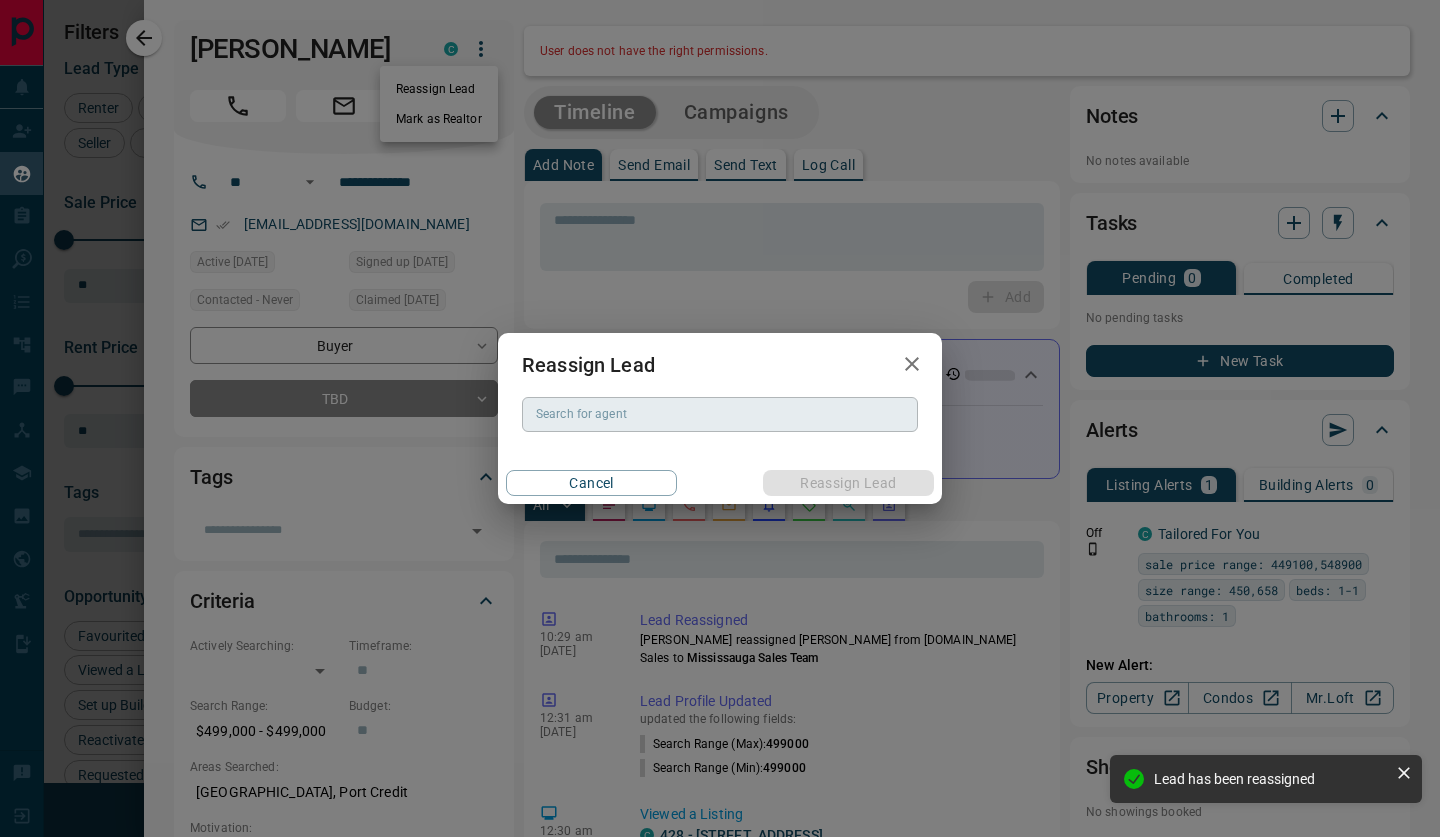click on "Search for agent" at bounding box center [720, 414] 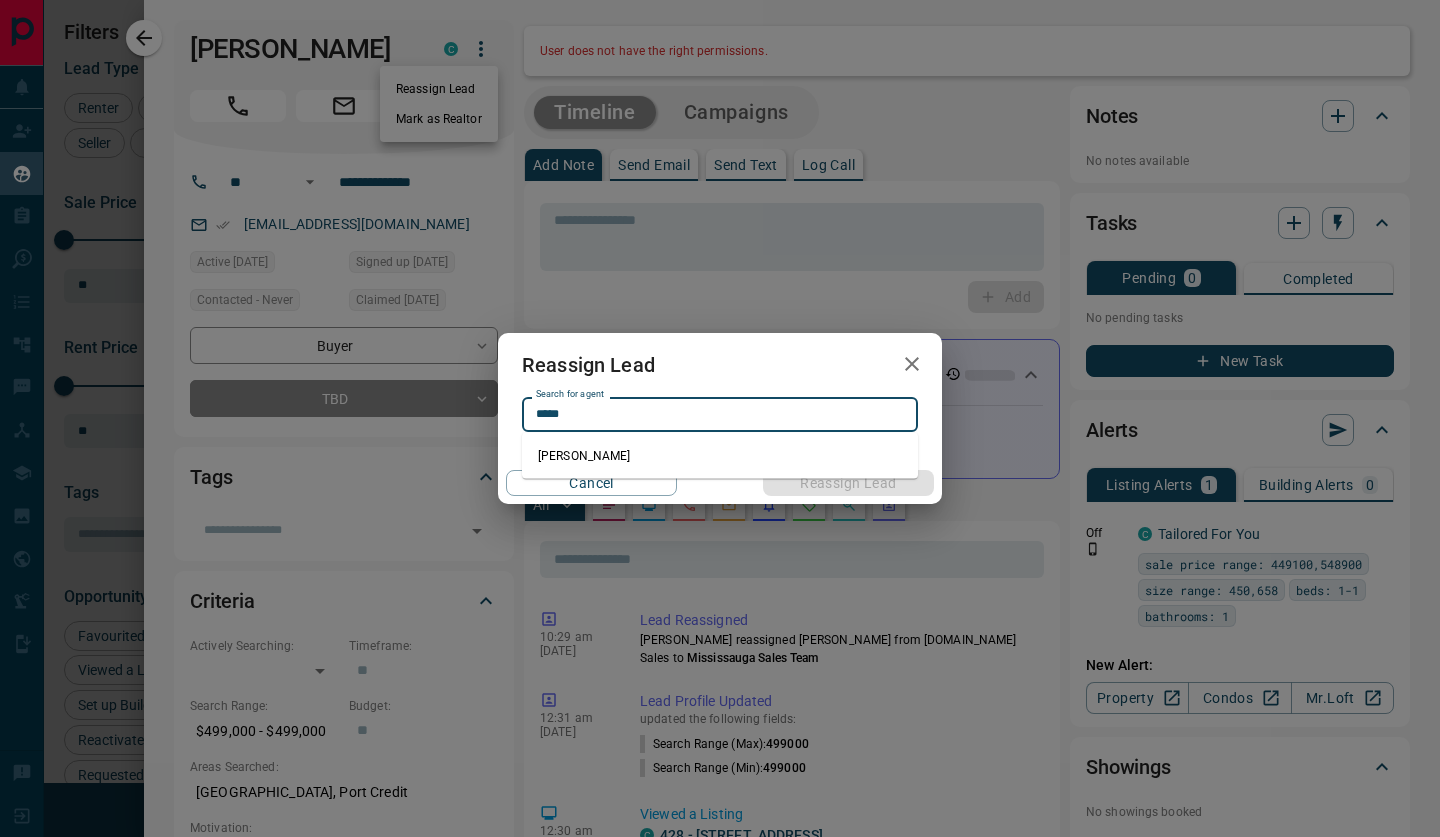 click on "[PERSON_NAME]" at bounding box center [720, 456] 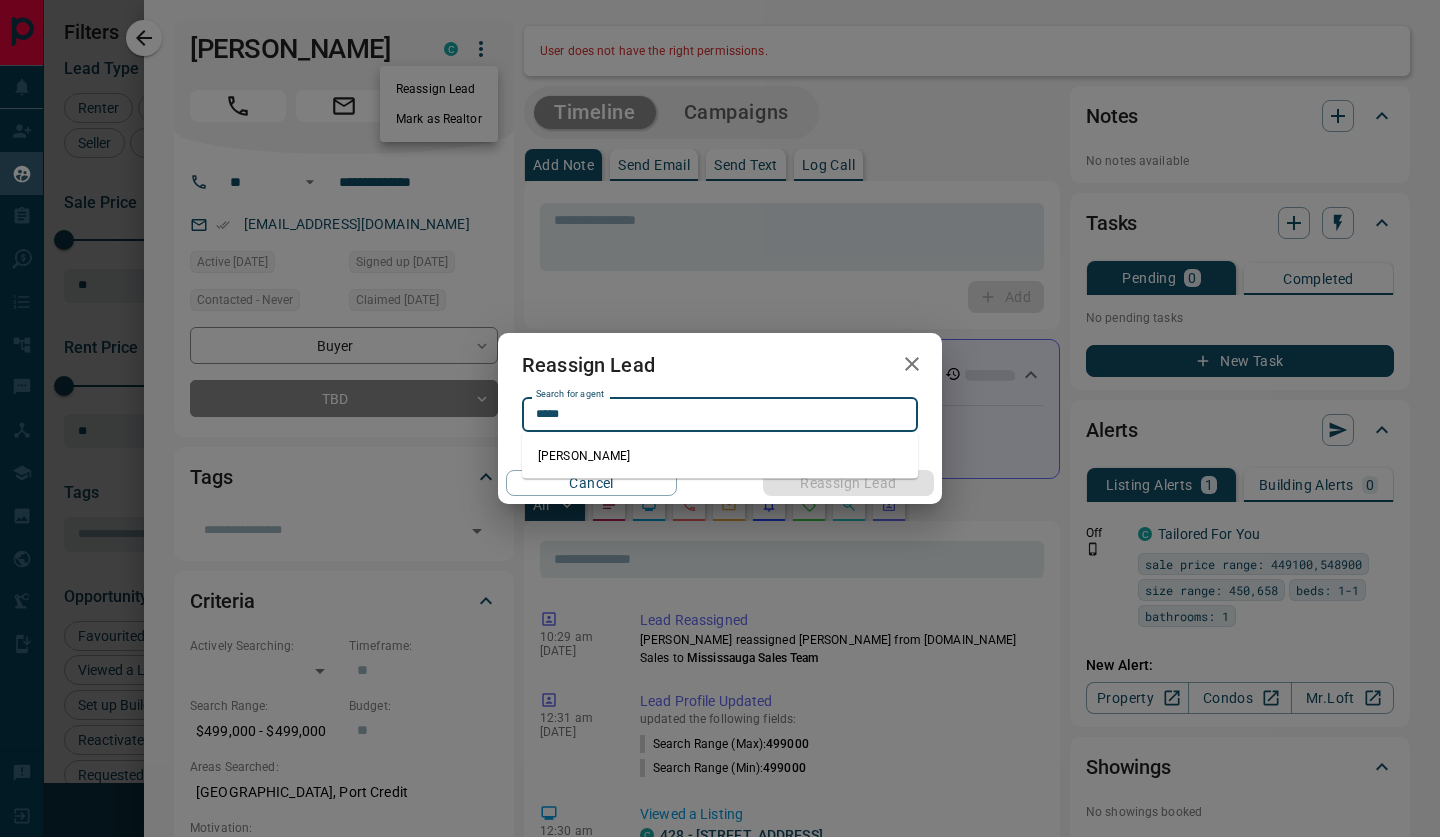 type on "**********" 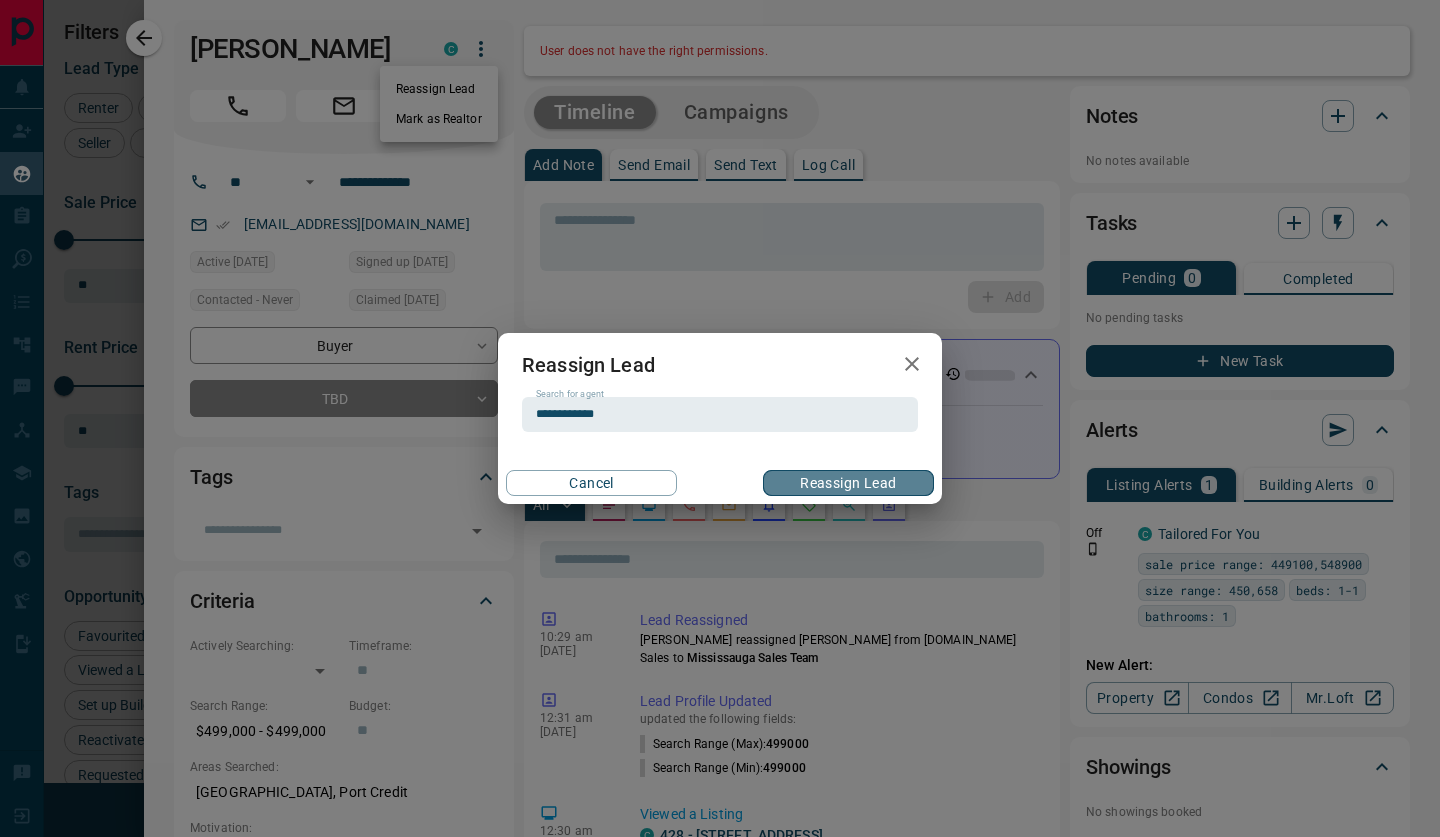 click on "Reassign Lead" at bounding box center [848, 483] 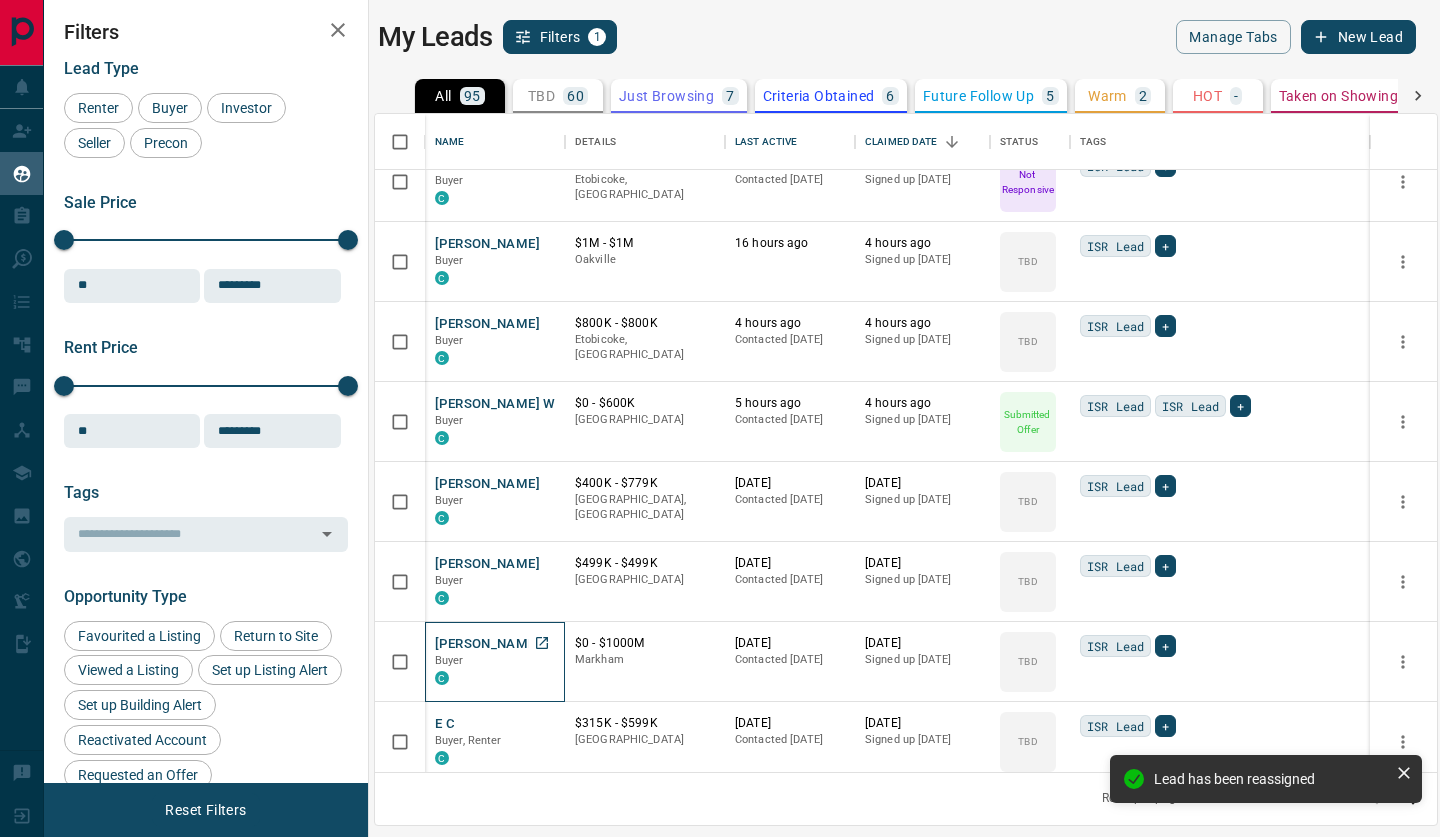 click on "[PERSON_NAME]" at bounding box center [487, 644] 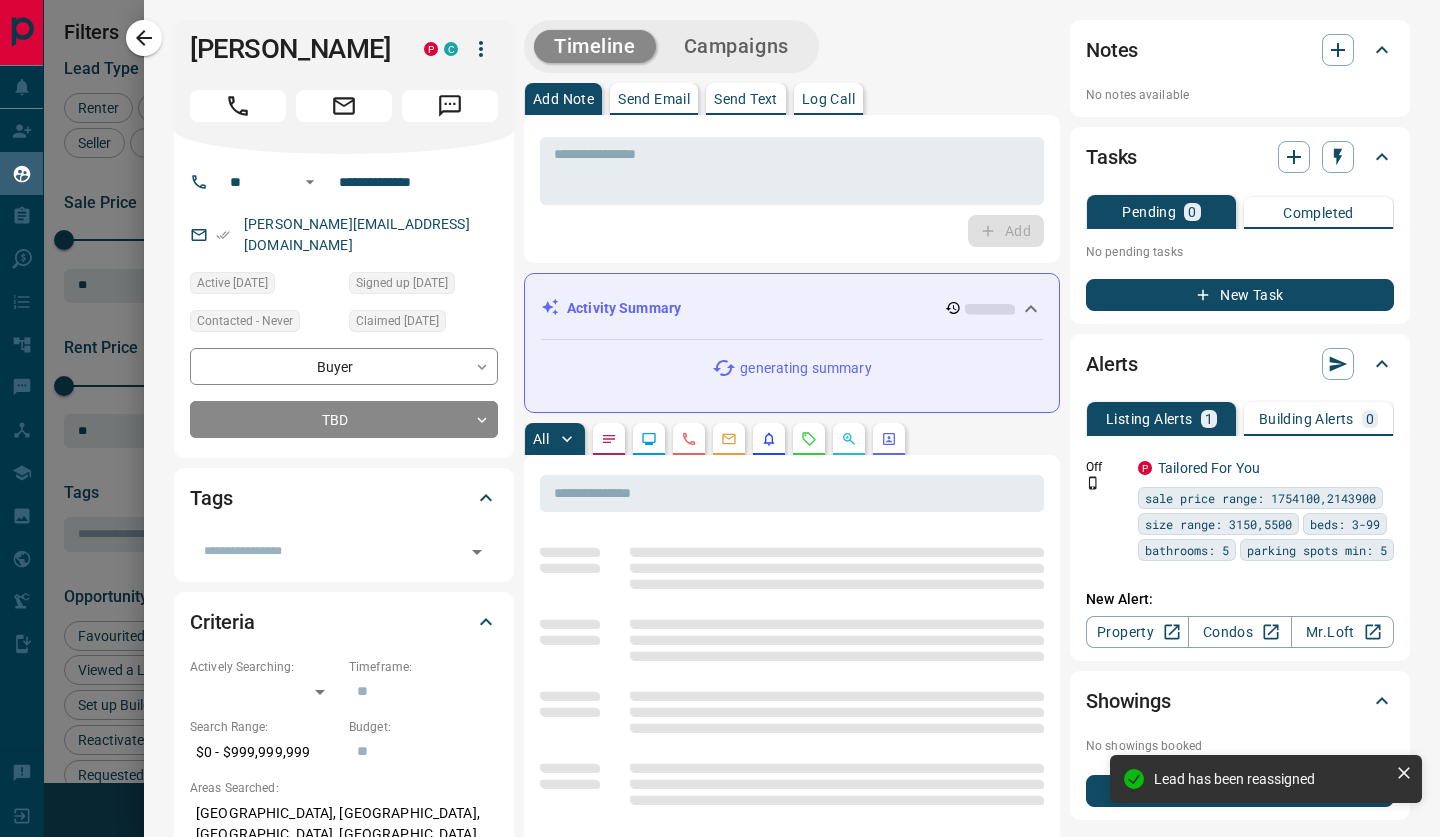 click 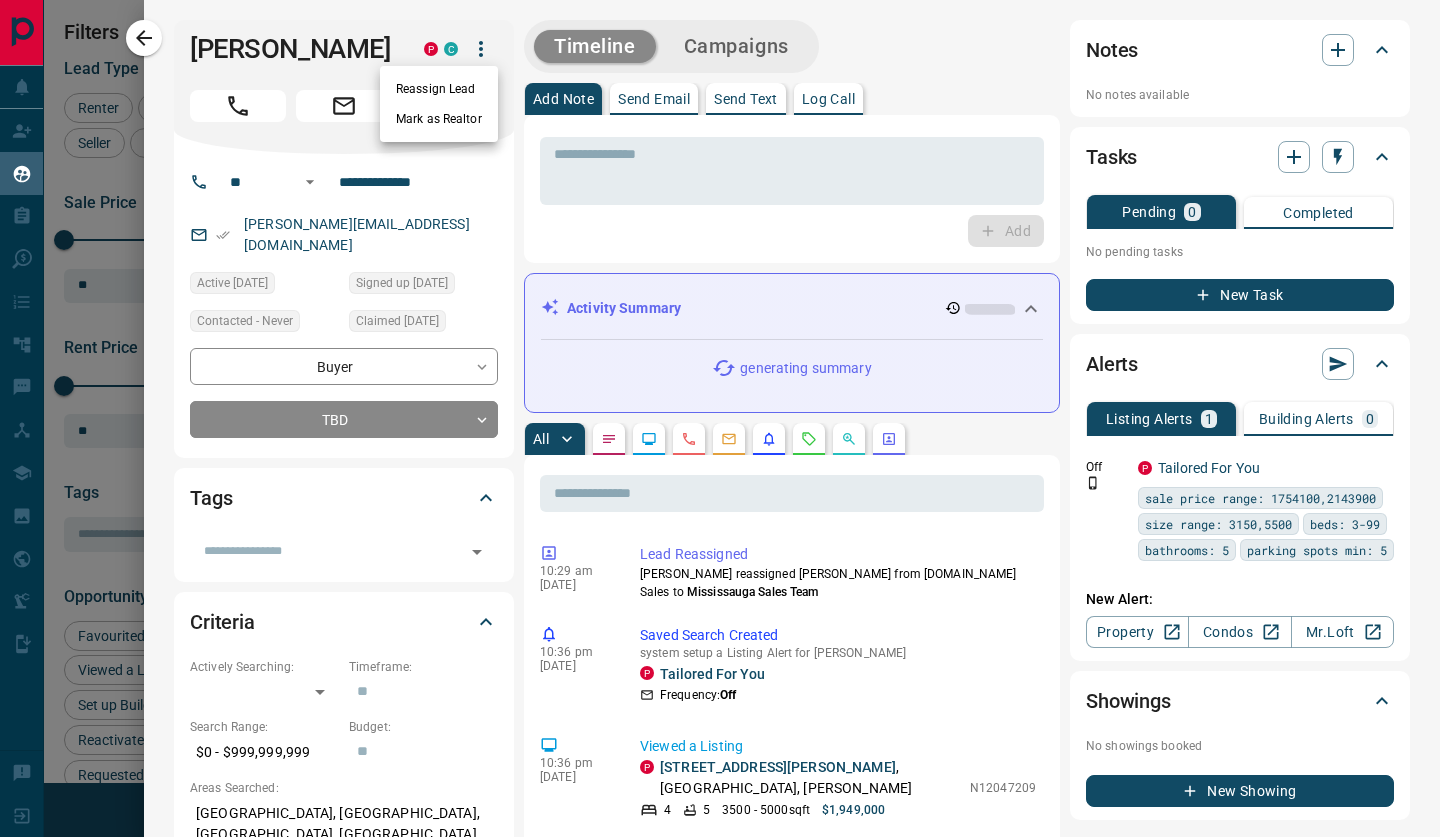 click on "Reassign Lead" at bounding box center [439, 89] 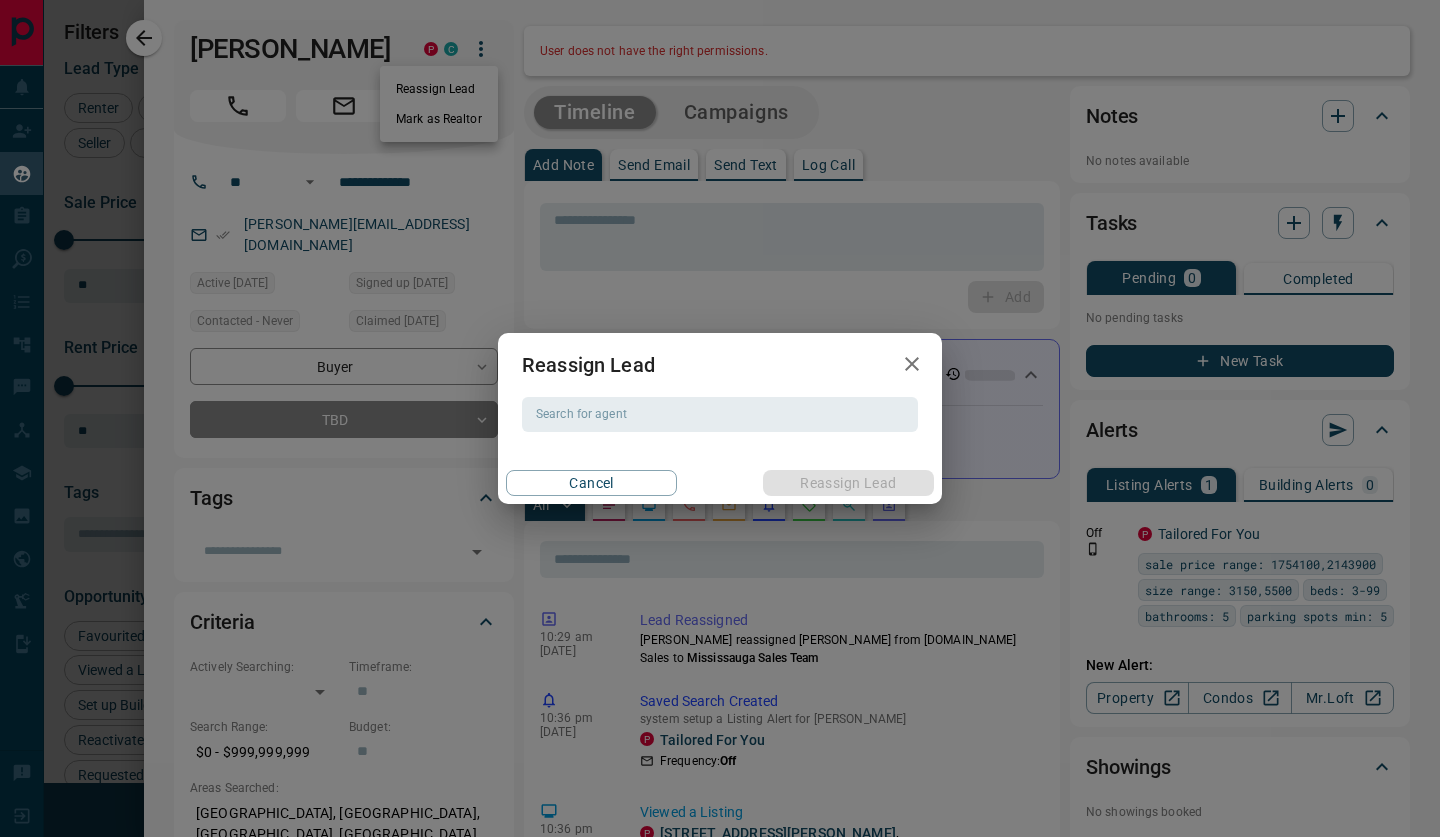 click on "Reassign Lead Search for agent Search for agent Cancel Reassign Lead" at bounding box center [720, 418] 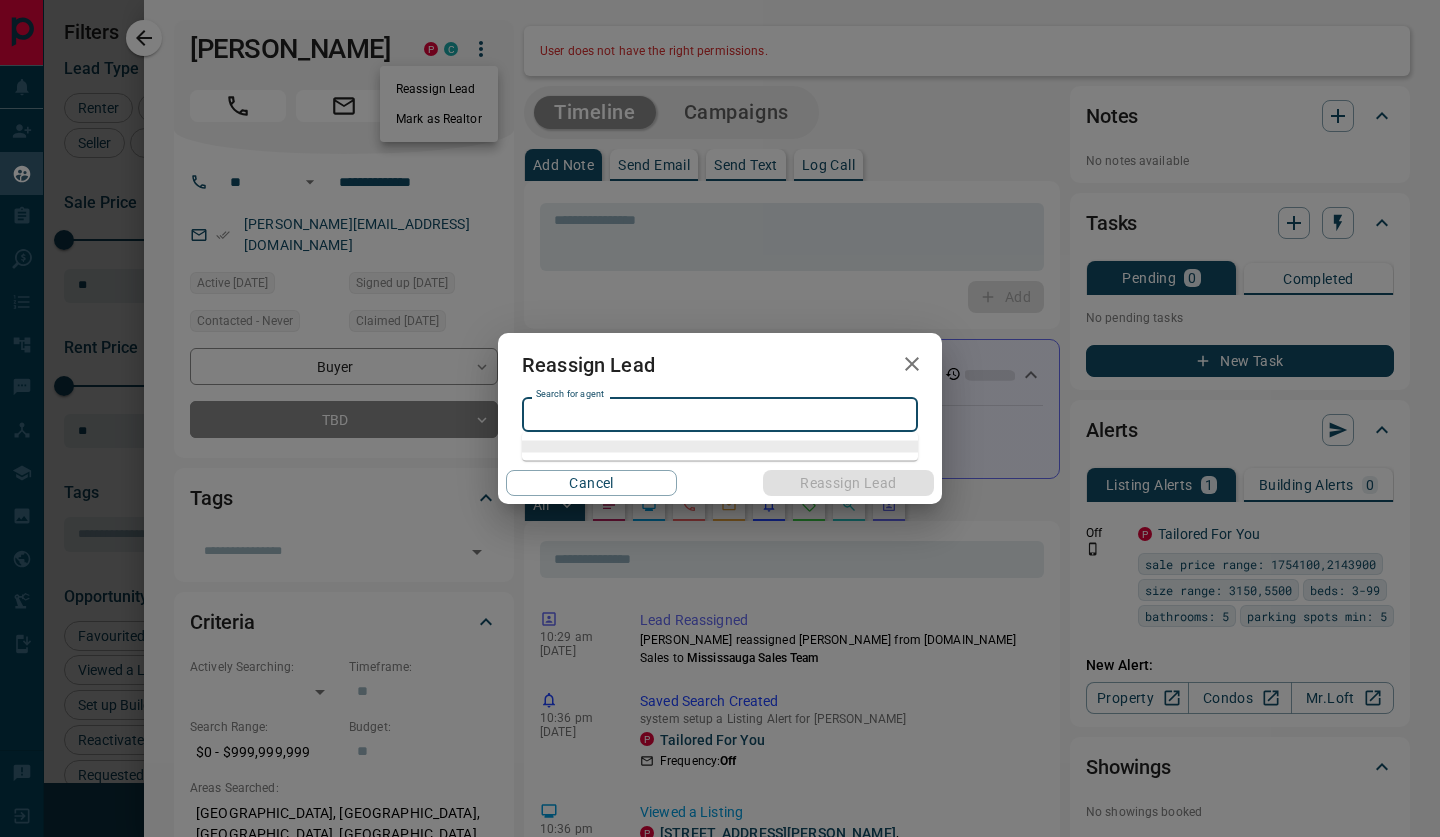 click on "Search for agent" at bounding box center (718, 414) 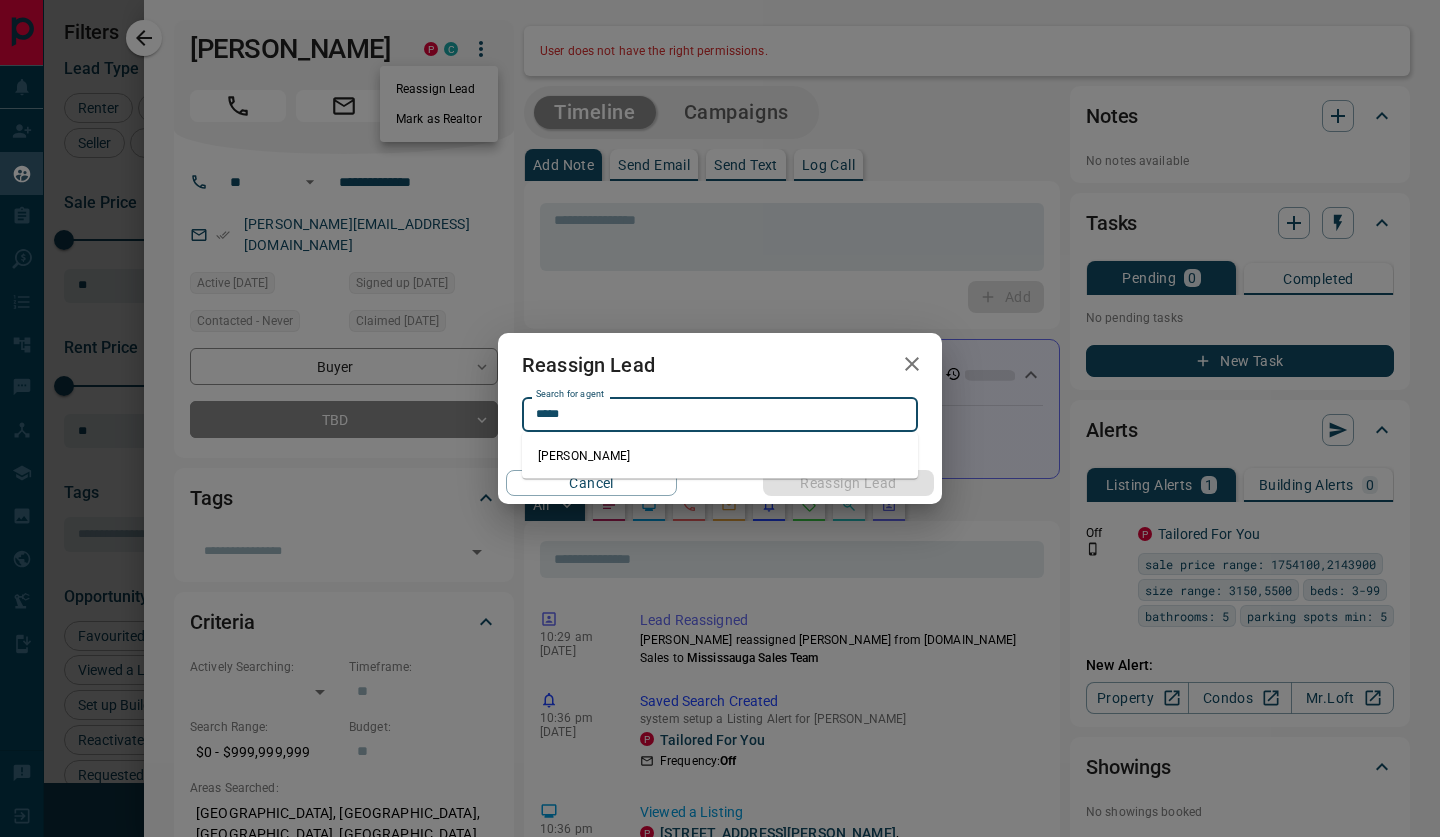 click on "[PERSON_NAME]" at bounding box center [720, 456] 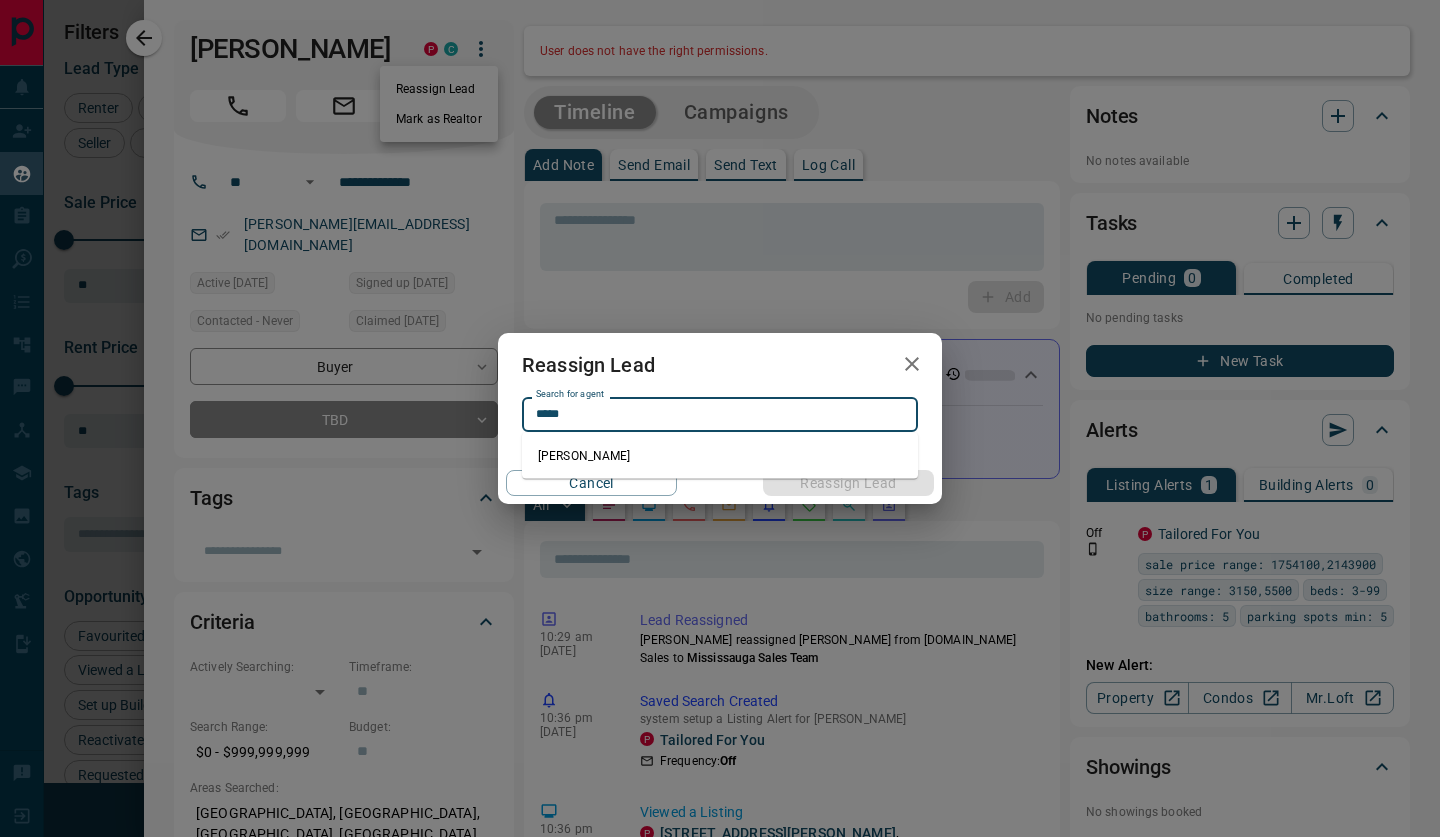 type on "**********" 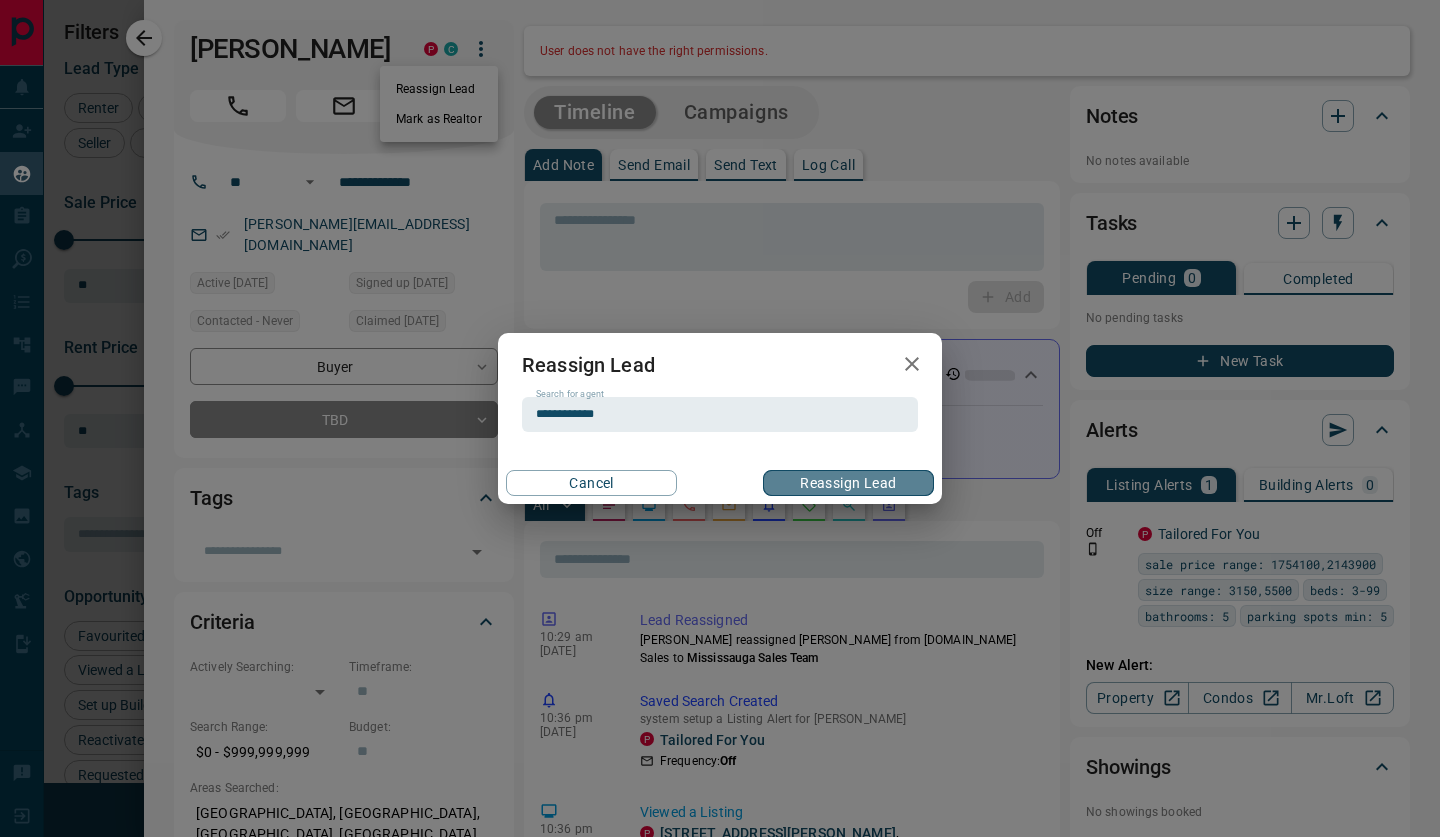 click on "Reassign Lead" at bounding box center [848, 483] 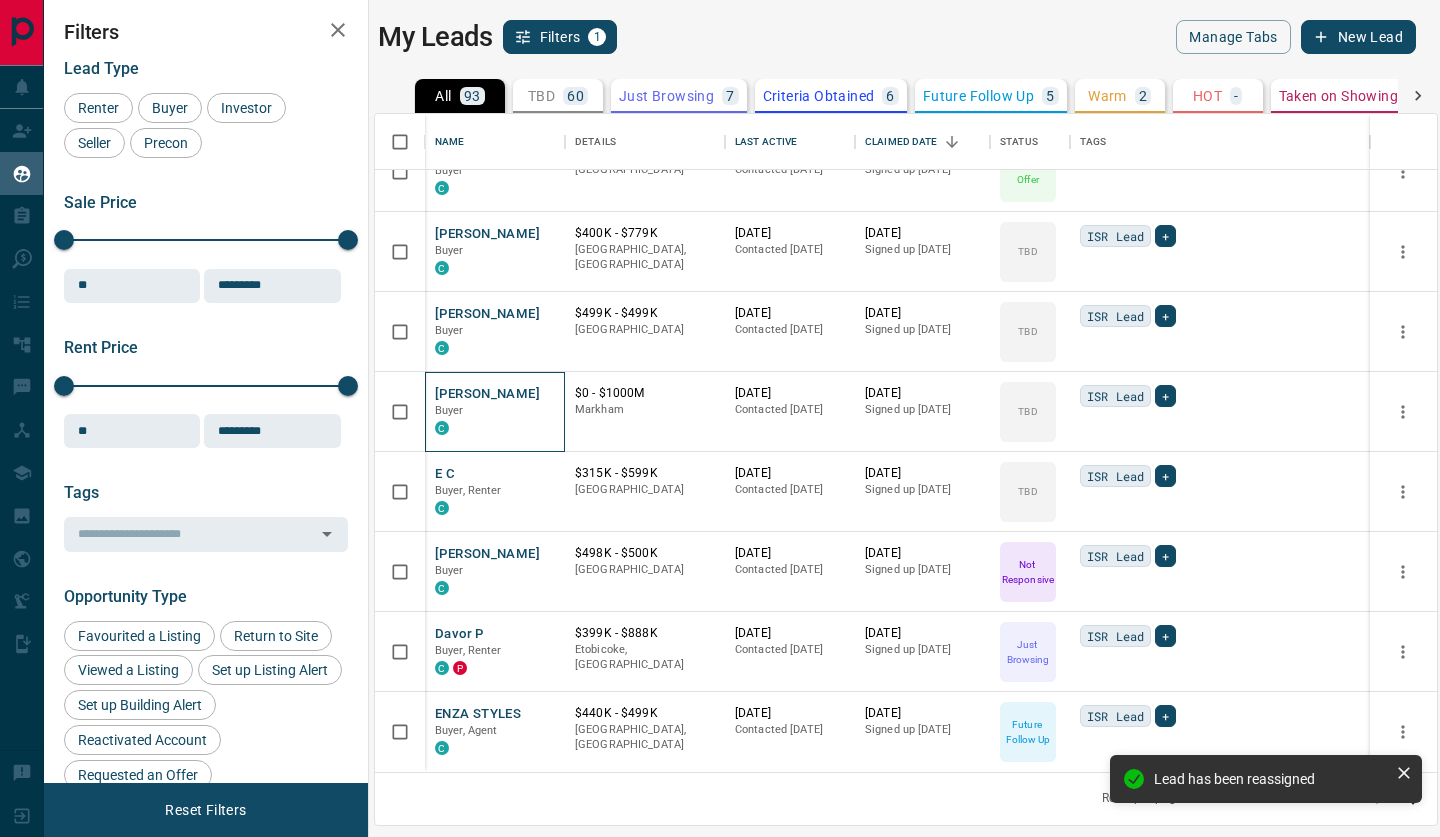 scroll, scrollTop: 1398, scrollLeft: 0, axis: vertical 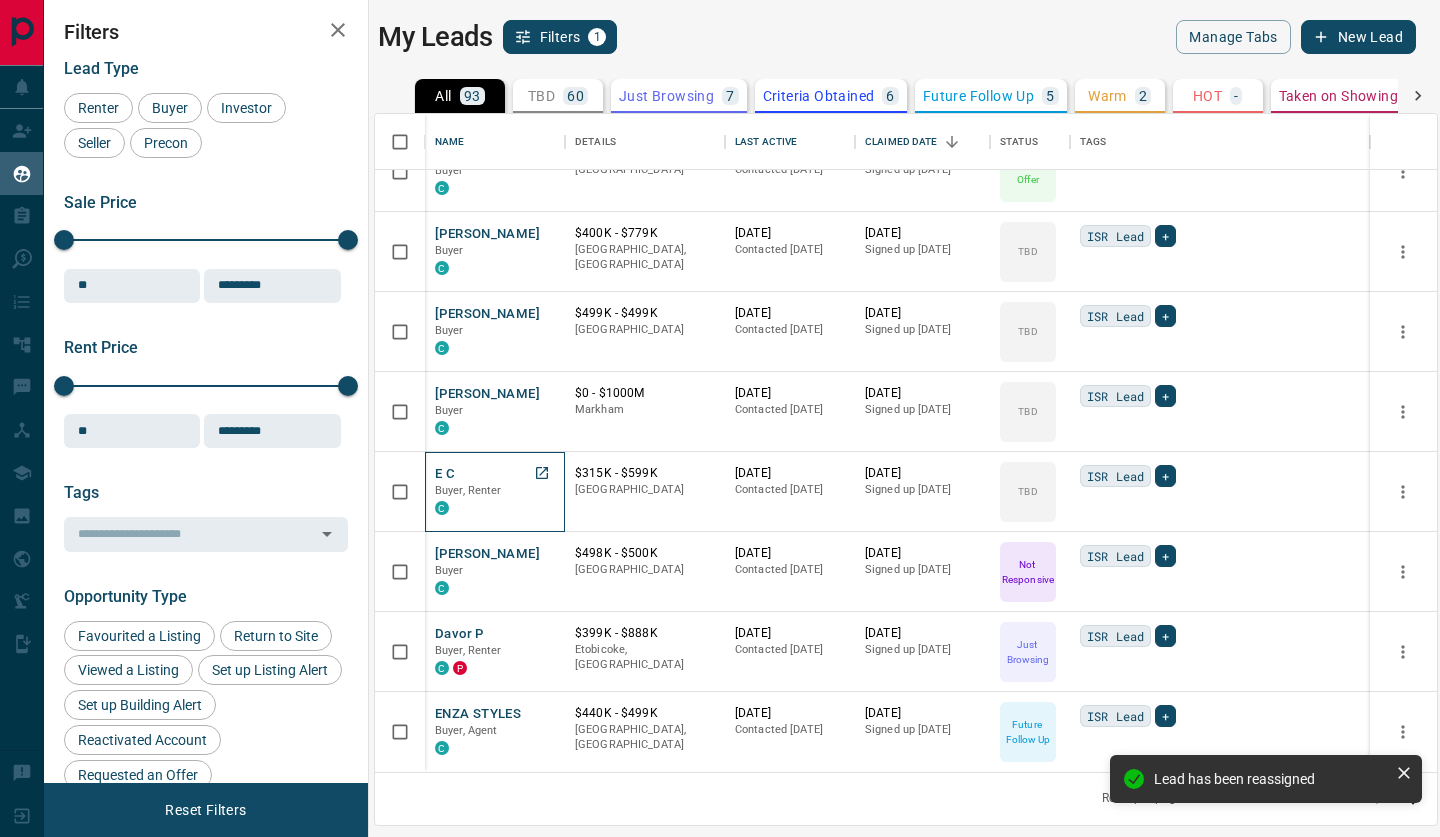 click on "E C" at bounding box center [445, 474] 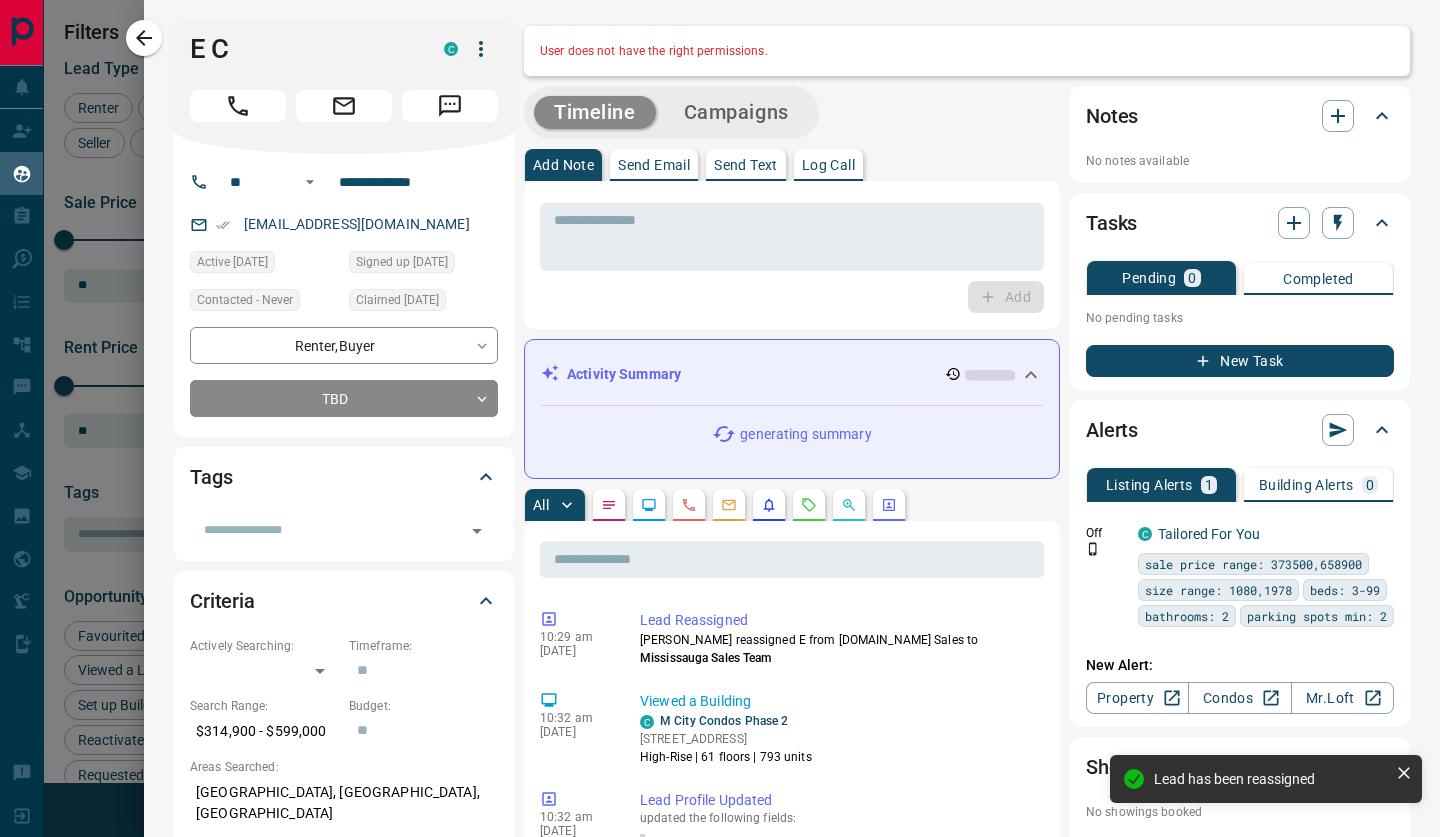 click 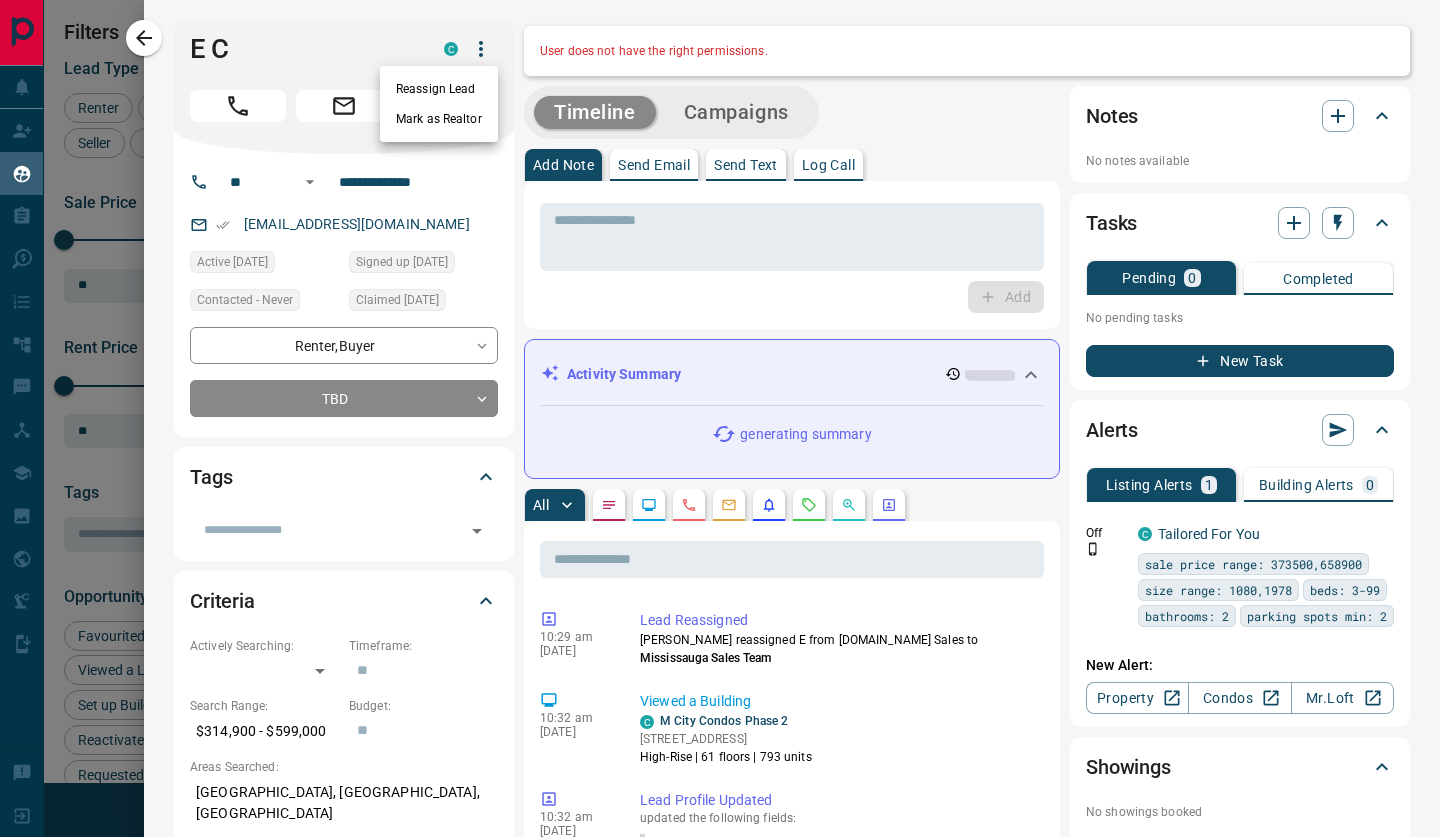 click on "Reassign Lead" at bounding box center (439, 89) 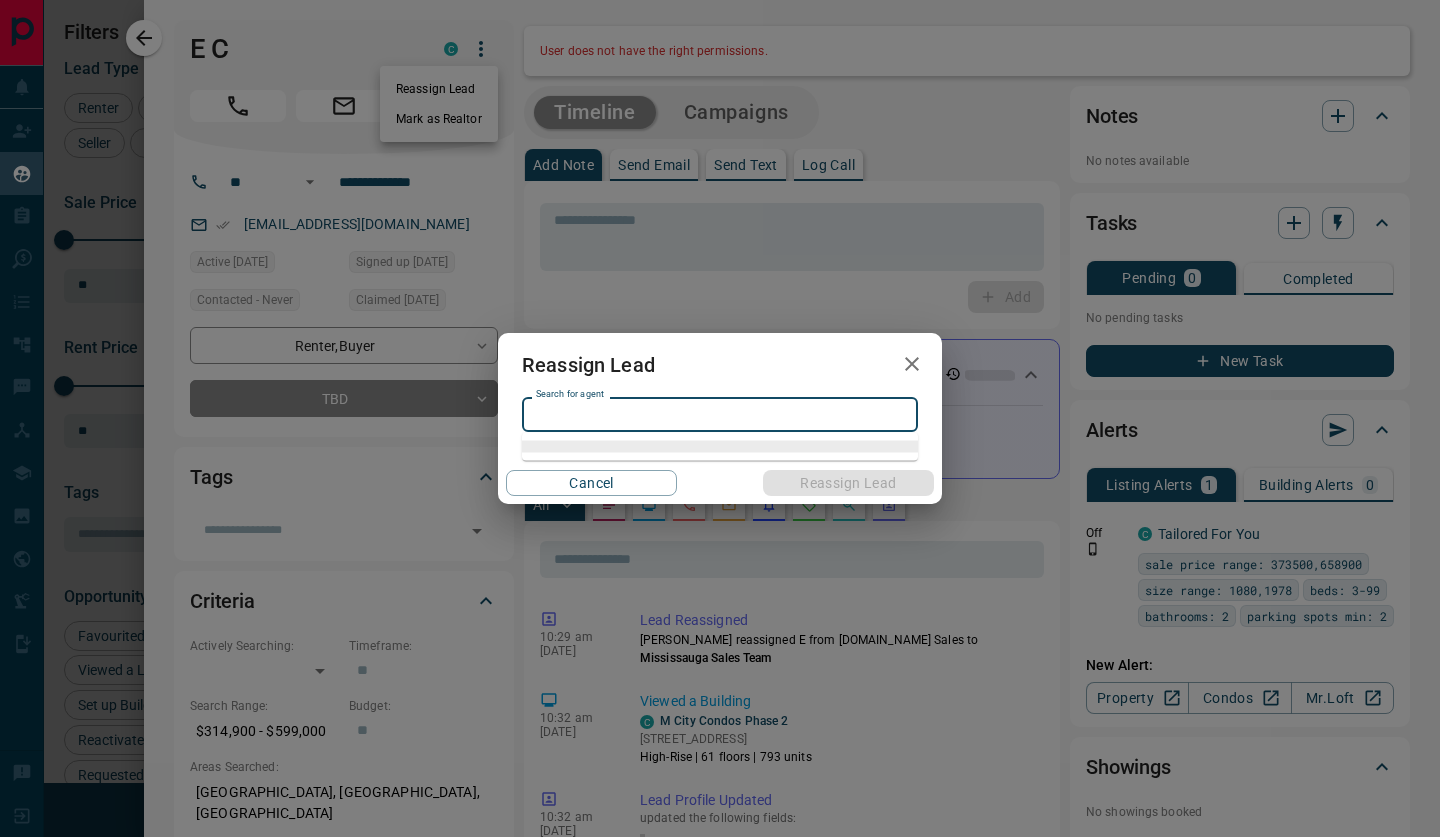 click on "Search for agent Search for agent" at bounding box center (720, 414) 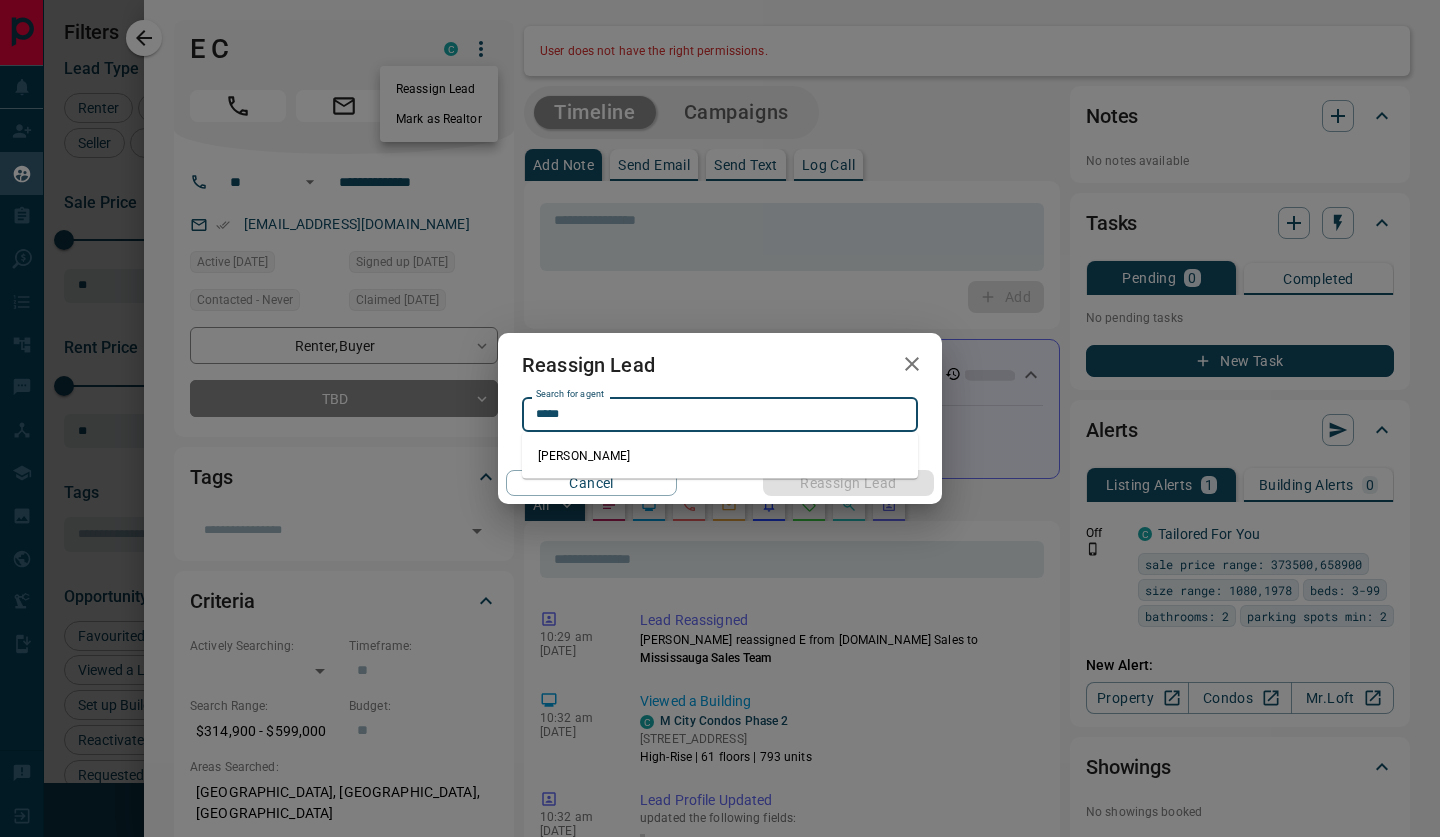 click on "[PERSON_NAME]" at bounding box center (720, 456) 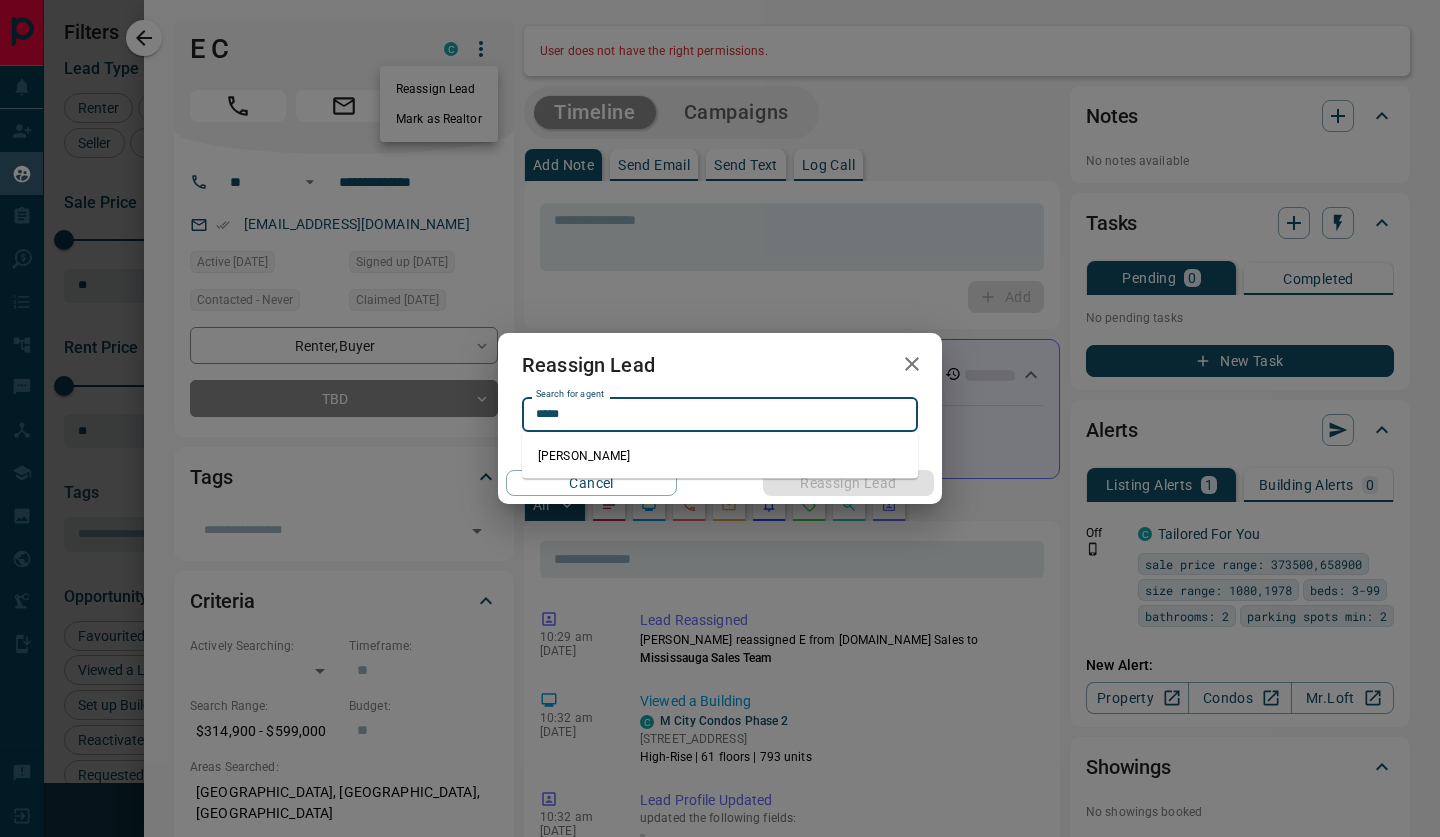type on "**********" 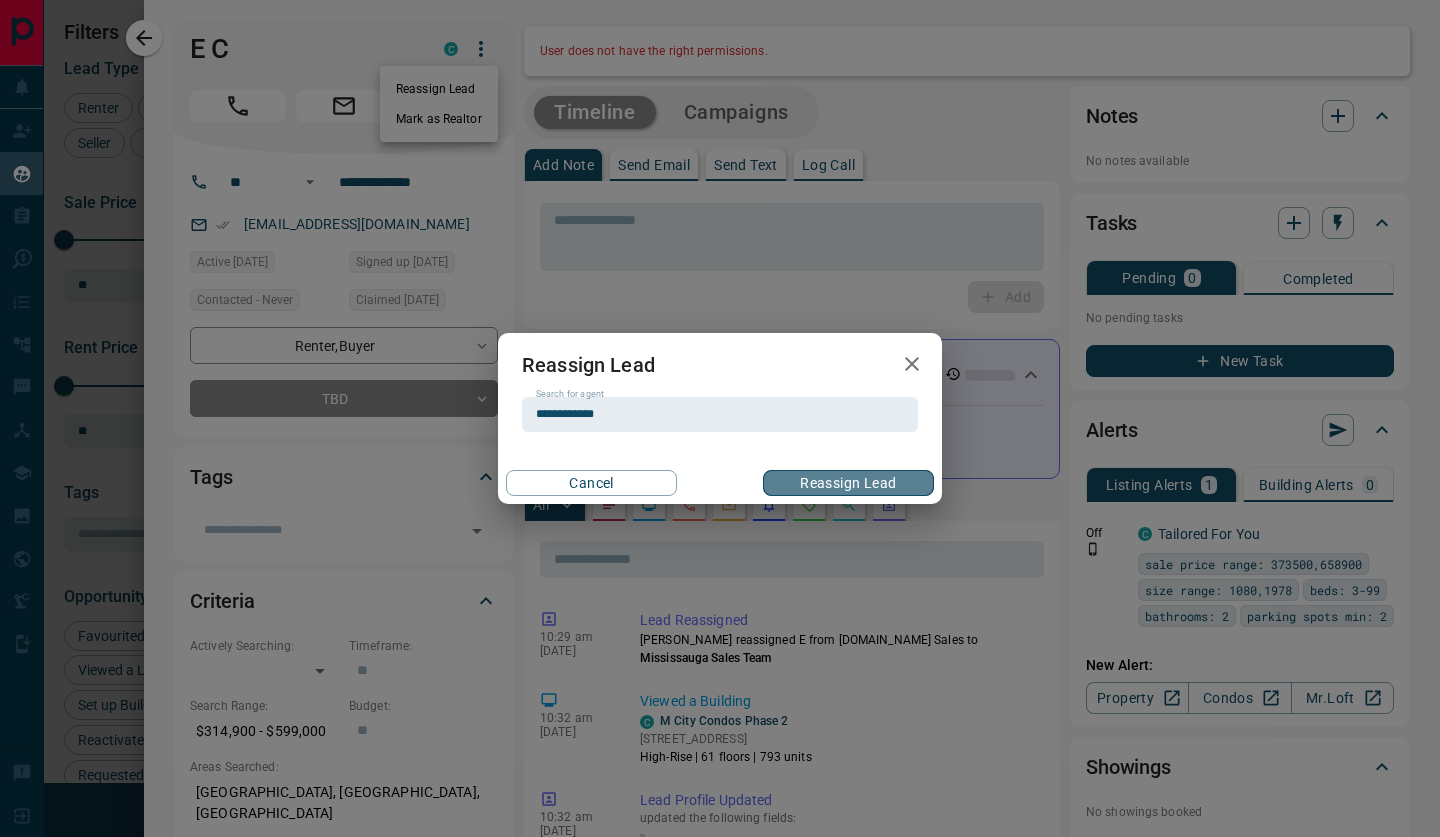 click on "Reassign Lead" at bounding box center (848, 483) 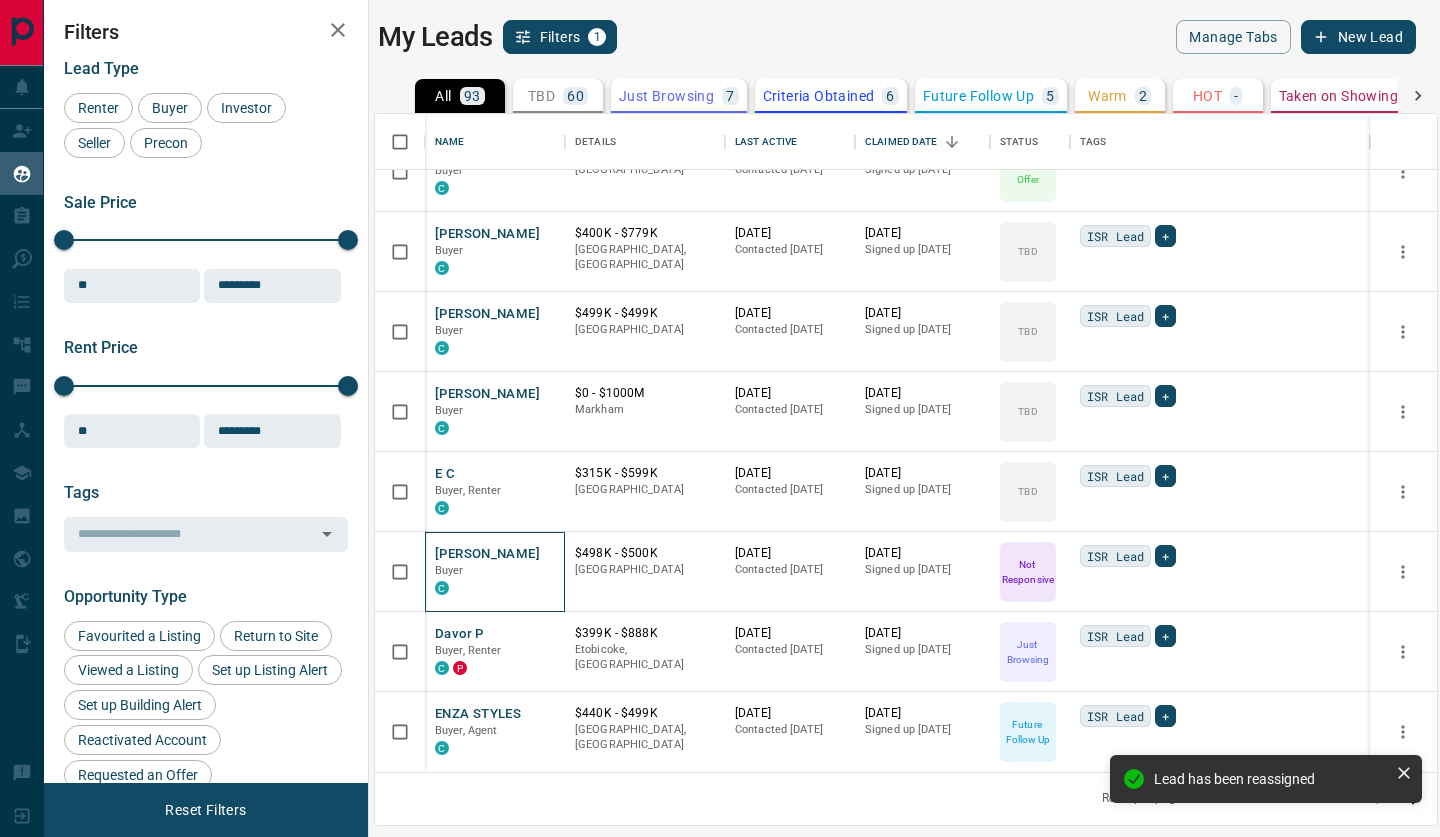 click on "[PERSON_NAME]" at bounding box center [487, 554] 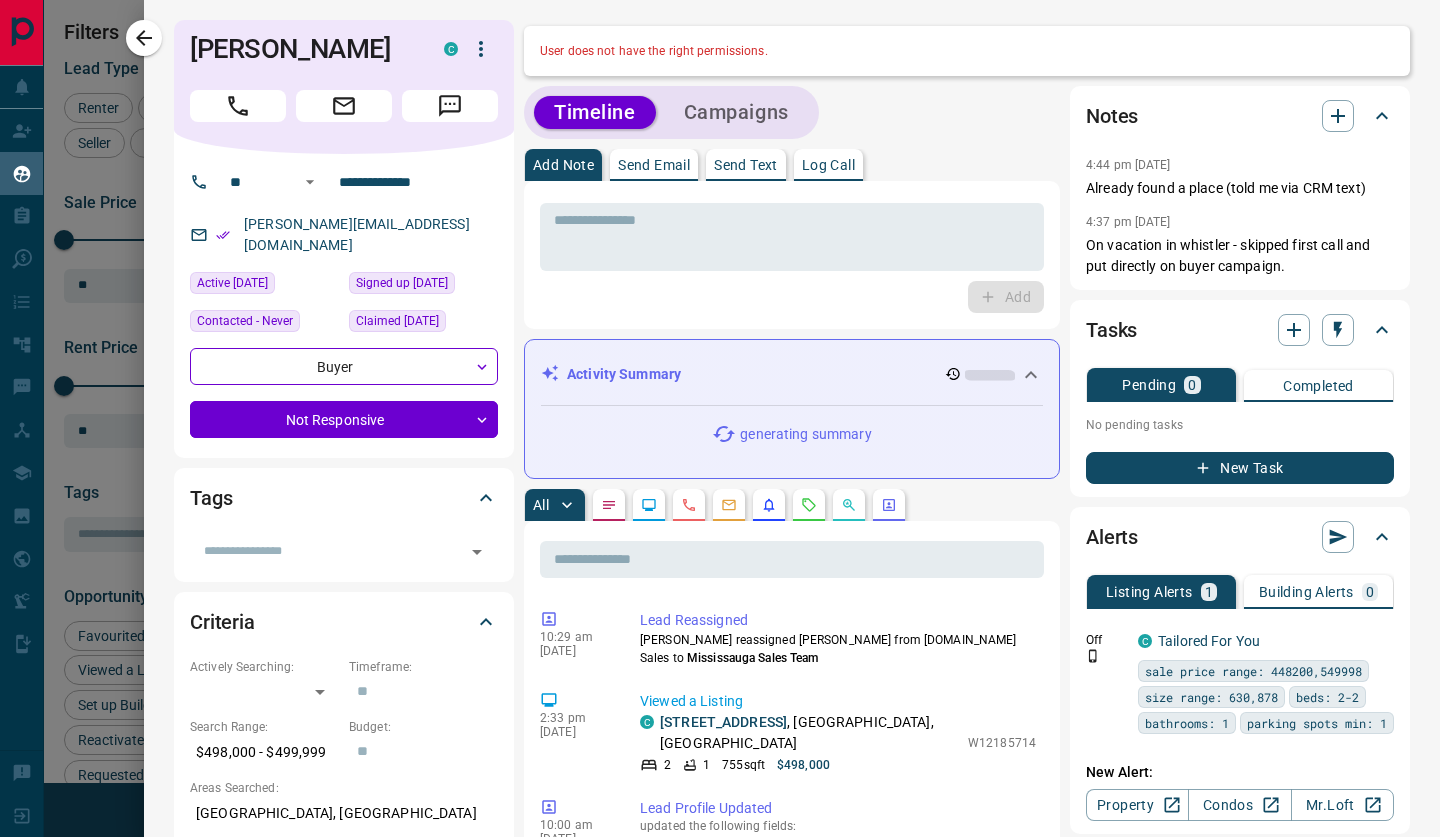 click 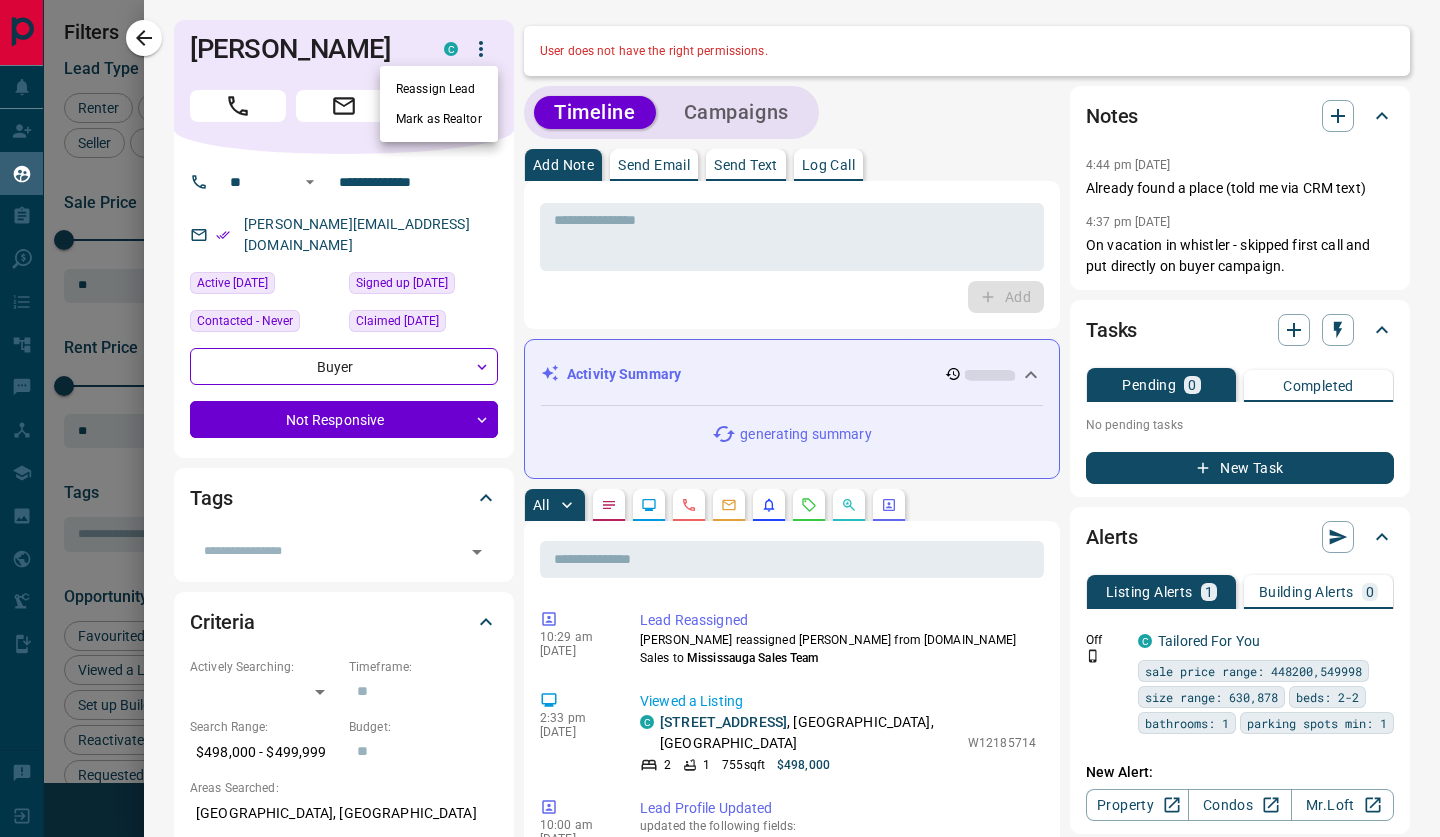 click on "Reassign Lead" at bounding box center (439, 89) 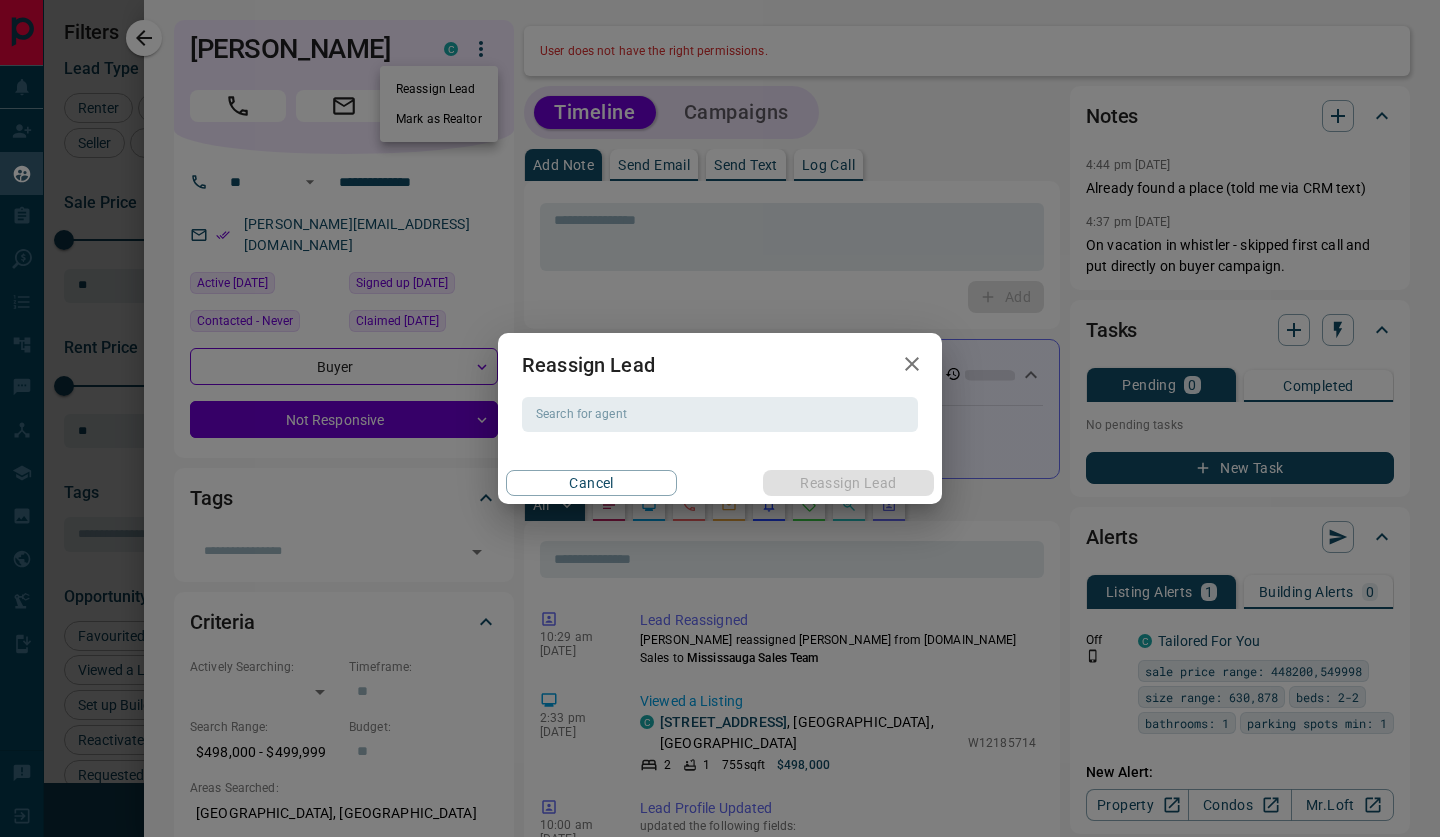 click on "Search for agent" at bounding box center (718, 414) 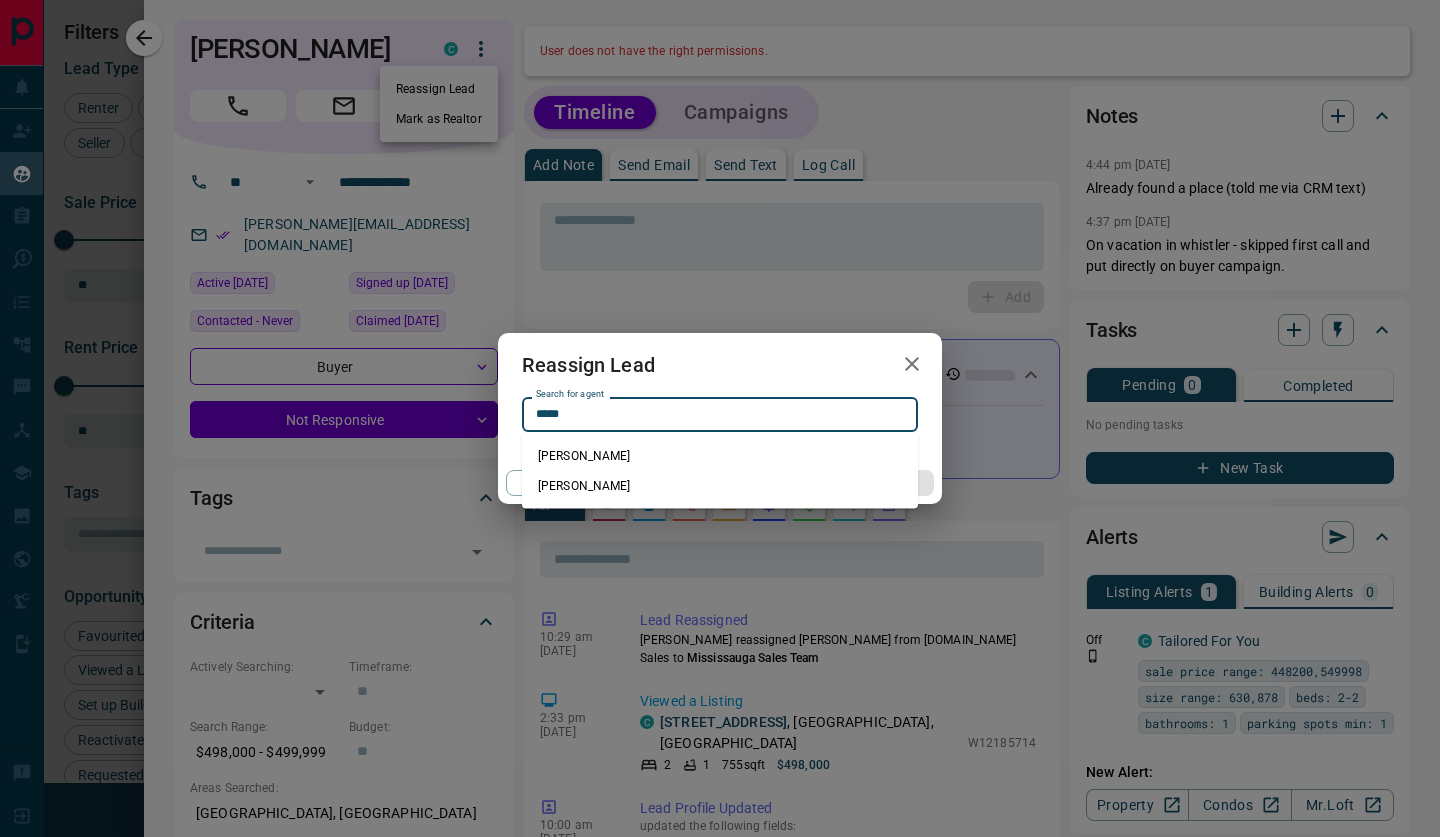 click on "[PERSON_NAME]" at bounding box center [720, 486] 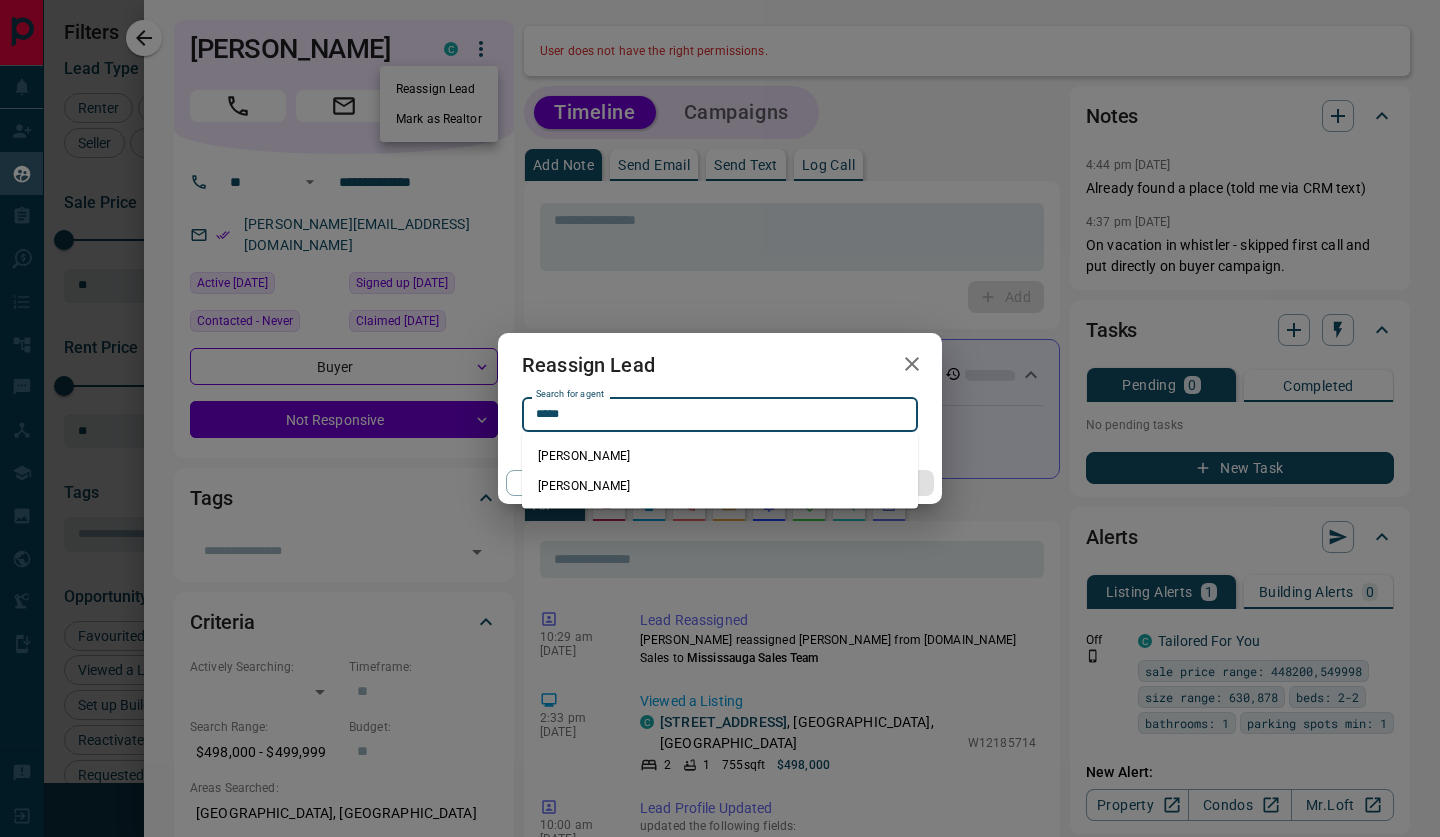 type on "**********" 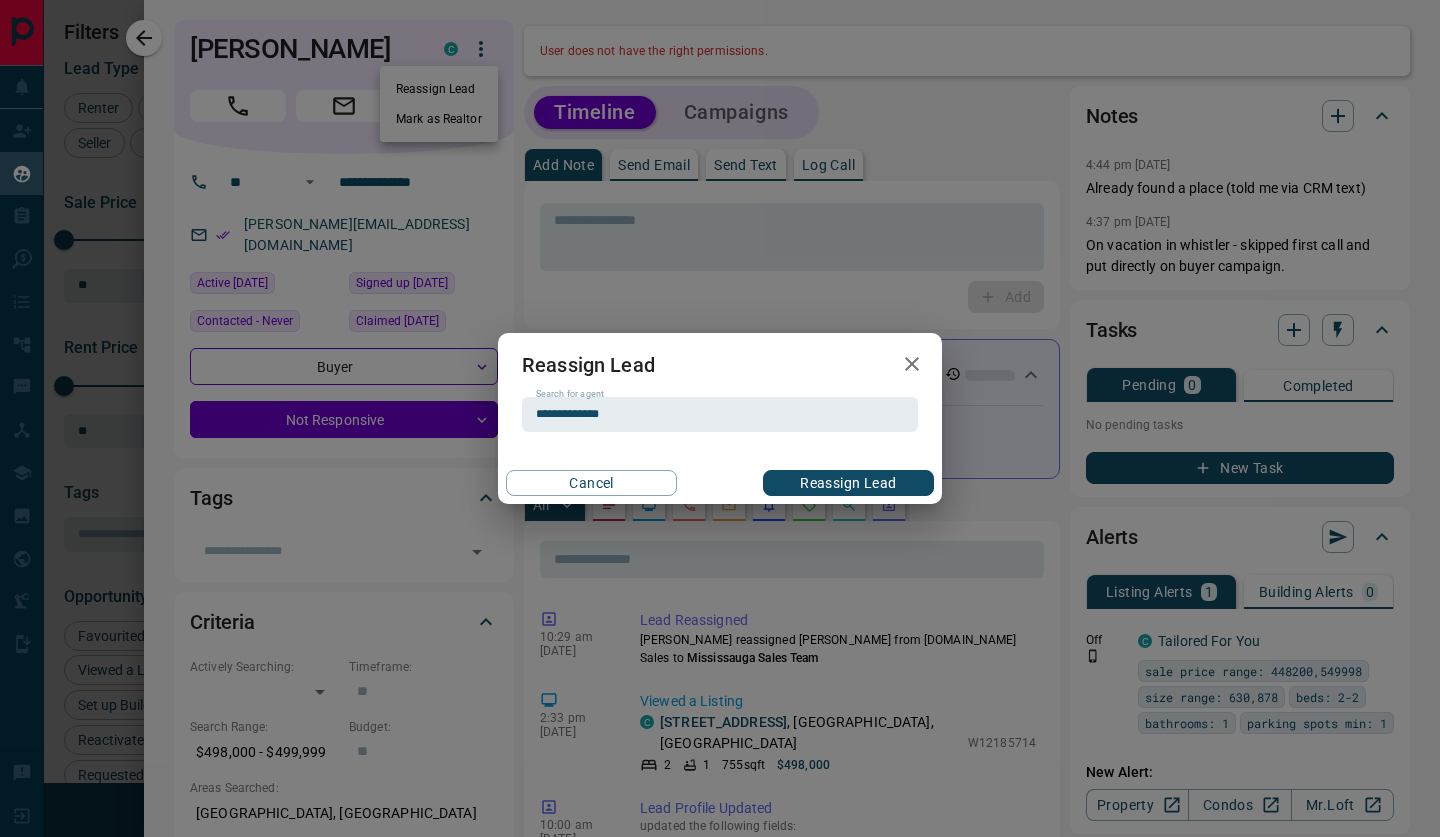 click on "Reassign Lead" at bounding box center [848, 483] 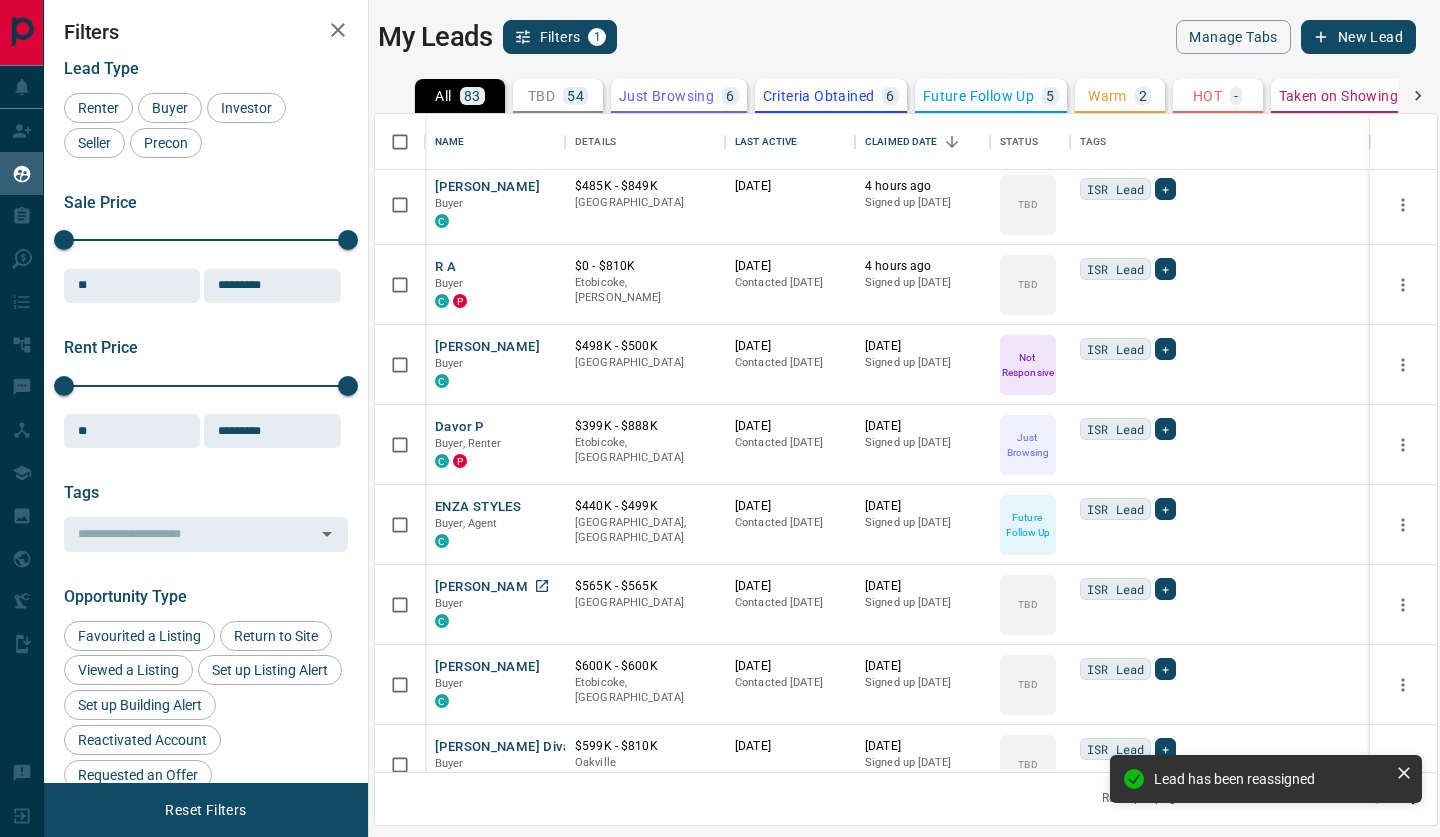 scroll, scrollTop: 797, scrollLeft: 0, axis: vertical 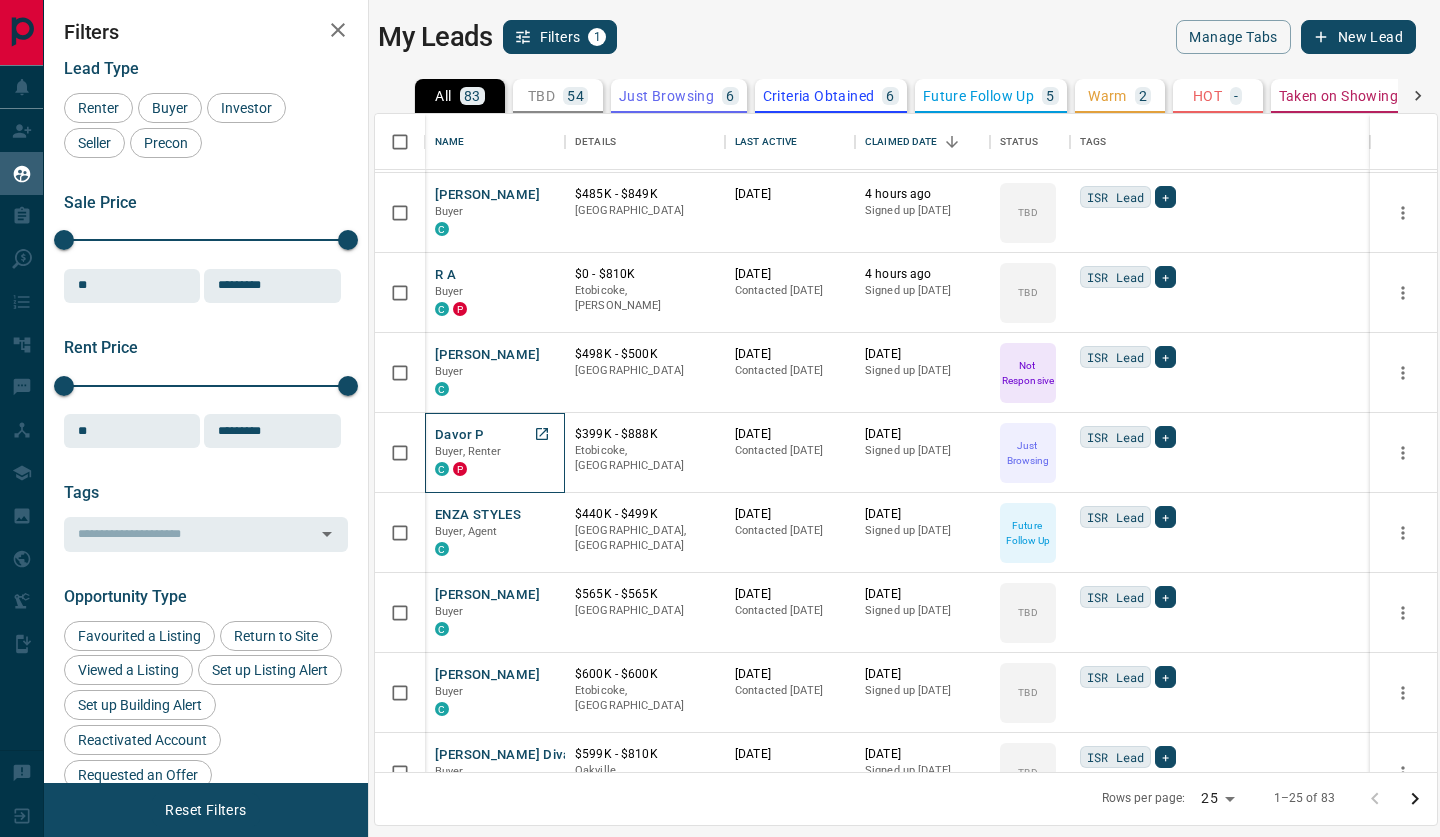 click on "Davor P" at bounding box center (459, 435) 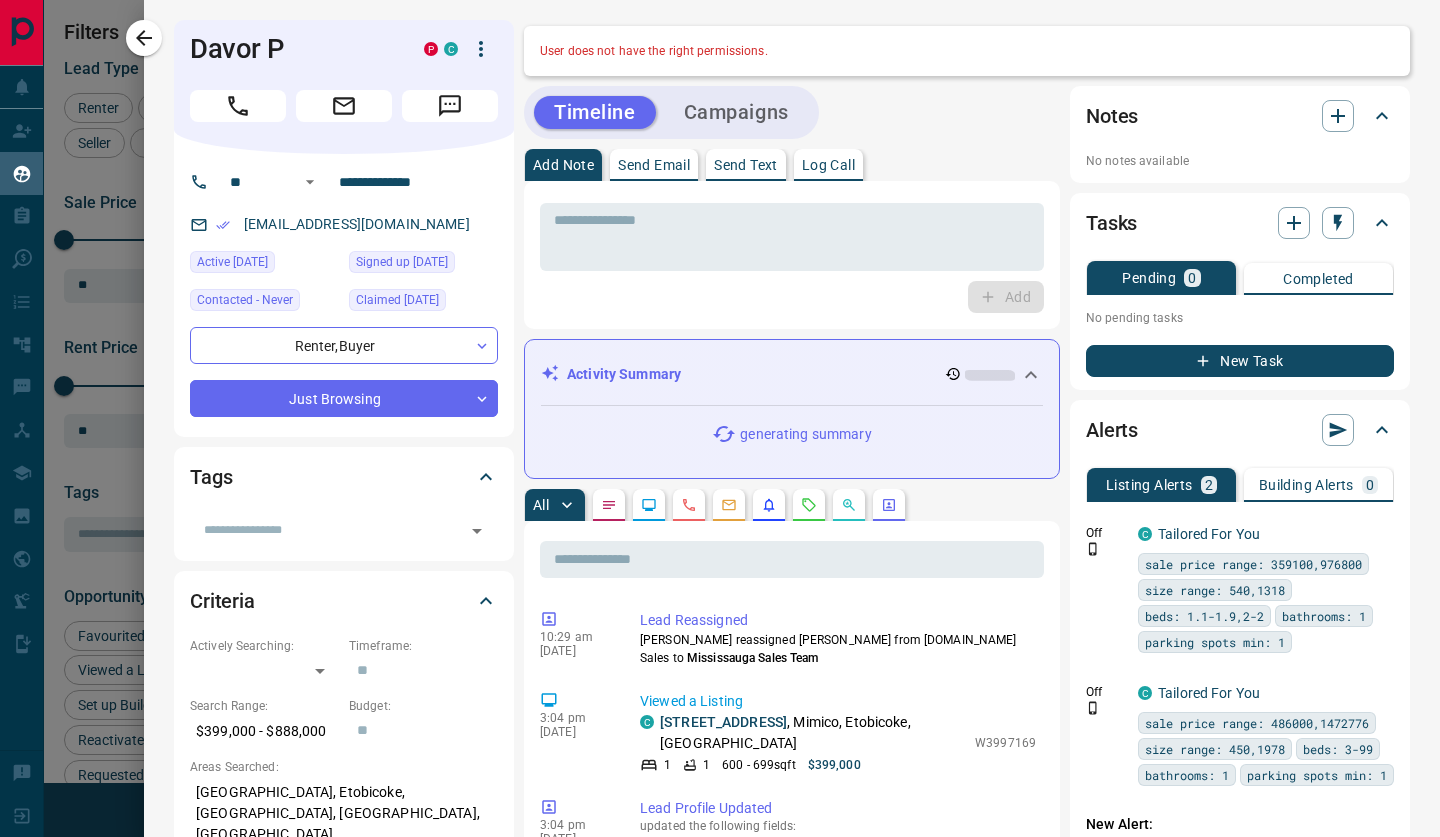 click 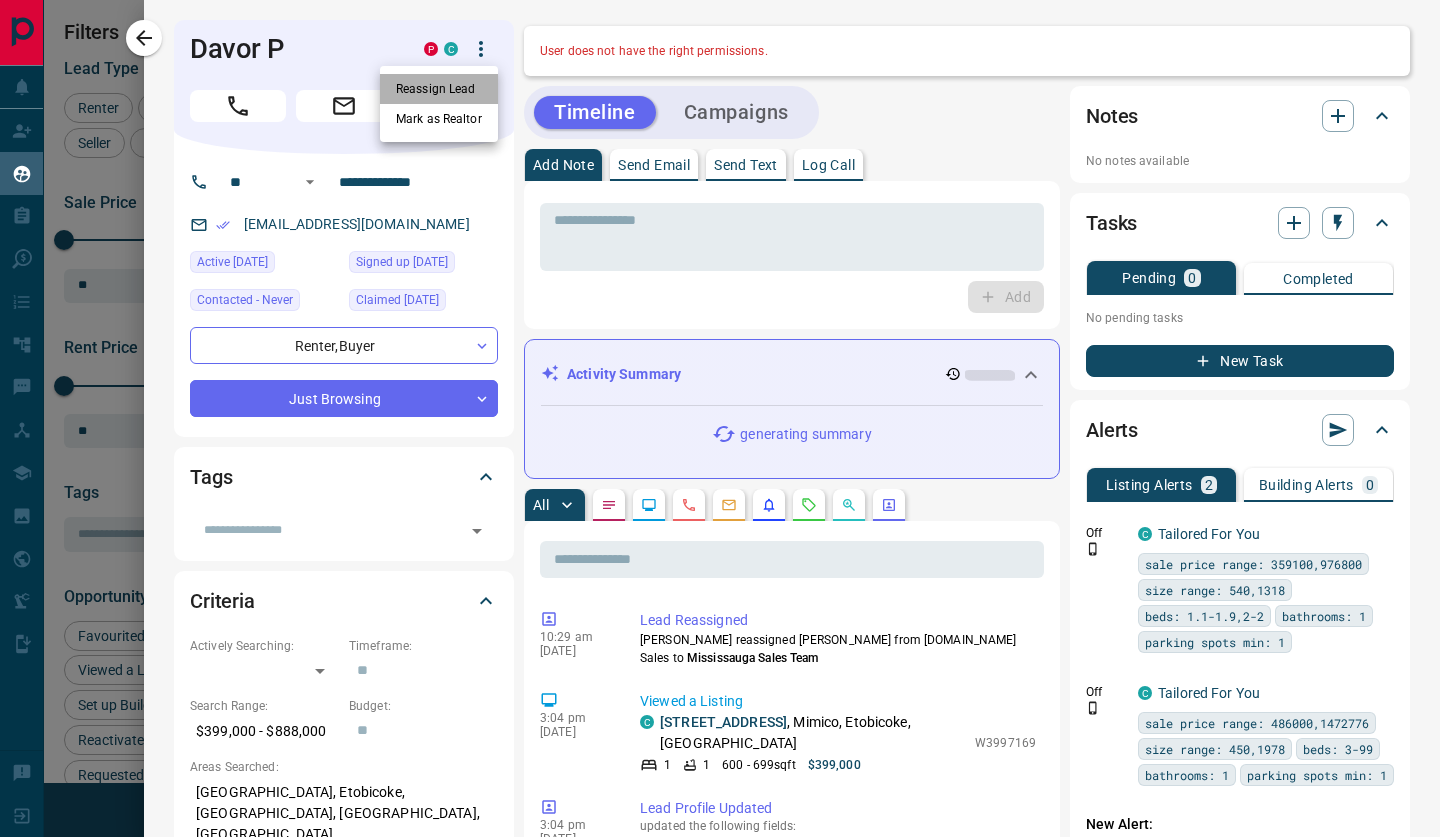 click on "Reassign Lead" at bounding box center (439, 89) 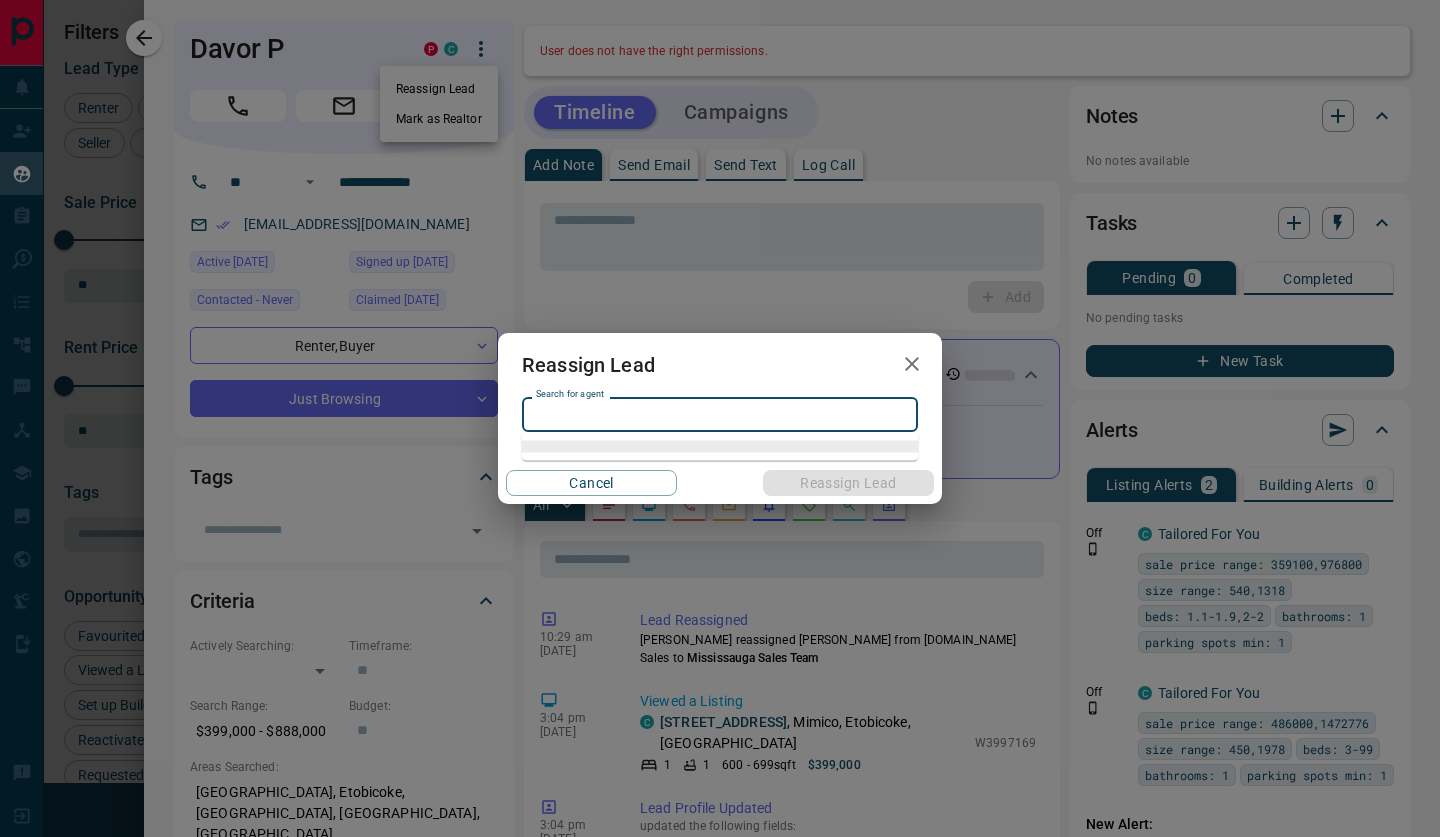 click on "Search for agent" at bounding box center [718, 414] 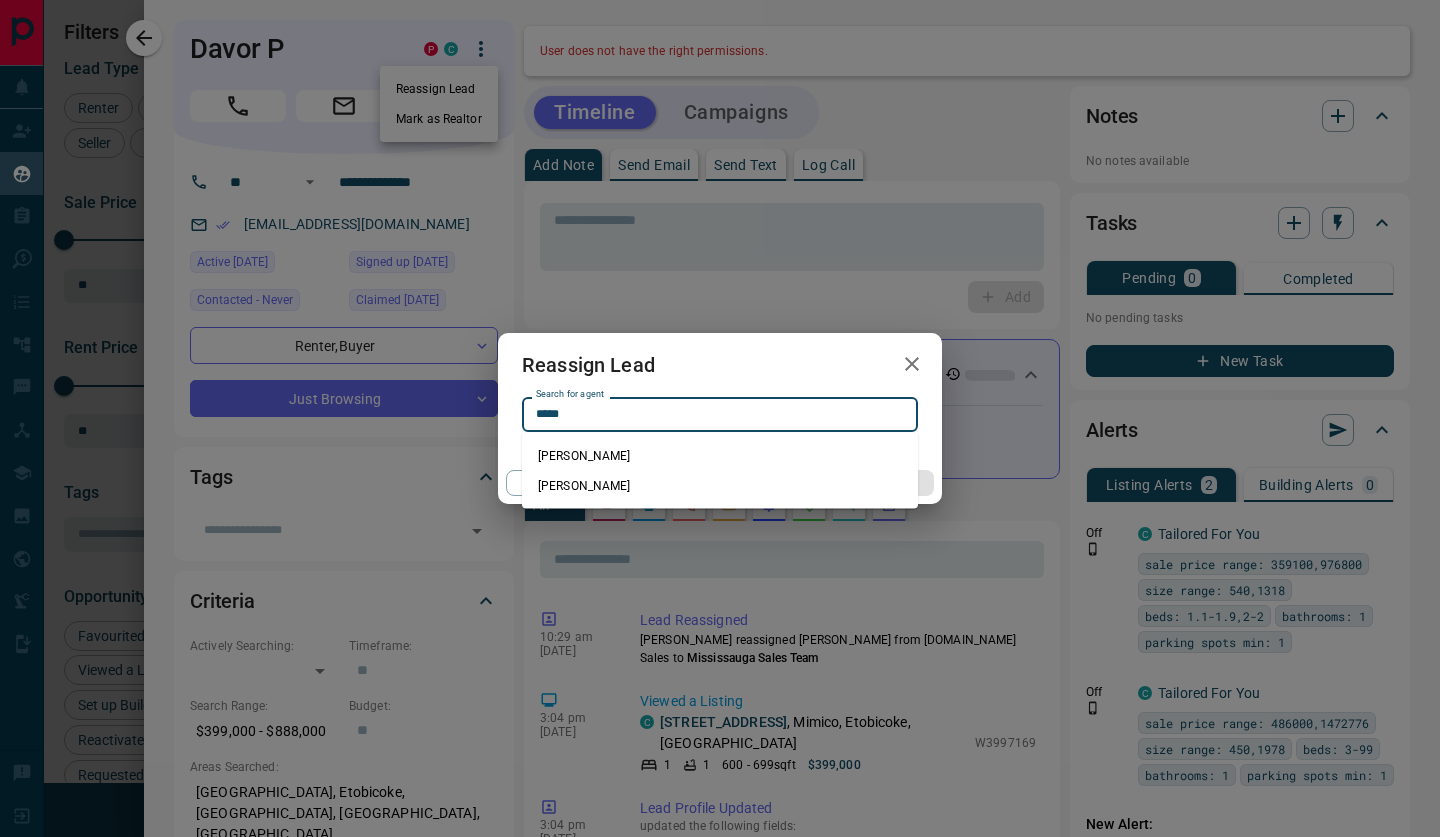 click on "[PERSON_NAME]" at bounding box center [720, 486] 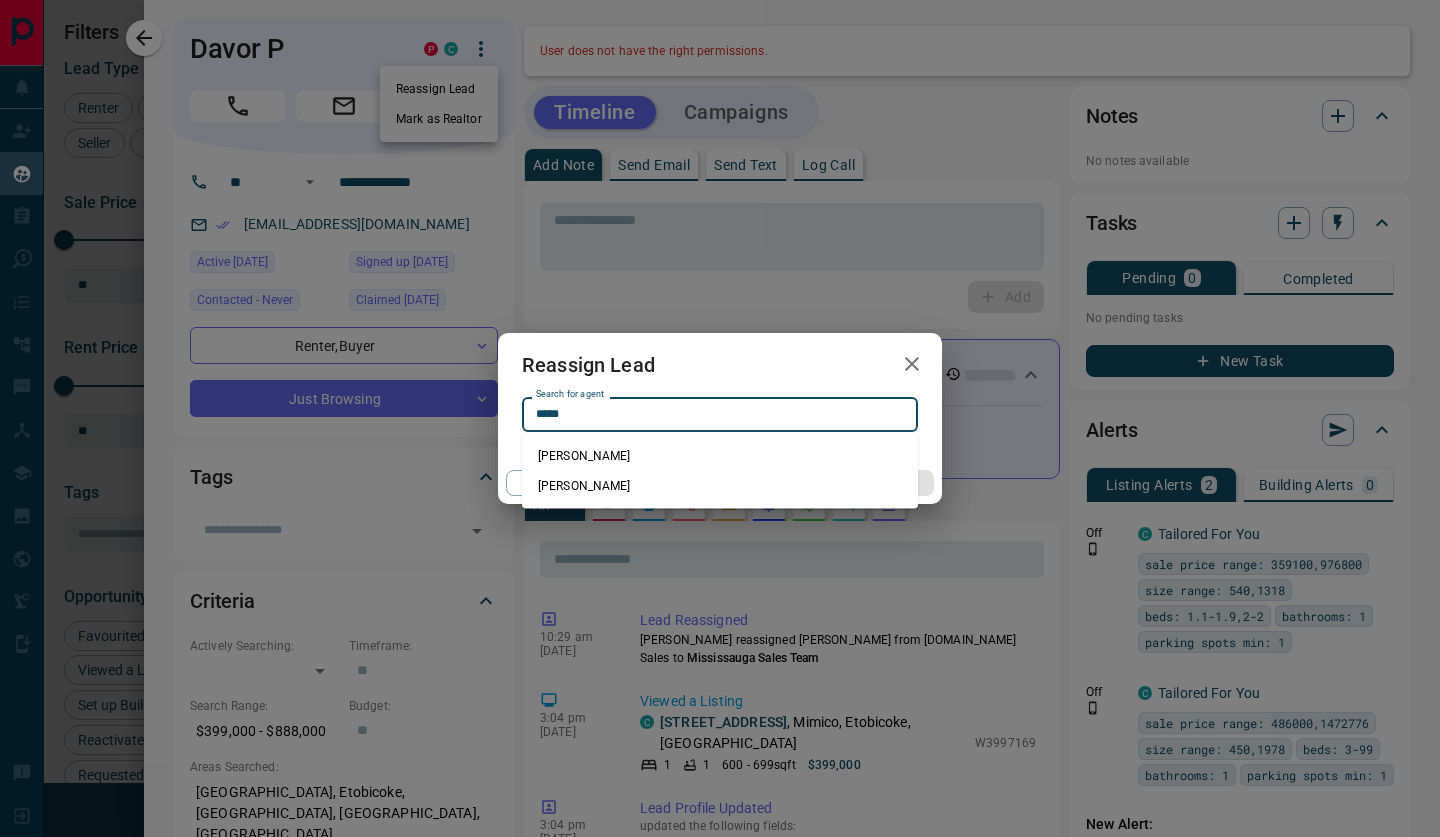type on "**********" 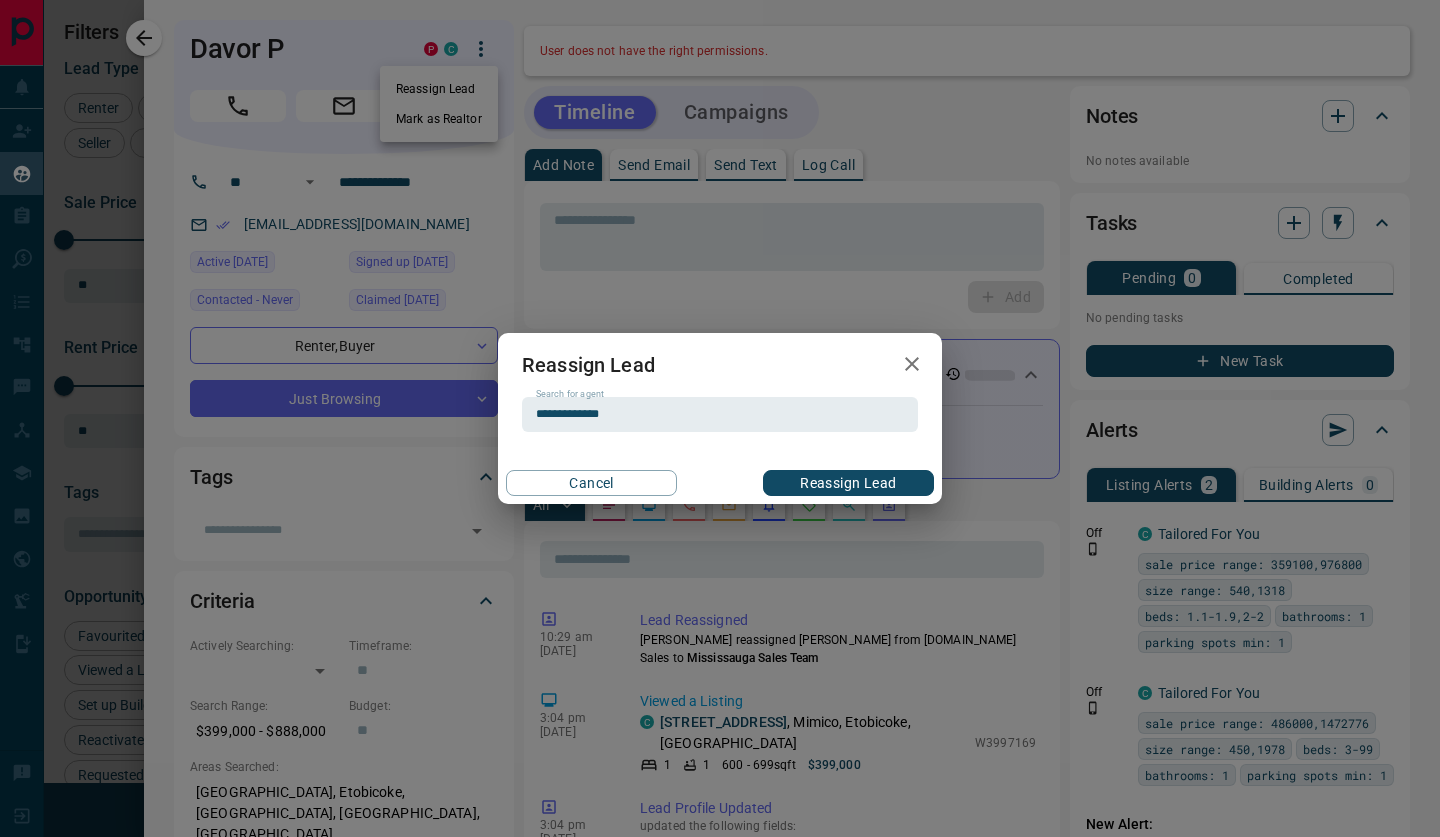 click on "Reassign Lead" at bounding box center [848, 483] 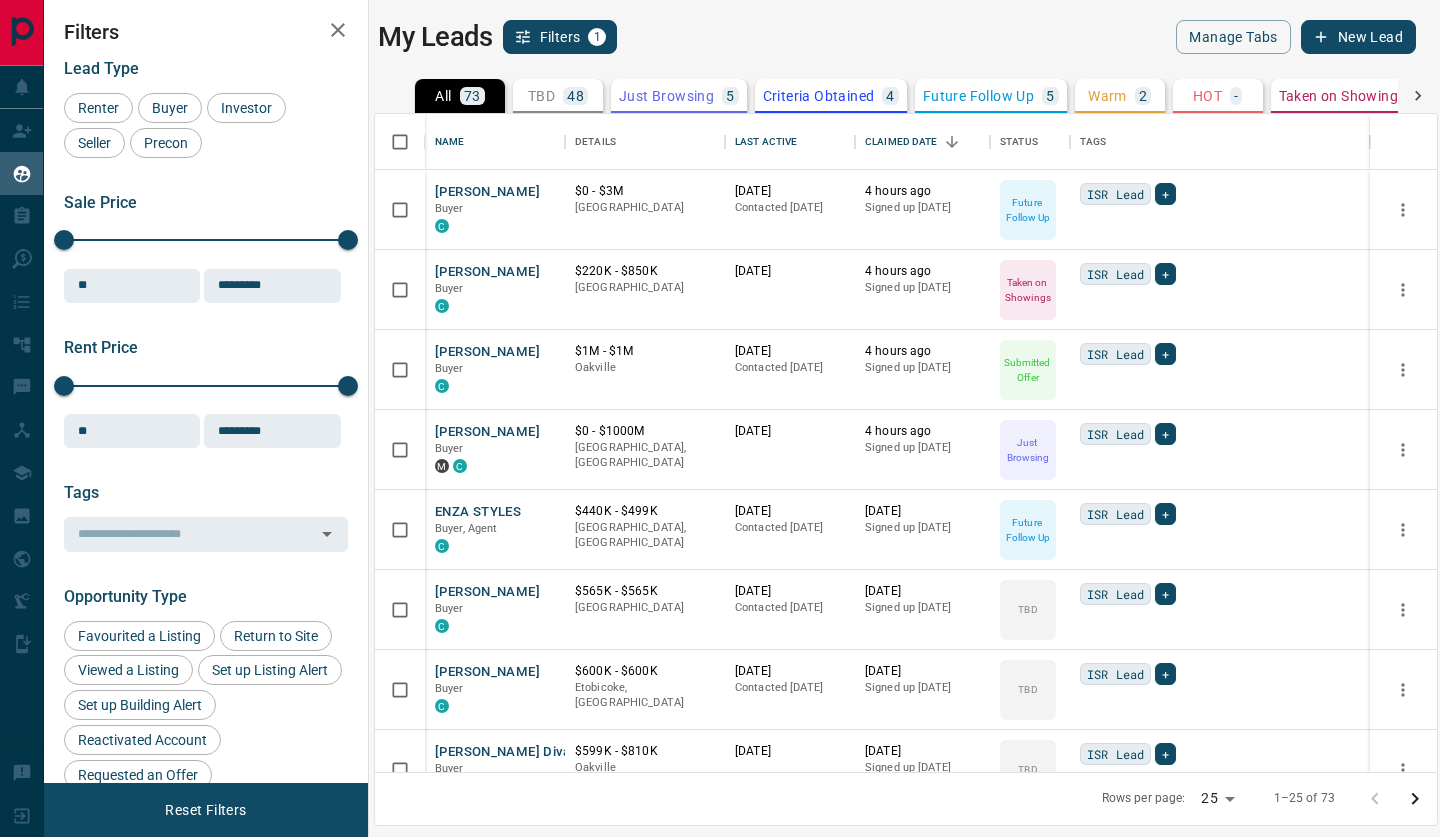 scroll, scrollTop: 0, scrollLeft: 0, axis: both 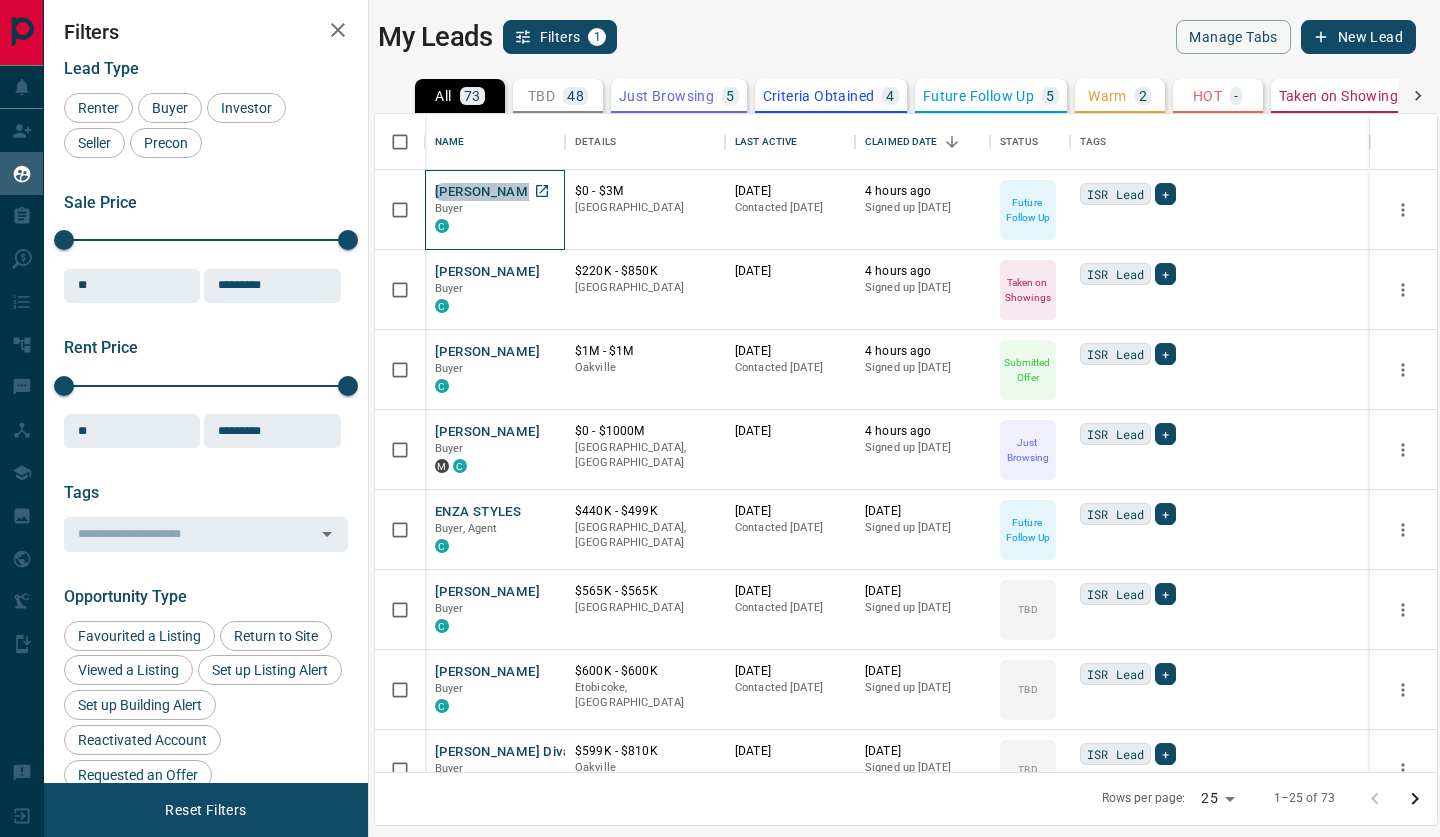 click on "[PERSON_NAME]" at bounding box center (487, 192) 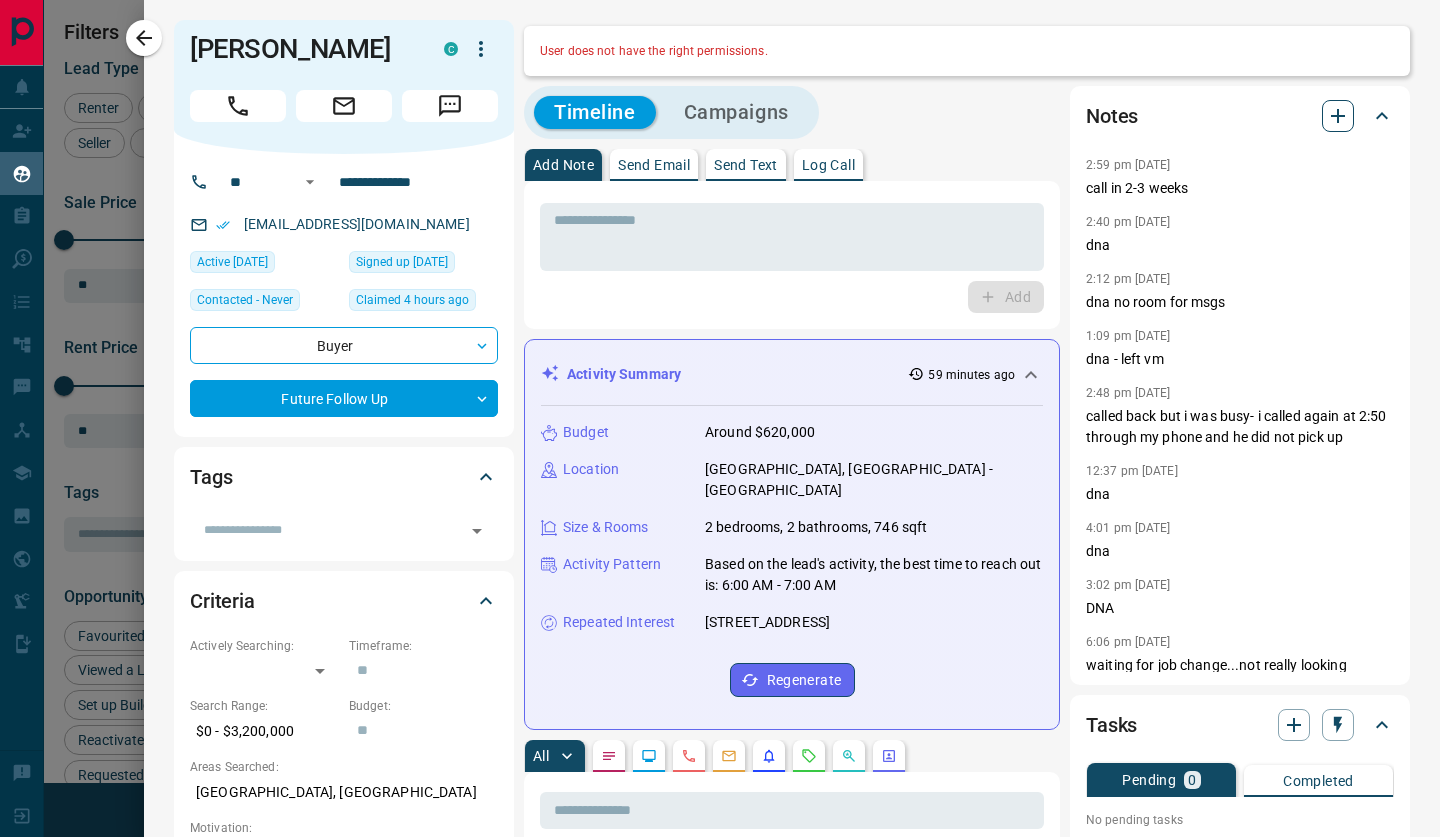click 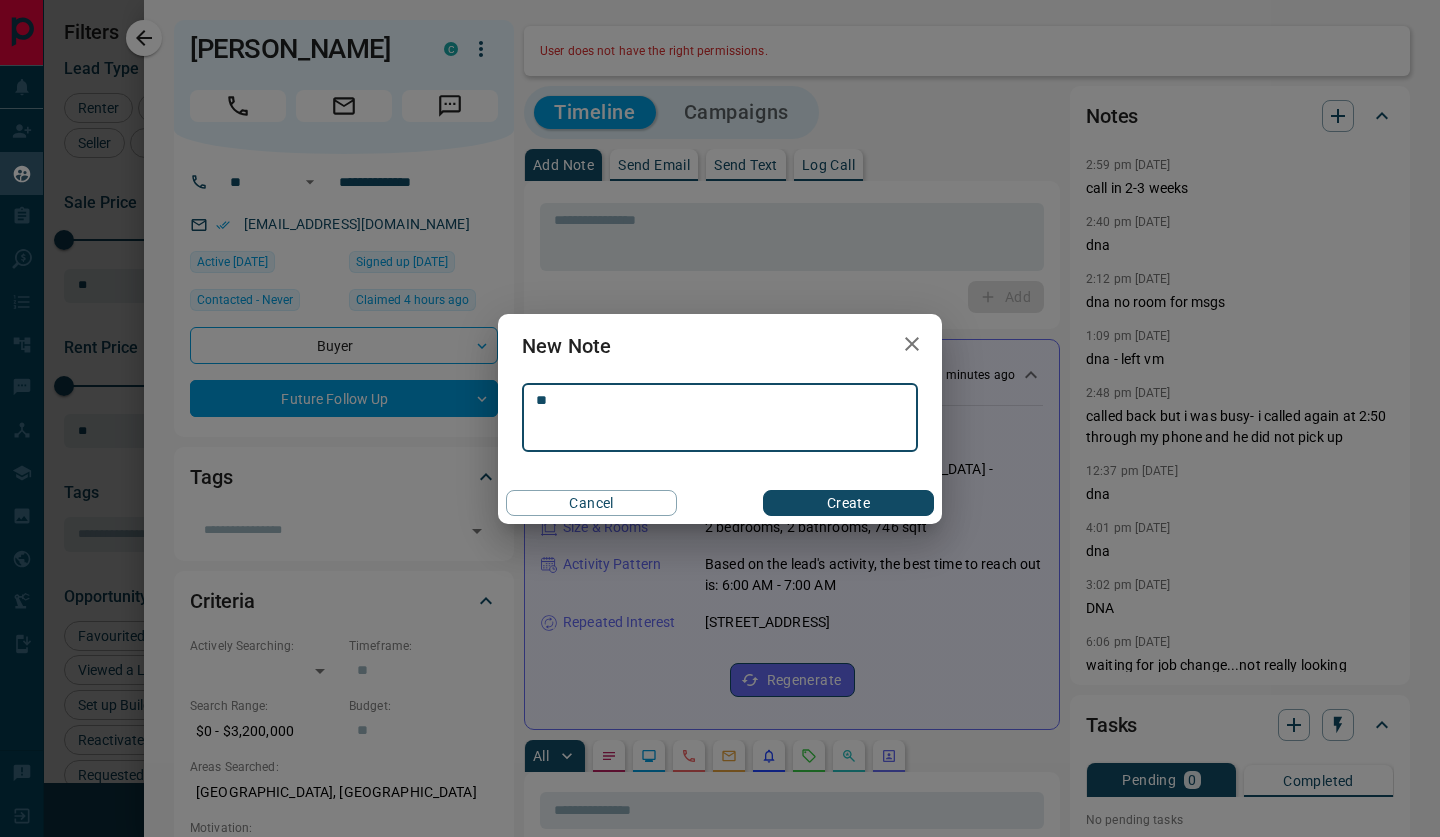 type on "*" 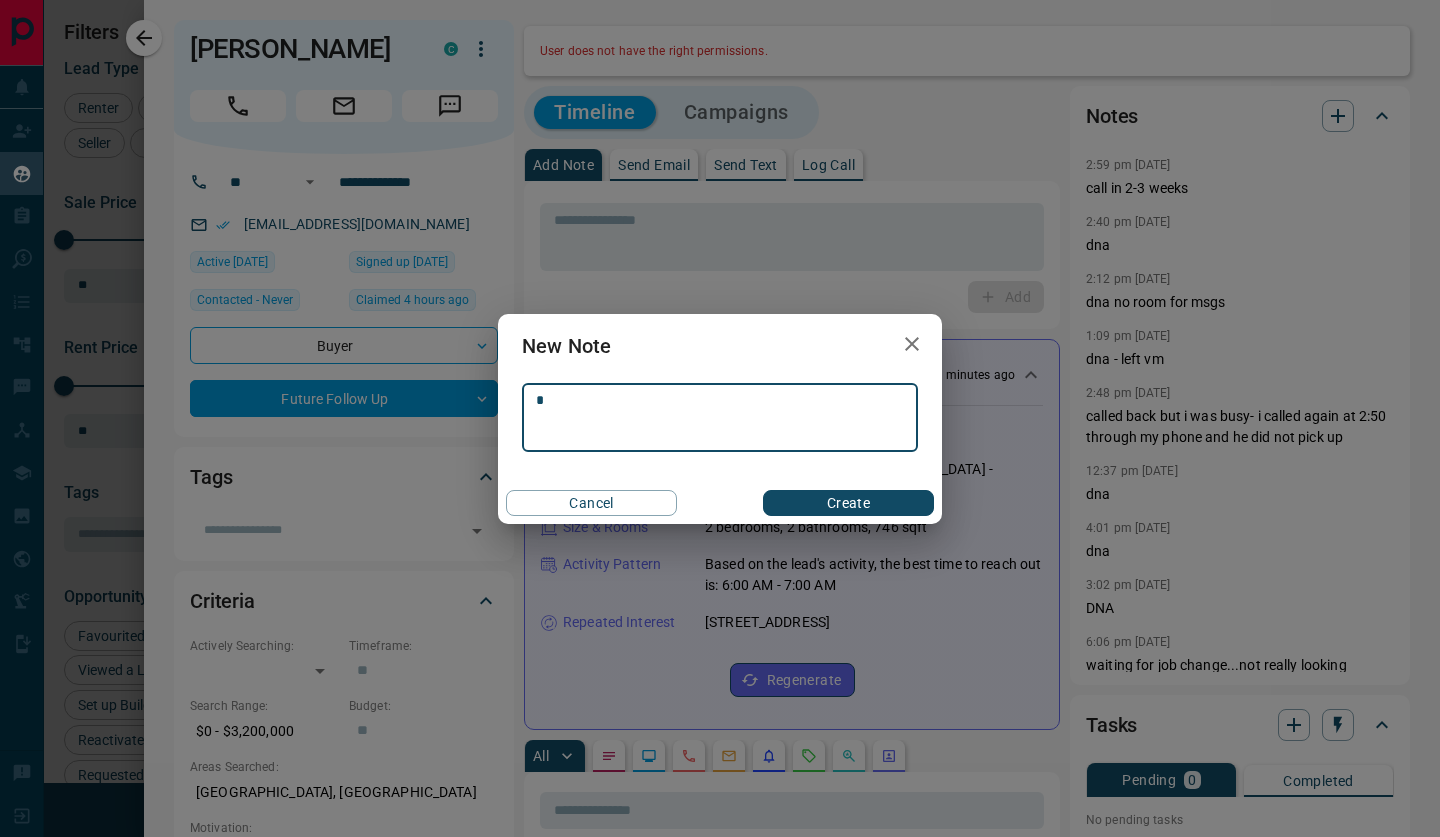 type 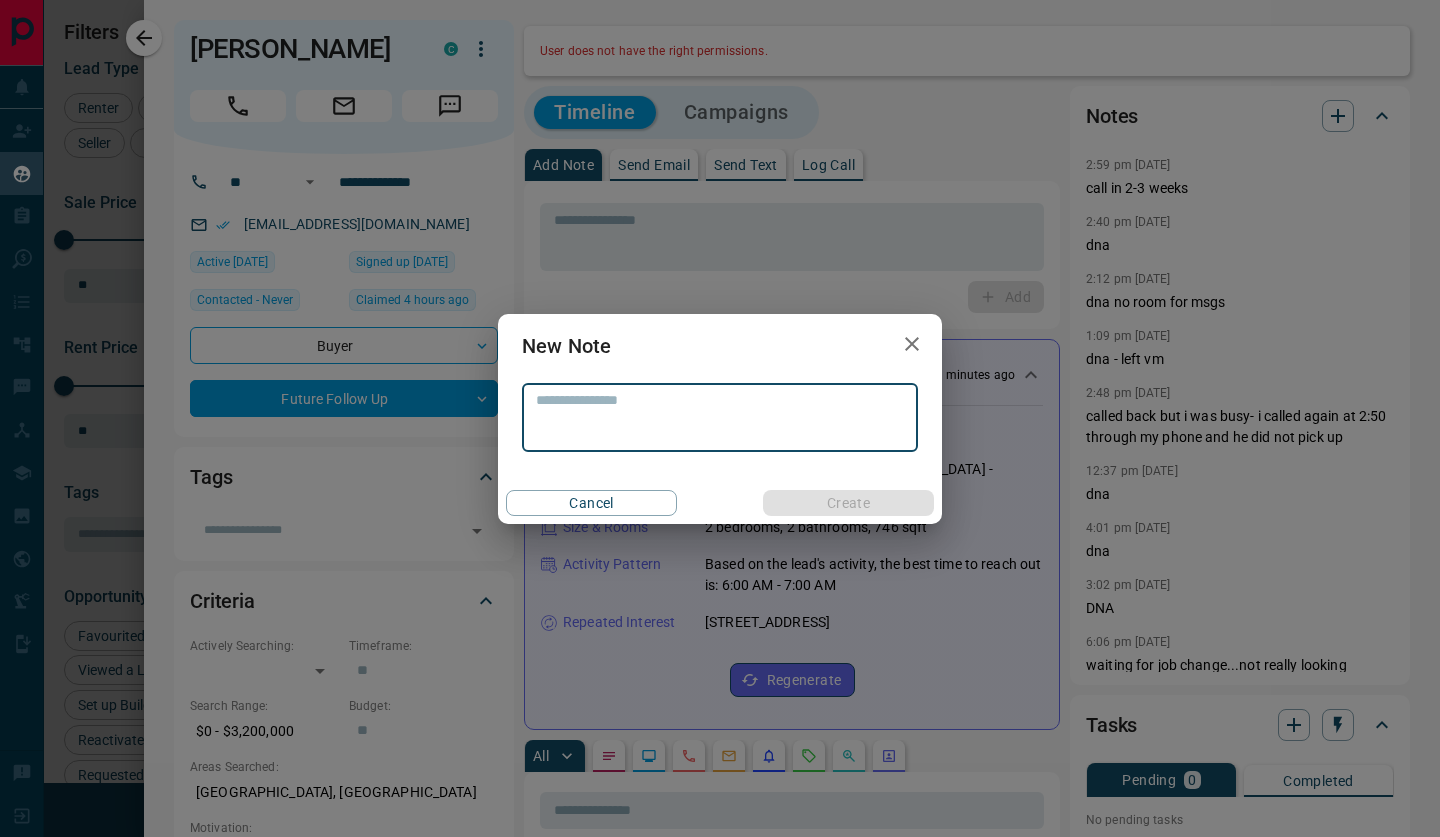 click 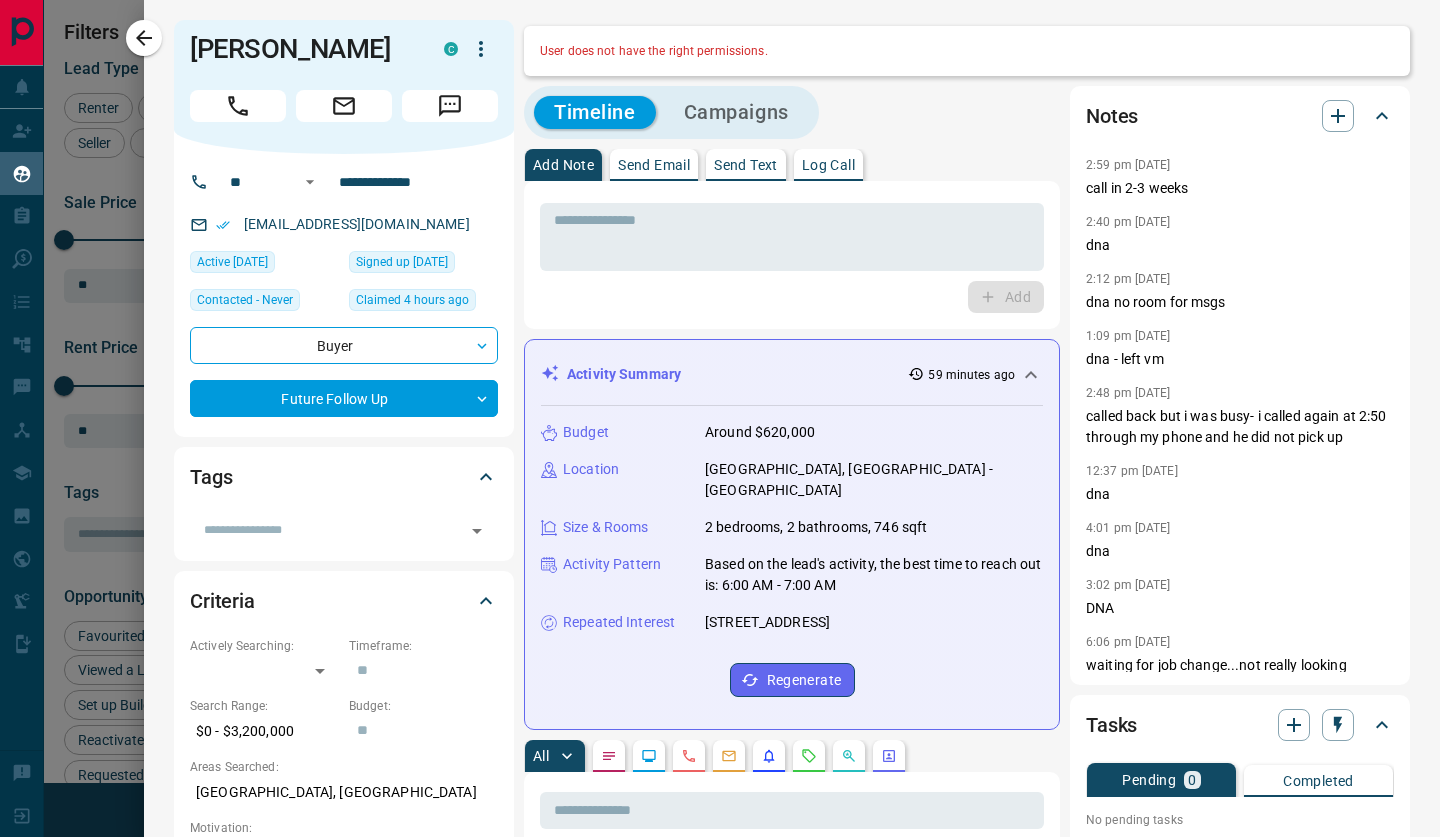 click 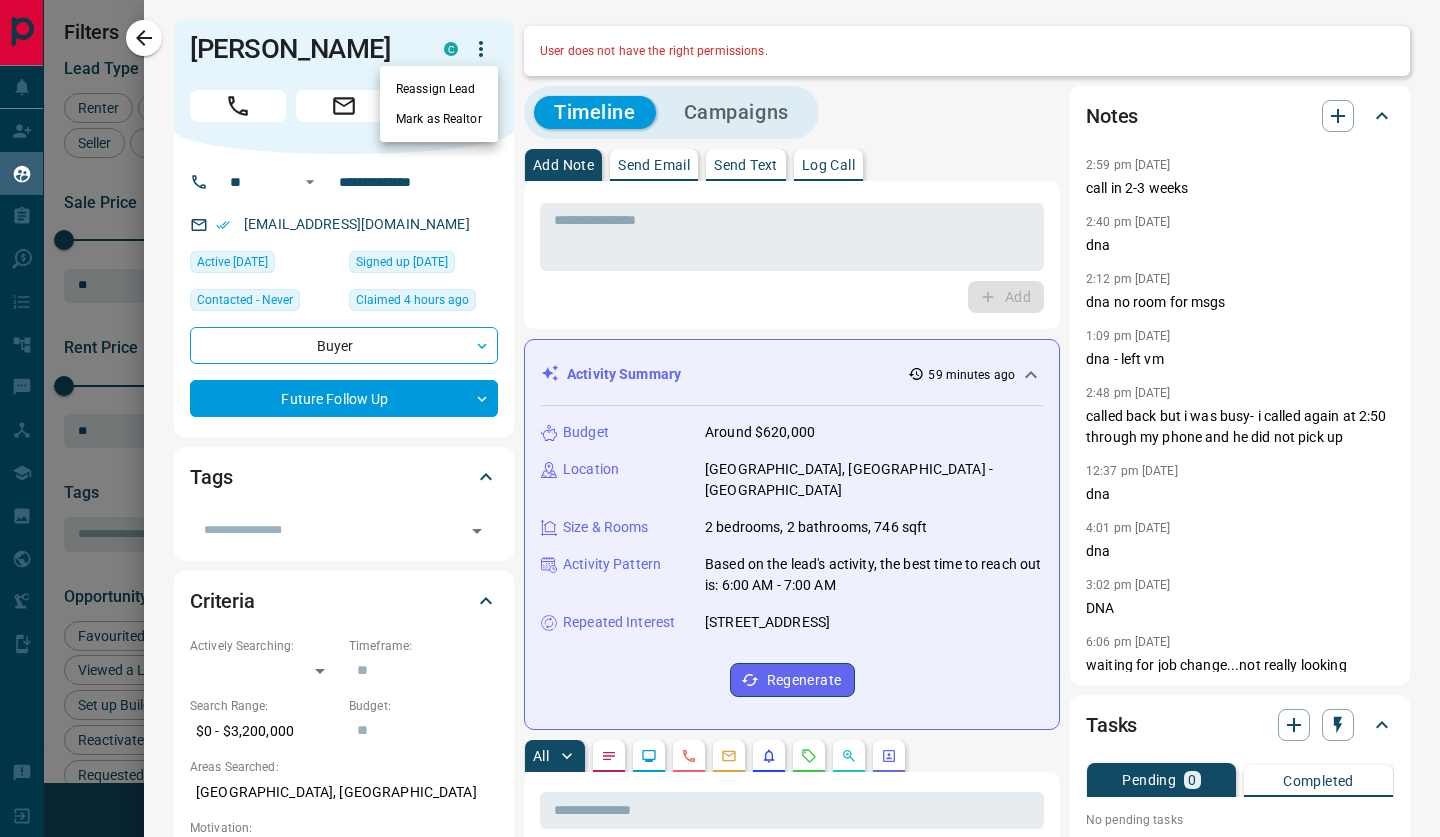 click on "Reassign Lead" at bounding box center (439, 89) 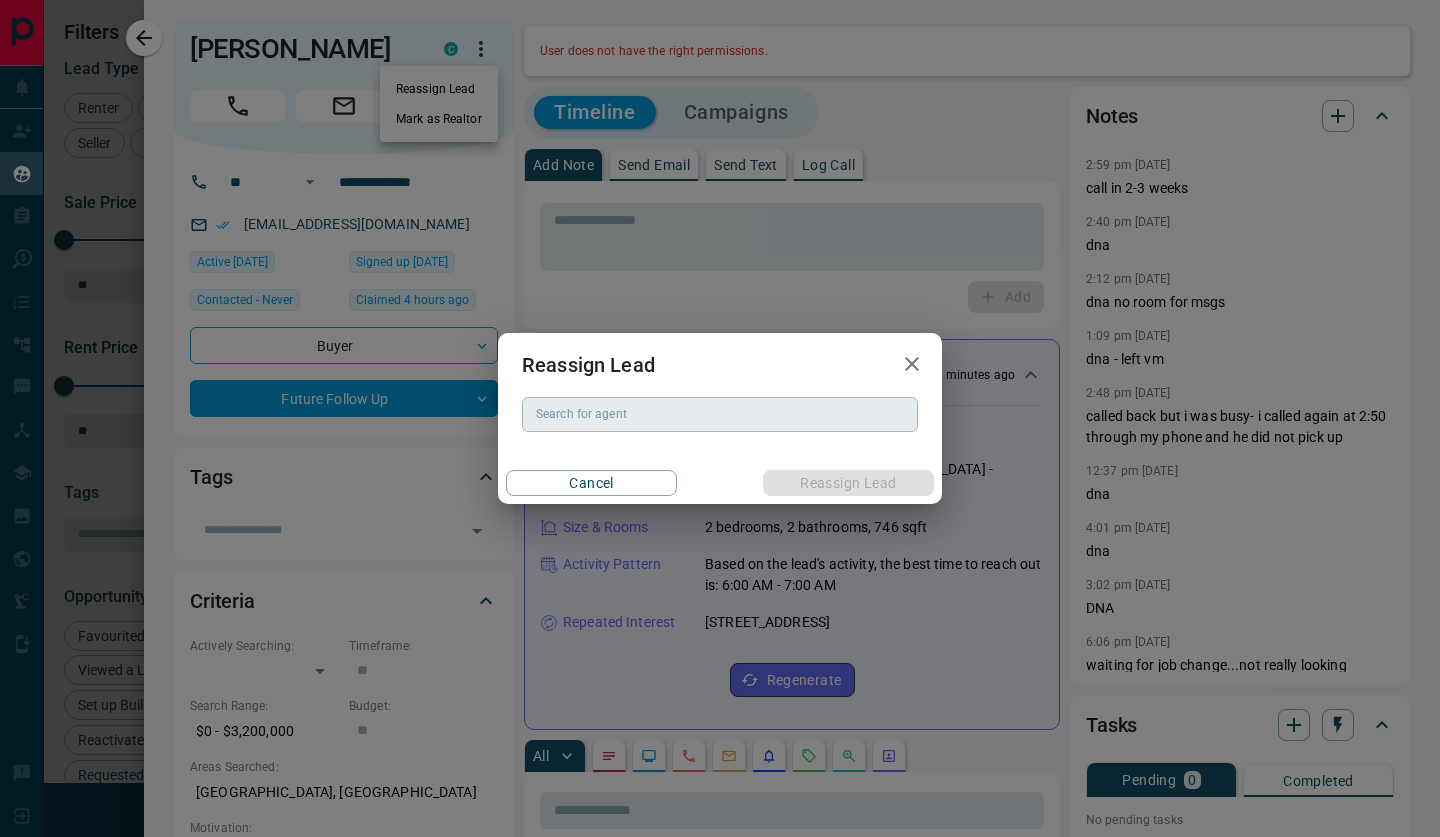 click on "Search for agent" at bounding box center [718, 414] 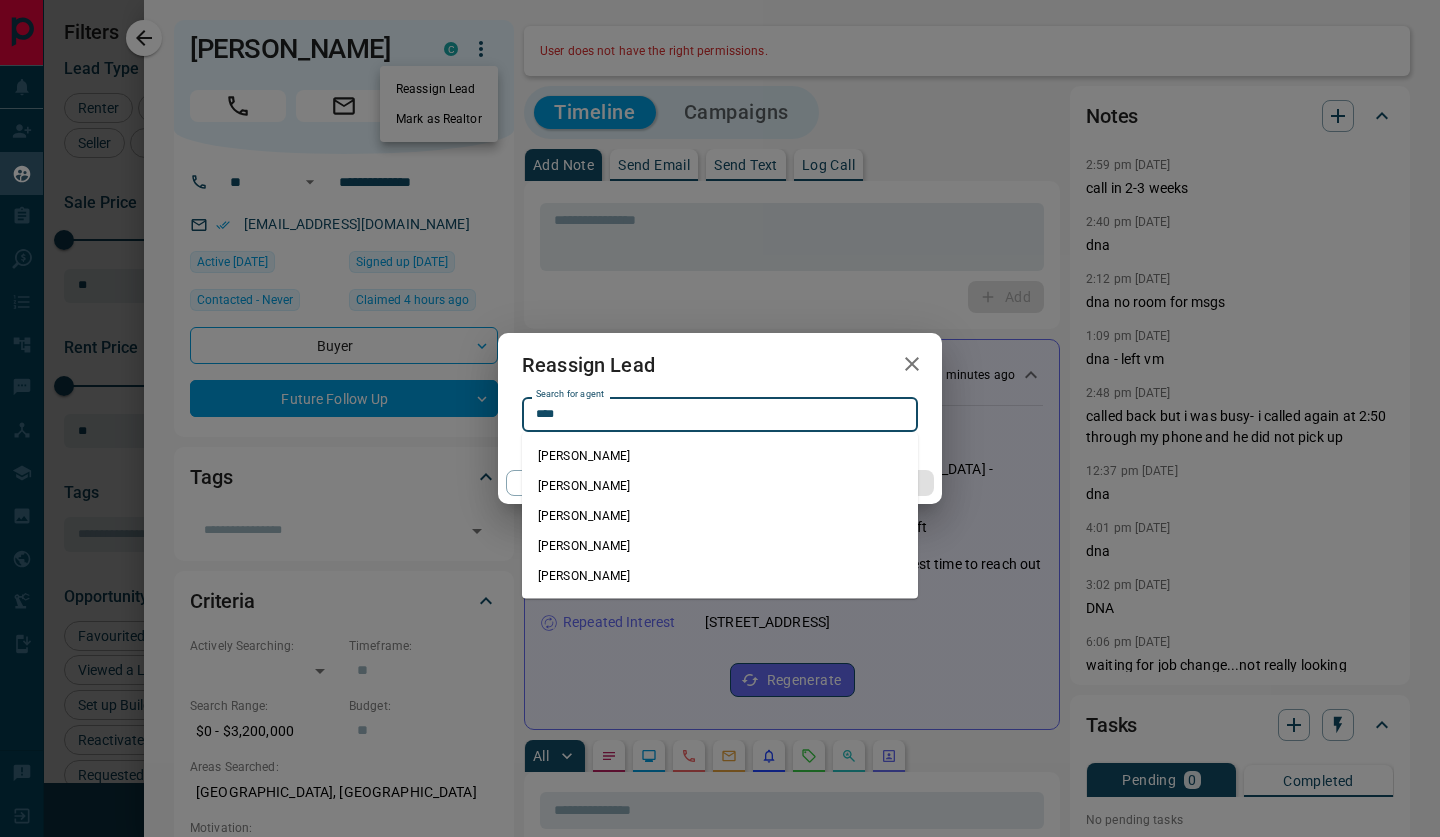 click on "[PERSON_NAME]" at bounding box center [720, 486] 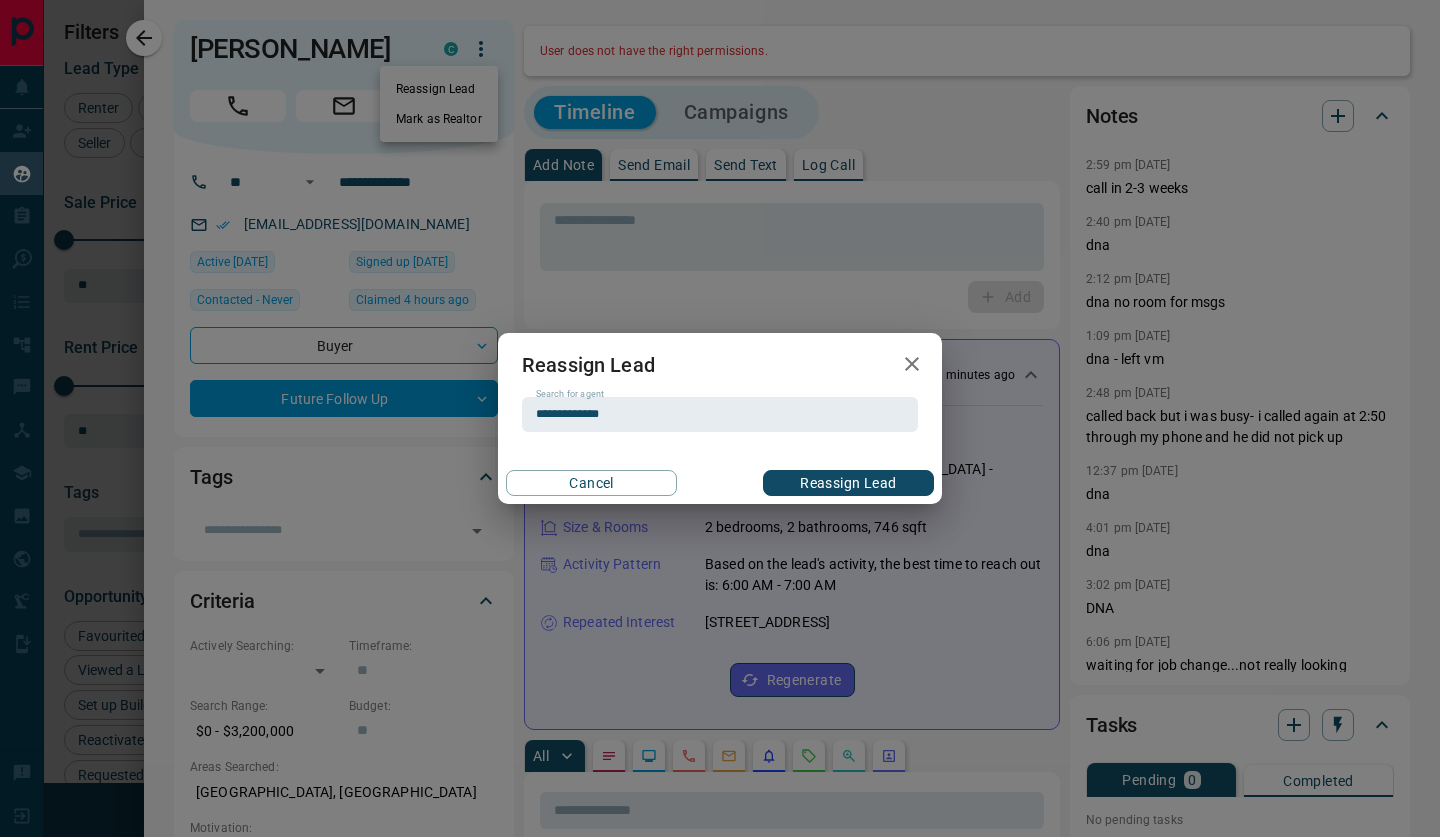 click on "Reassign Lead" at bounding box center (848, 483) 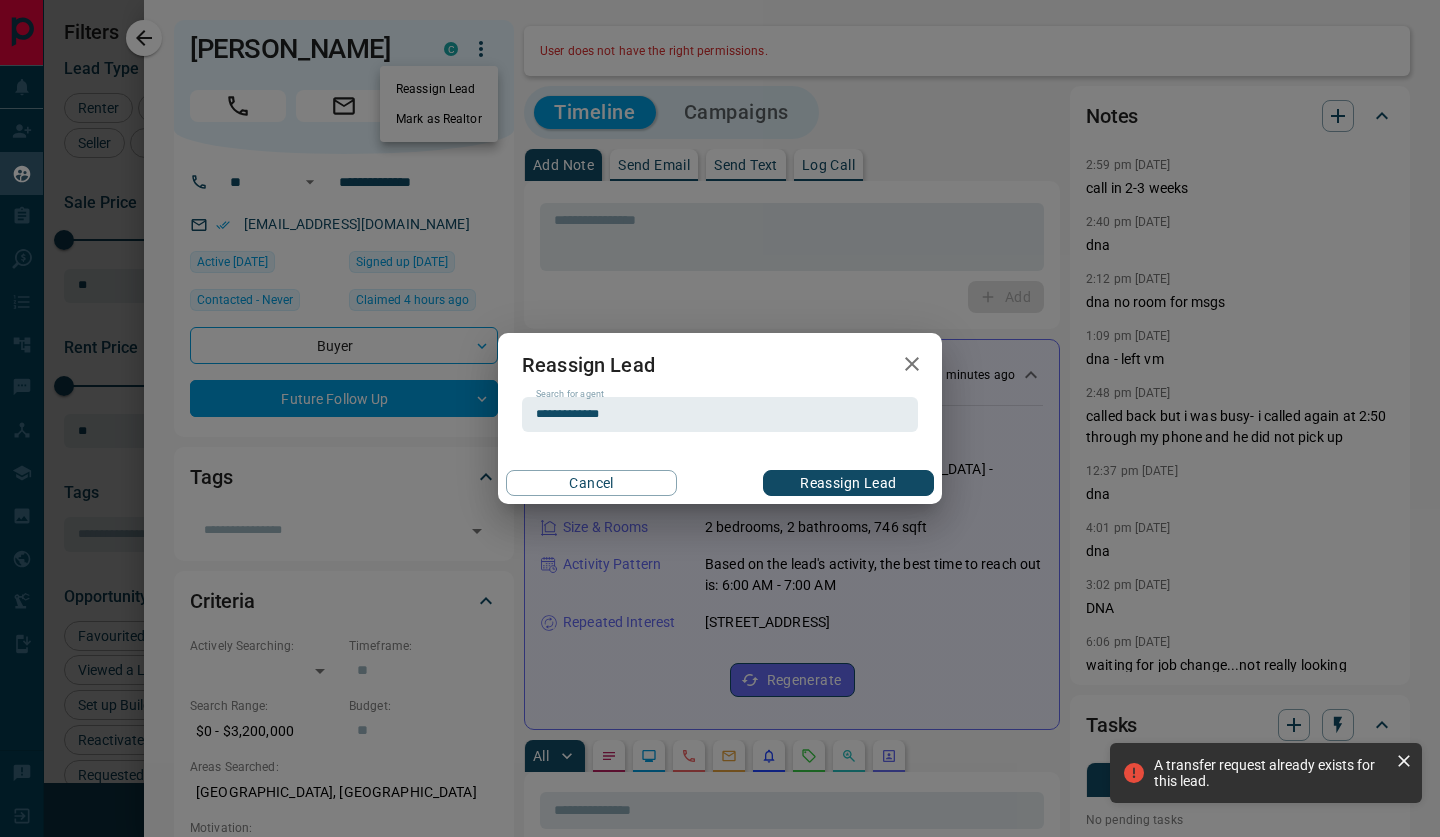 click 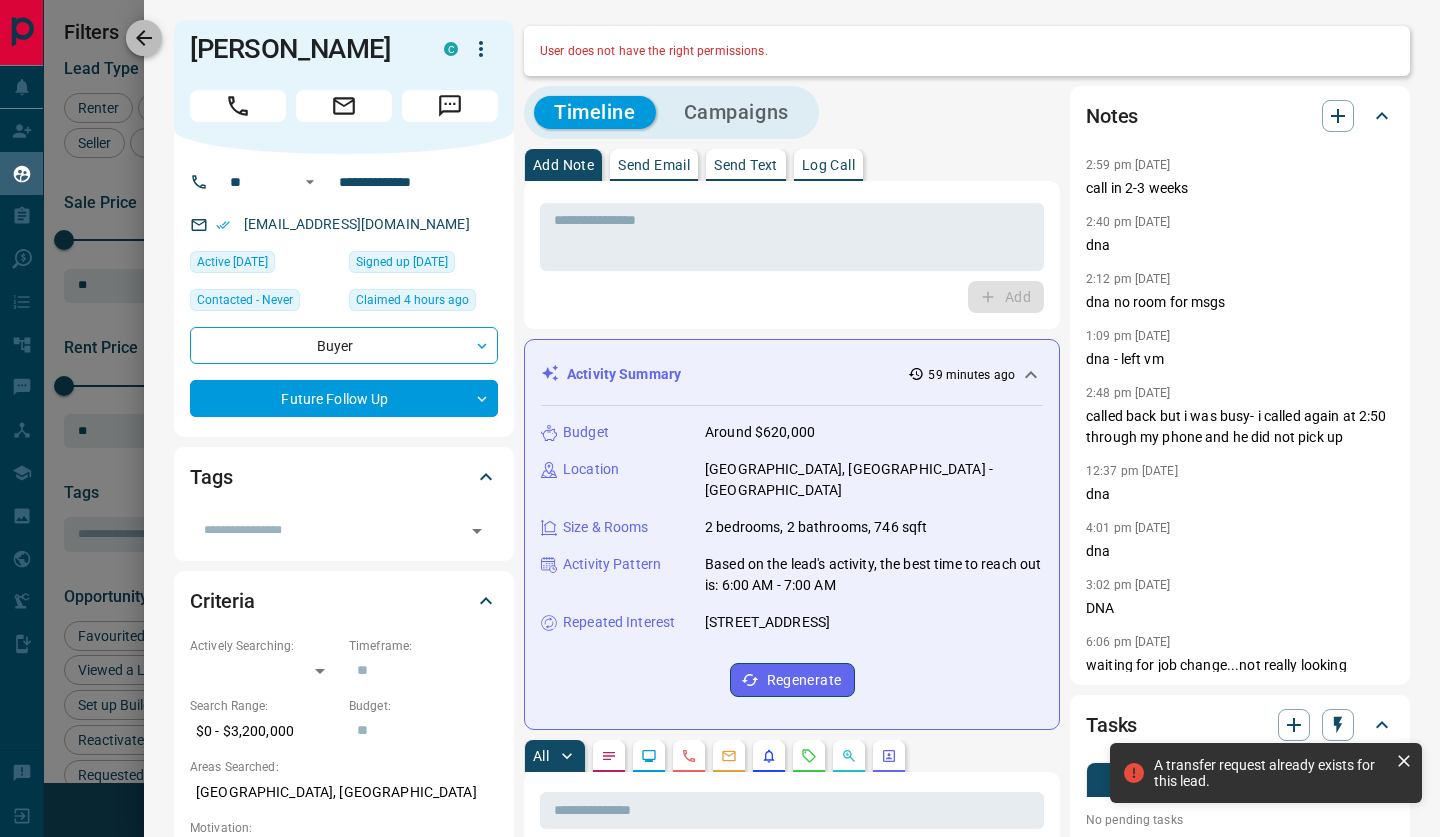 click at bounding box center (144, 38) 